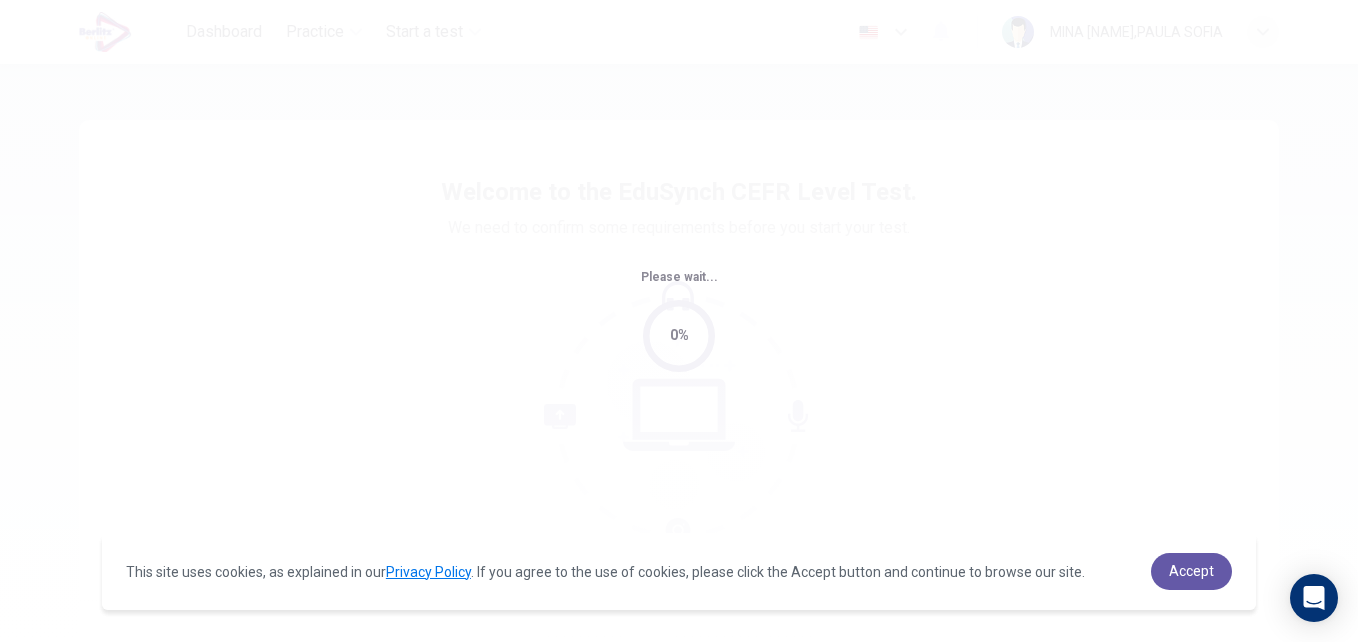 scroll, scrollTop: 0, scrollLeft: 0, axis: both 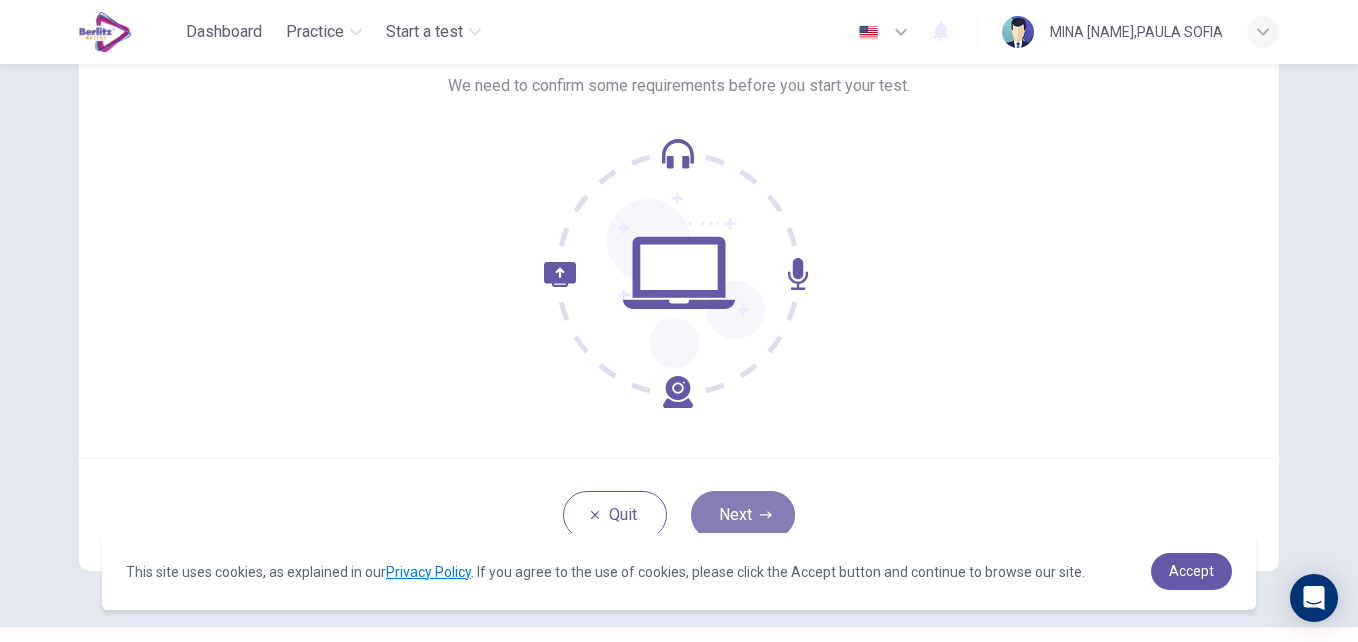 click on "Next" at bounding box center (743, 515) 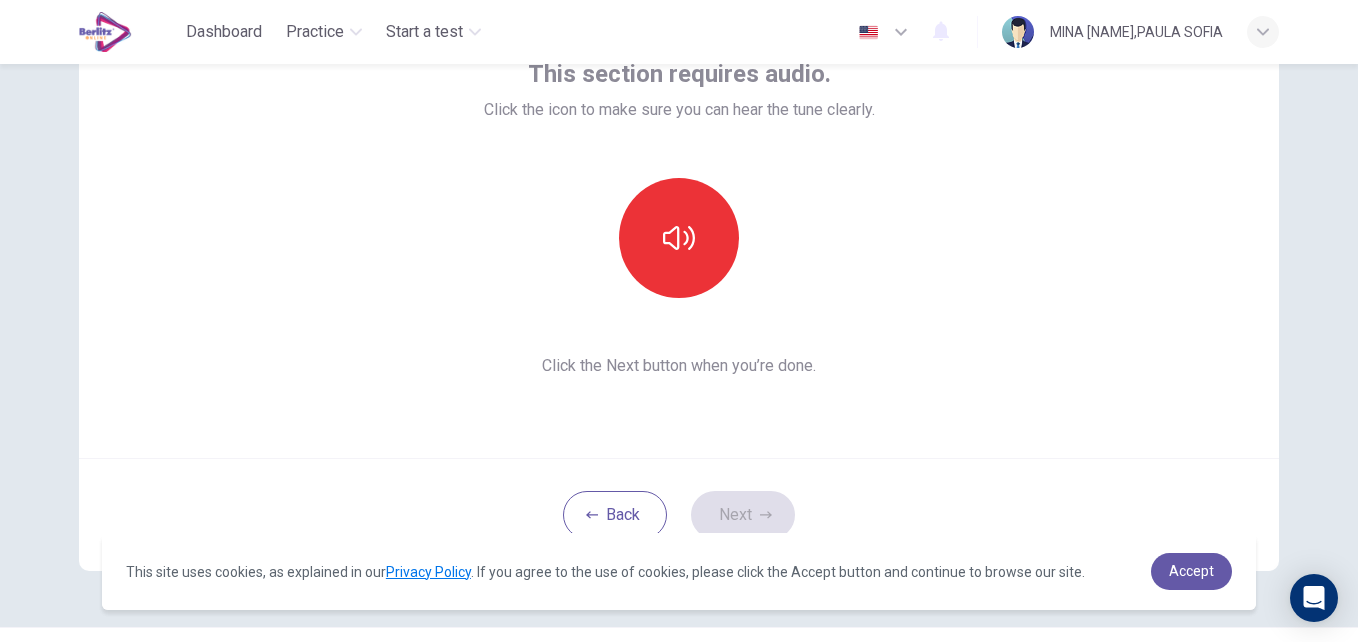 scroll, scrollTop: 131, scrollLeft: 0, axis: vertical 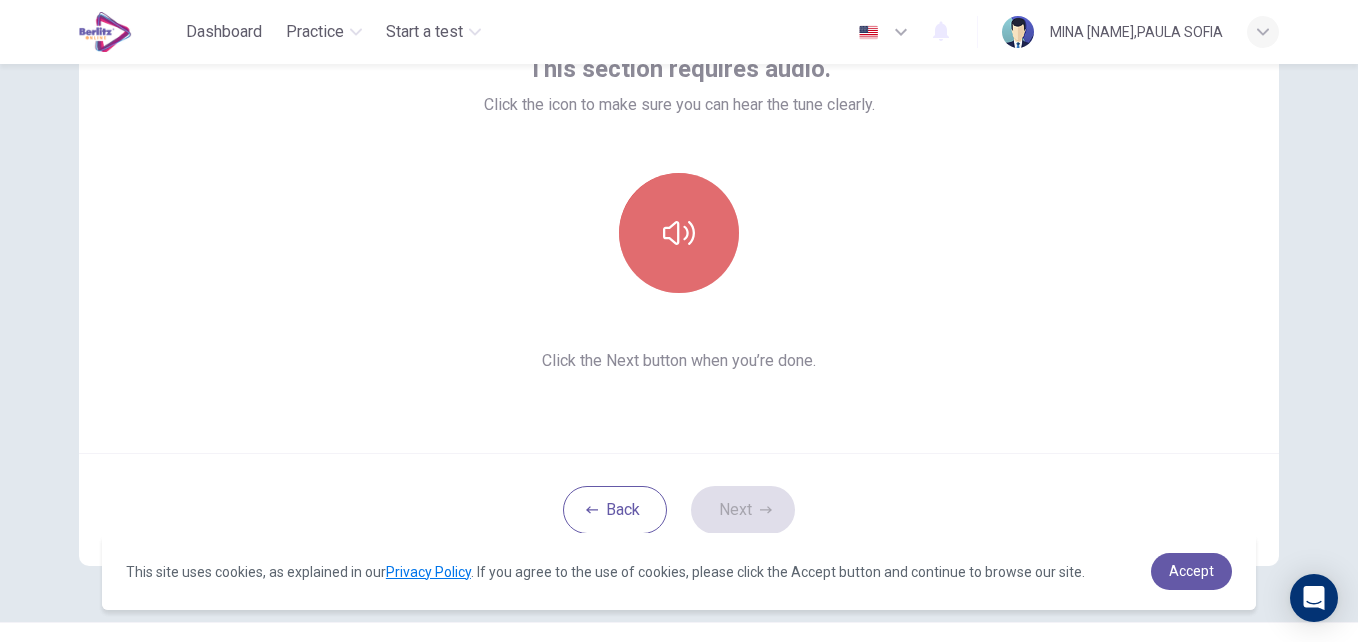 click 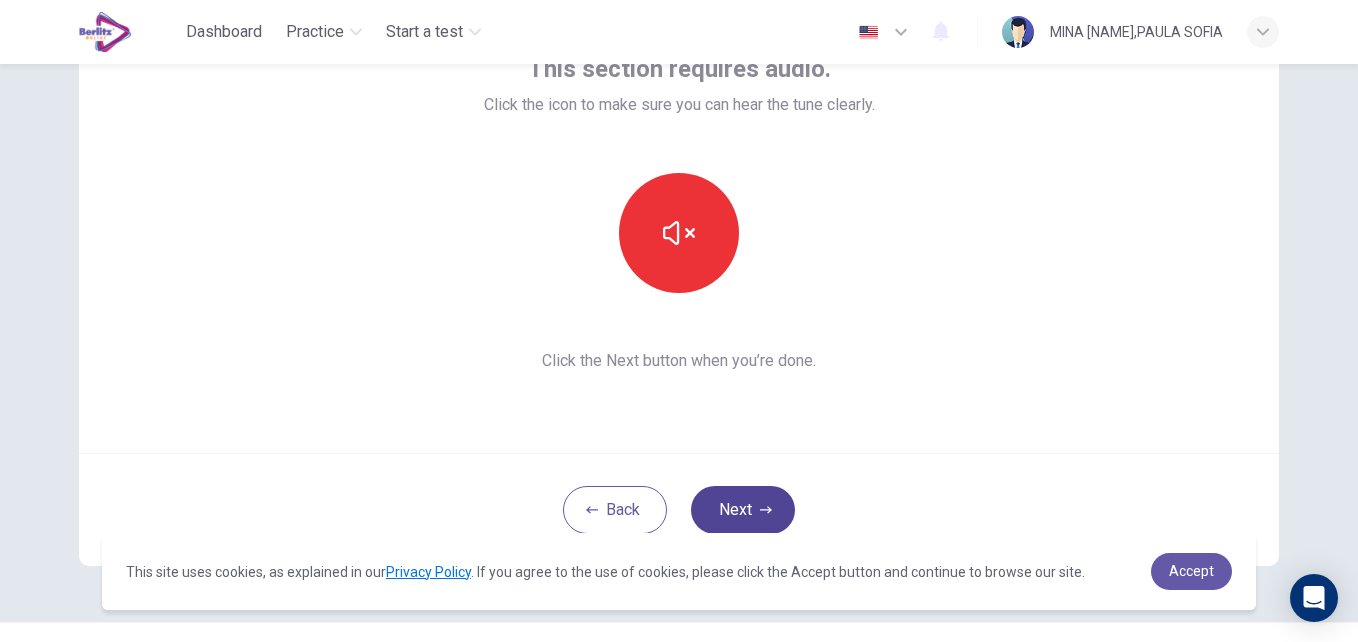 click on "Next" at bounding box center (743, 510) 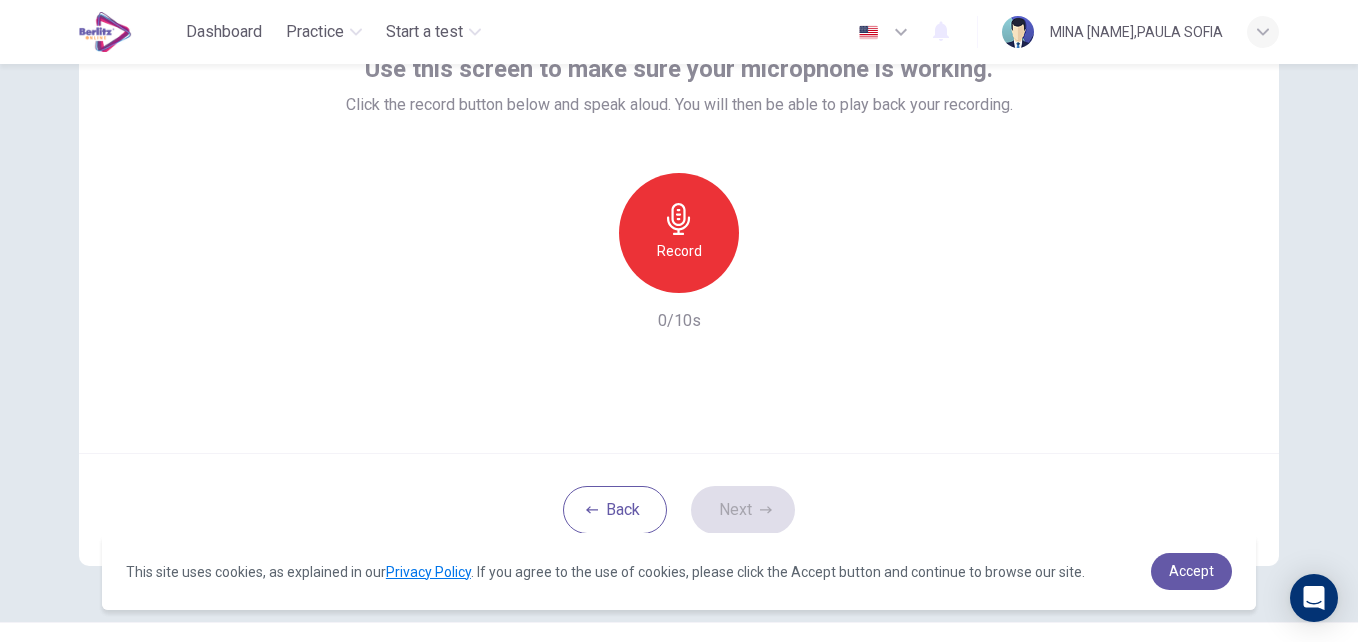 click on "Record" at bounding box center (679, 233) 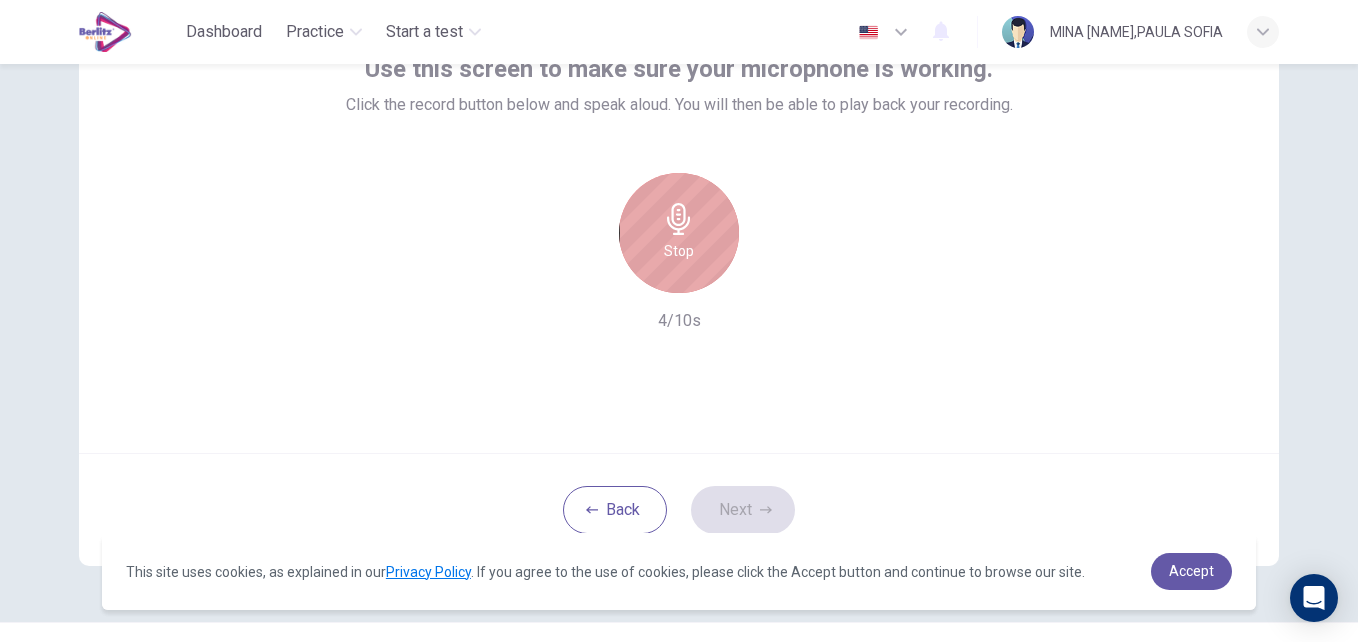 click on "Stop" at bounding box center (679, 233) 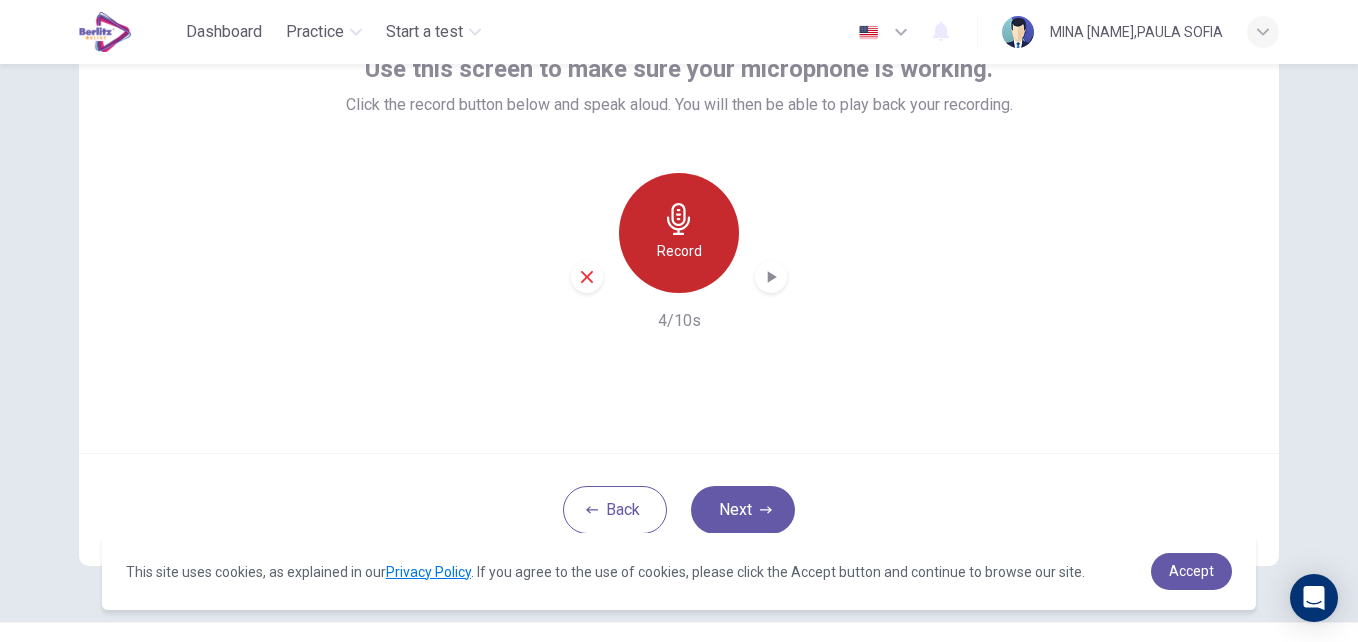 click on "Record" at bounding box center (679, 251) 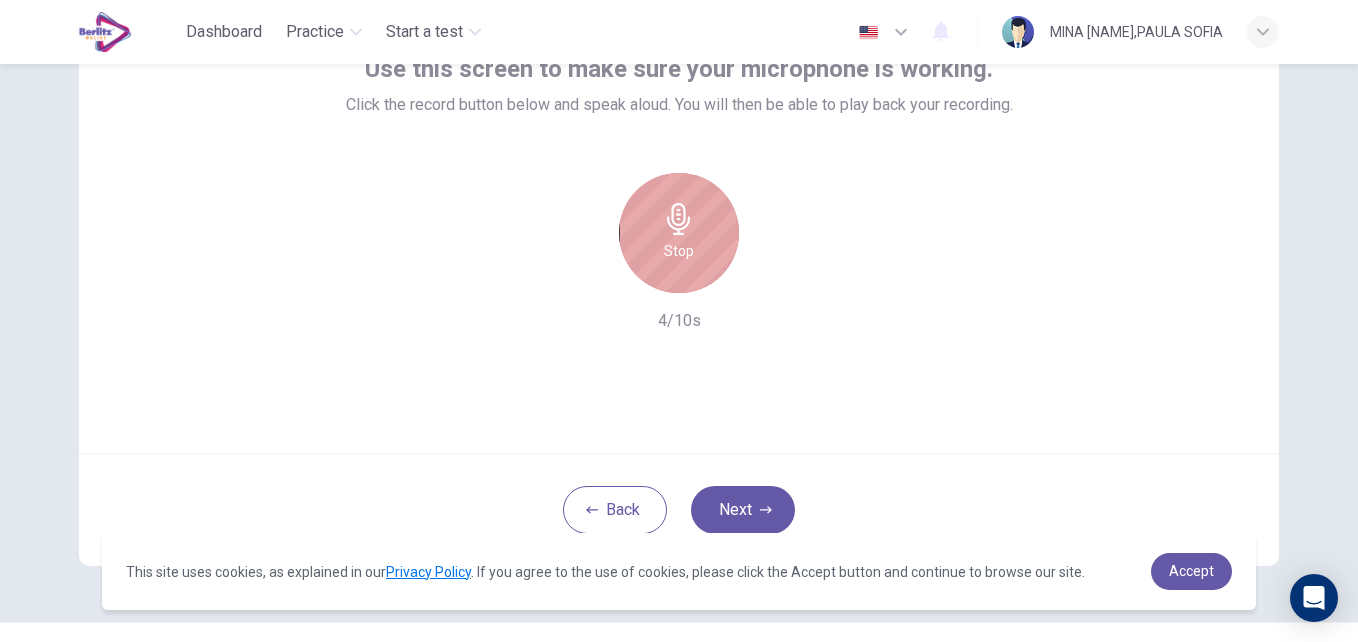 click on "Stop" at bounding box center [679, 251] 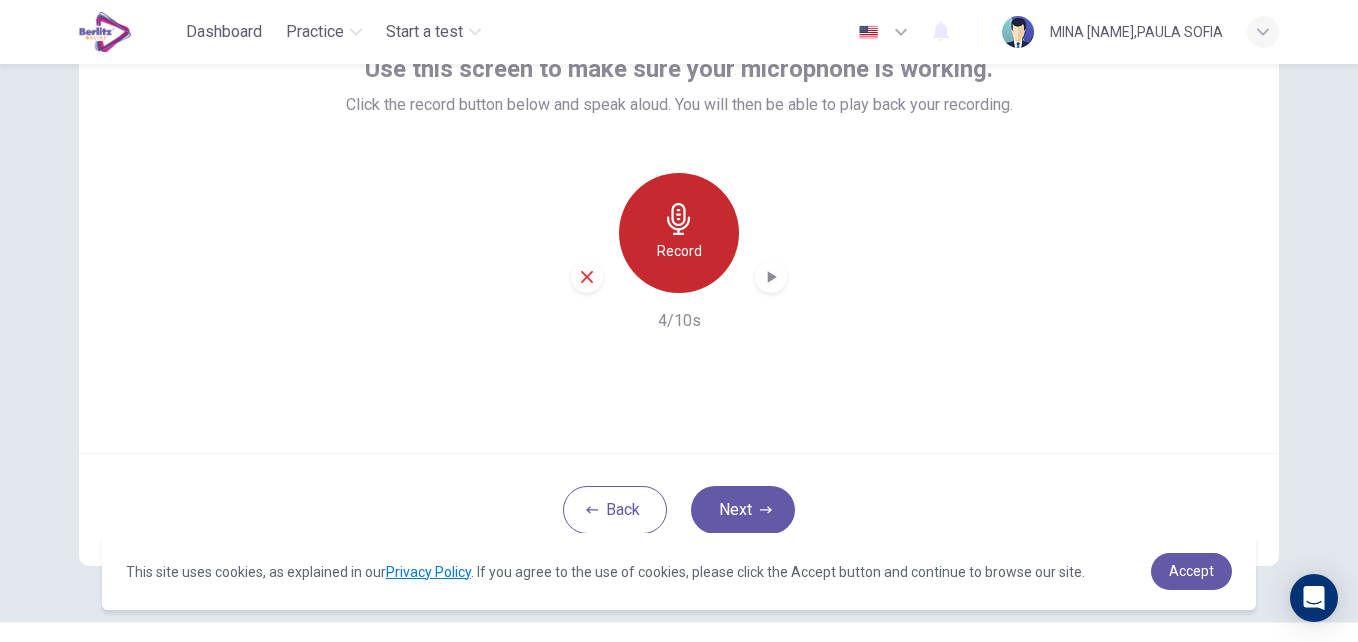 click on "Record" at bounding box center [679, 251] 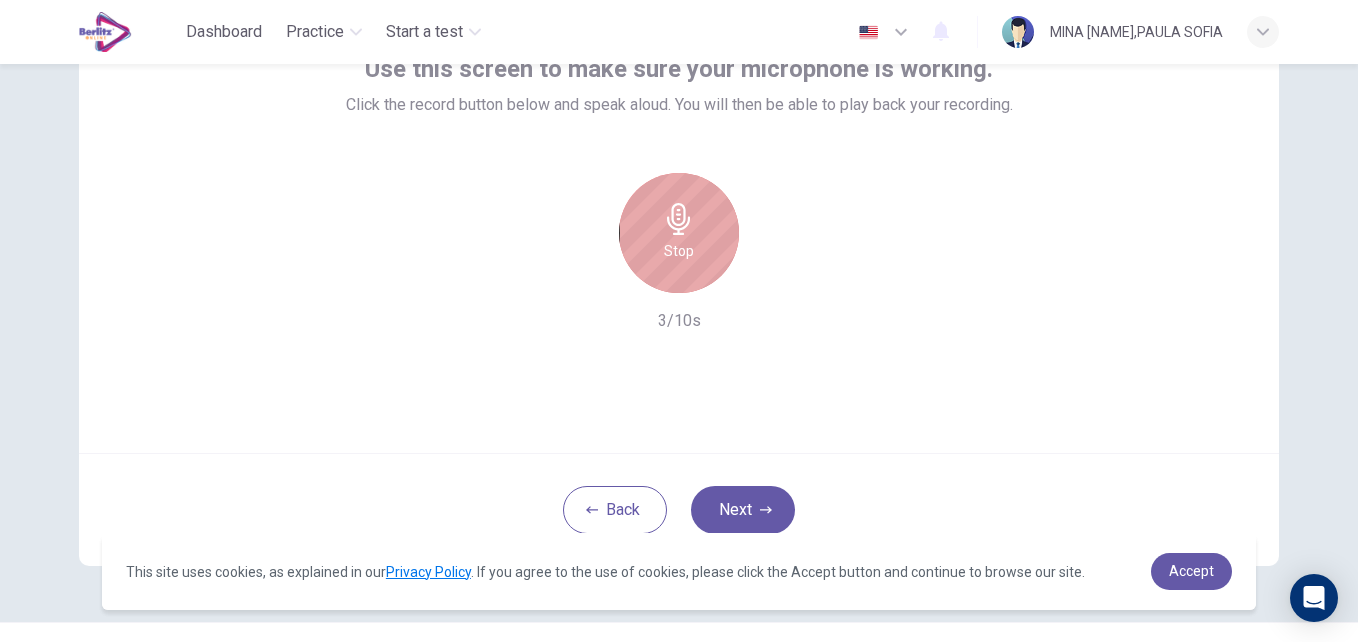 click on "Stop" at bounding box center (679, 251) 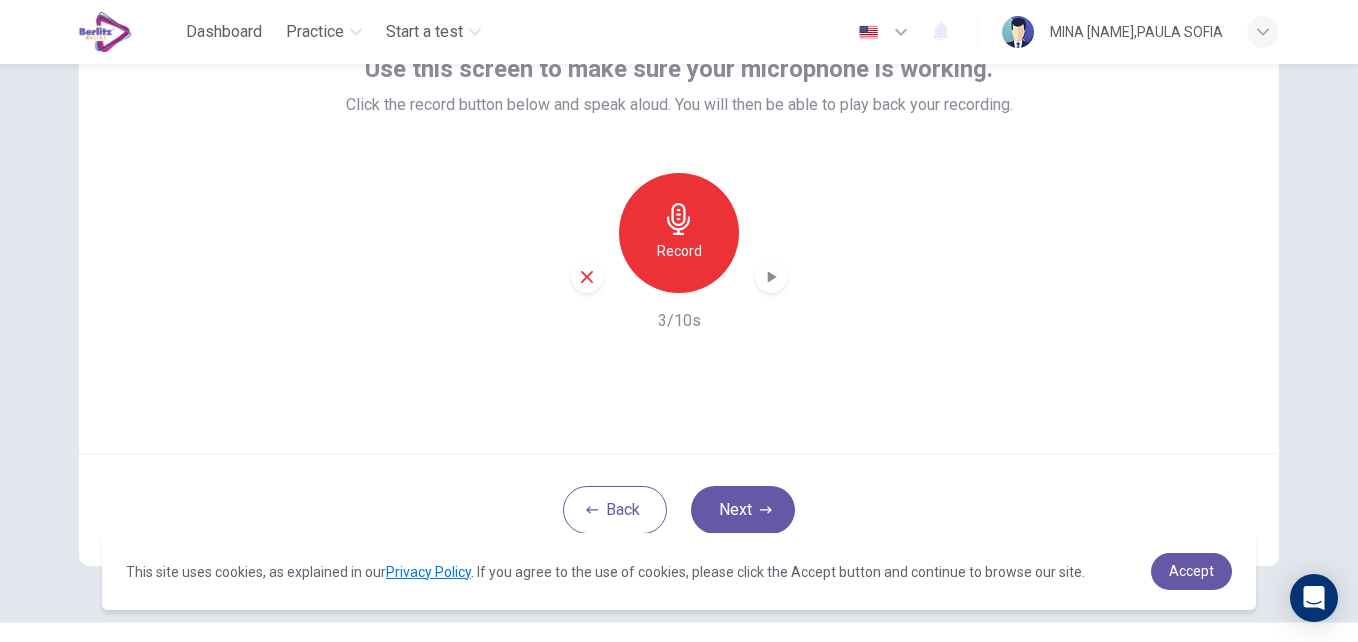 click at bounding box center [771, 277] 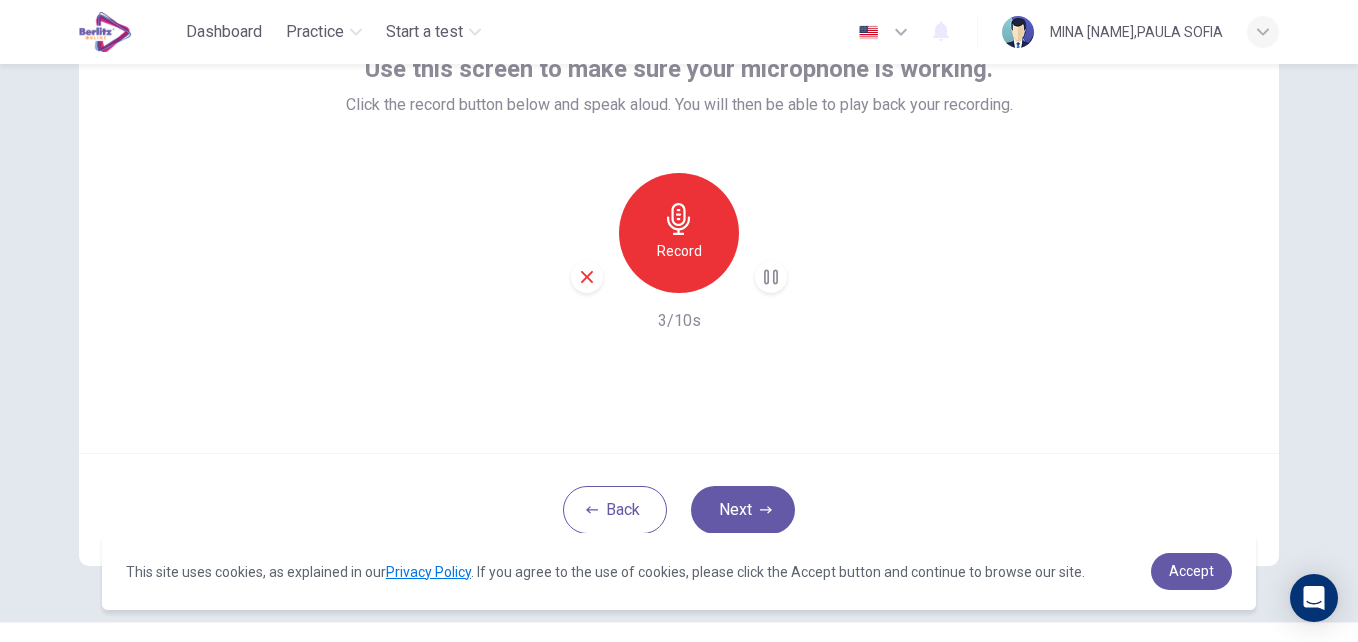 click on "Record" at bounding box center (679, 251) 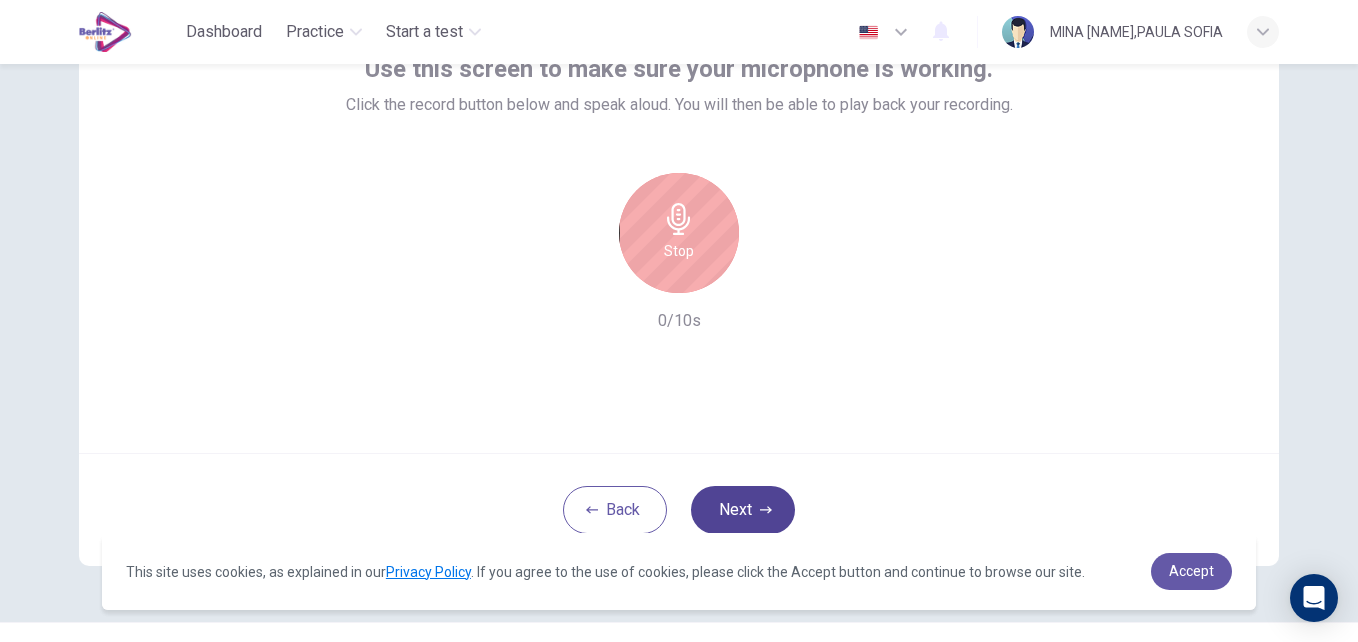 click on "Next" at bounding box center (743, 510) 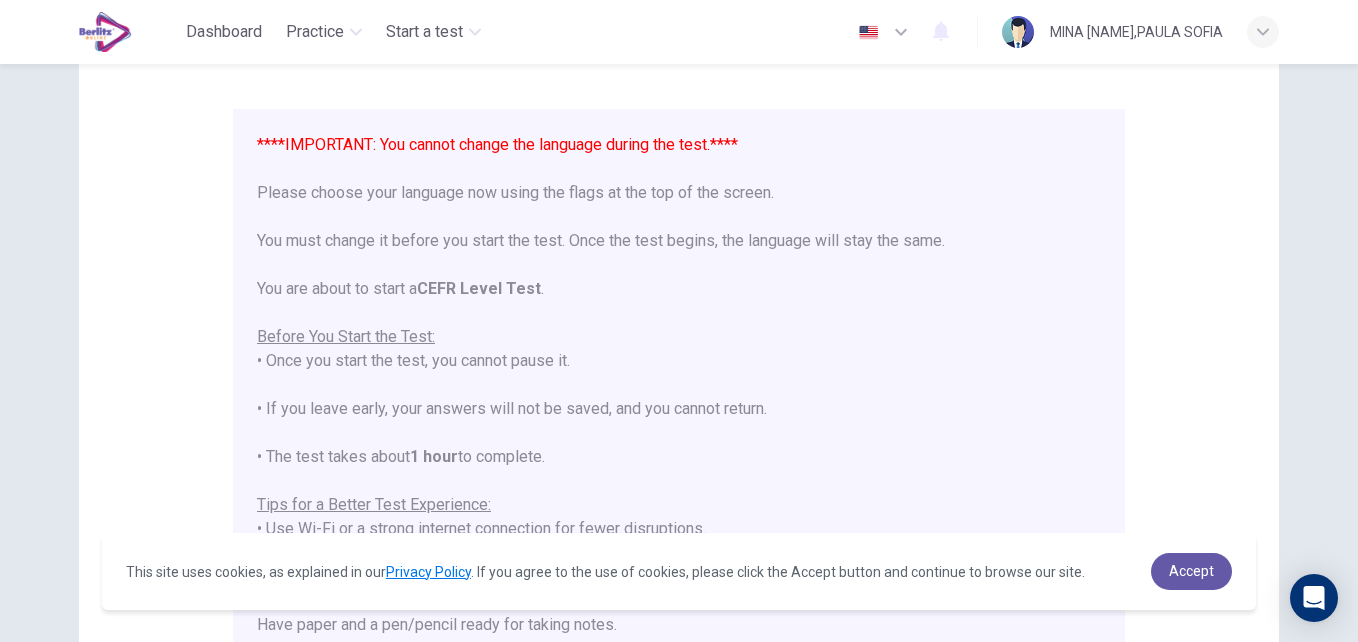 scroll, scrollTop: 4, scrollLeft: 0, axis: vertical 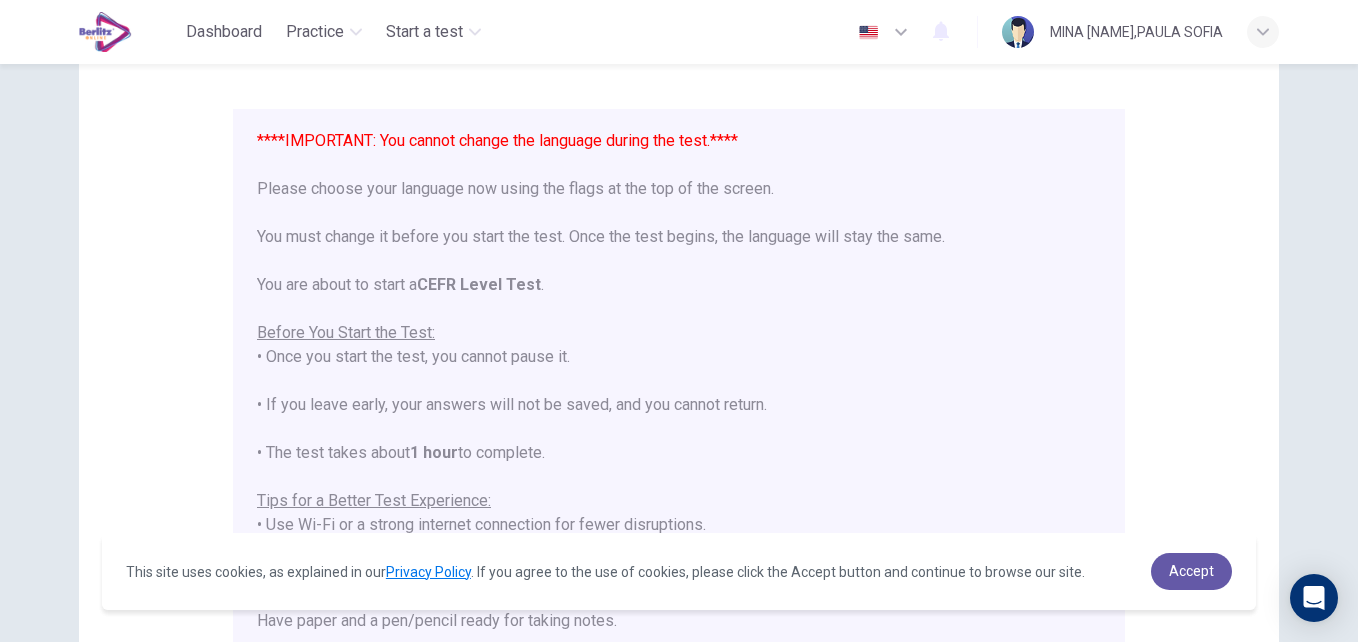 click 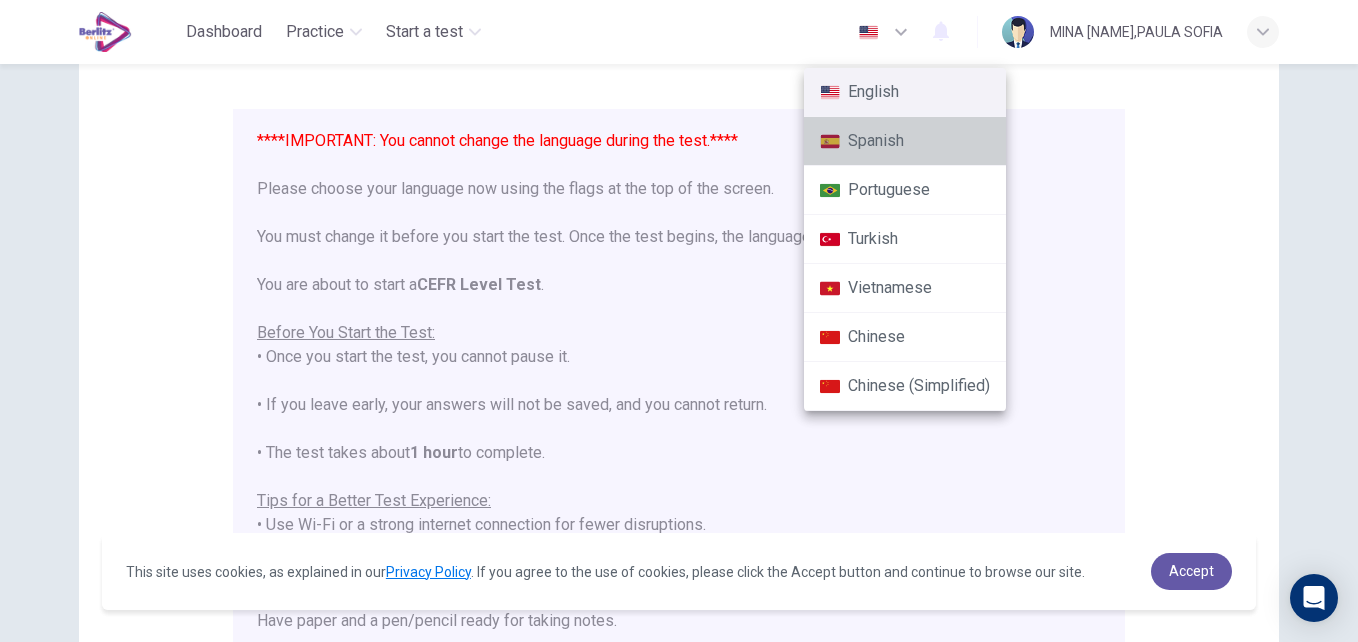 click on "Spanish" at bounding box center [905, 141] 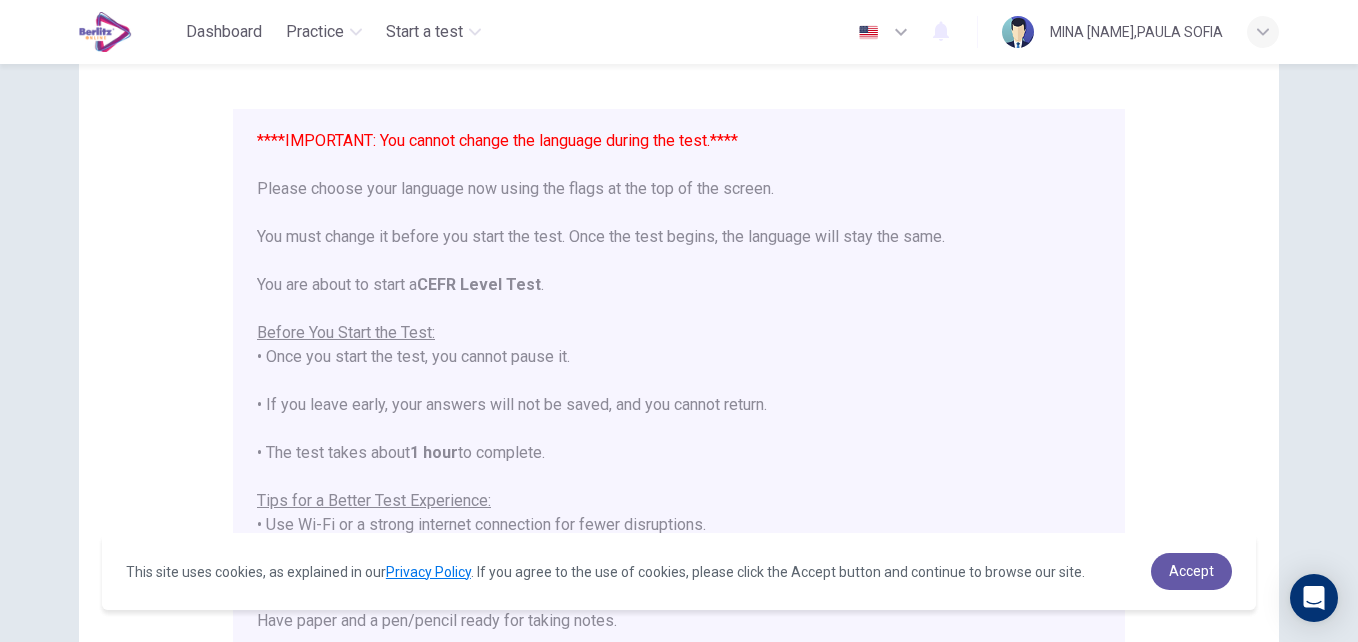 type on "**" 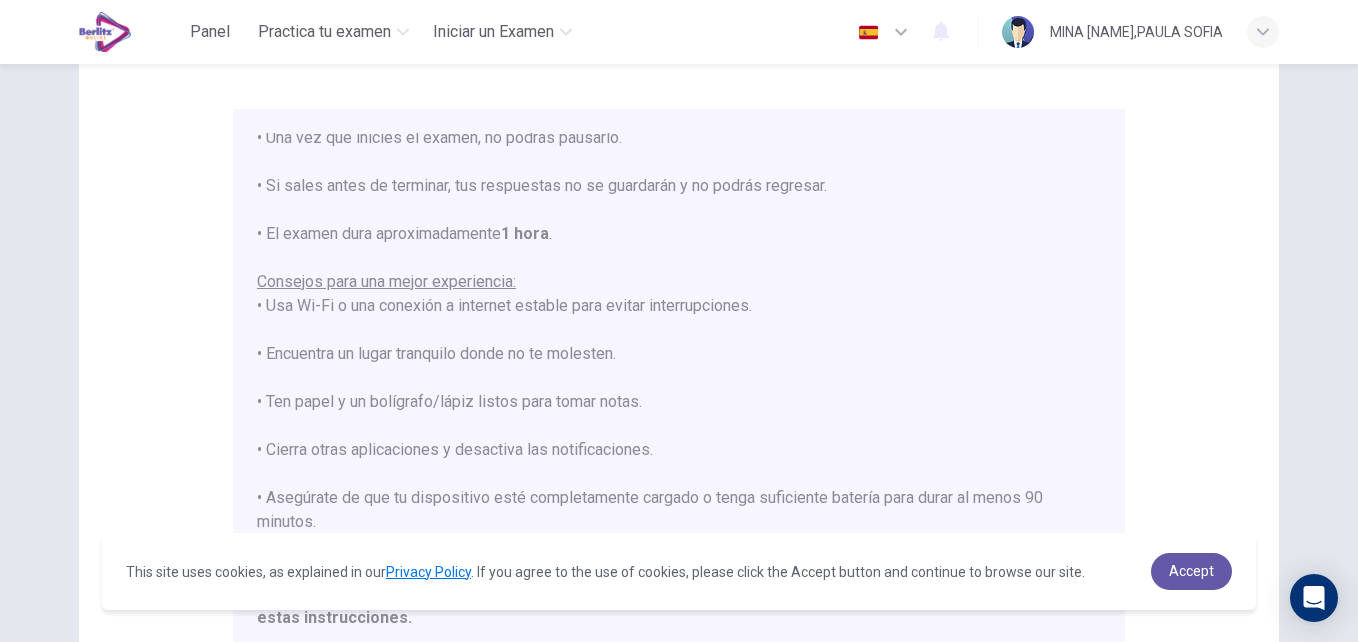 scroll, scrollTop: 239, scrollLeft: 0, axis: vertical 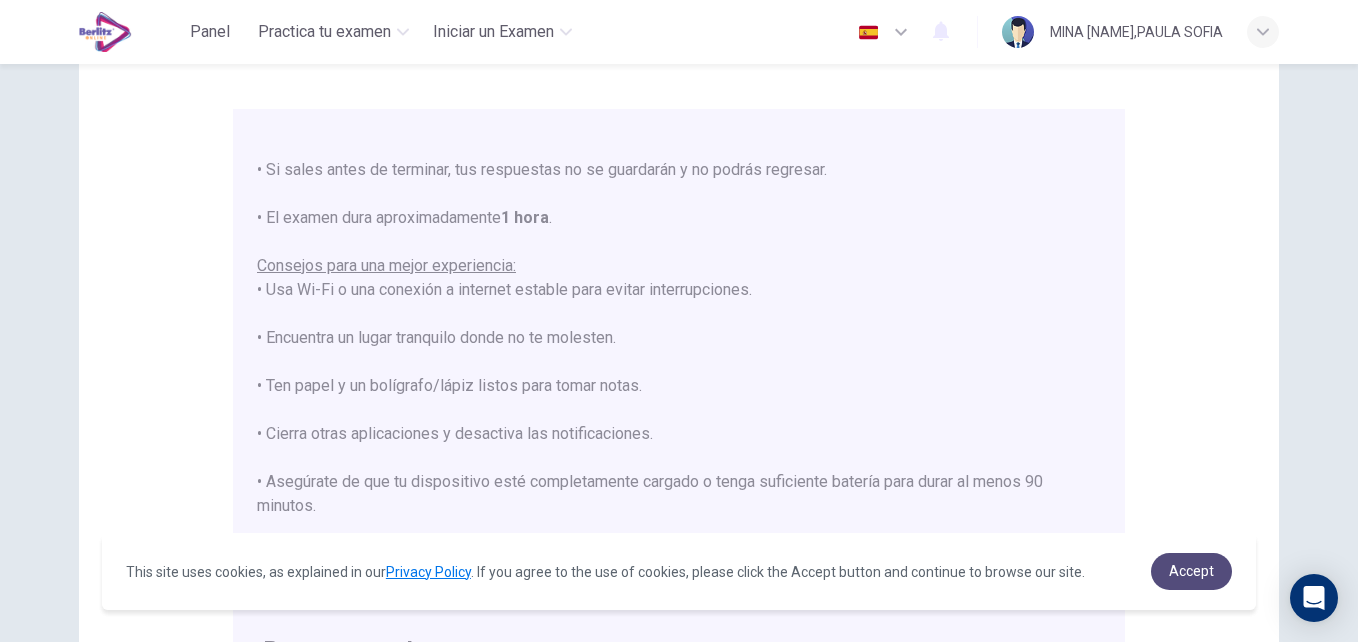 click on "Accept" at bounding box center (1191, 571) 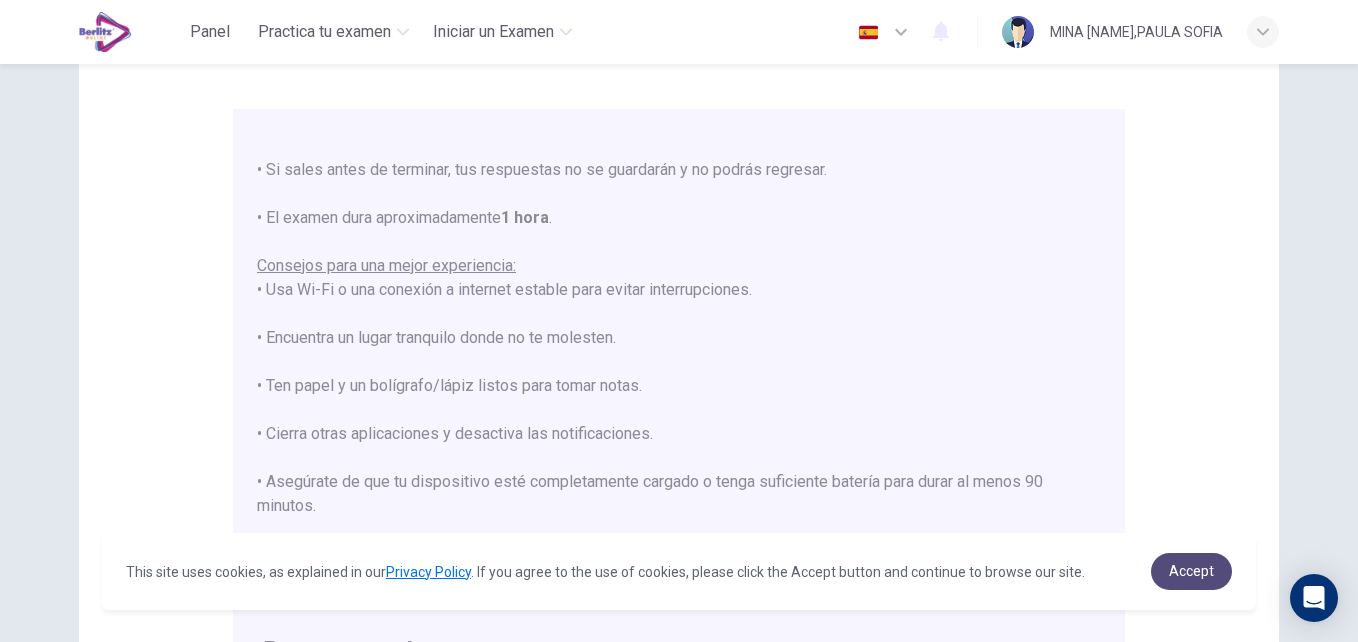 click on "Accept" at bounding box center (1191, 571) 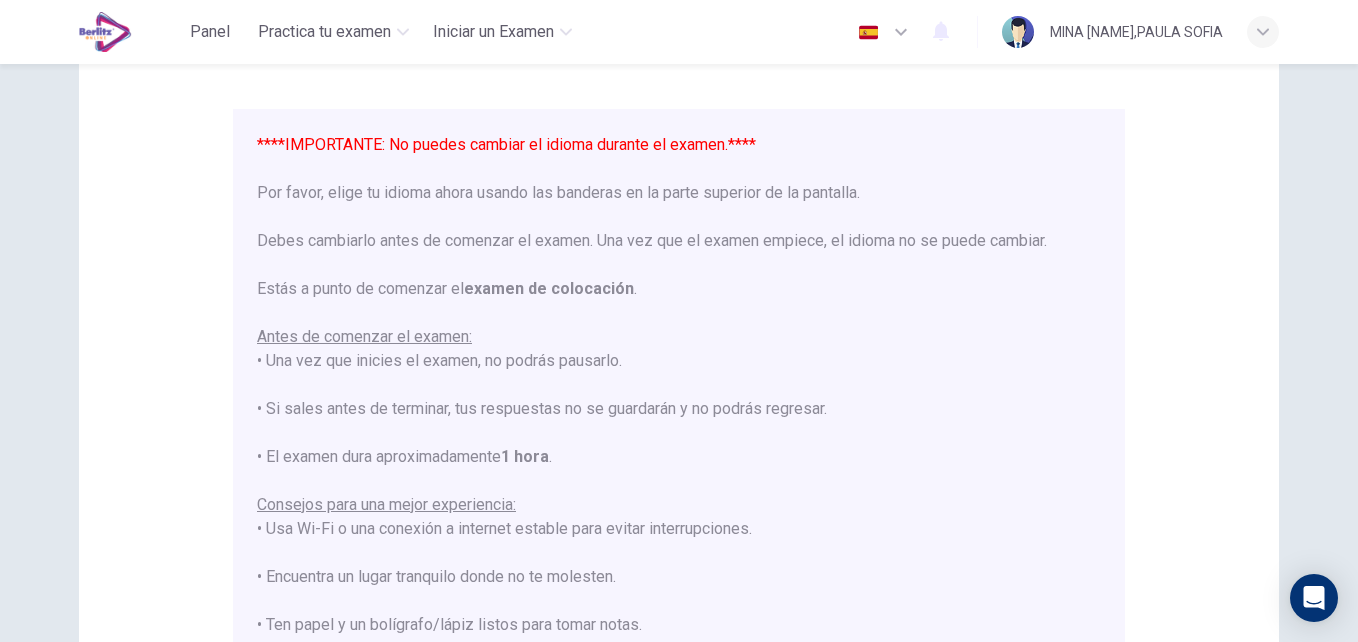 scroll, scrollTop: 239, scrollLeft: 0, axis: vertical 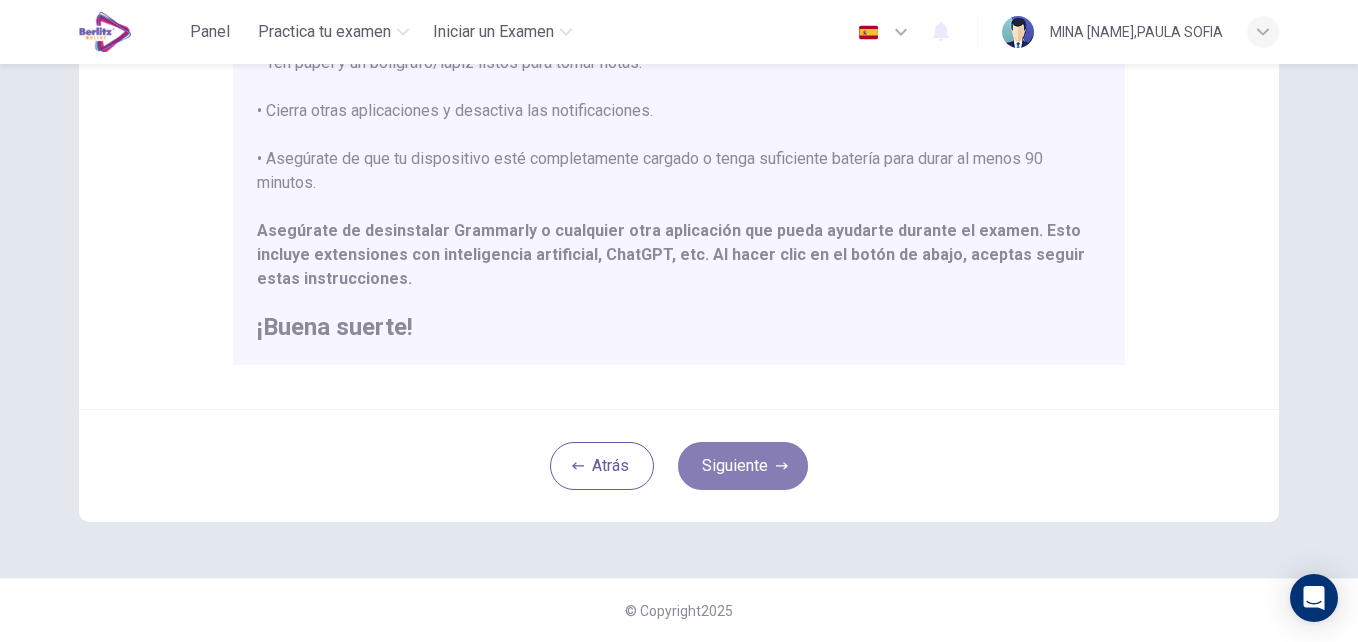 drag, startPoint x: 754, startPoint y: 471, endPoint x: 771, endPoint y: 459, distance: 20.808653 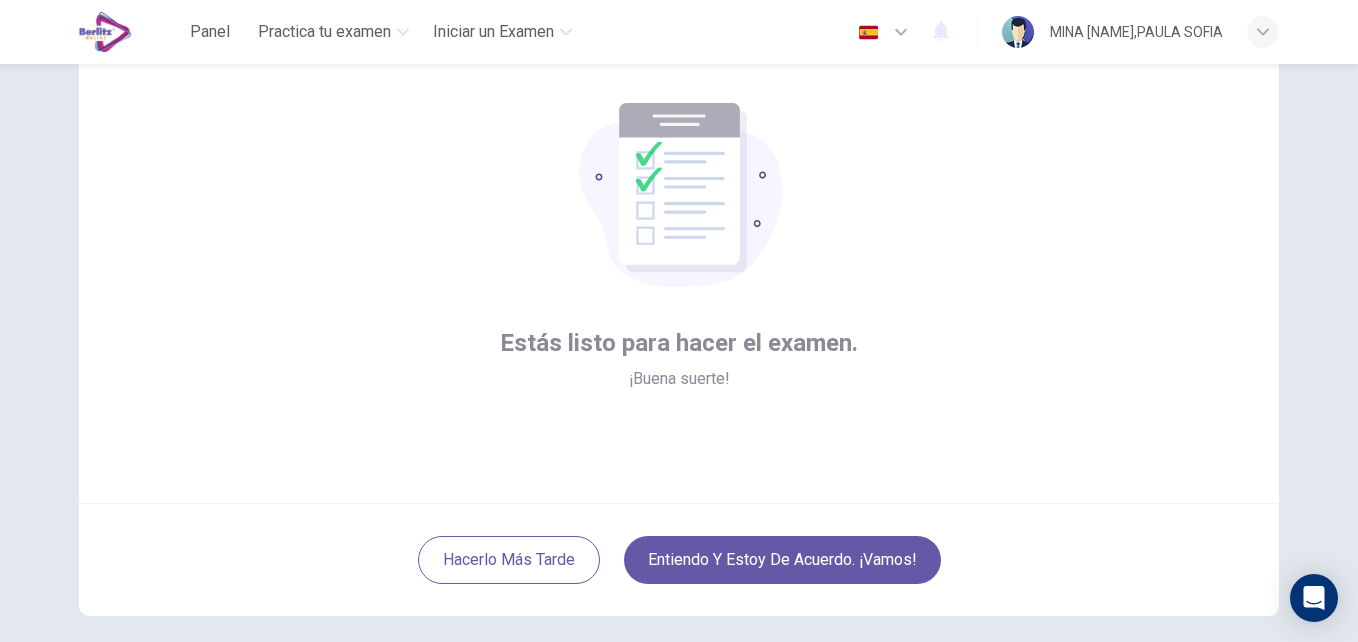 scroll, scrollTop: 70, scrollLeft: 0, axis: vertical 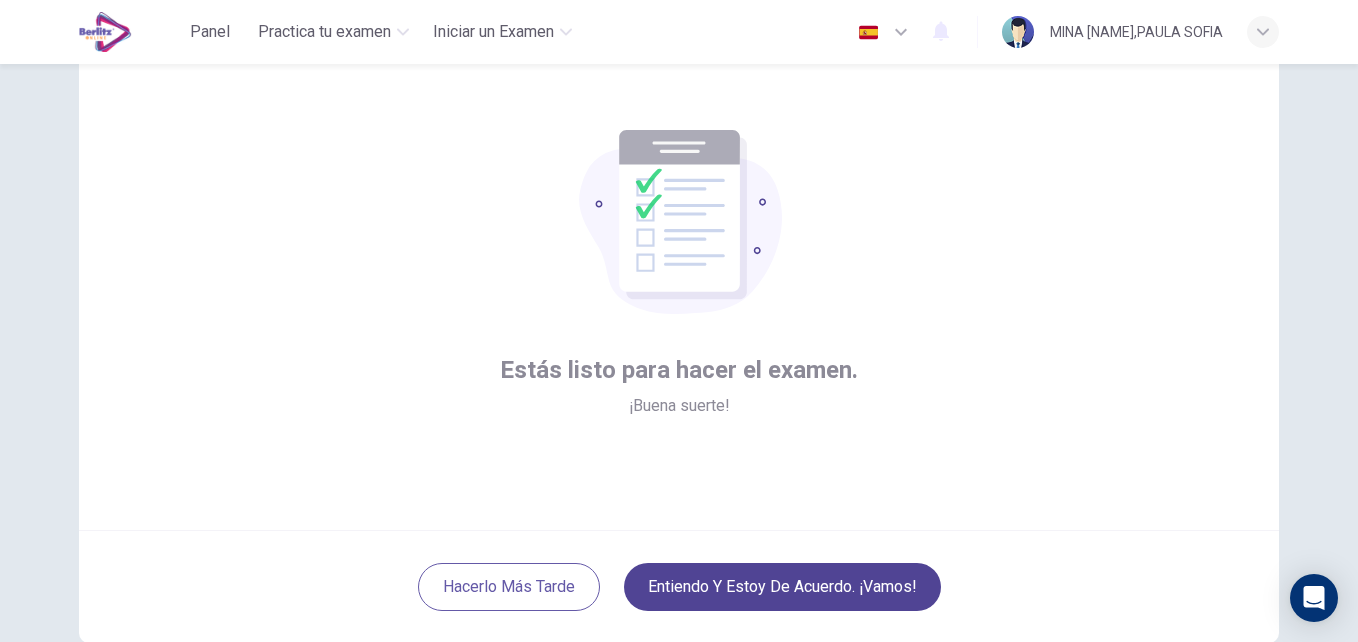 click on "Entiendo y estoy de acuerdo. ¡Vamos!" at bounding box center [782, 587] 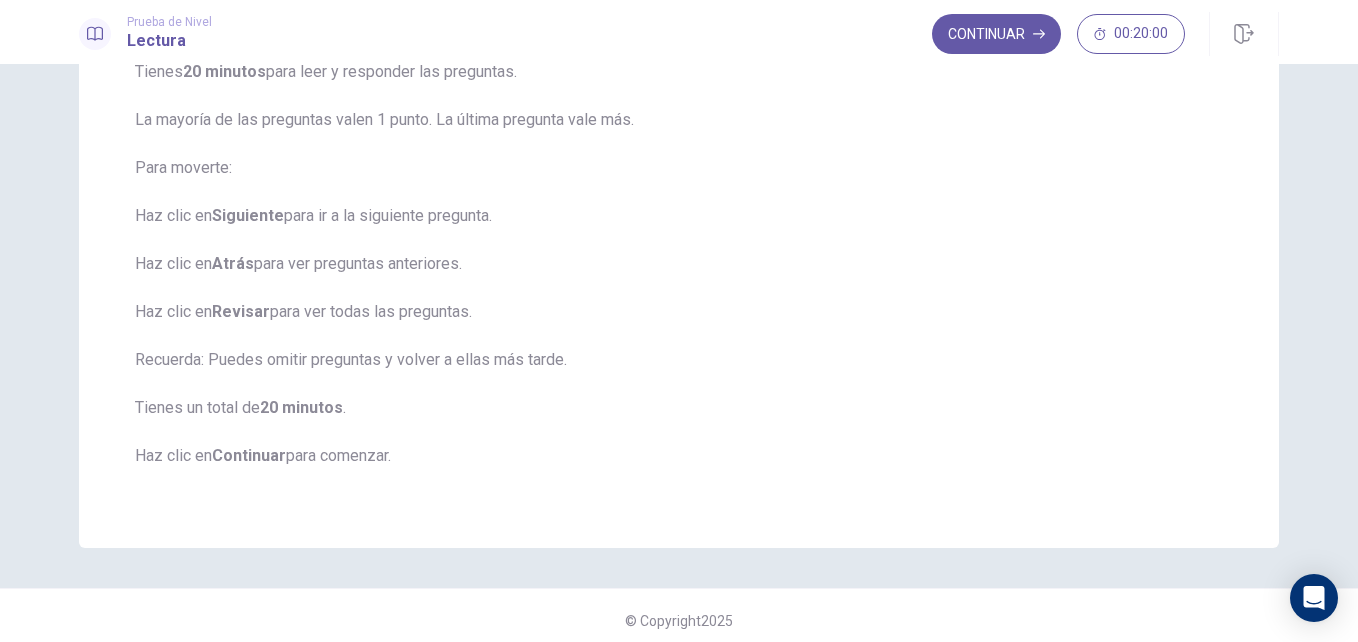scroll, scrollTop: 238, scrollLeft: 0, axis: vertical 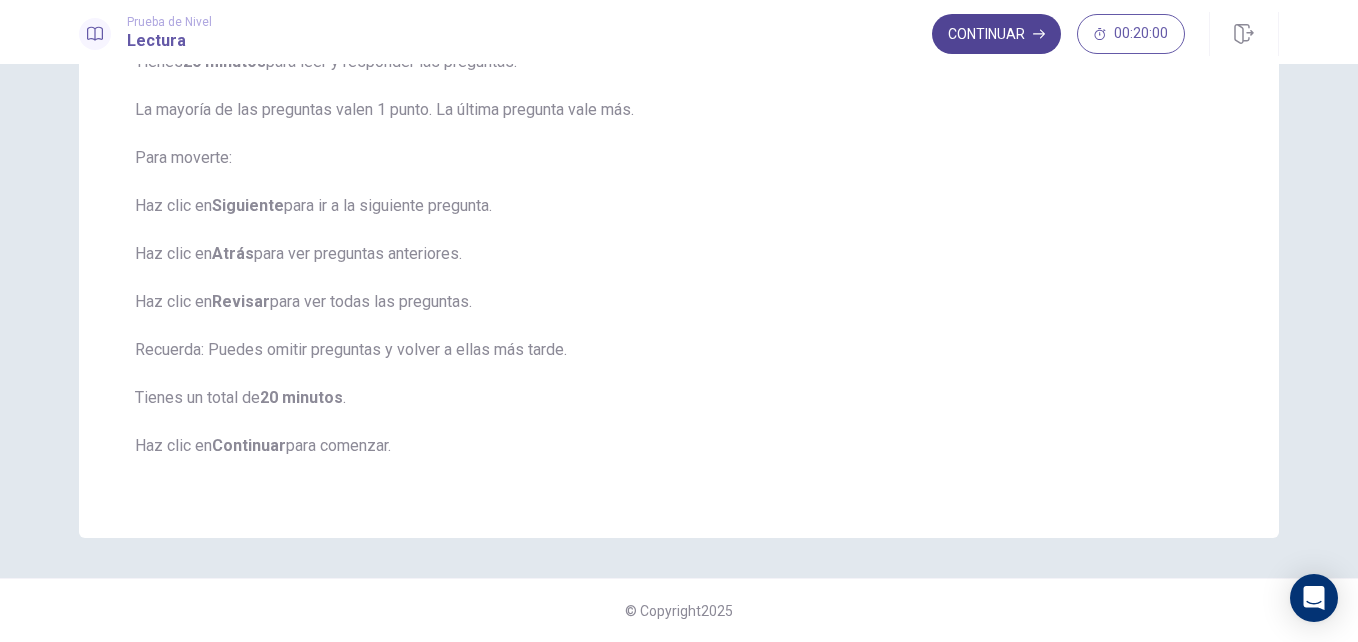 click on "Continuar" at bounding box center (996, 34) 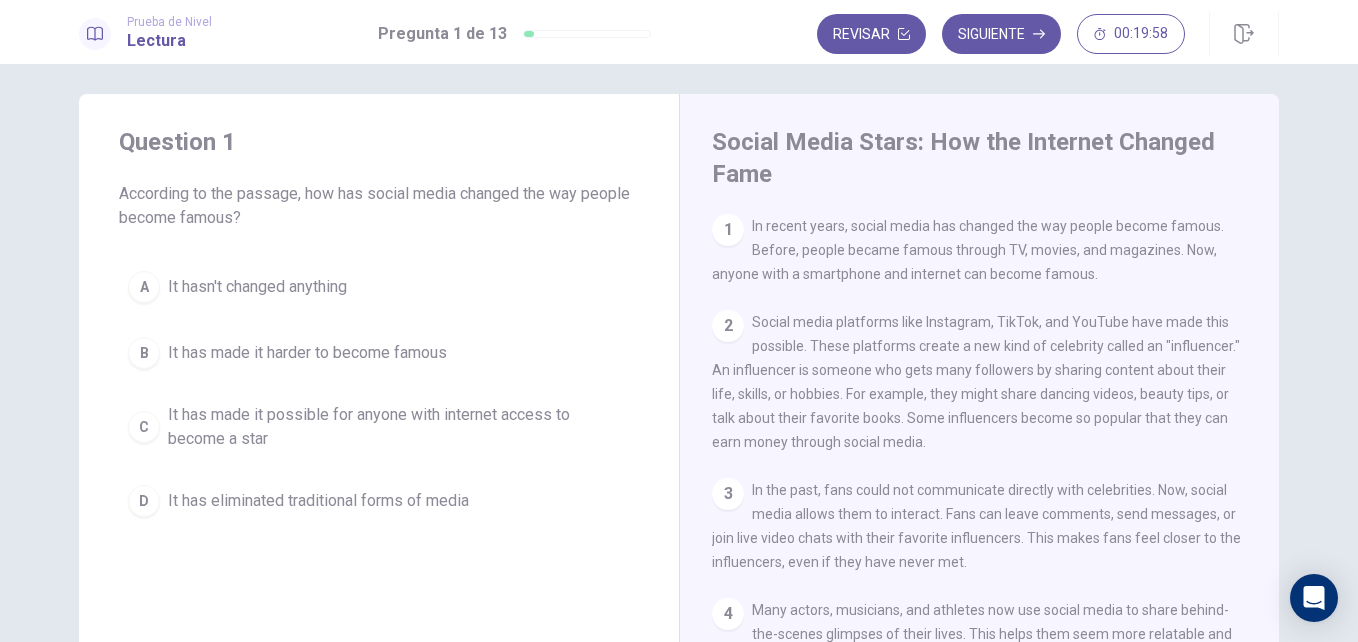 scroll, scrollTop: 0, scrollLeft: 0, axis: both 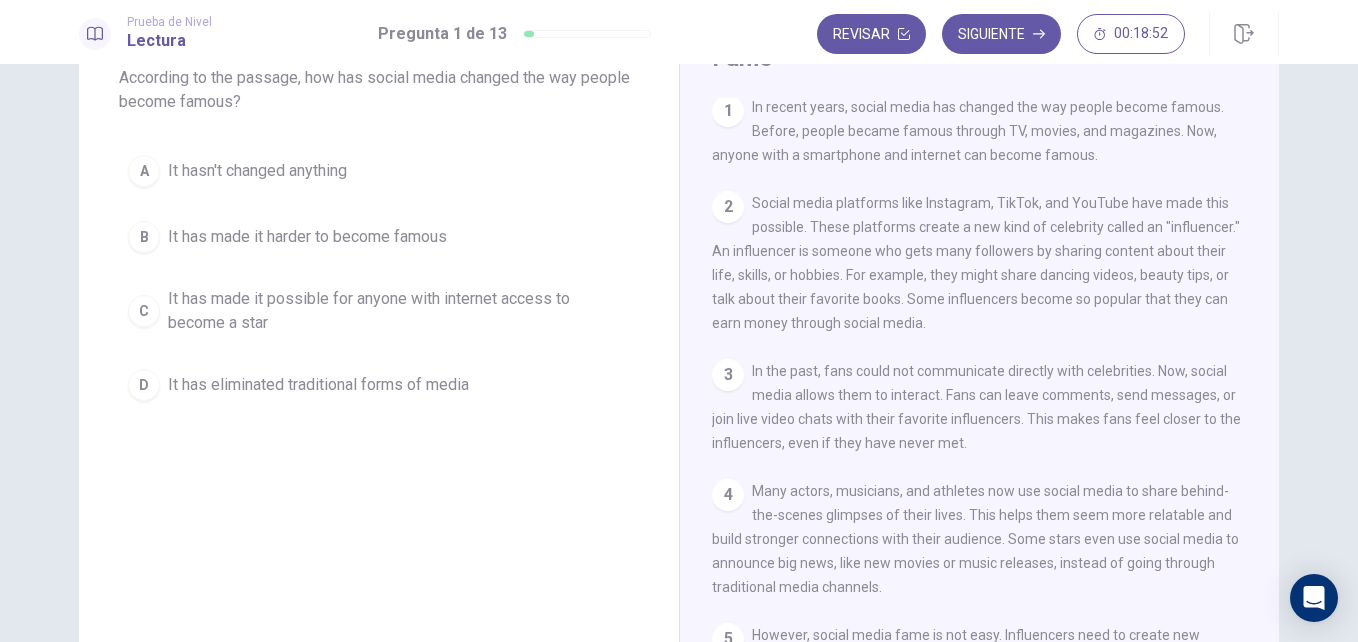 click on "It has made it possible for anyone with internet access to become a star" at bounding box center (399, 311) 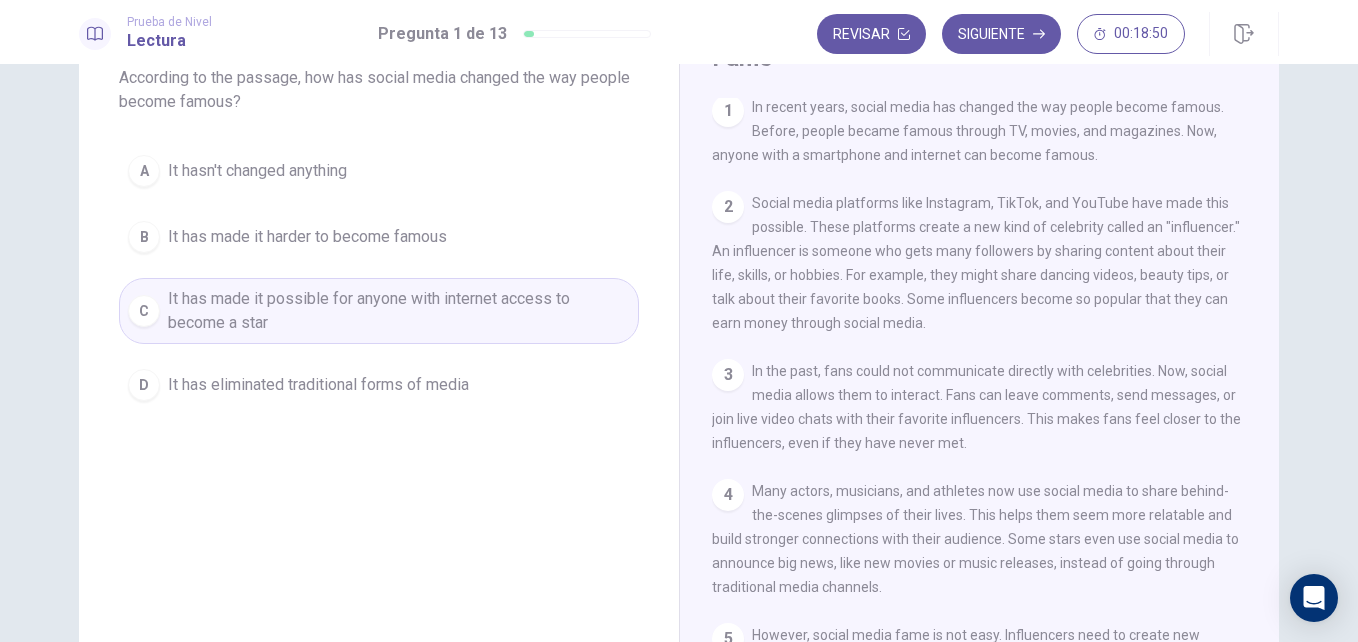 click on "Question 1 According to the passage, how has social media changed the way people become famous? A It hasn't changed anything B It has made it harder to become famous C It has made it possible for anyone with internet access to become a star D It has eliminated traditional forms of media" at bounding box center [379, 210] 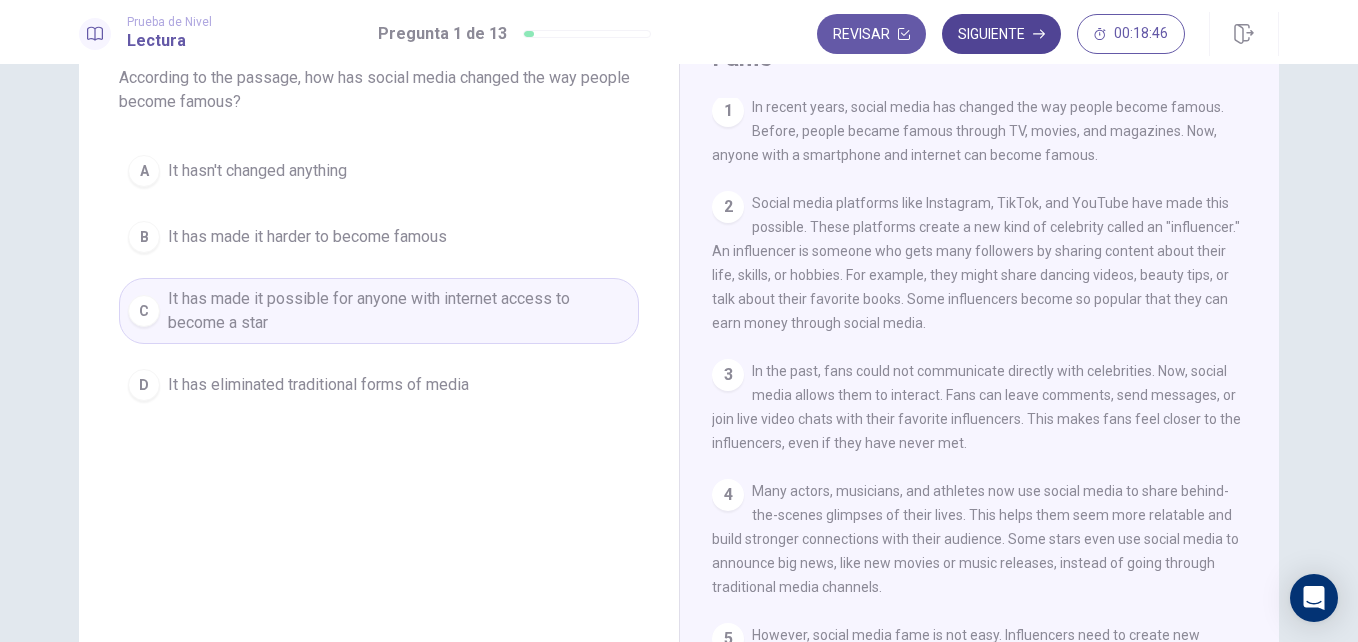 click on "Siguiente" at bounding box center [1001, 34] 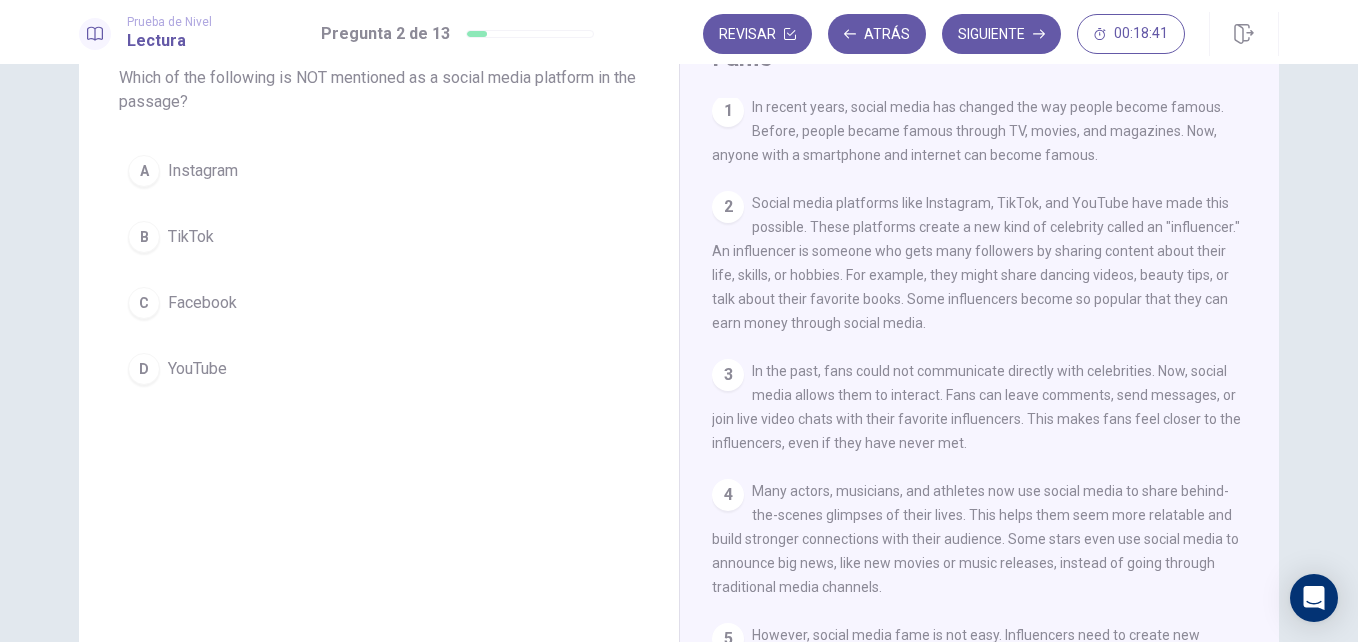 scroll, scrollTop: 115, scrollLeft: 0, axis: vertical 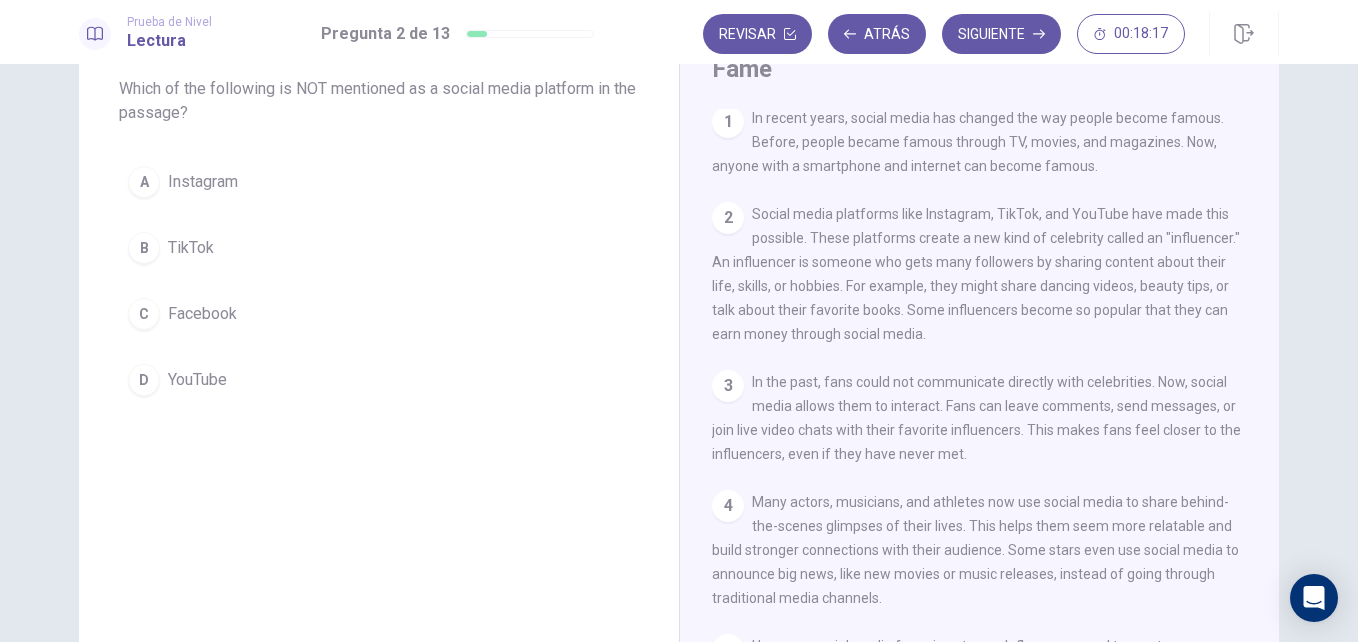 click on "Facebook" at bounding box center [202, 314] 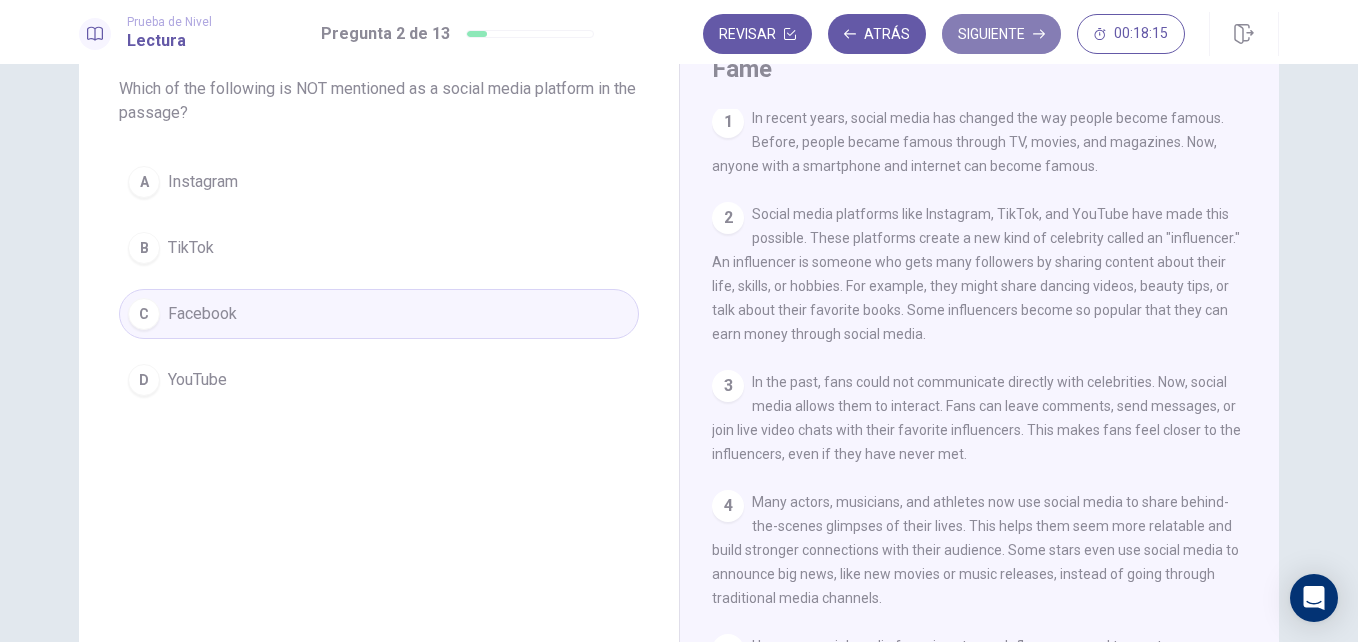 click on "Siguiente" at bounding box center (1001, 34) 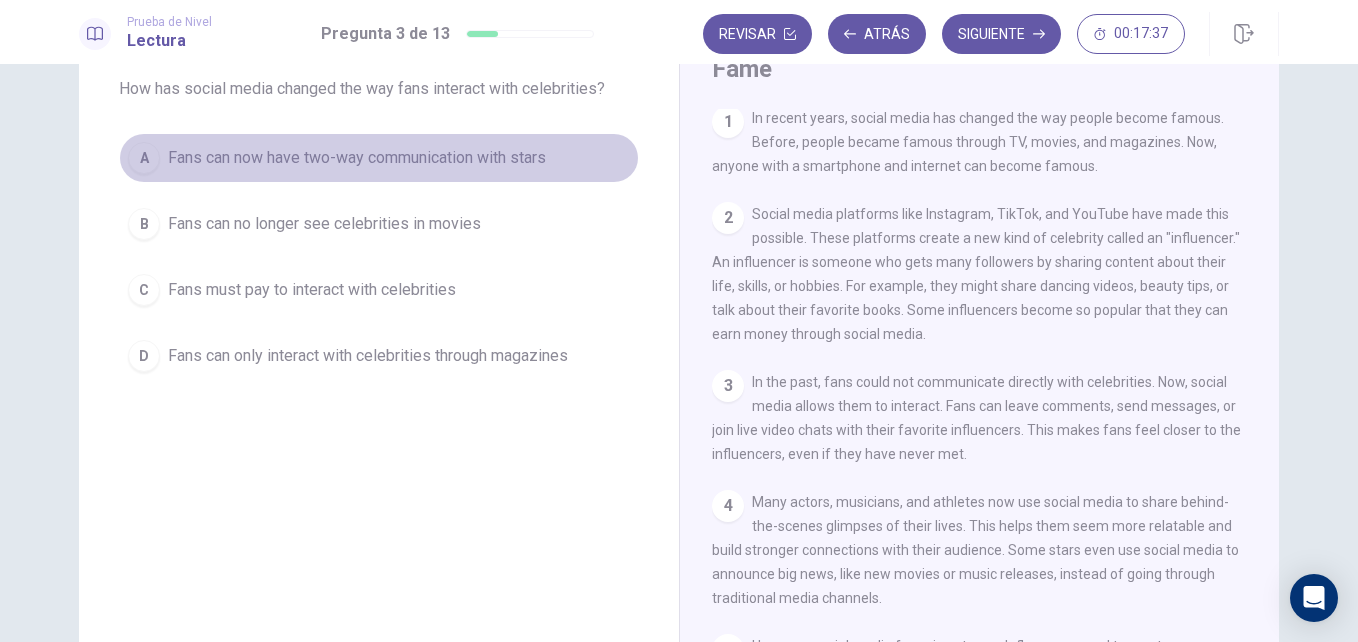 click on "Fans can now have two-way communication with stars" at bounding box center (357, 158) 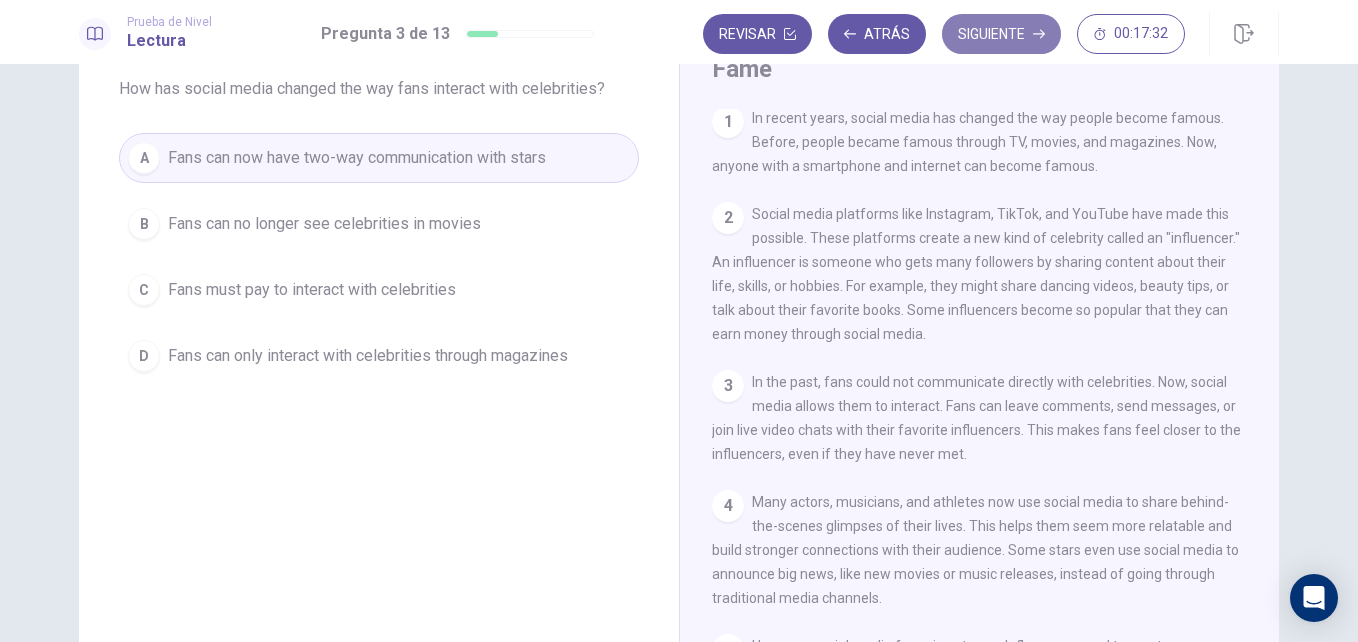 click on "Siguiente" at bounding box center (1001, 34) 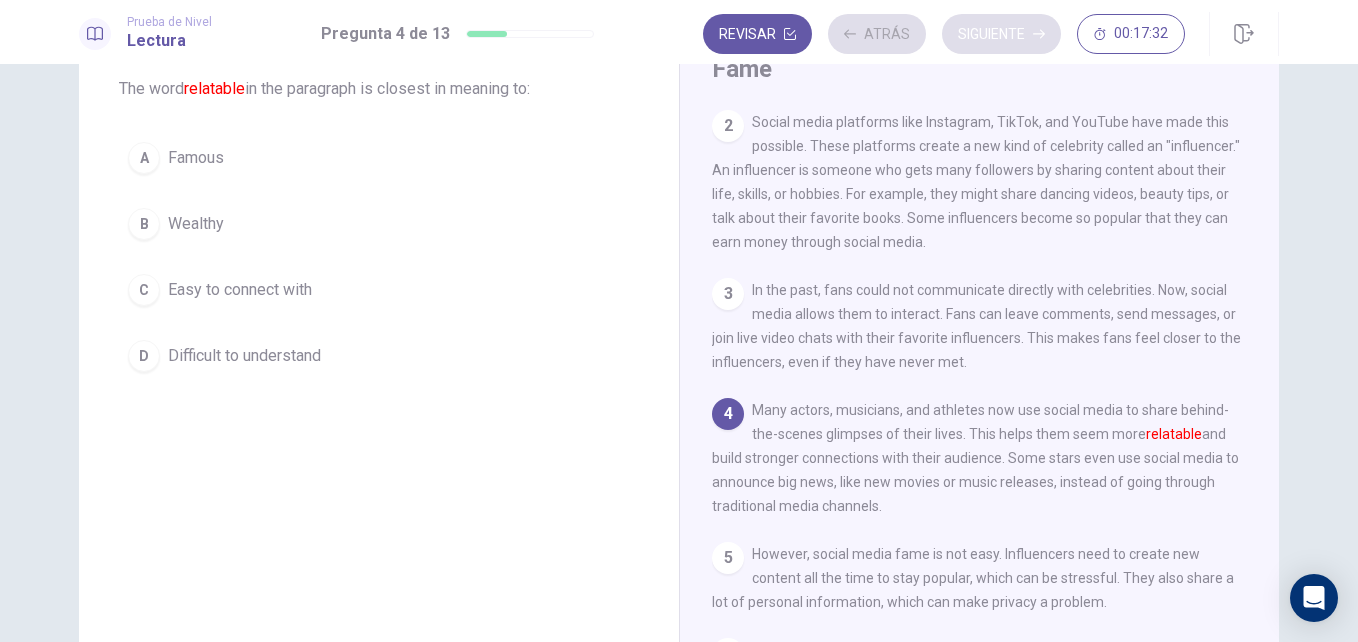 scroll, scrollTop: 147, scrollLeft: 0, axis: vertical 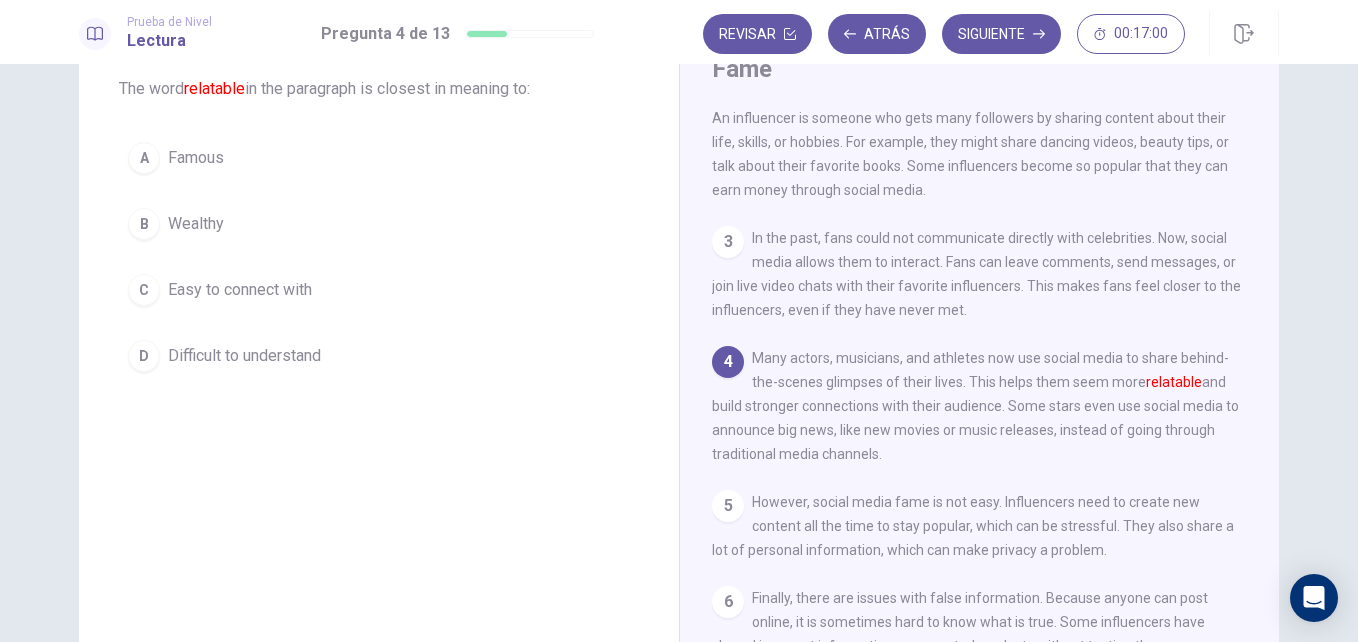 click on "Easy to connect with" at bounding box center [240, 290] 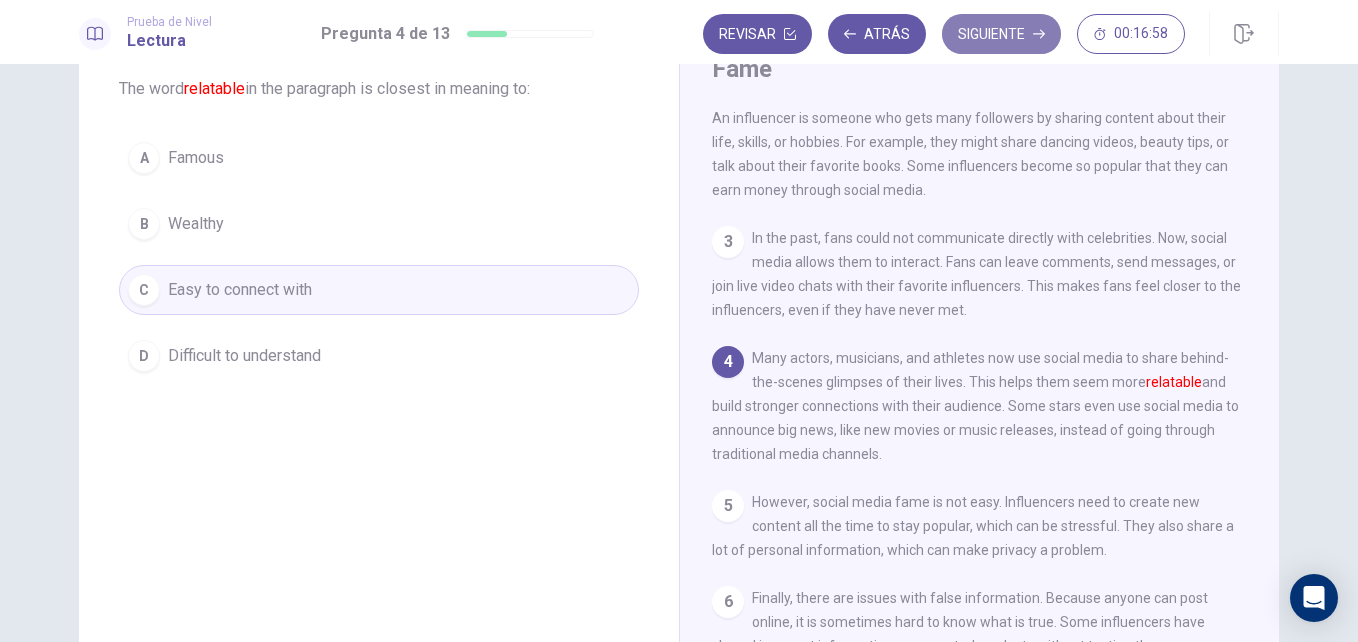 click 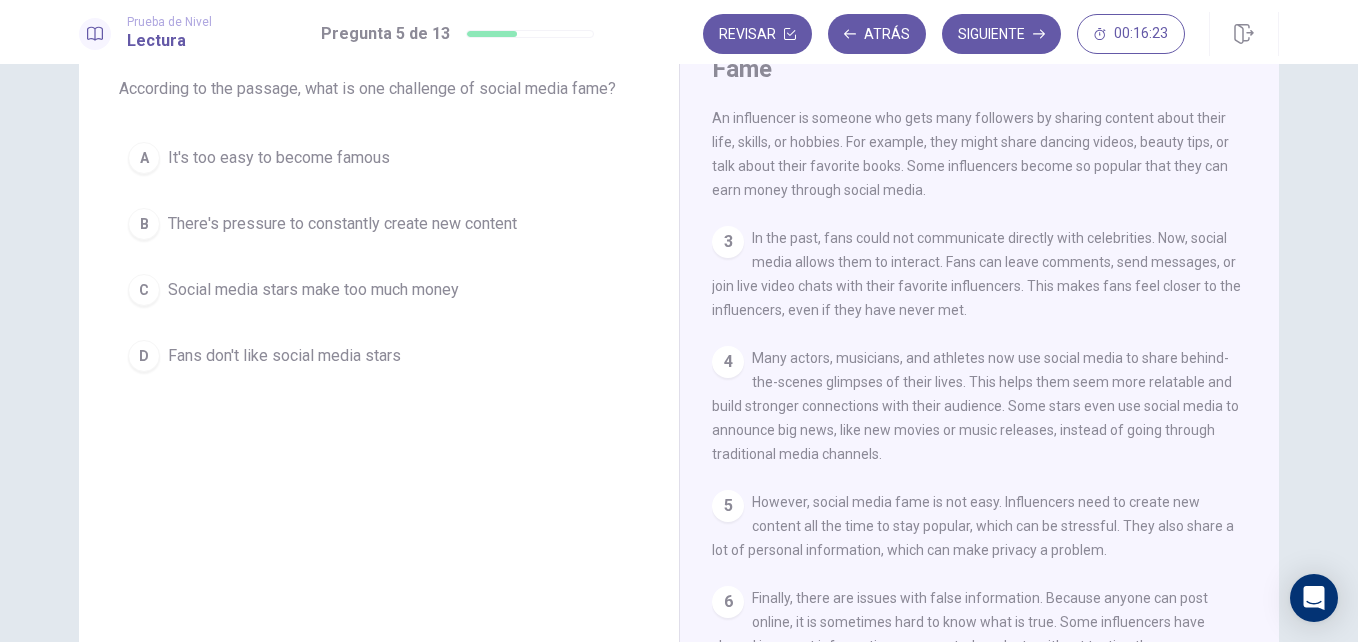 click on "There's pressure to constantly create new content" at bounding box center [342, 224] 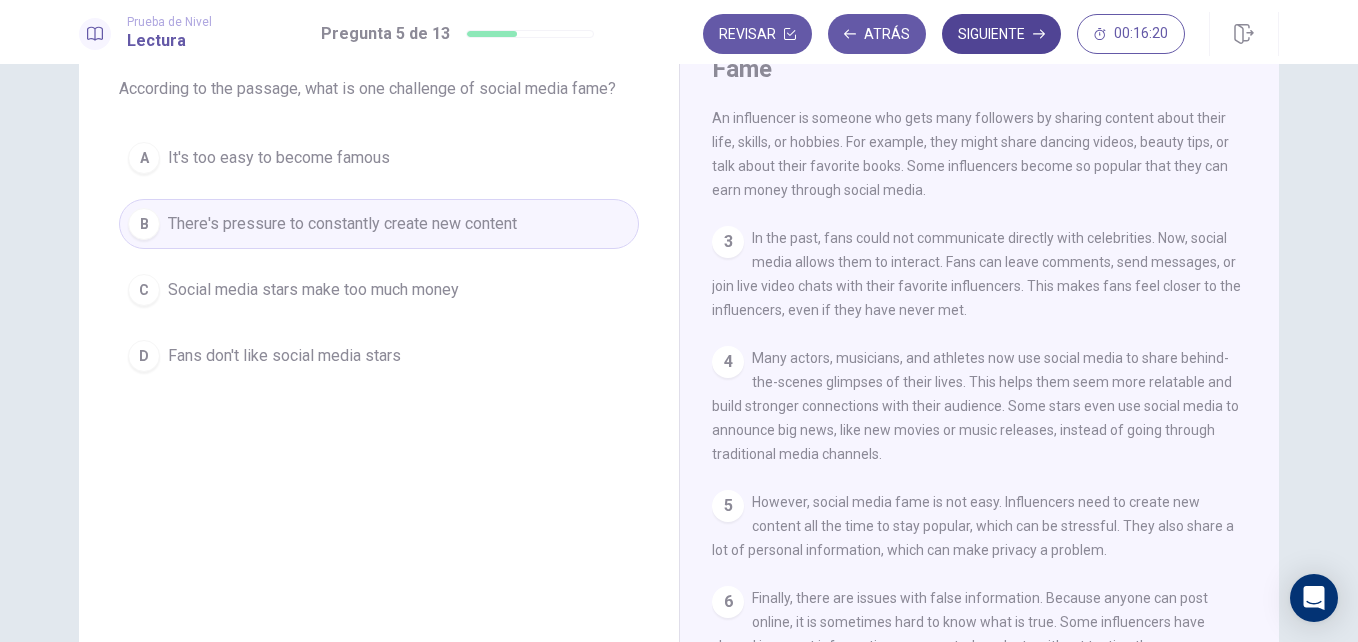 click on "Siguiente" at bounding box center (1001, 34) 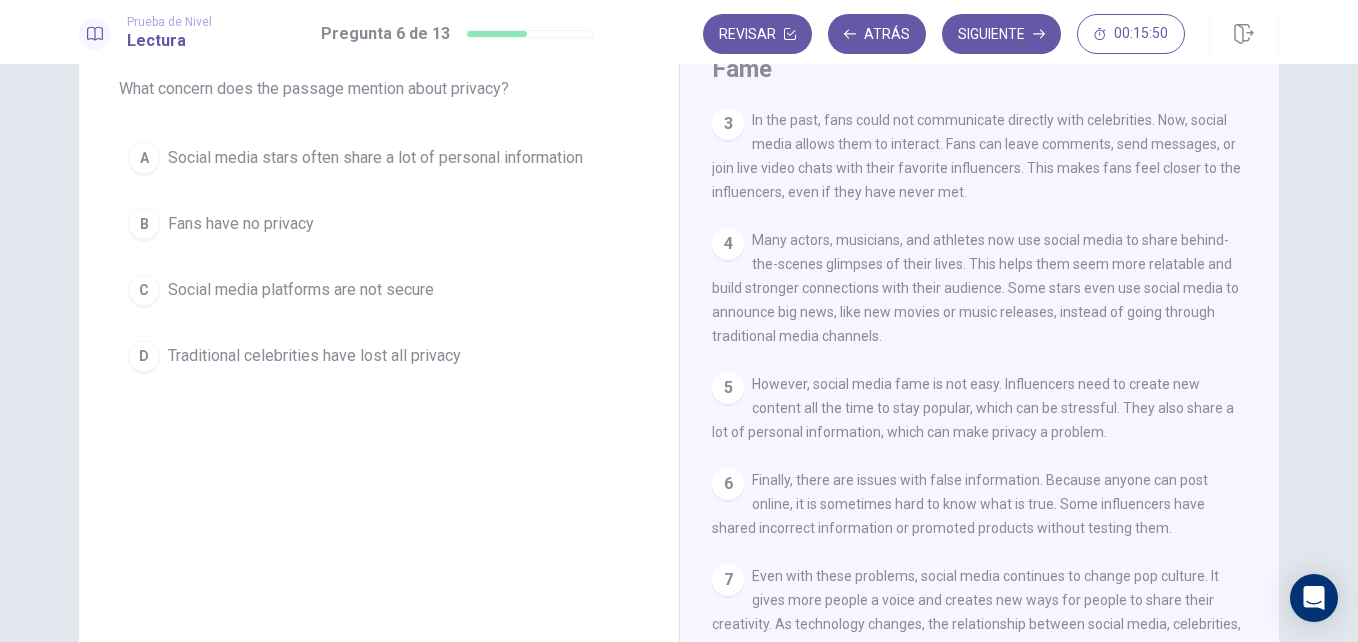 scroll, scrollTop: 293, scrollLeft: 0, axis: vertical 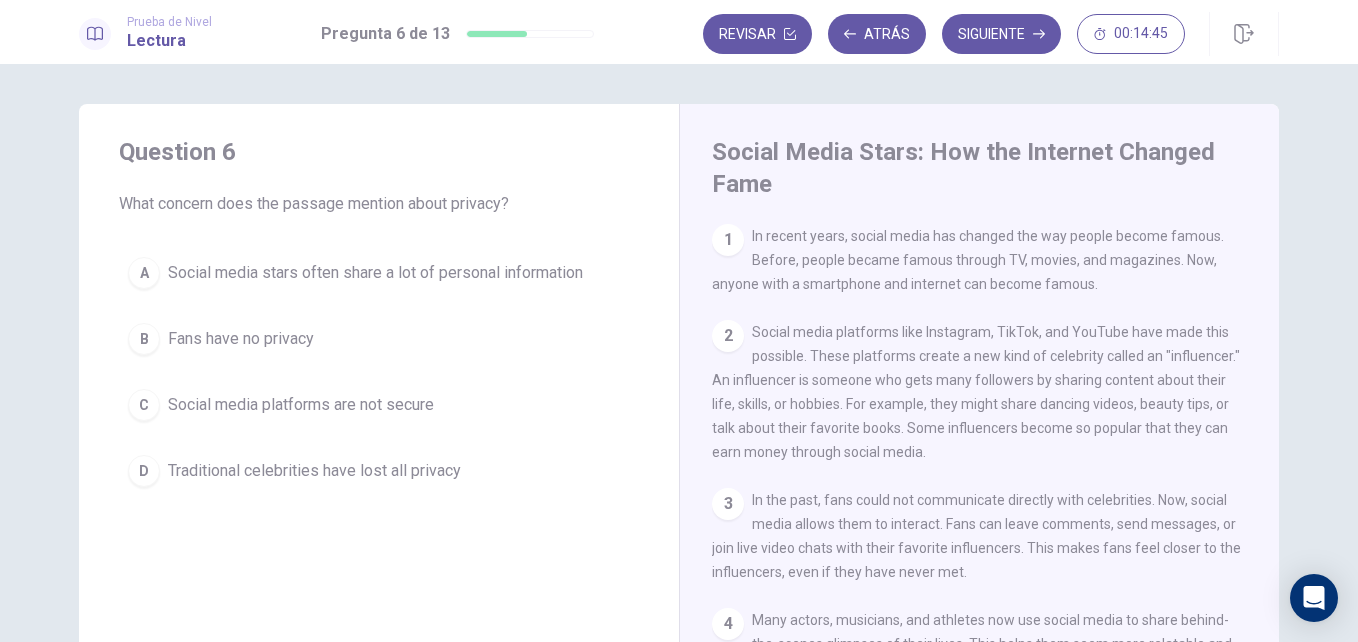 click on "Social media stars often share a lot of personal information" at bounding box center (375, 273) 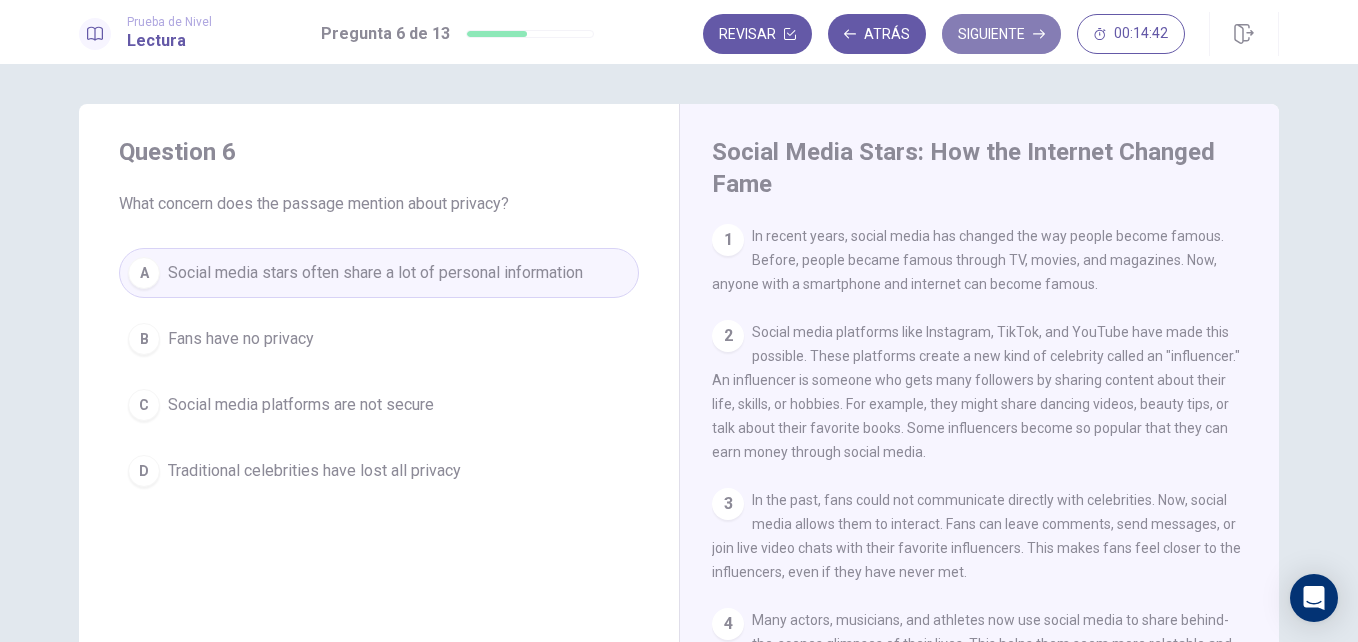 click on "Siguiente" at bounding box center (1001, 34) 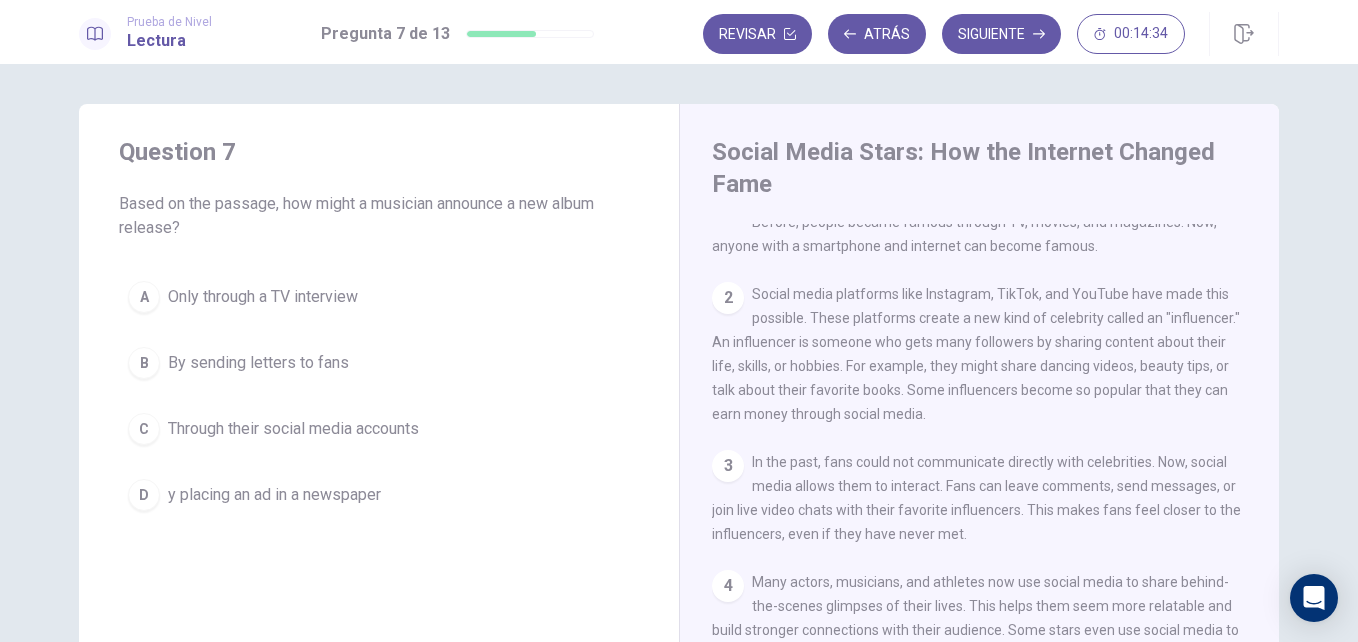 scroll, scrollTop: 40, scrollLeft: 0, axis: vertical 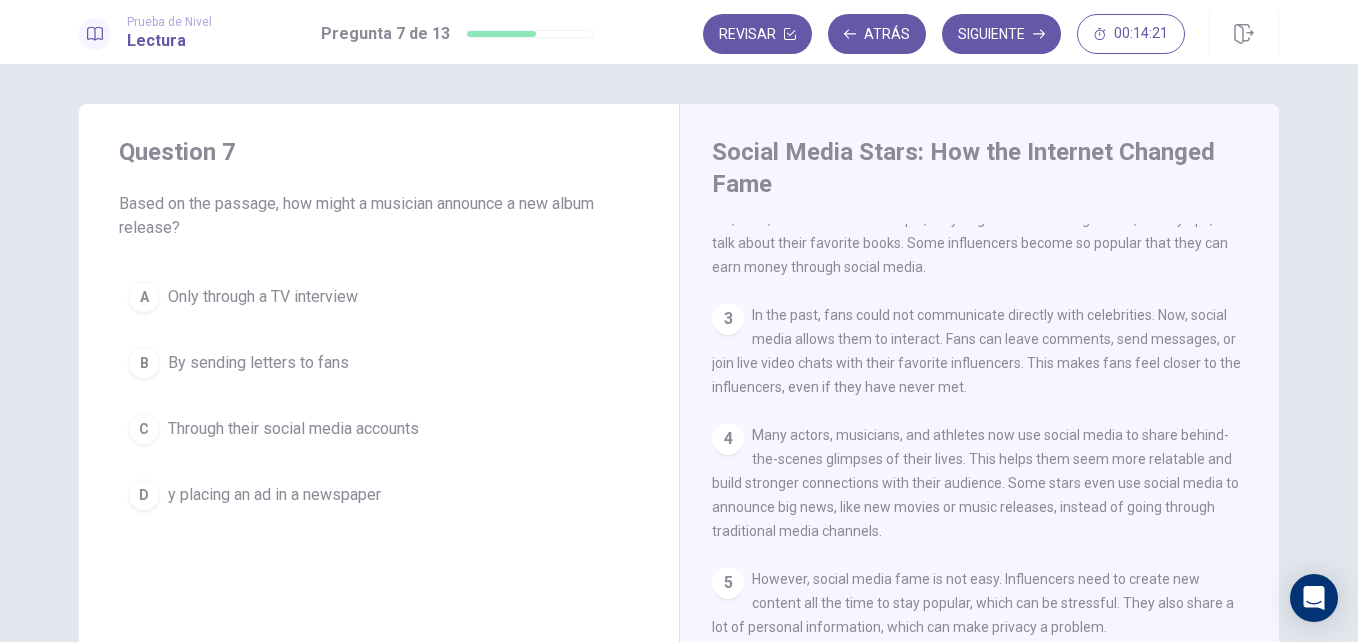 click on "Through their social media accounts" at bounding box center (293, 429) 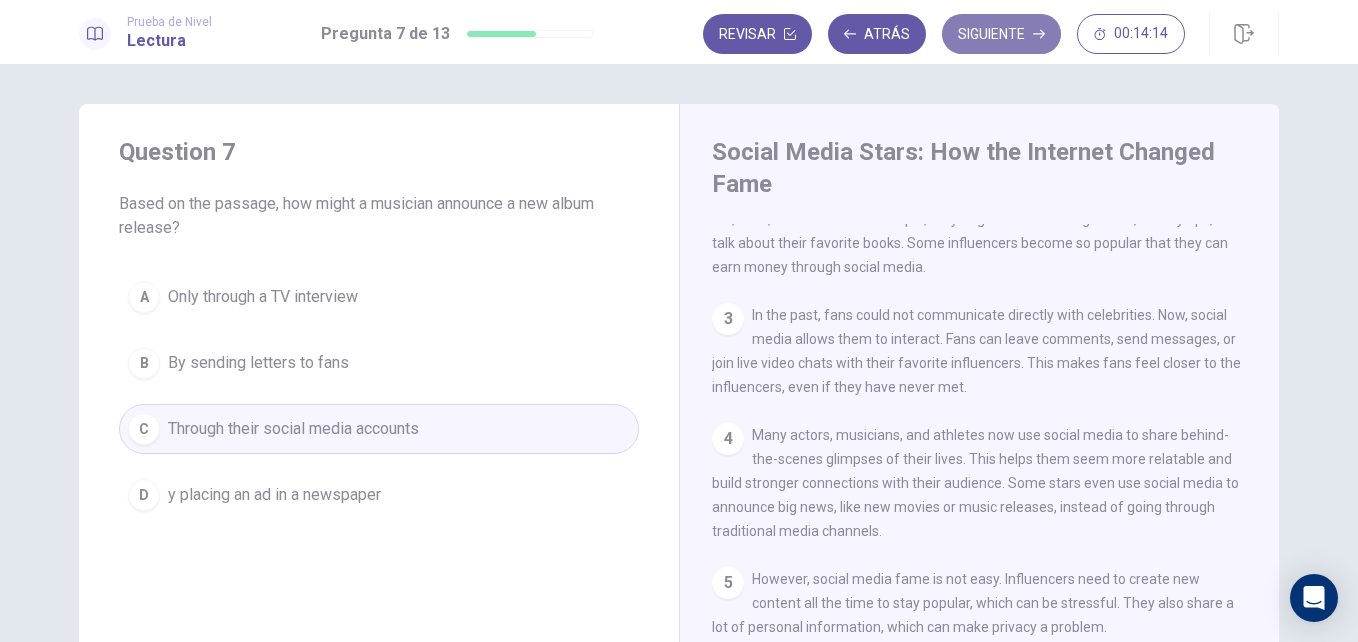click on "Siguiente" at bounding box center [1001, 34] 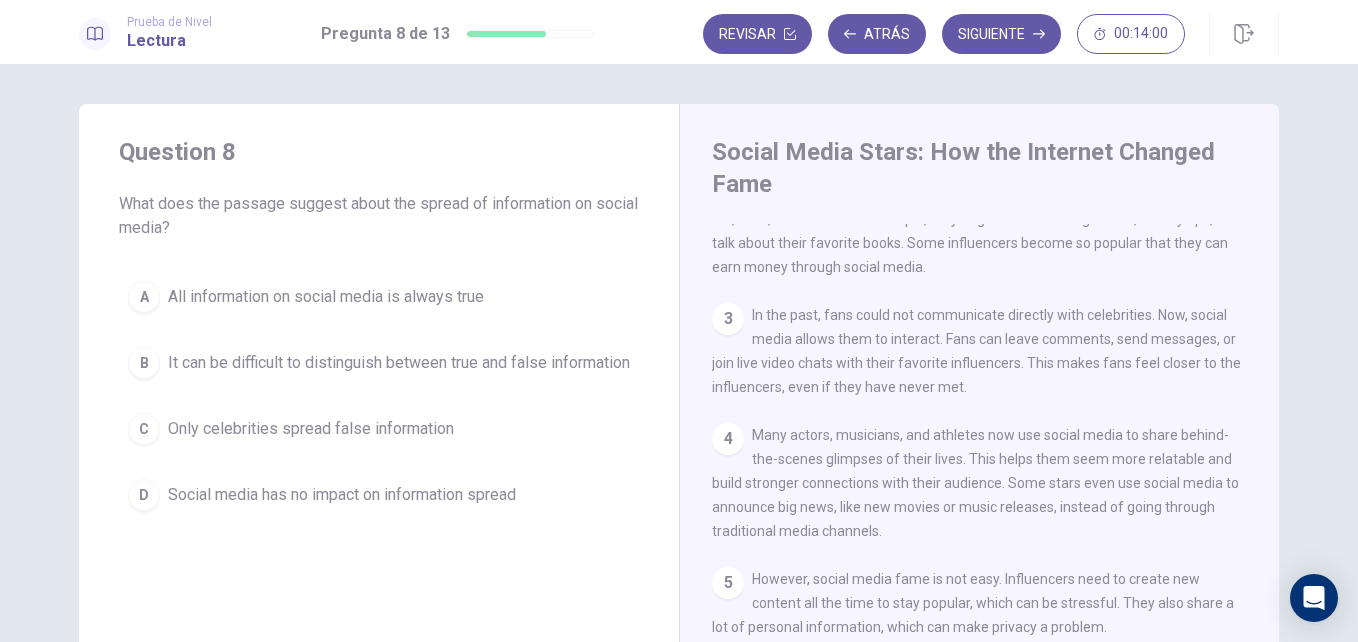 click on "It can be difficult to distinguish between true and false information" at bounding box center (399, 363) 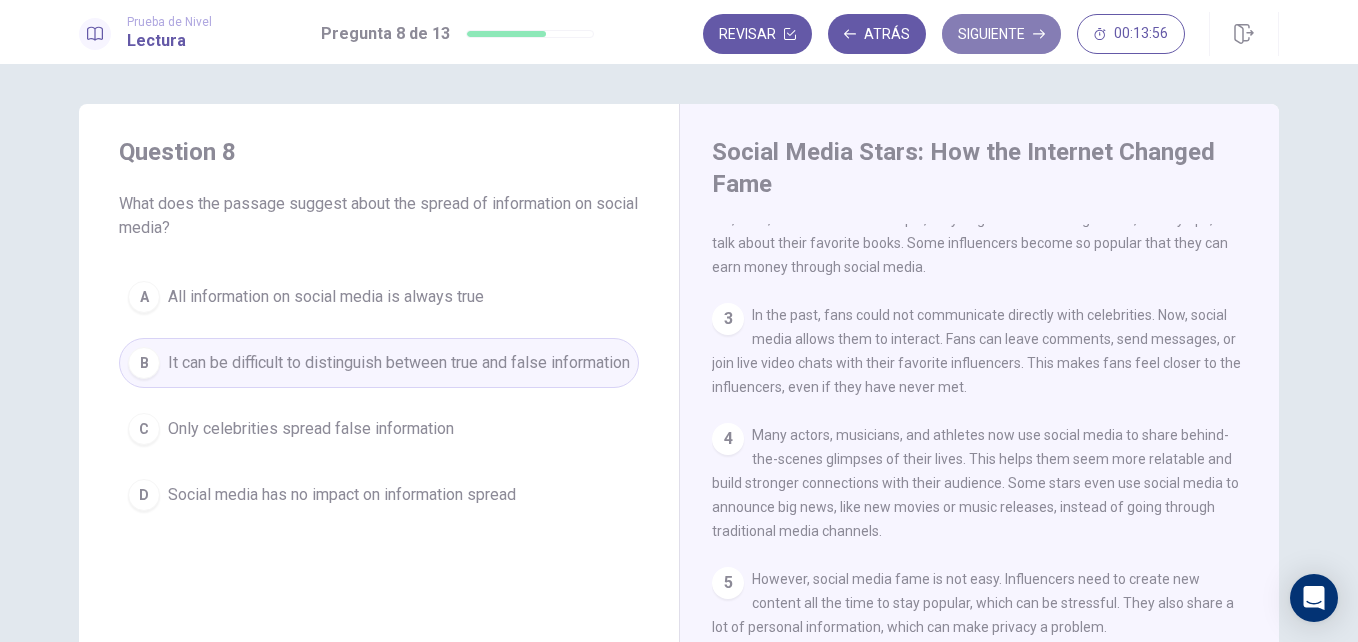 click on "Siguiente" at bounding box center [1001, 34] 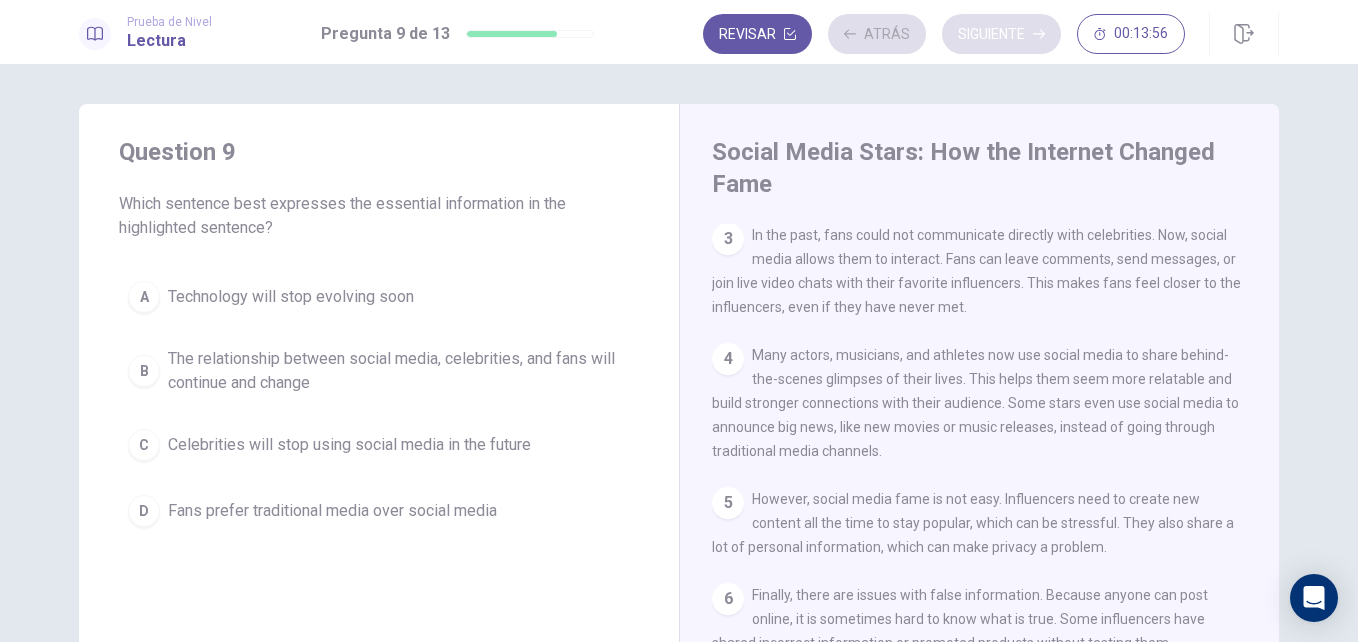 scroll, scrollTop: 293, scrollLeft: 0, axis: vertical 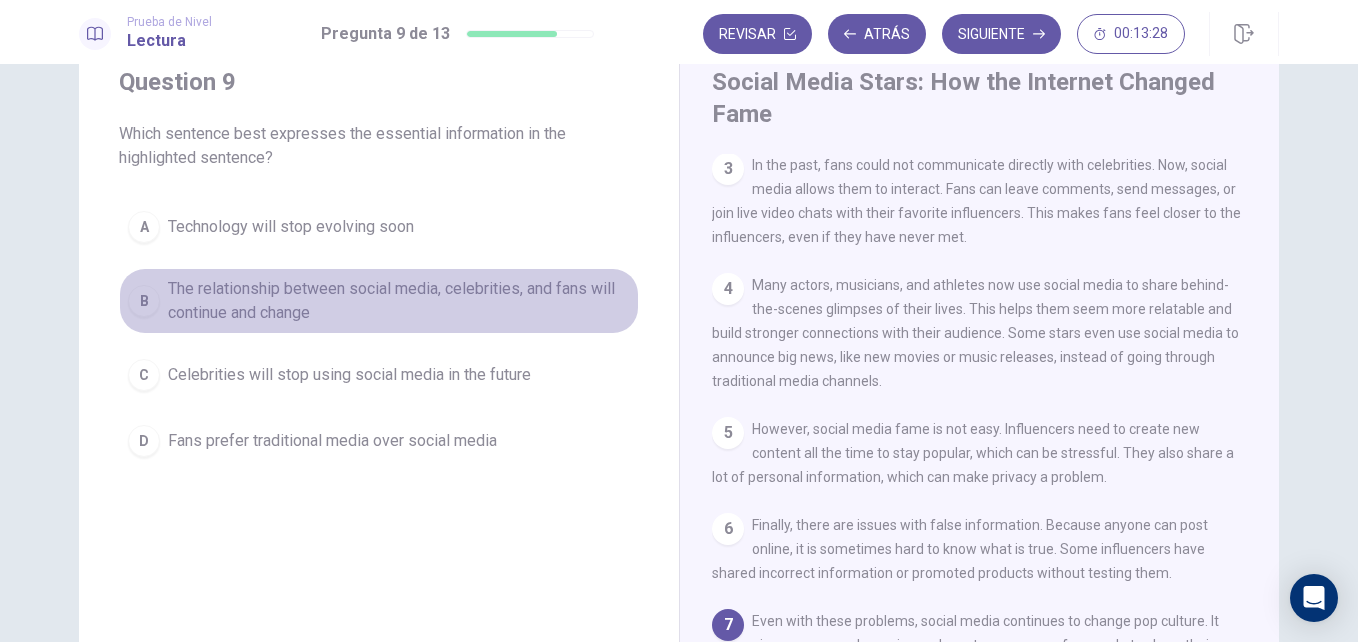 click on "The relationship between social media, celebrities, and fans will continue and change" at bounding box center [399, 301] 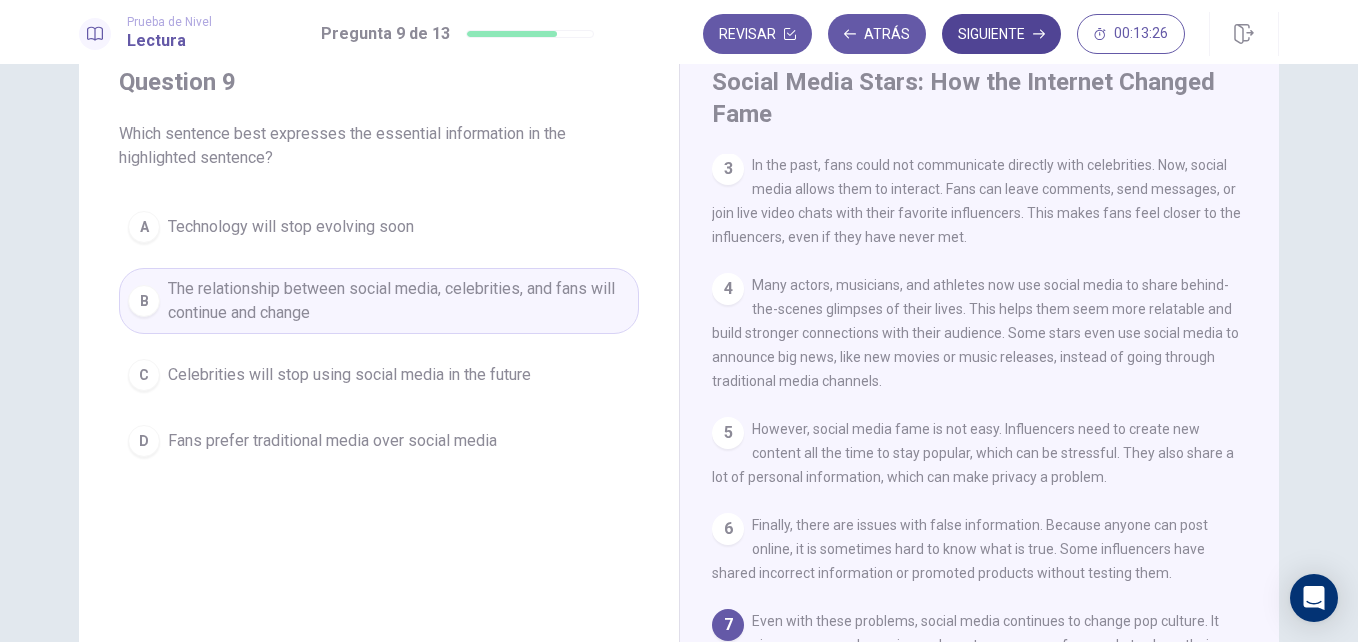 click on "Siguiente" at bounding box center [1001, 34] 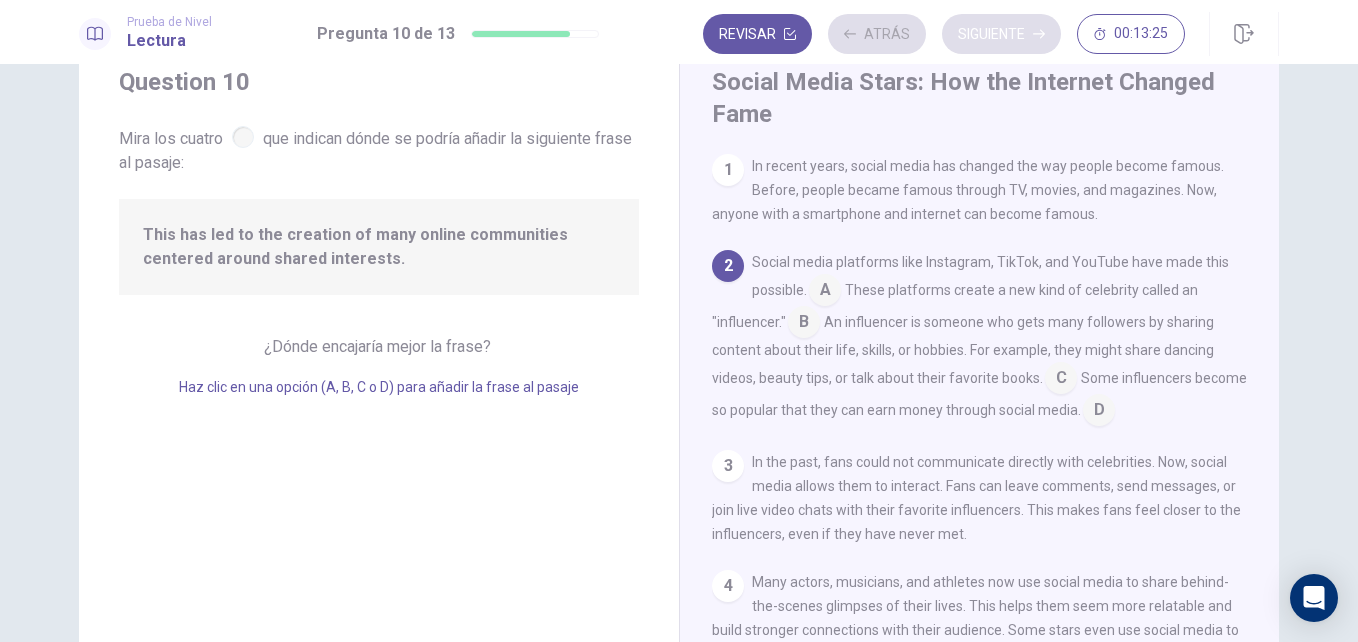 scroll, scrollTop: 99, scrollLeft: 0, axis: vertical 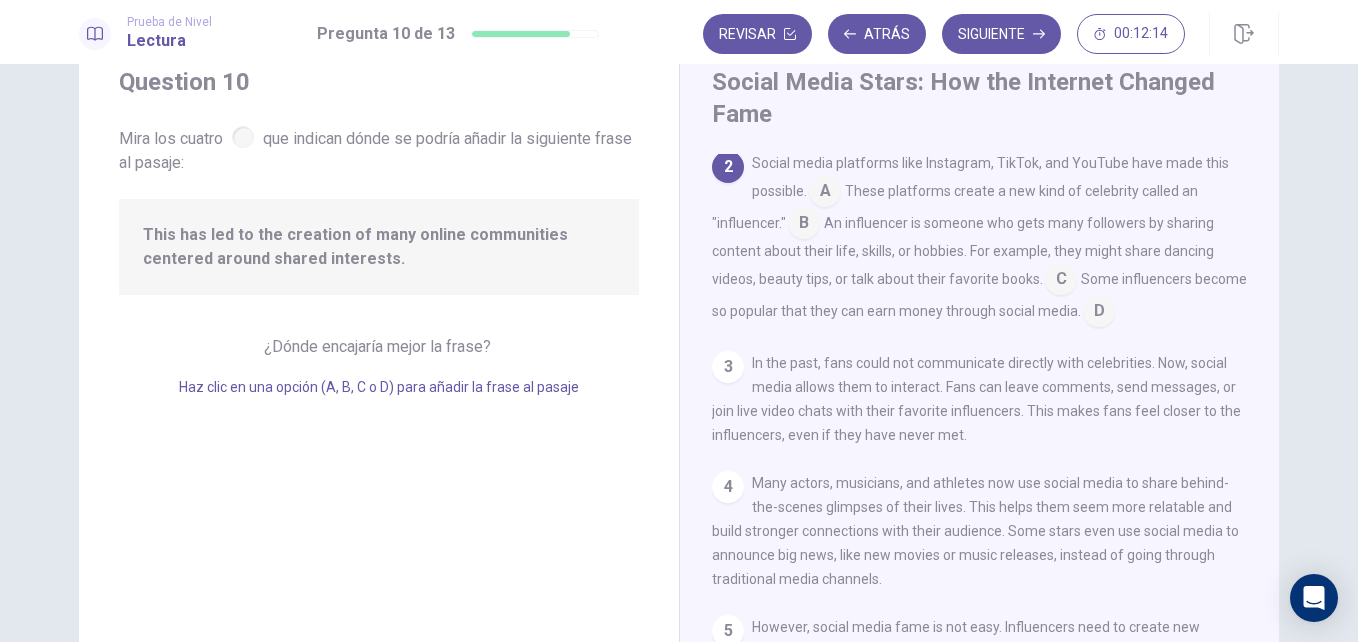 click at bounding box center [804, 225] 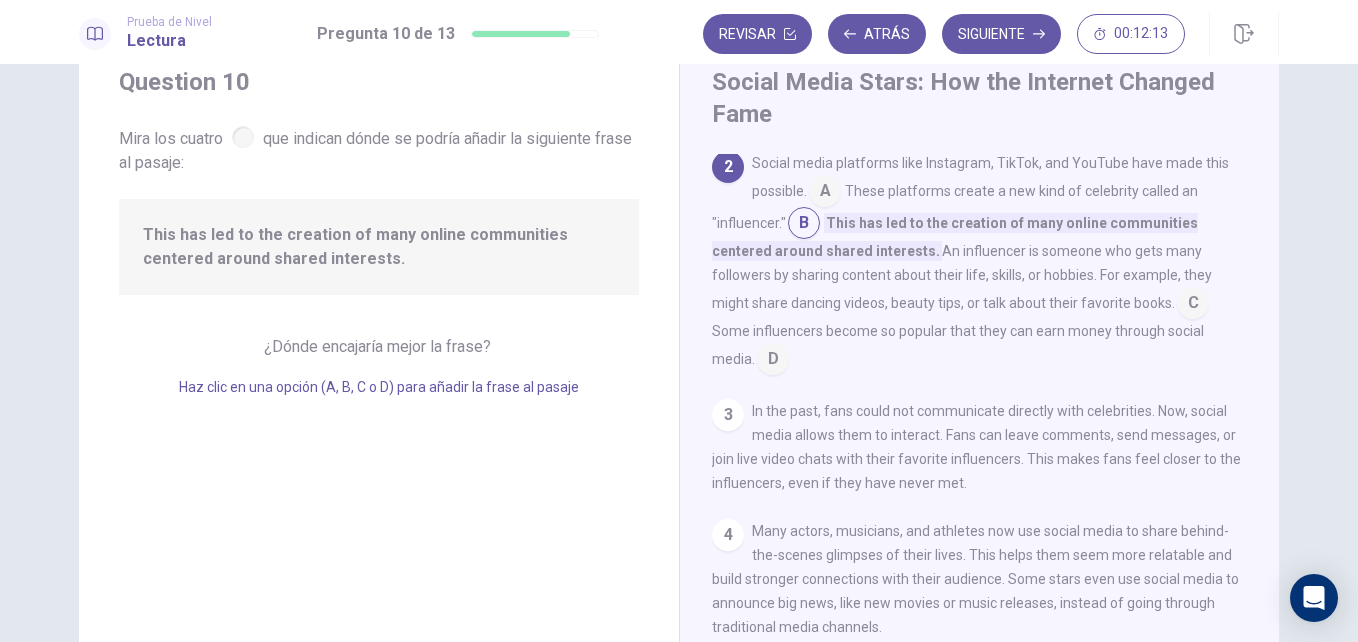 click on "An influencer is someone who gets many followers by sharing content about their life, skills, or hobbies. For example, they might share dancing videos, beauty tips, or talk about their favorite books." at bounding box center [962, 277] 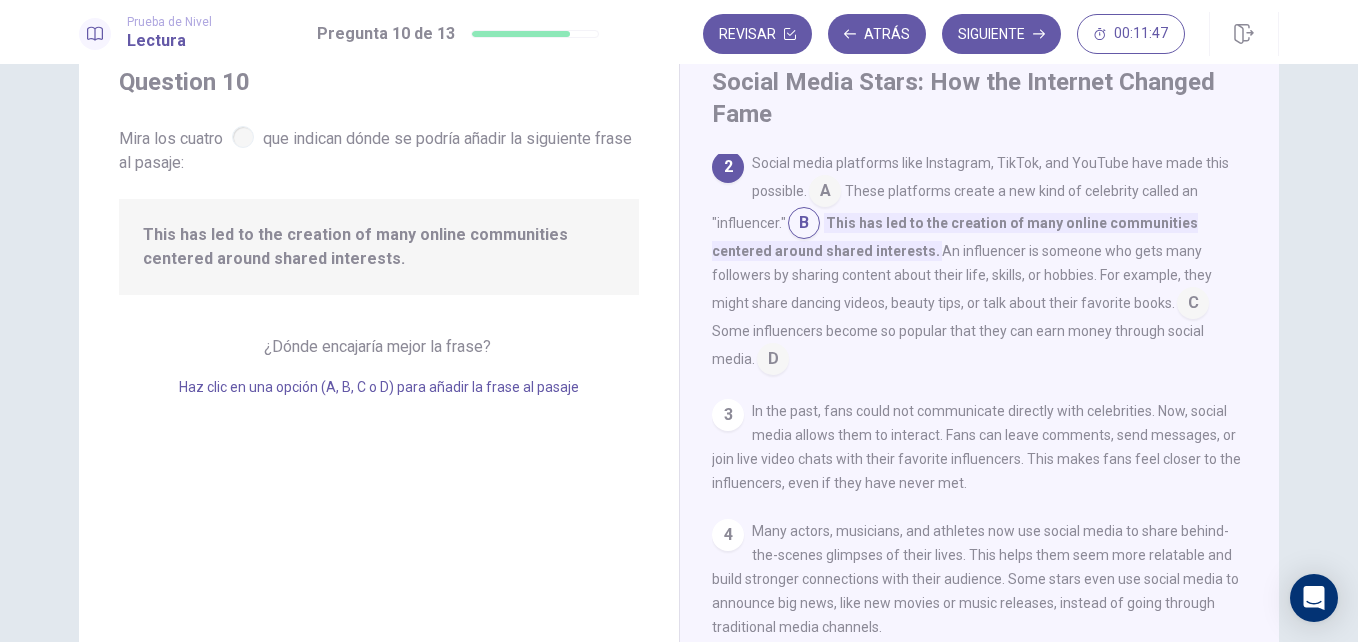 click at bounding box center [1193, 305] 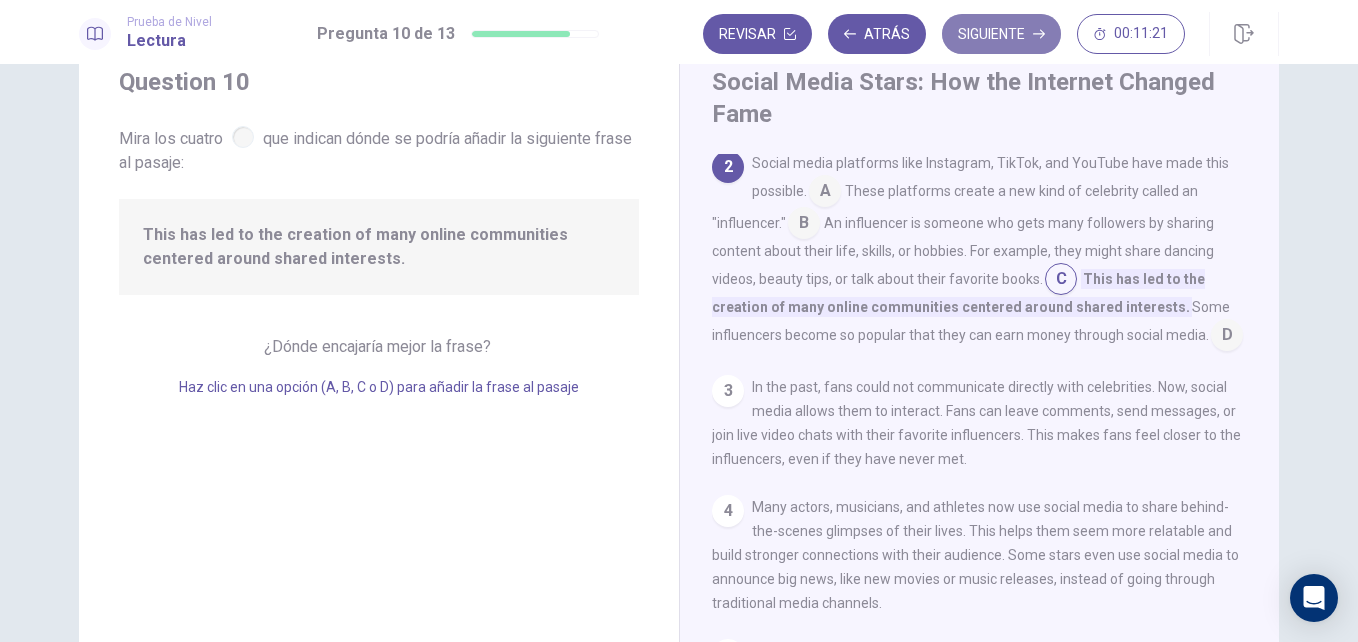 click on "Siguiente" at bounding box center (1001, 34) 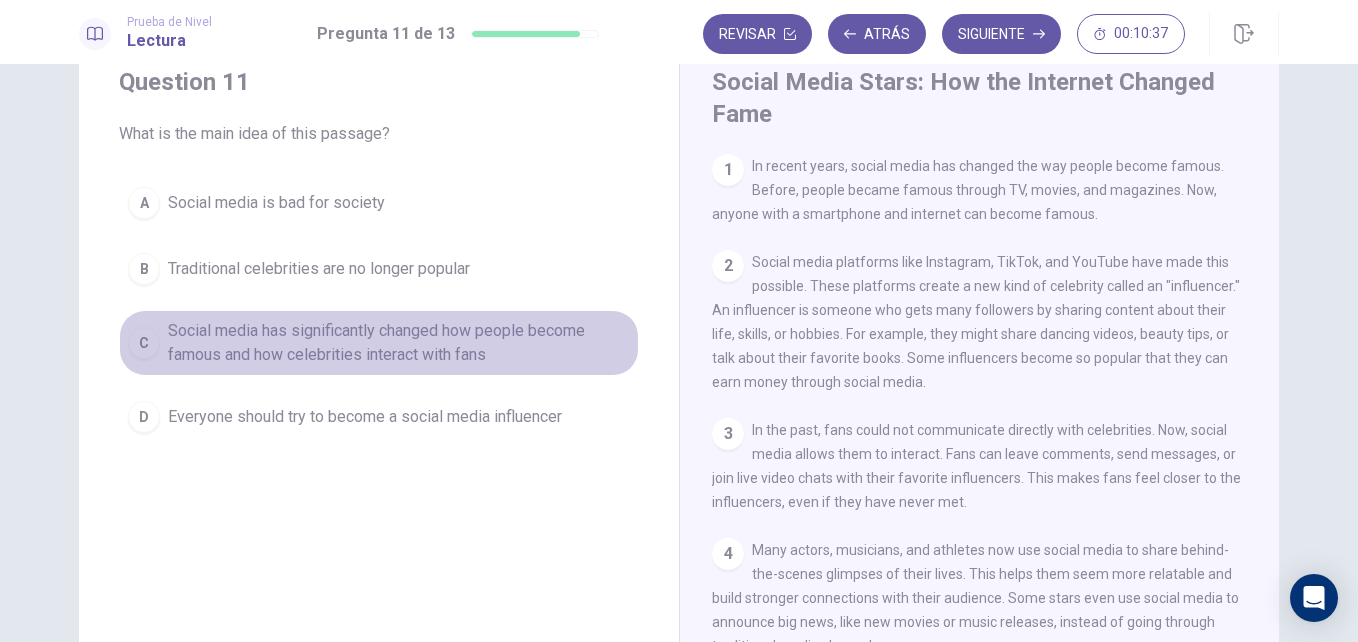 click on "Social media has significantly changed how people become famous and how celebrities interact with fans" at bounding box center [399, 343] 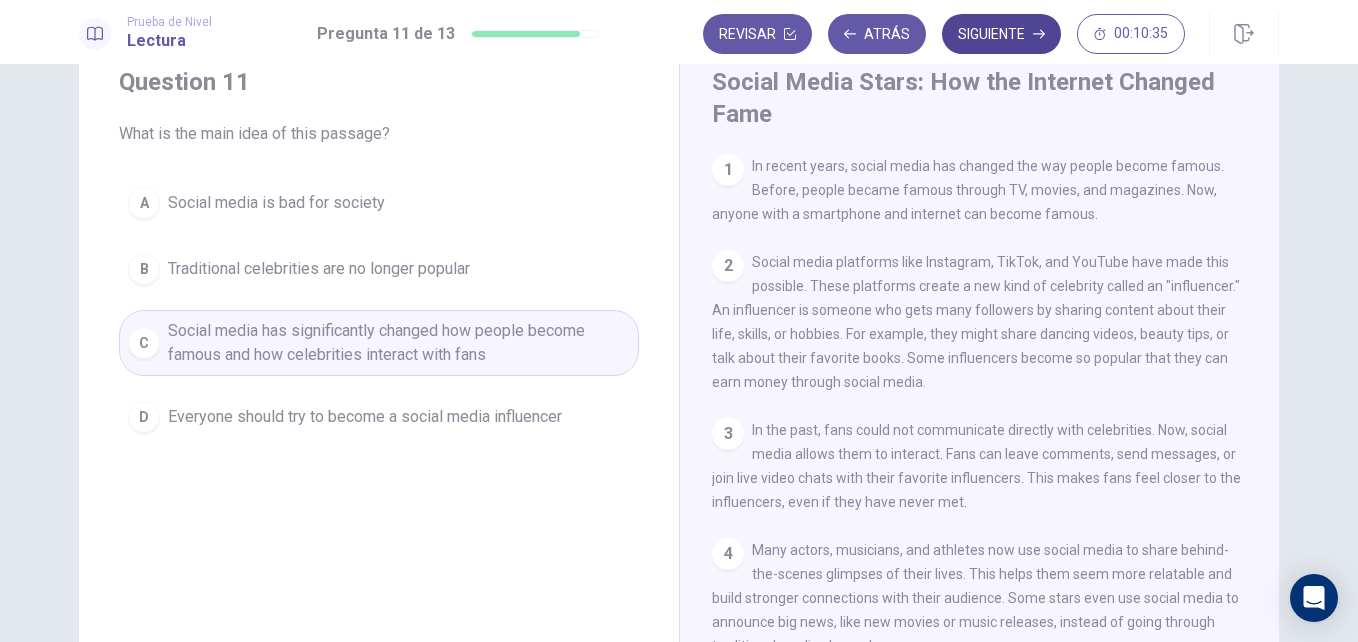 click on "Siguiente" at bounding box center (1001, 34) 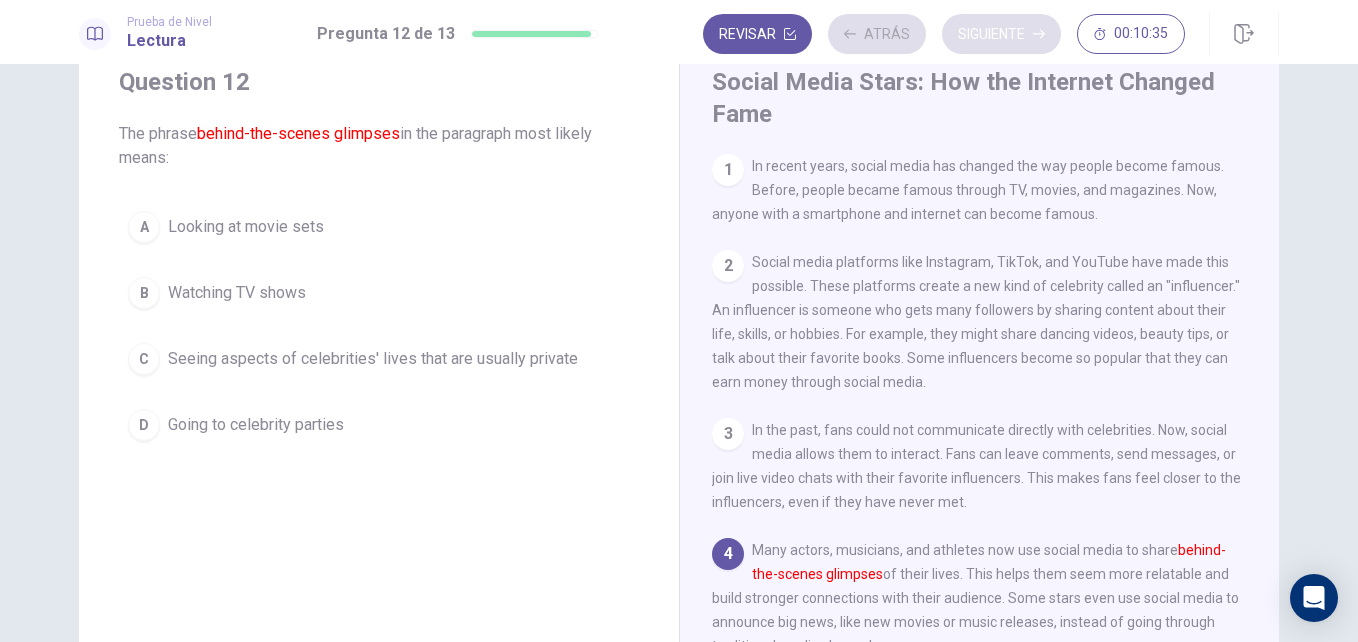 scroll, scrollTop: 147, scrollLeft: 0, axis: vertical 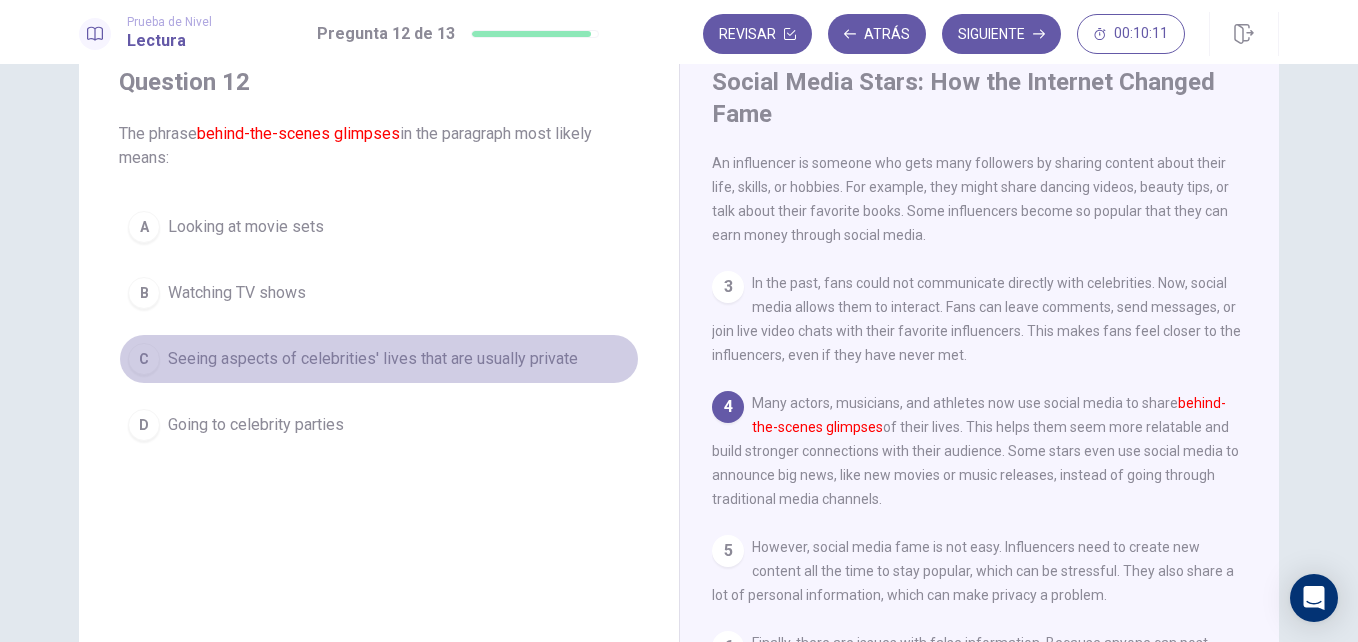 click on "Seeing aspects of celebrities' lives that are usually private" at bounding box center [373, 359] 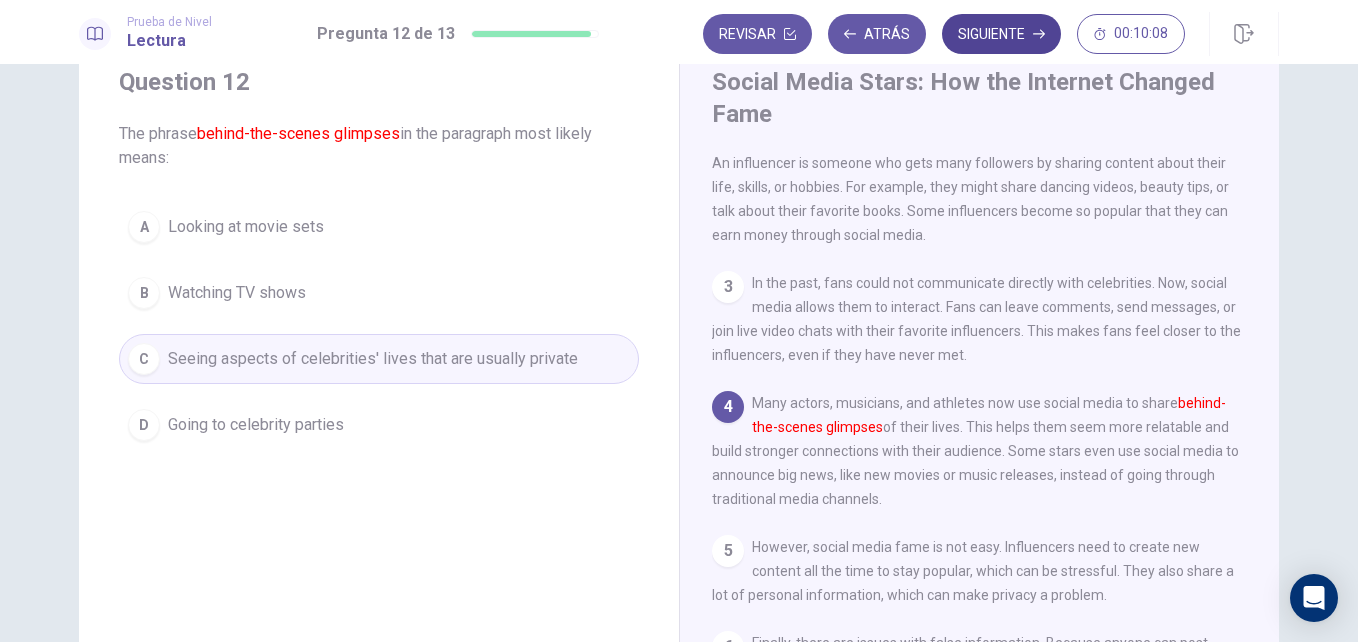 click on "Siguiente" at bounding box center (1001, 34) 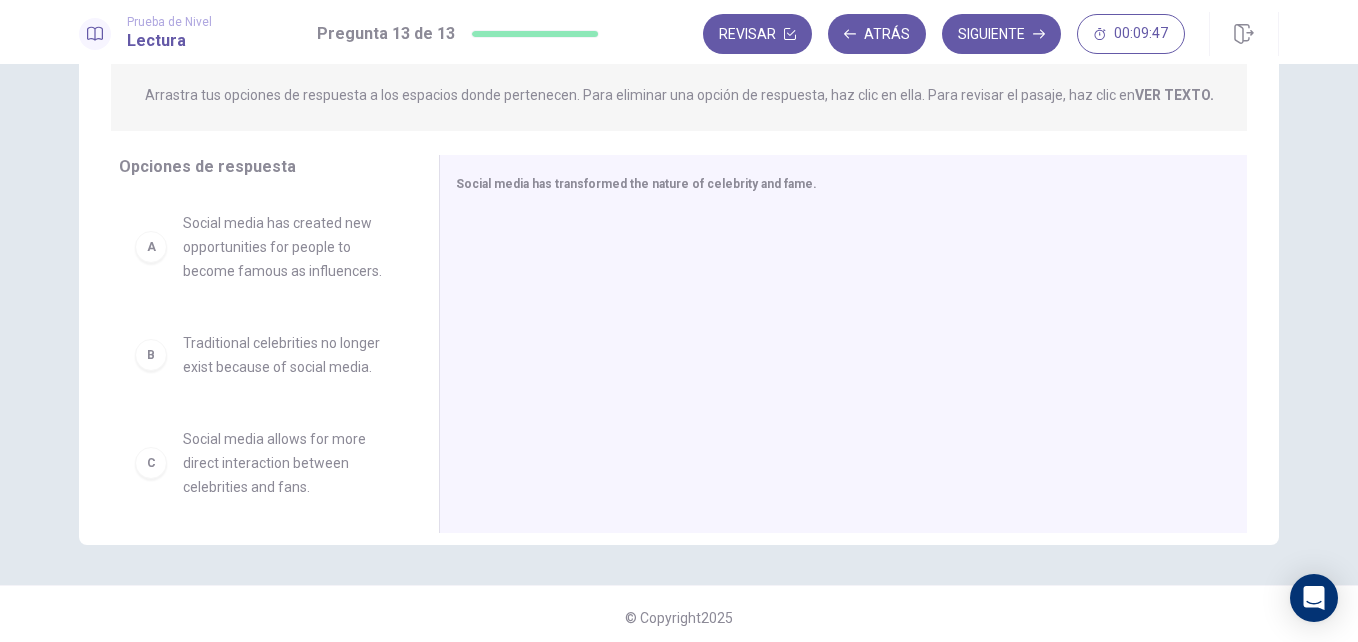 scroll, scrollTop: 261, scrollLeft: 0, axis: vertical 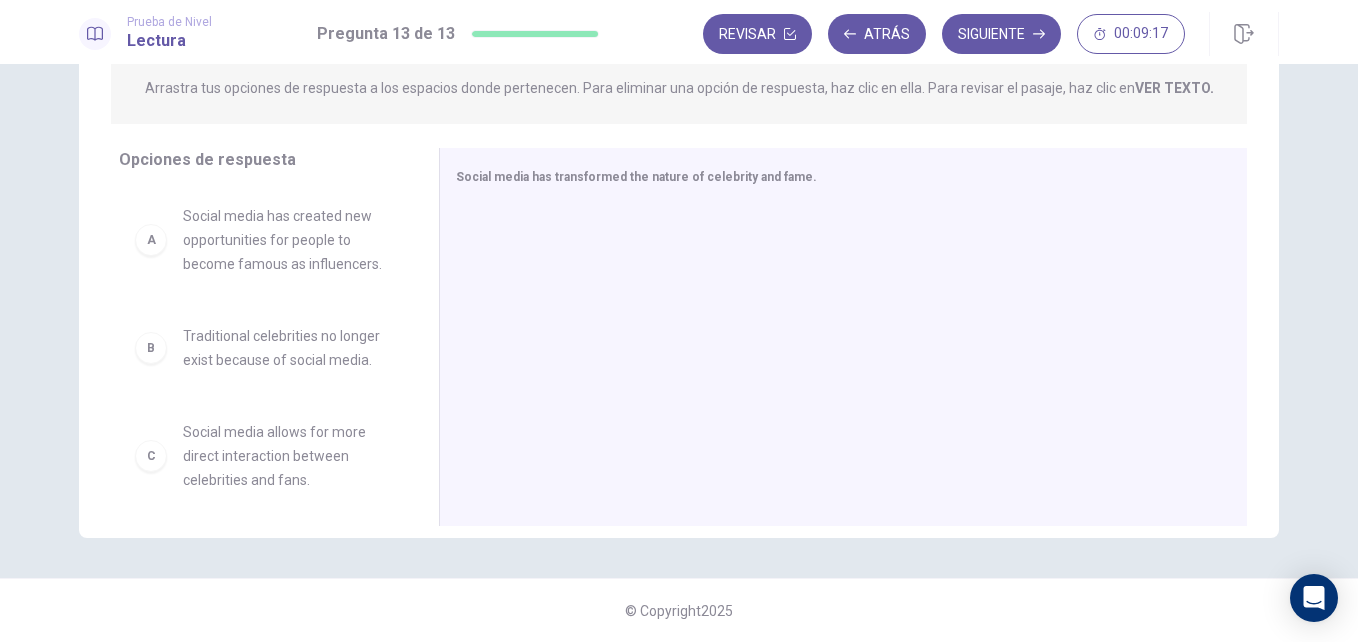 click on "Social media has created new opportunities for people to become famous as influencers." at bounding box center (287, 240) 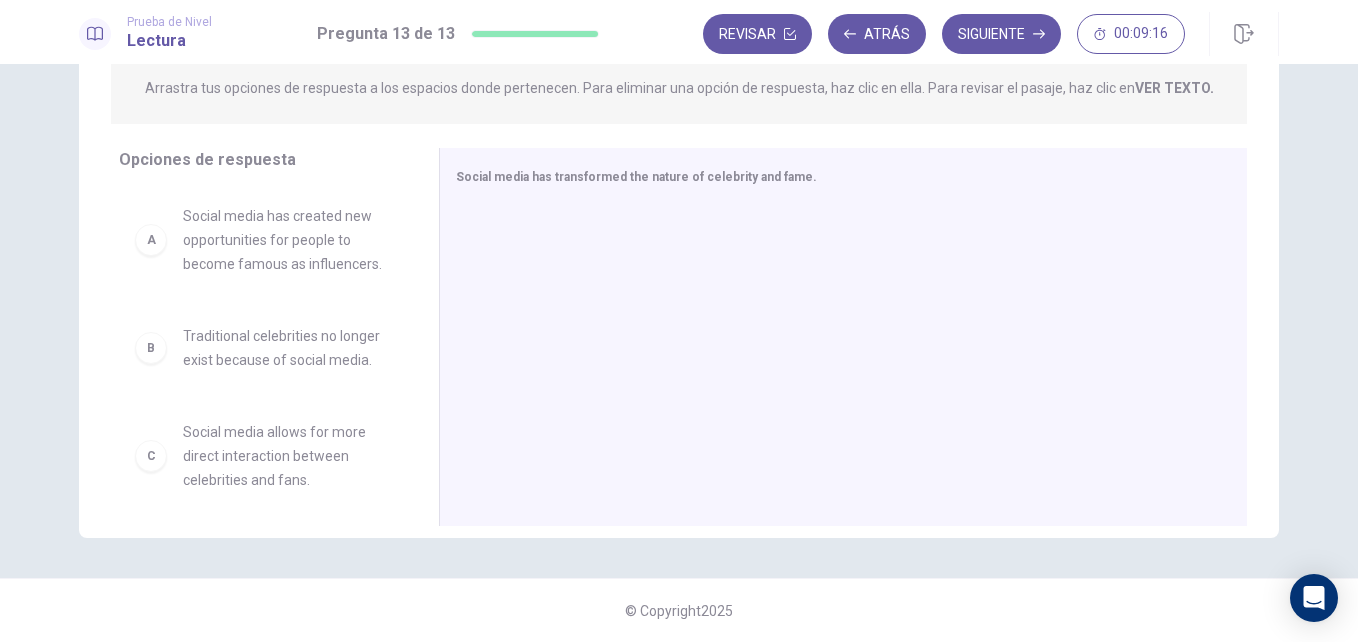 click on "A Social media has created new opportunities for people to become famous as influencers." at bounding box center (263, 240) 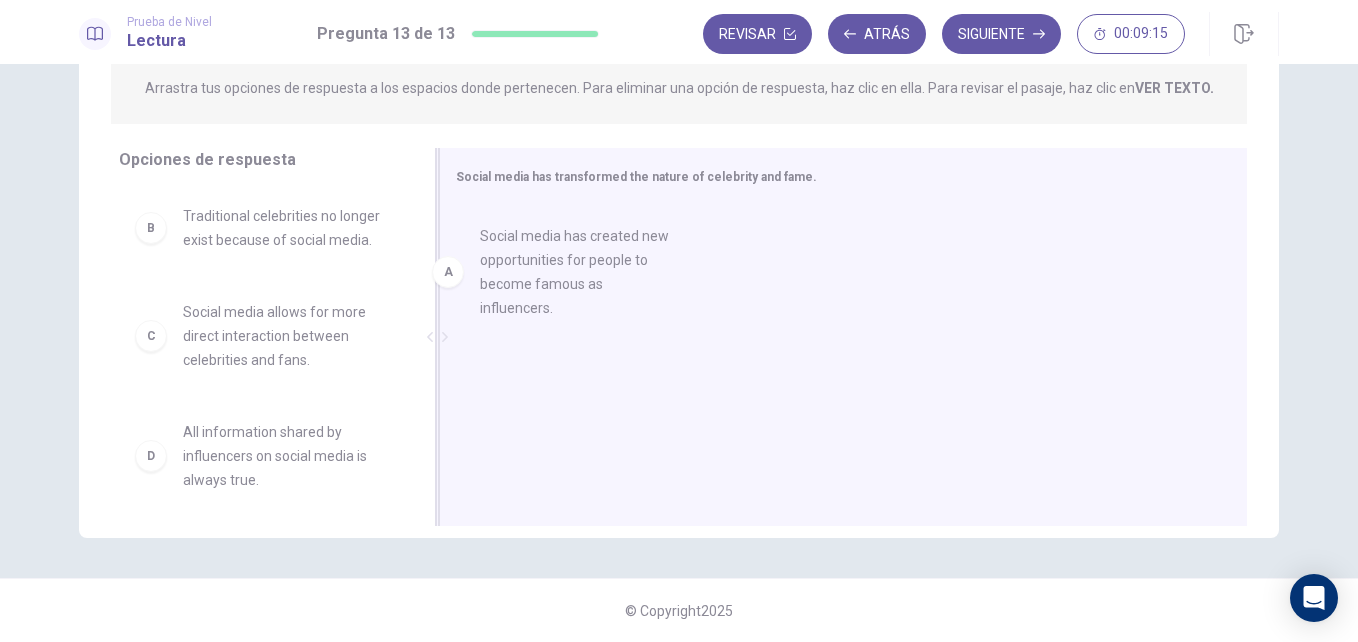 drag, startPoint x: 130, startPoint y: 243, endPoint x: 693, endPoint y: 254, distance: 563.1074 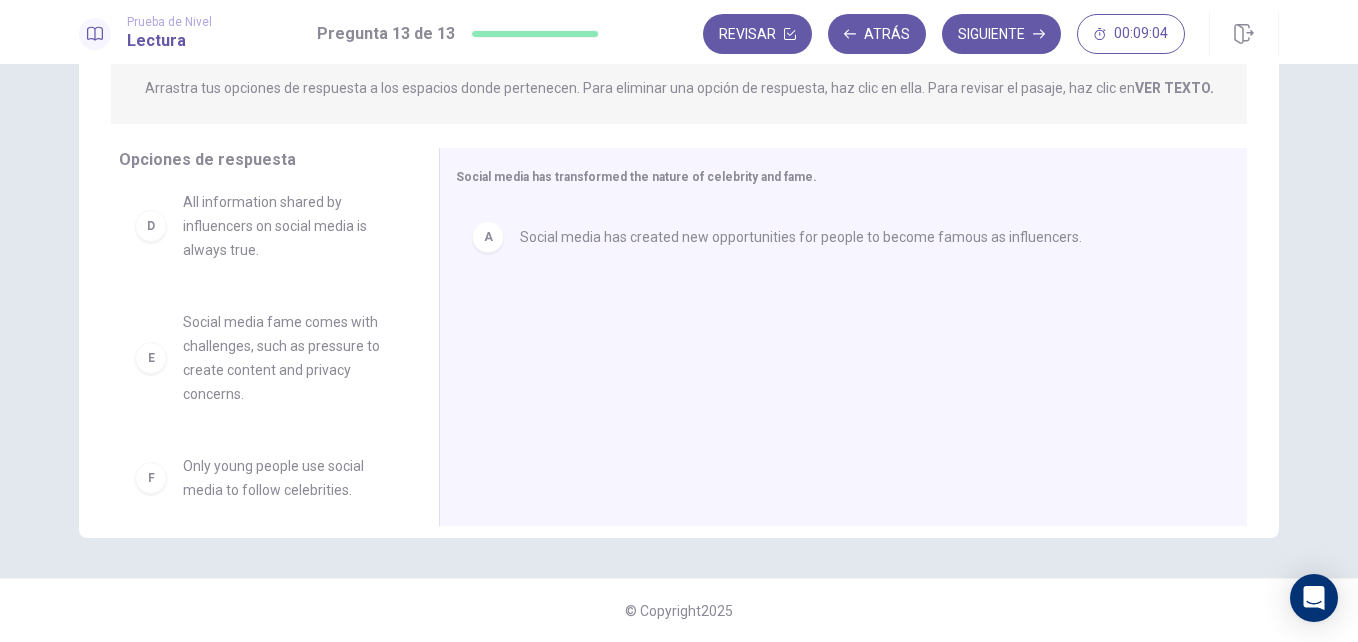 scroll, scrollTop: 252, scrollLeft: 0, axis: vertical 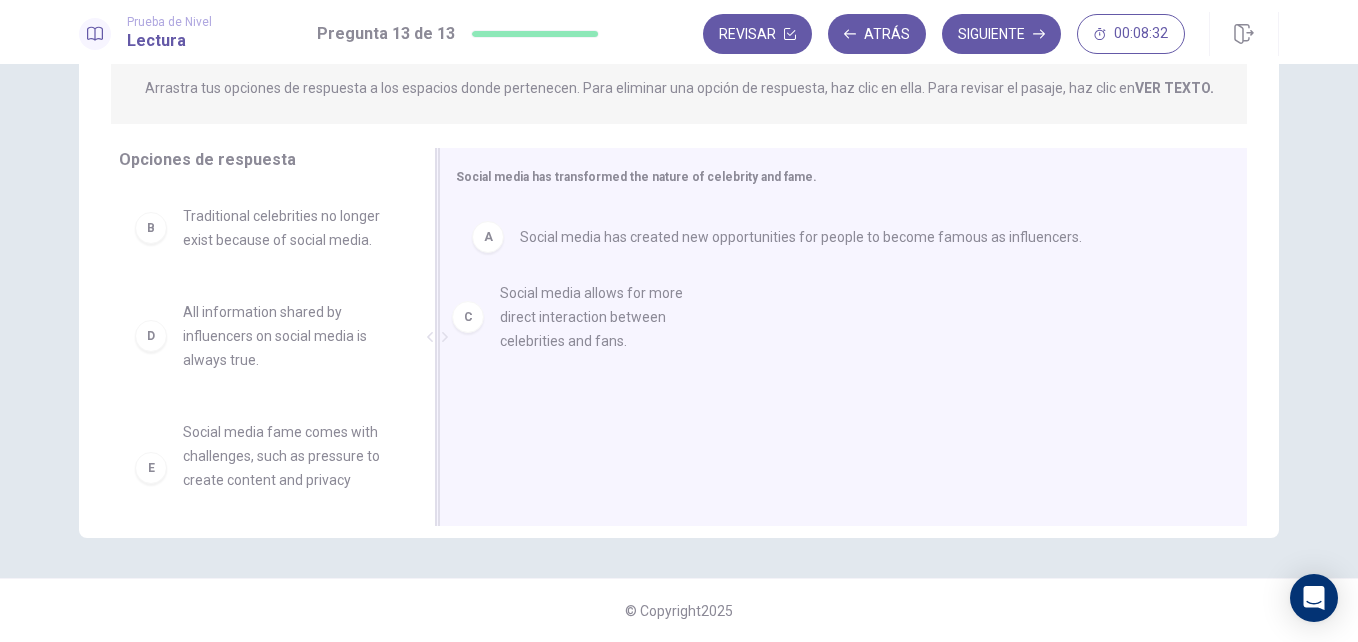 drag, startPoint x: 298, startPoint y: 348, endPoint x: 625, endPoint y: 334, distance: 327.29956 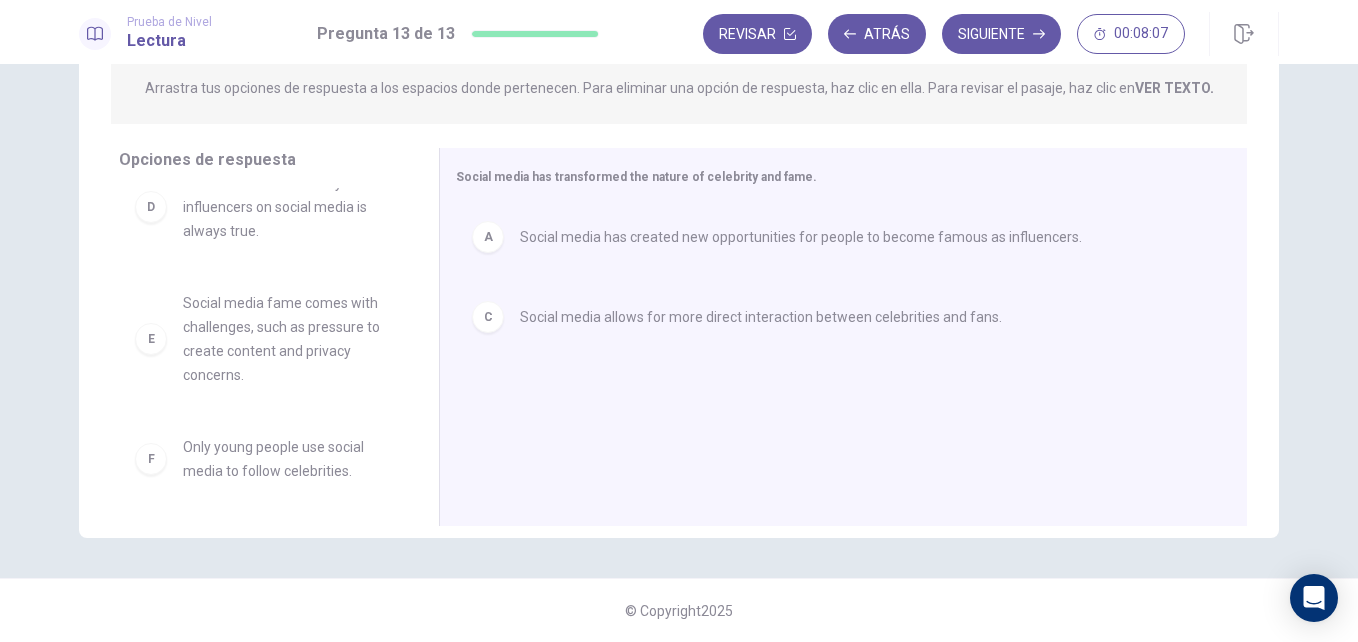 scroll, scrollTop: 132, scrollLeft: 0, axis: vertical 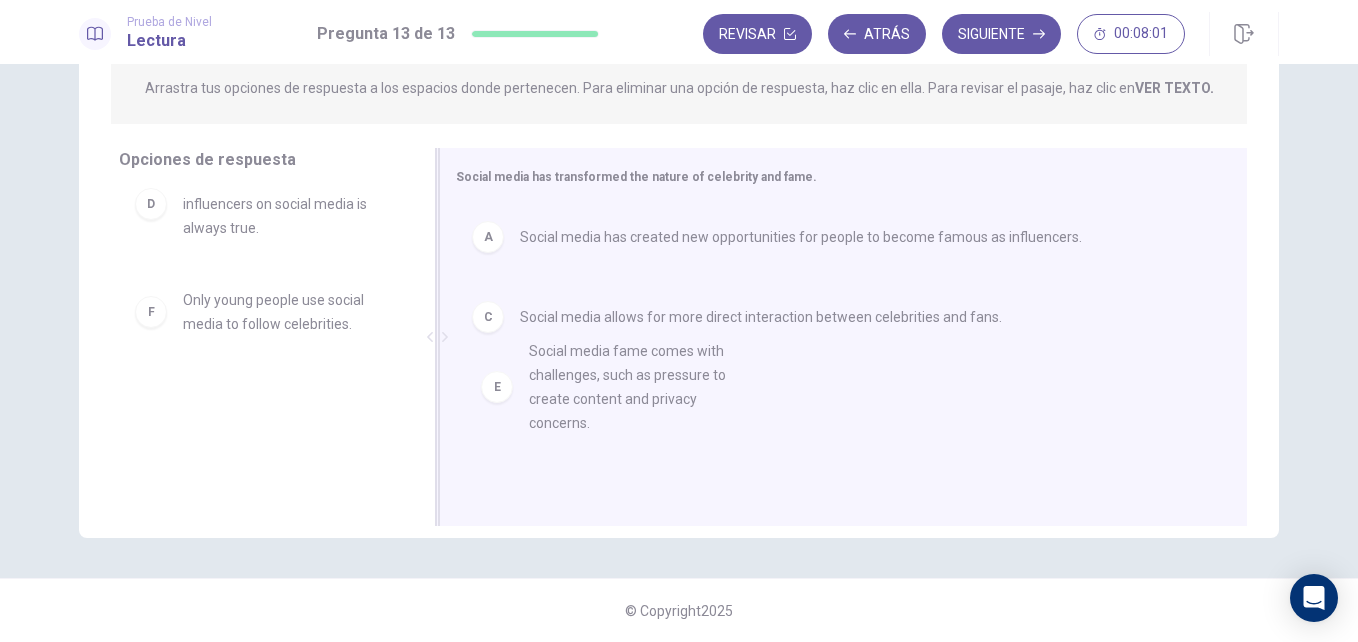 drag, startPoint x: 315, startPoint y: 348, endPoint x: 677, endPoint y: 400, distance: 365.71573 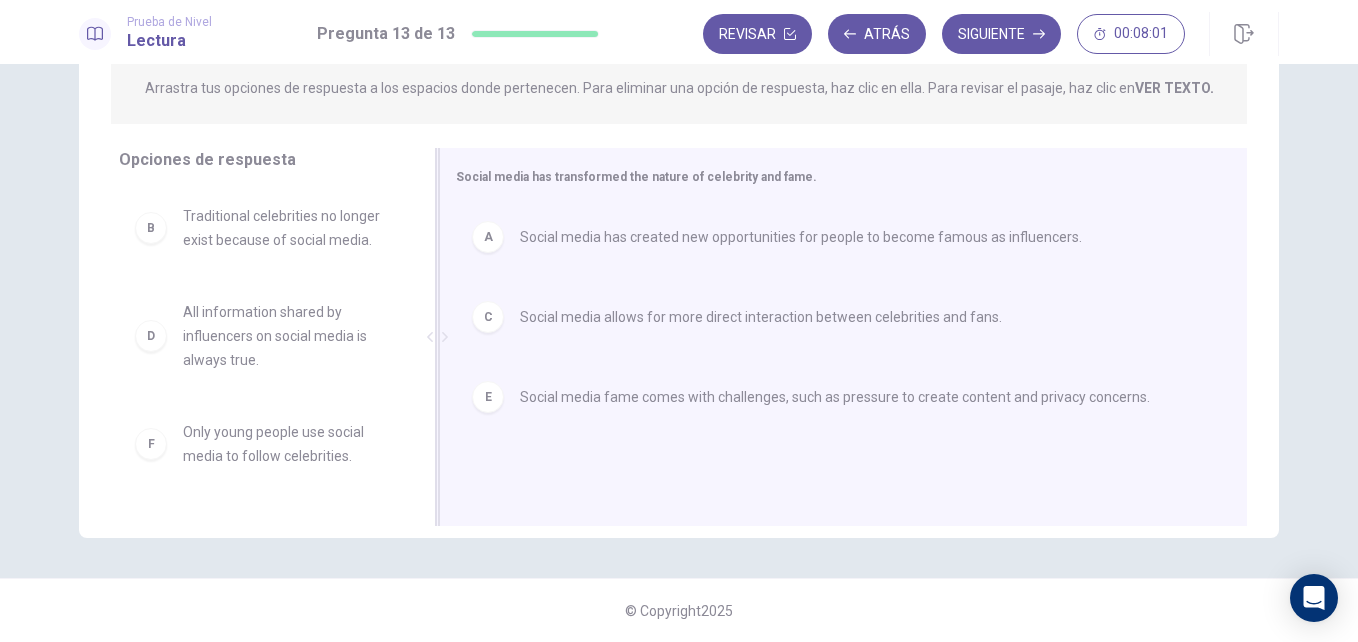 scroll, scrollTop: 0, scrollLeft: 0, axis: both 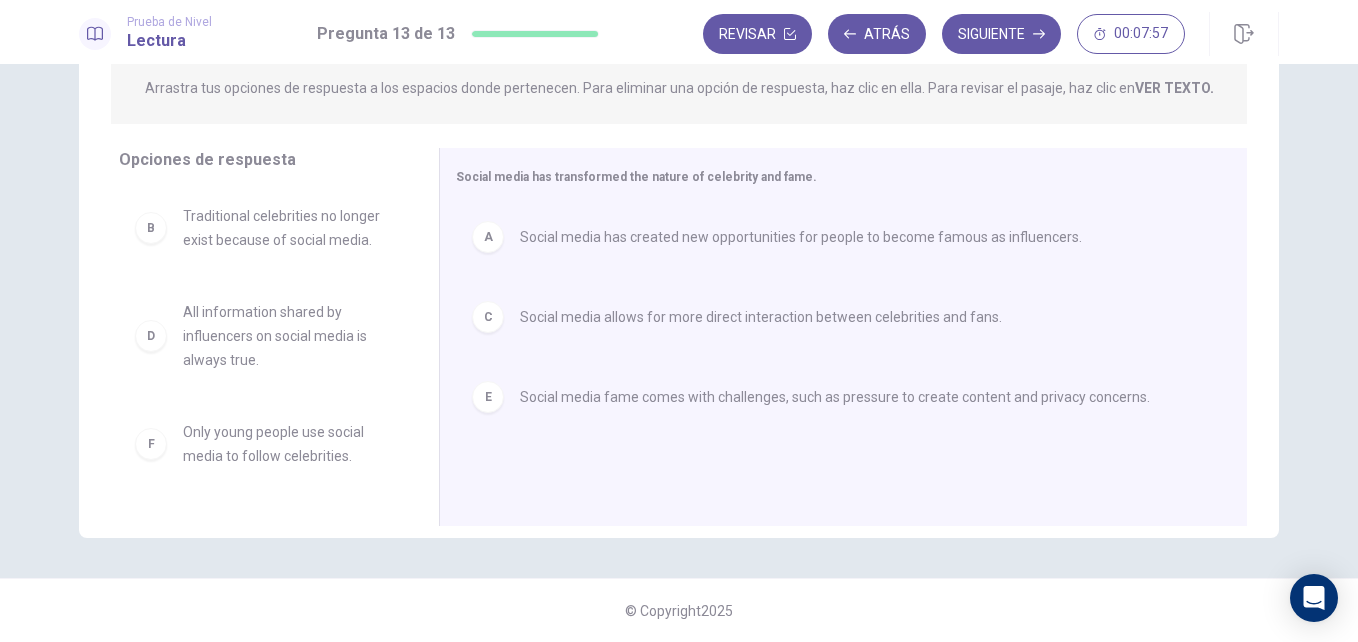 drag, startPoint x: 1346, startPoint y: 407, endPoint x: 1344, endPoint y: 387, distance: 20.09975 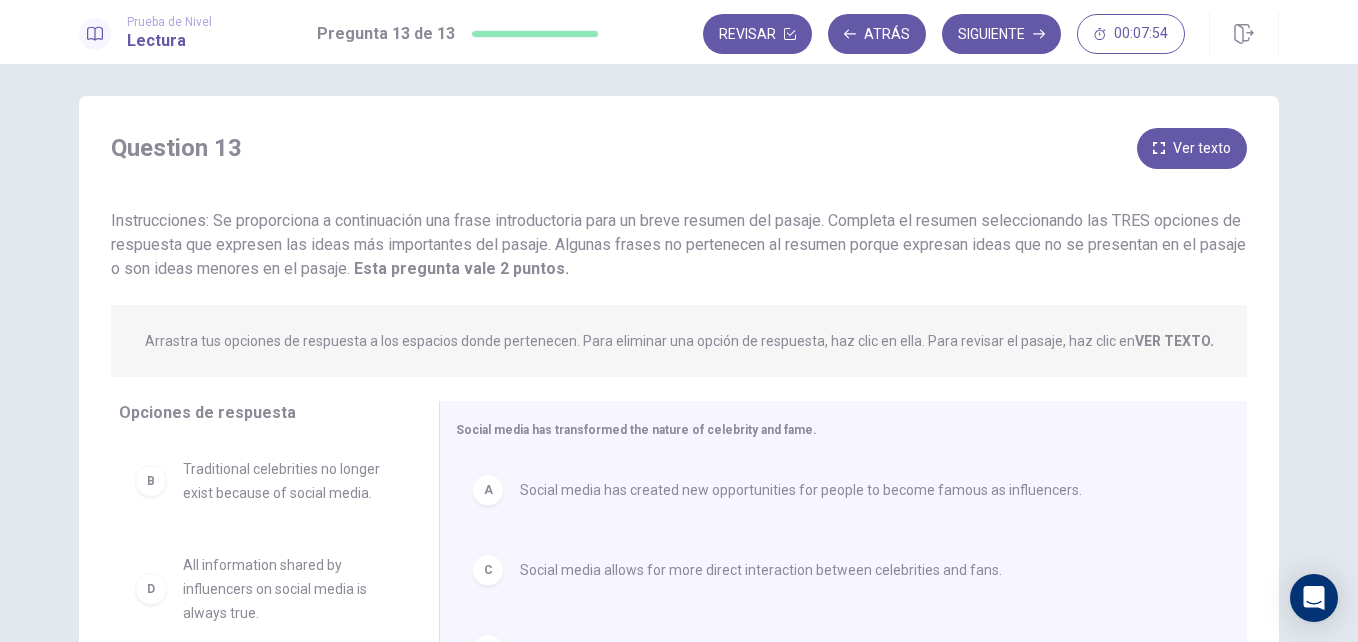 scroll, scrollTop: 0, scrollLeft: 0, axis: both 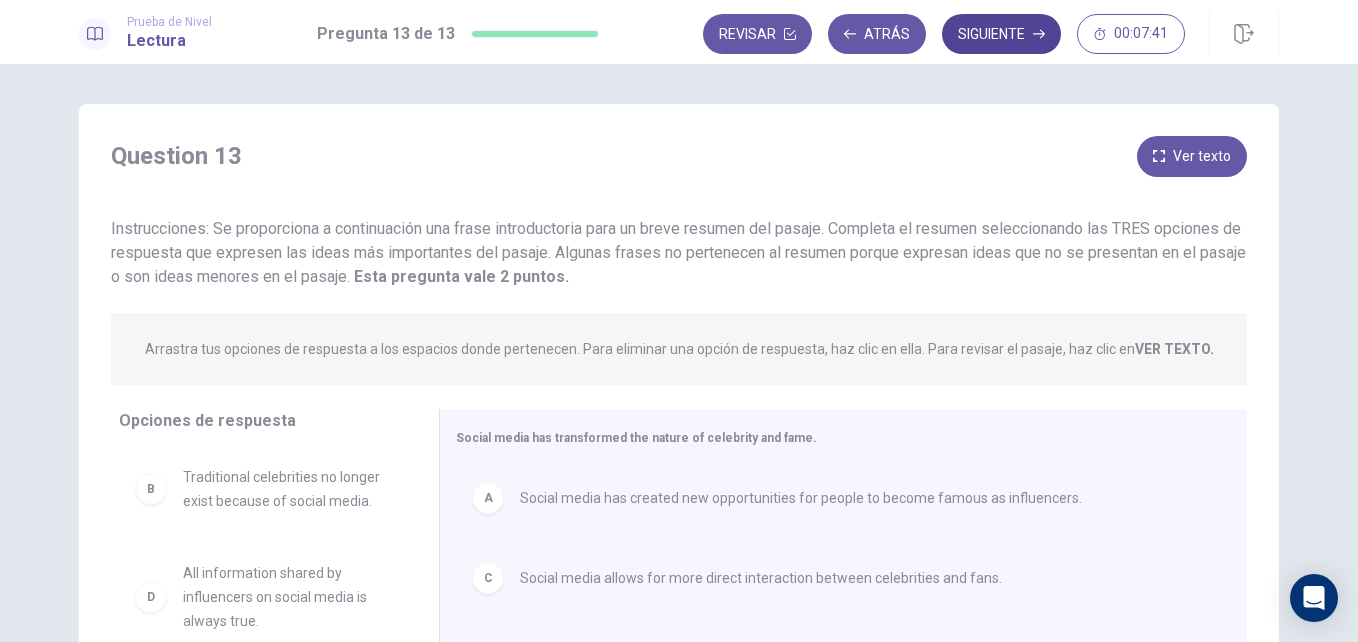 click on "Siguiente" at bounding box center (1001, 34) 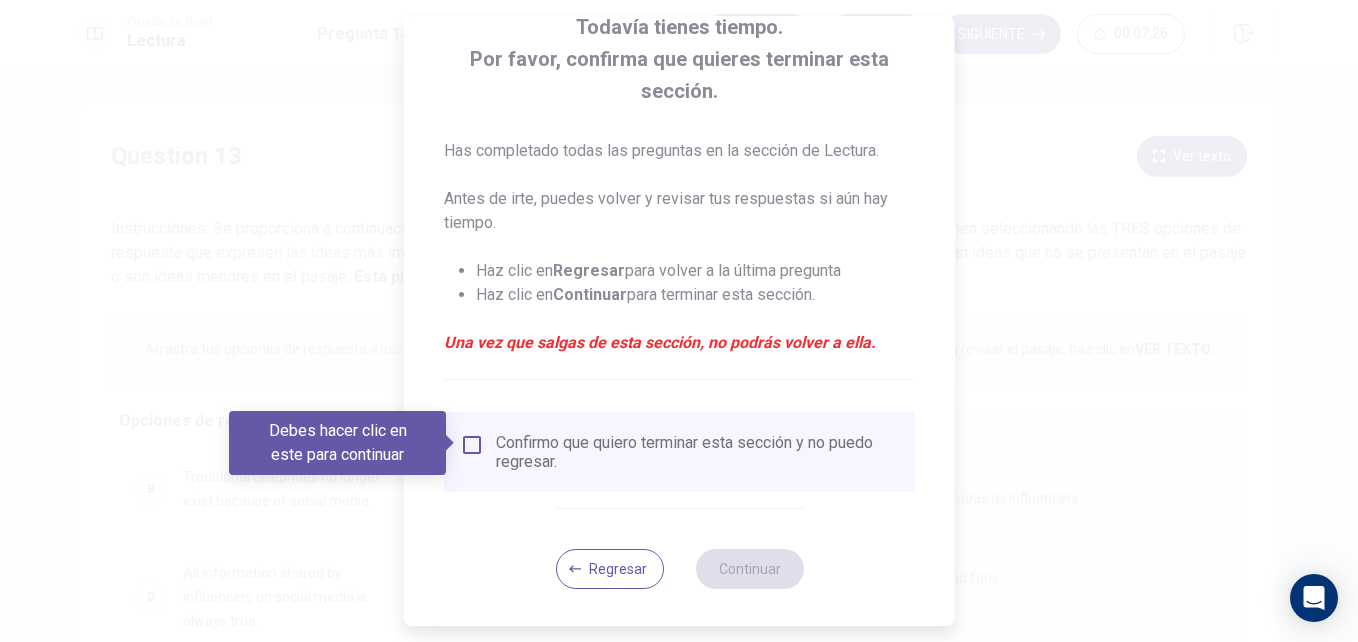 scroll, scrollTop: 136, scrollLeft: 0, axis: vertical 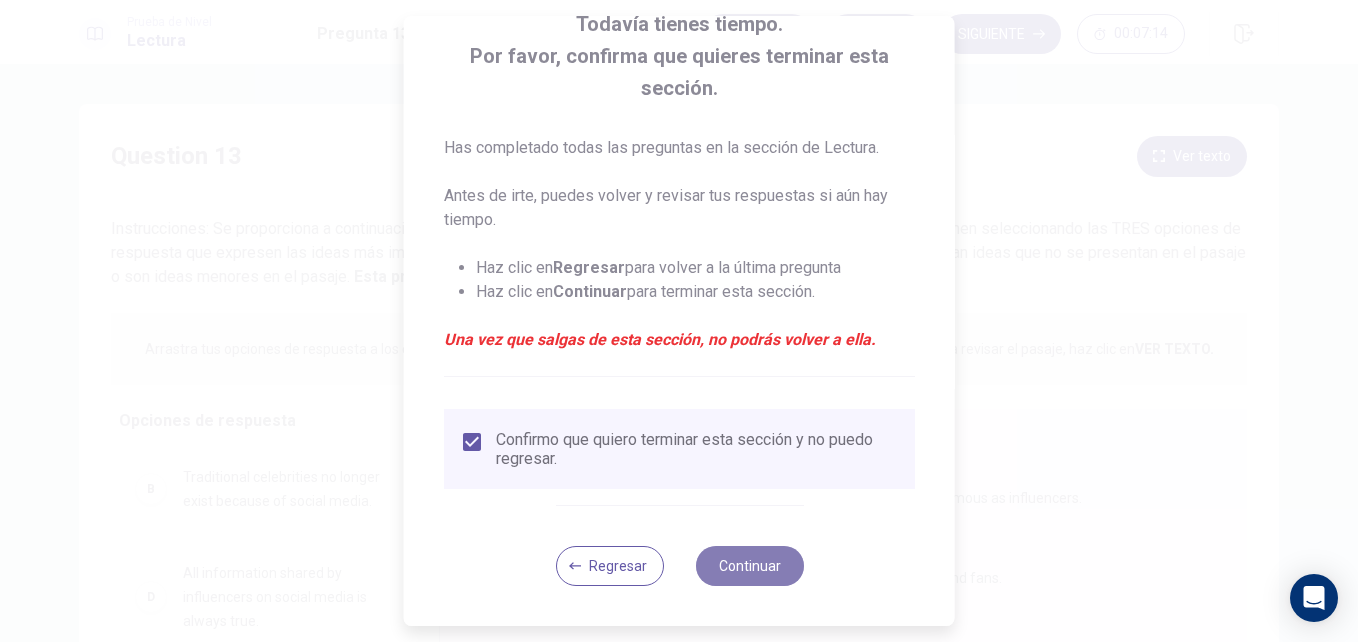 click on "Continuar" at bounding box center (749, 566) 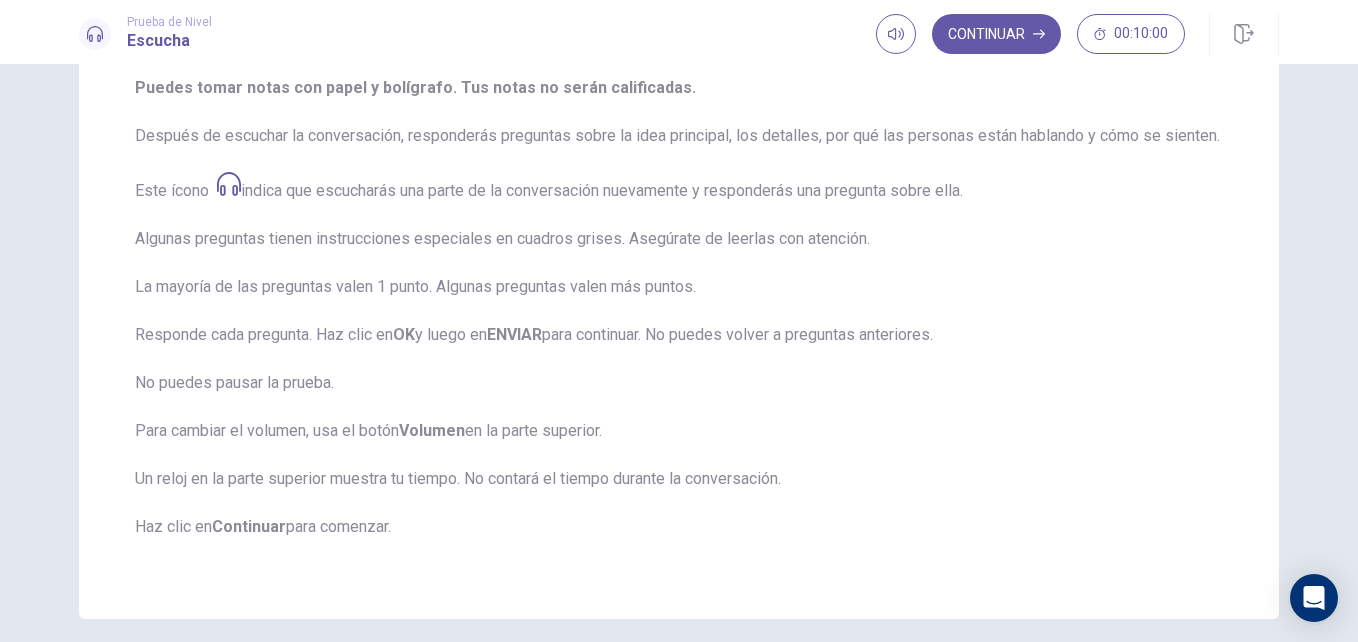 scroll, scrollTop: 267, scrollLeft: 0, axis: vertical 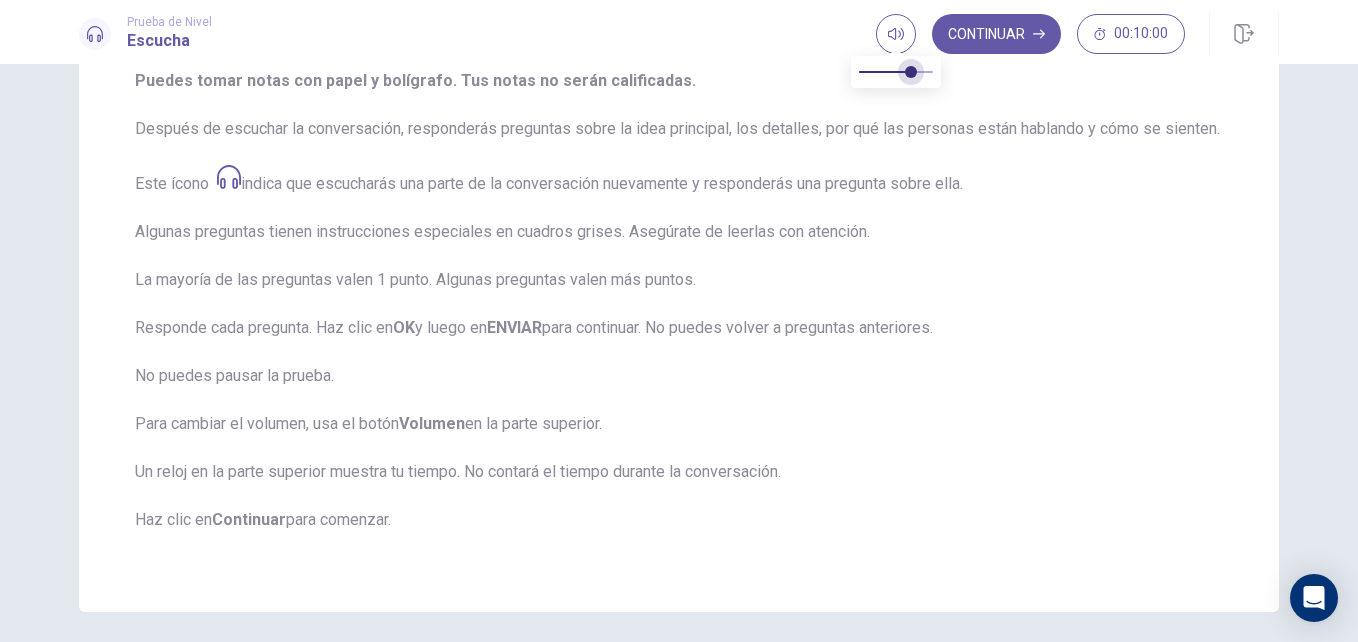 type on "*" 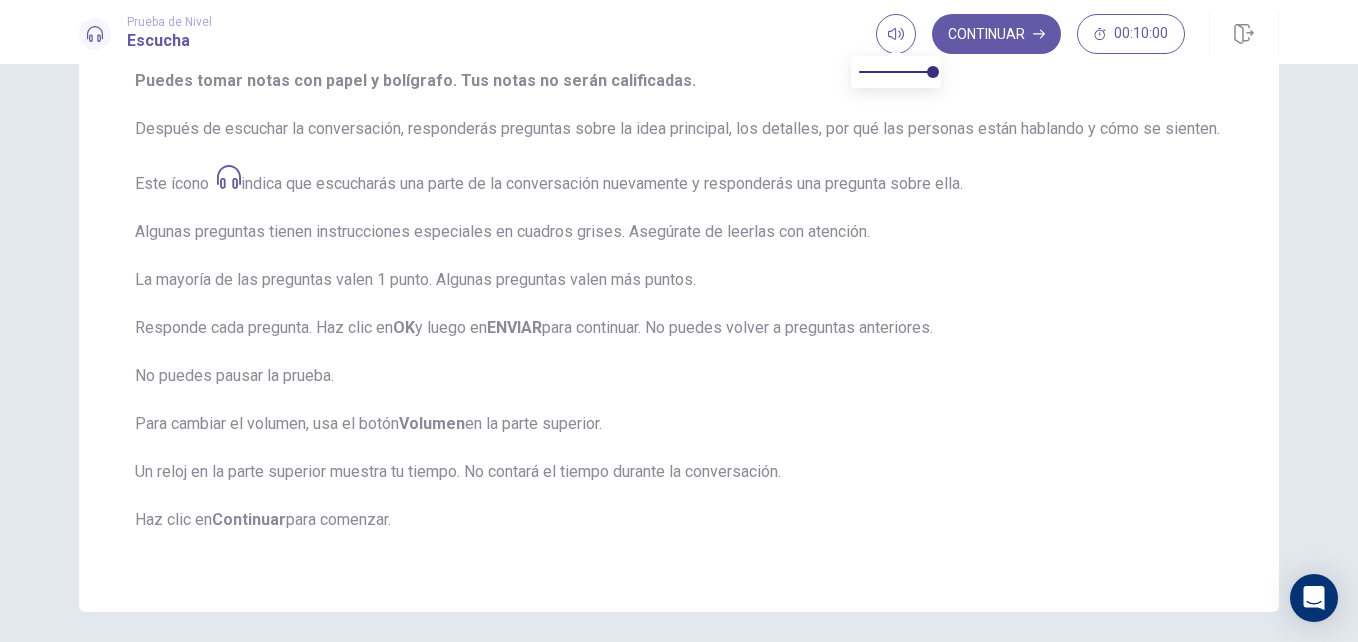 click on "Esta prueba evalúa qué tan bien entiendes el inglés hablado.
Escucharás una conversación. La escucharás solo una vez.
Puedes tomar notas con papel y bolígrafo. Tus notas no serán calificadas.
Después de escuchar la conversación, responderás preguntas sobre la idea principal, los detalles, por qué las personas están hablando y cómo se sienten.
Este ícono   indica que escucharás una parte de la conversación nuevamente y responderás una pregunta sobre ella.
Algunas preguntas tienen instrucciones especiales en cuadros grises. Asegúrate de leerlas con atención.
La mayoría de las preguntas valen 1 punto. Algunas preguntas valen más puntos.
Responde cada pregunta. Haz clic en  OK  y luego en  ENVIAR  para continuar. No puedes volver a preguntas anteriores.
No puedes pausar la prueba.
Para cambiar el volumen, usa el botón  Volumen  en la parte superior.
Un reloj en la parte superior muestra tu tiempo. No contará el tiempo durante la conversación.
Haz clic en  Continuar" at bounding box center (679, 264) 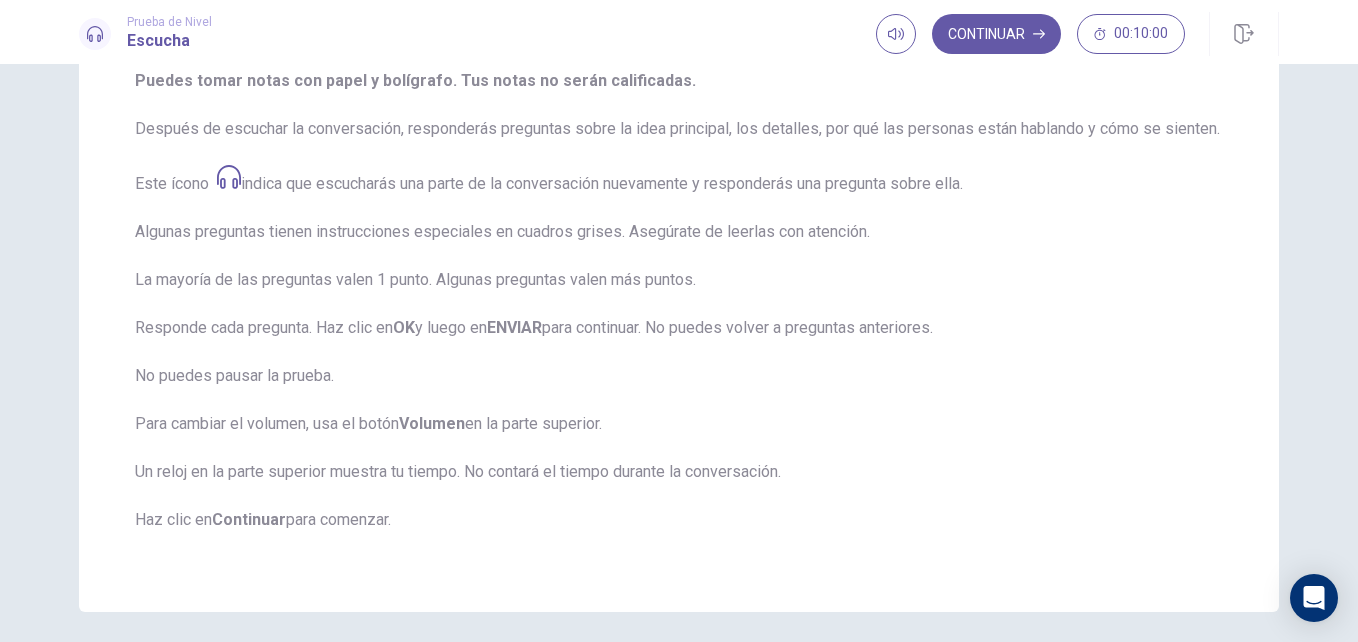 click on "Esta prueba evalúa qué tan bien entiendes el inglés hablado.
Escucharás una conversación. La escucharás solo una vez.
Puedes tomar notas con papel y bolígrafo. Tus notas no serán calificadas.
Después de escuchar la conversación, responderás preguntas sobre la idea principal, los detalles, por qué las personas están hablando y cómo se sienten.
Este ícono   indica que escucharás una parte de la conversación nuevamente y responderás una pregunta sobre ella.
Algunas preguntas tienen instrucciones especiales en cuadros grises. Asegúrate de leerlas con atención.
La mayoría de las preguntas valen 1 punto. Algunas preguntas valen más puntos.
Responde cada pregunta. Haz clic en  OK  y luego en  ENVIAR  para continuar. No puedes volver a preguntas anteriores.
No puedes pausar la prueba.
Para cambiar el volumen, usa el botón  Volumen  en la parte superior.
Un reloj en la parte superior muestra tu tiempo. No contará el tiempo durante la conversación.
Haz clic en  Continuar" at bounding box center [679, 264] 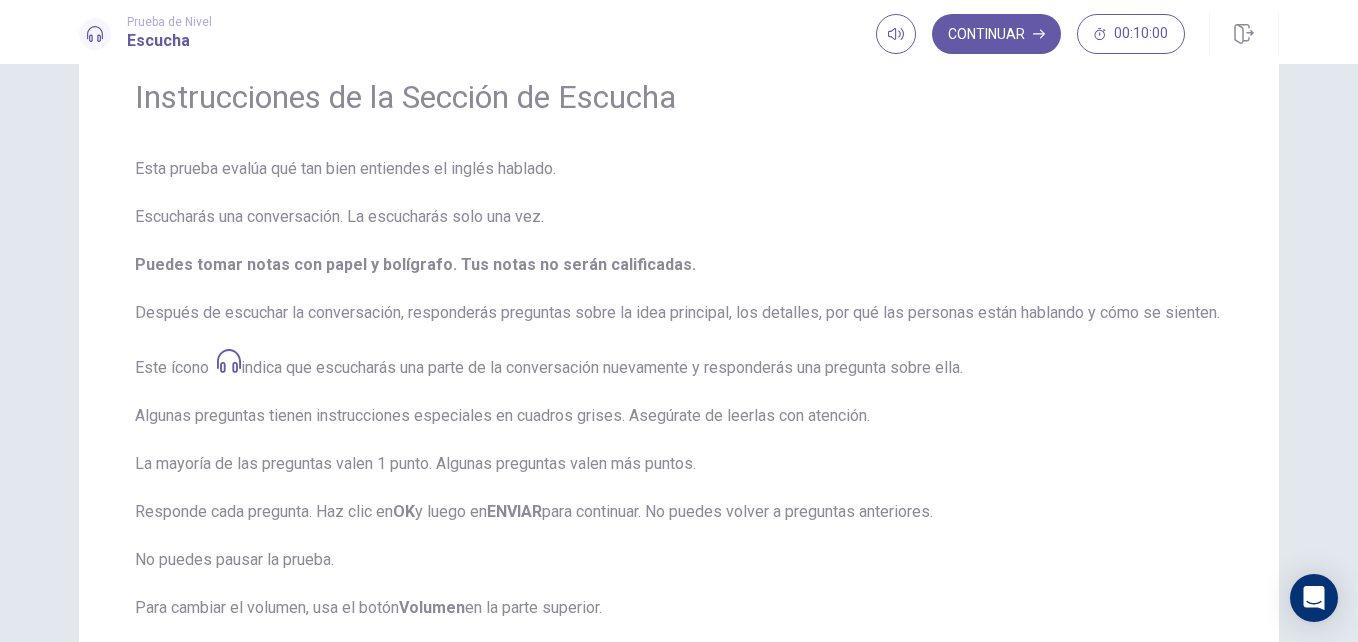 scroll, scrollTop: 0, scrollLeft: 0, axis: both 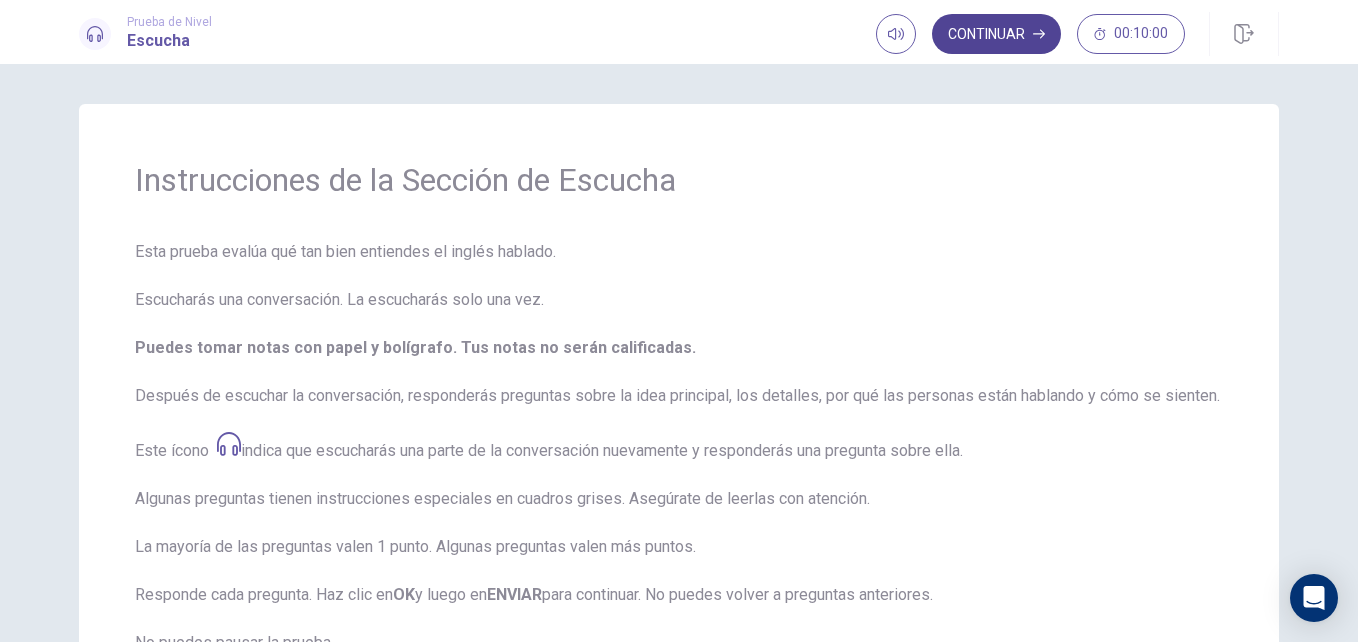click on "Continuar" at bounding box center (996, 34) 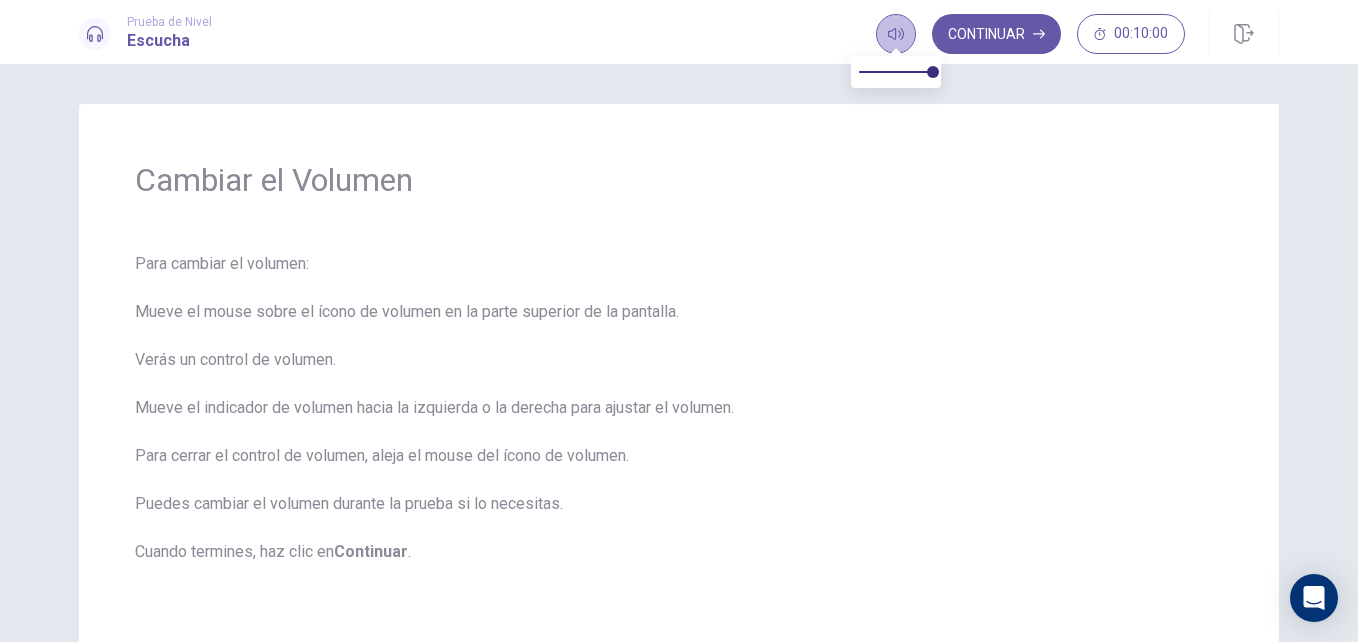 click at bounding box center (896, 34) 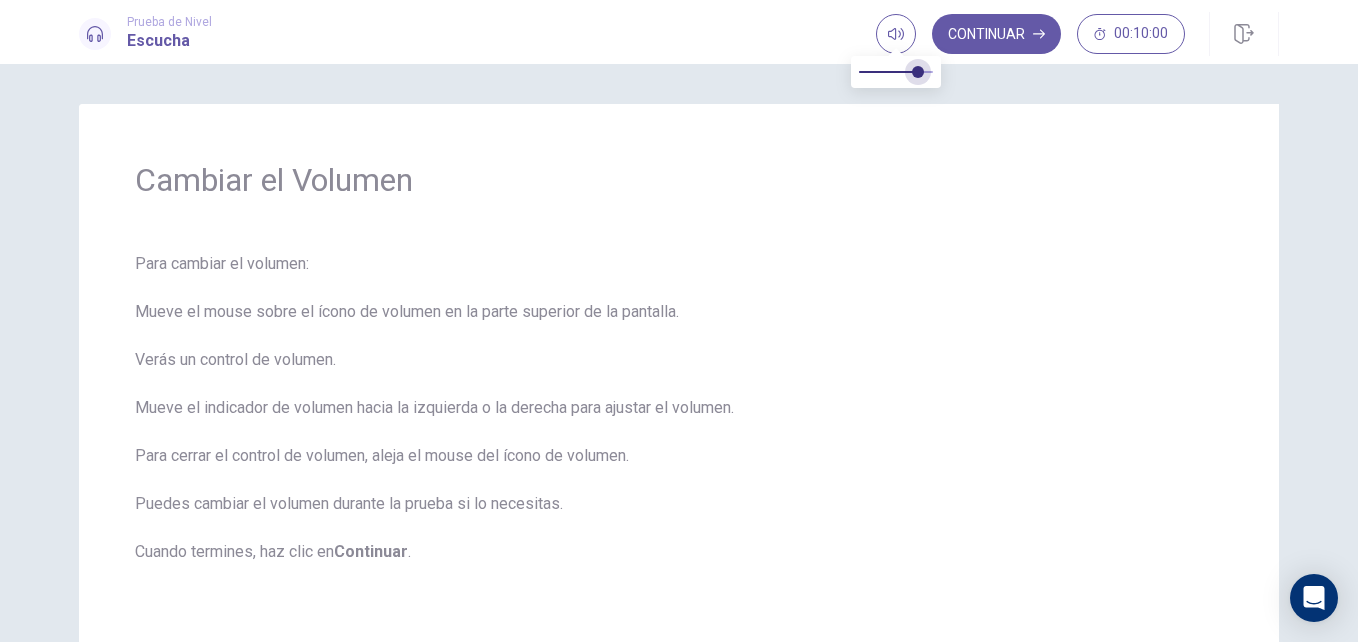drag, startPoint x: 928, startPoint y: 71, endPoint x: 915, endPoint y: 77, distance: 14.3178215 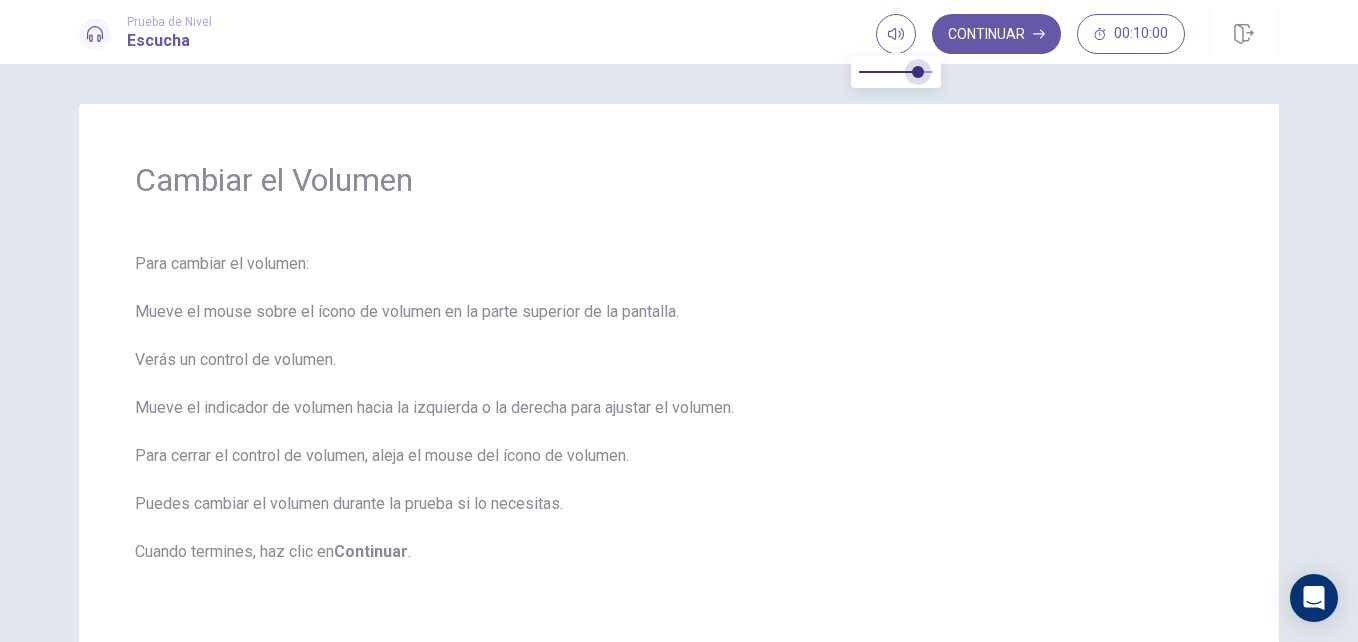 type on "***" 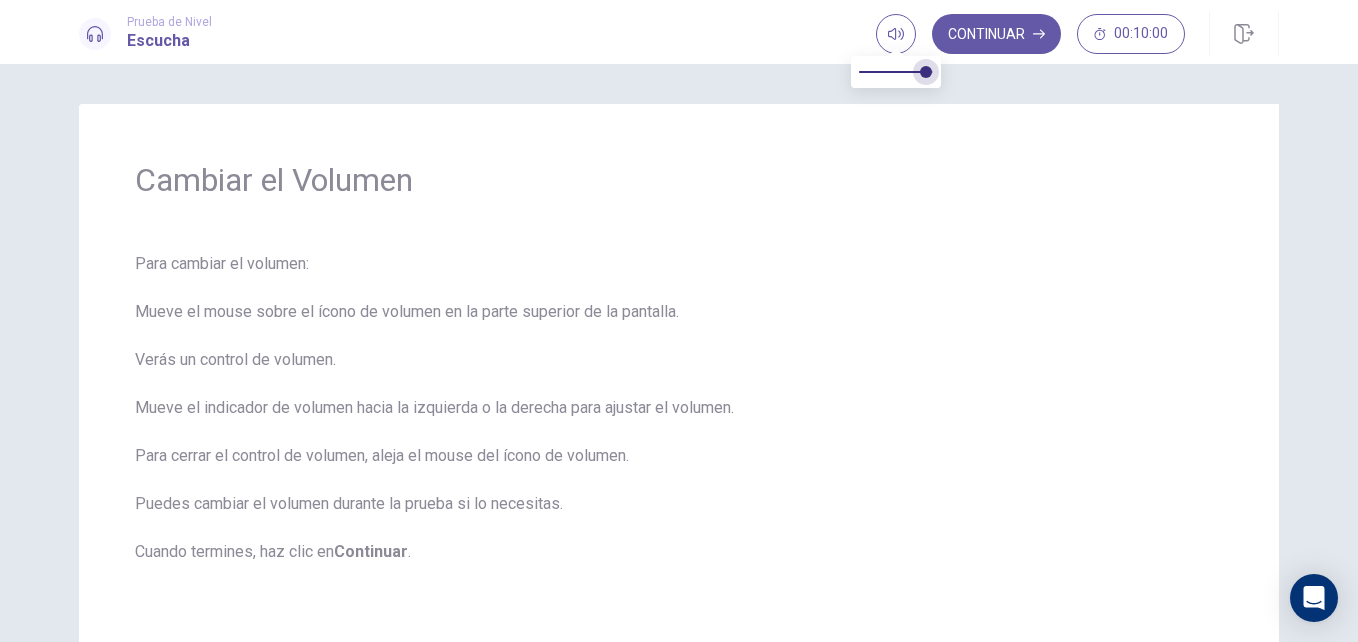 click at bounding box center (926, 72) 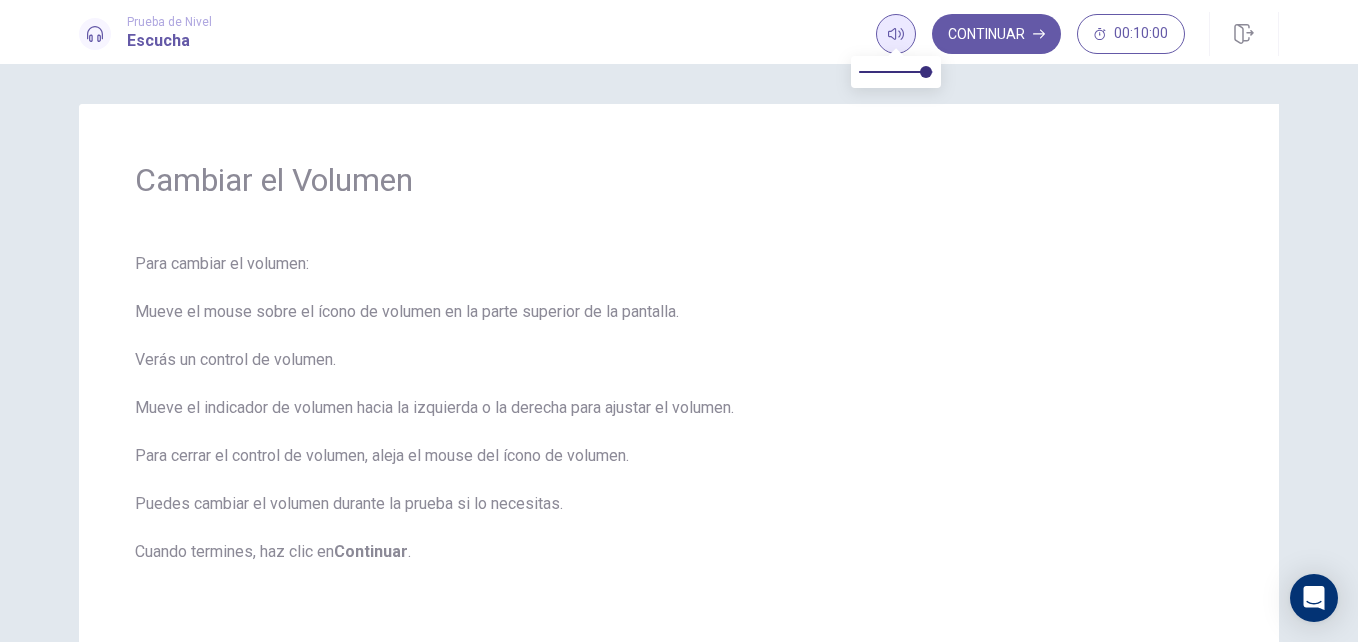 click 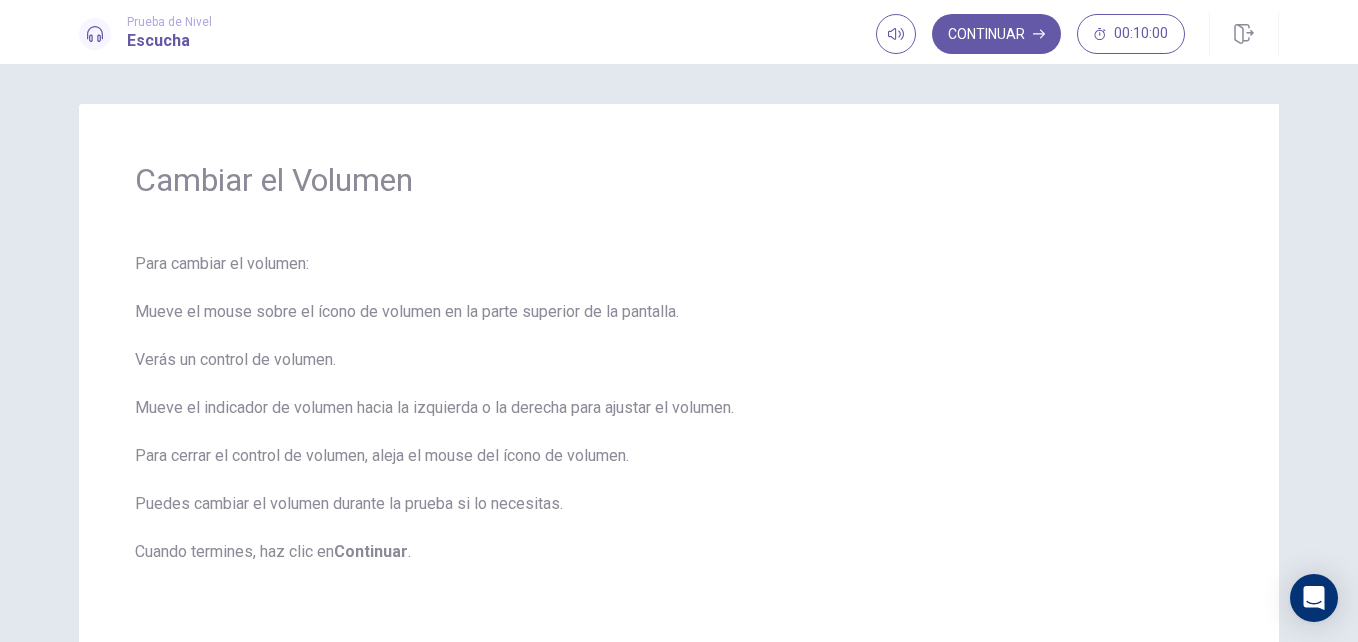 click on "Cambiar el Volumen Para cambiar el volumen:
Mueve el mouse sobre el ícono de volumen en la parte superior de la pantalla.
Verás un control de volumen.
Mueve el indicador de volumen hacia la izquierda o la derecha para ajustar el volumen.
Para cerrar el control de volumen, aleja el mouse del ícono de volumen.
Puedes cambiar el volumen durante la prueba si lo necesitas.
Cuando termines, haz clic en  Continuar . Para cambiar el volumen:
Mueve el mouse sobre el ícono de volumen en la parte superior de la pantalla.
Verás un control de volumen.
Mueve el indicador de volumen hacia la izquierda o la derecha para ajustar el volumen.
Para cerrar el control de volumen, aleja el mouse del ícono de volumen.
Puedes cambiar el volumen durante la prueba si lo necesitas.
Cuando termines, haz clic en  Continuar . © Copyright  2025" at bounding box center (679, 353) 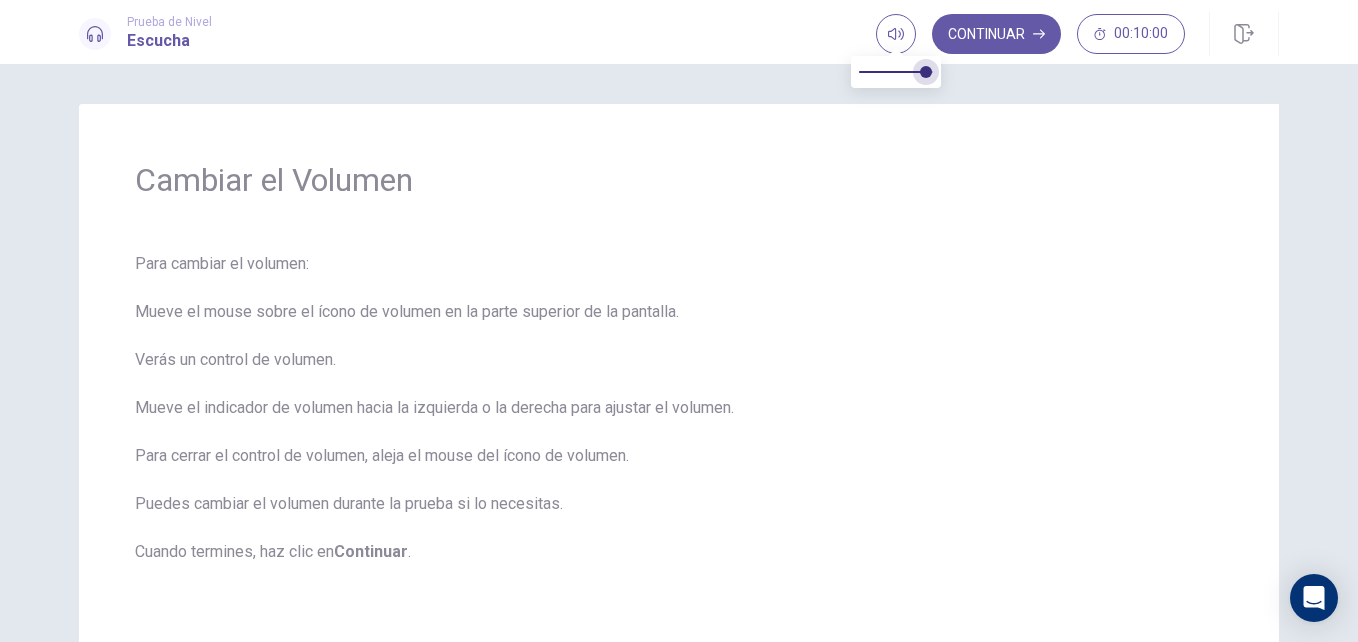 type on "*" 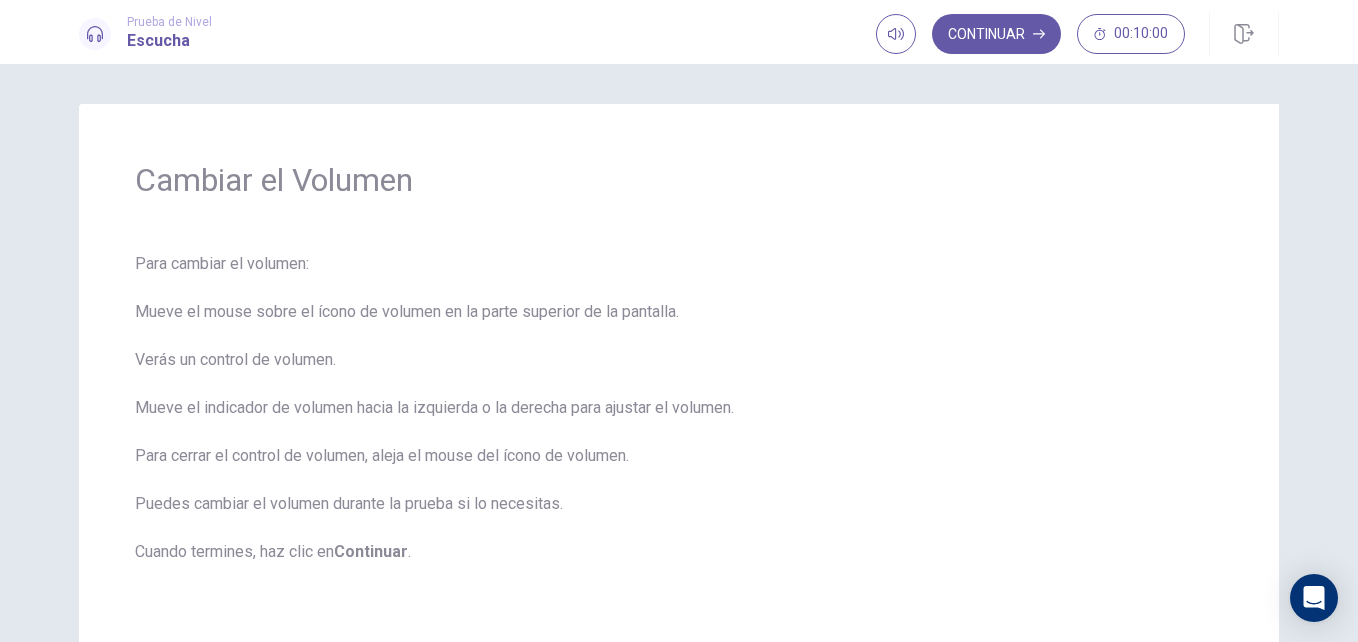 click on "Cambiar el Volumen" at bounding box center [679, 180] 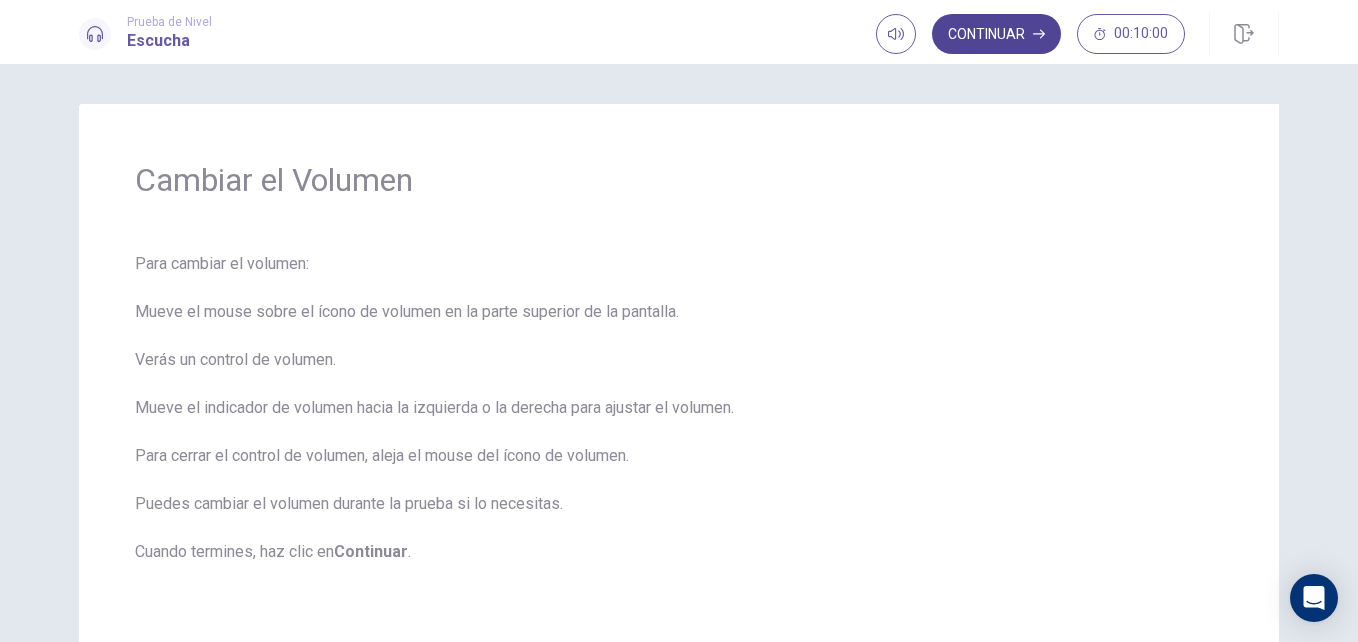 click on "Continuar" at bounding box center (996, 34) 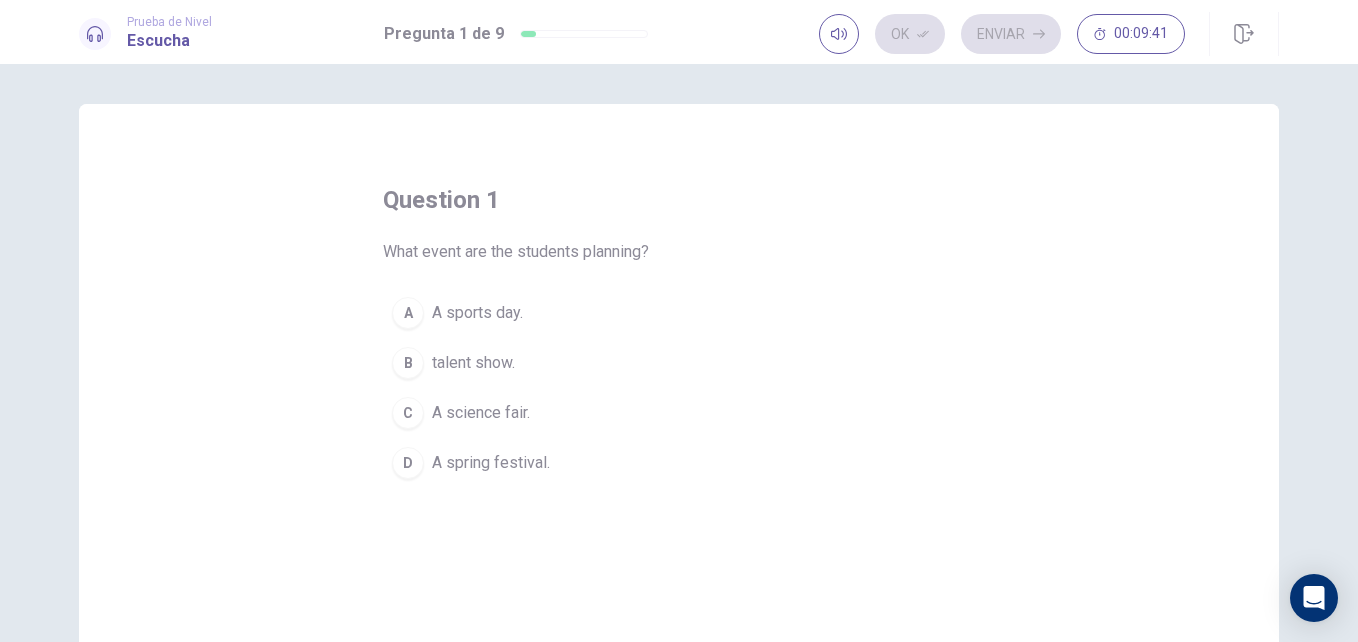 scroll, scrollTop: 26, scrollLeft: 0, axis: vertical 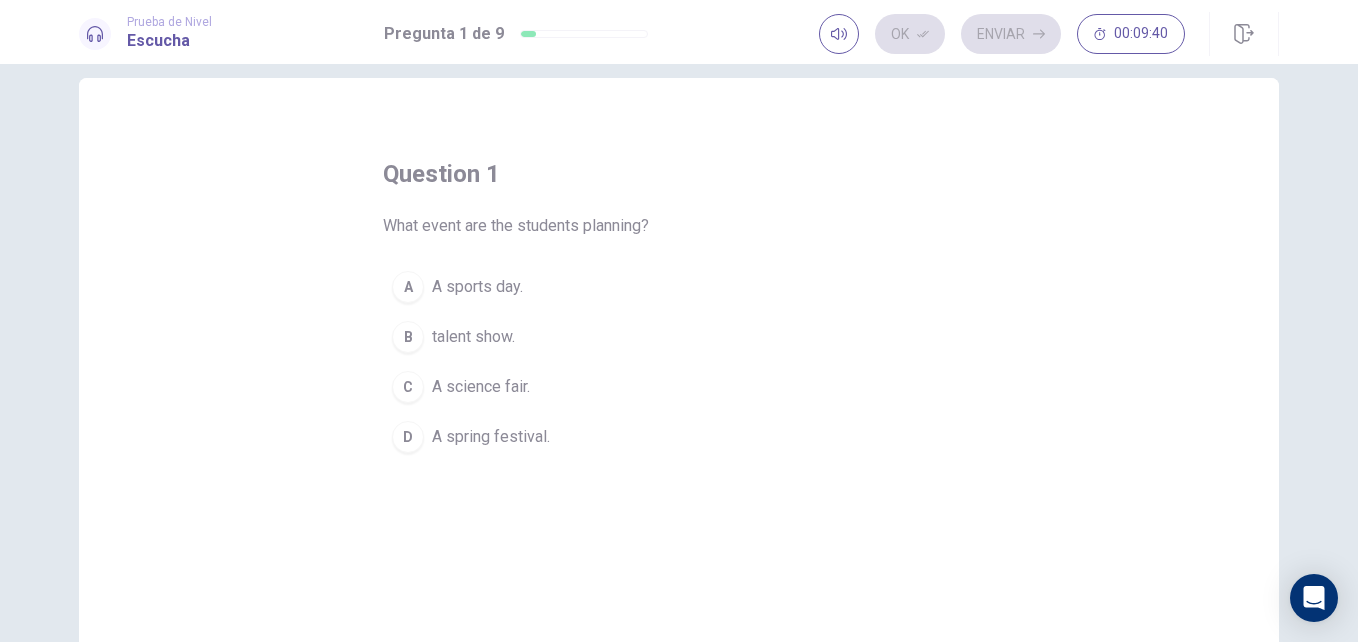 click on "A spring festival." at bounding box center [491, 437] 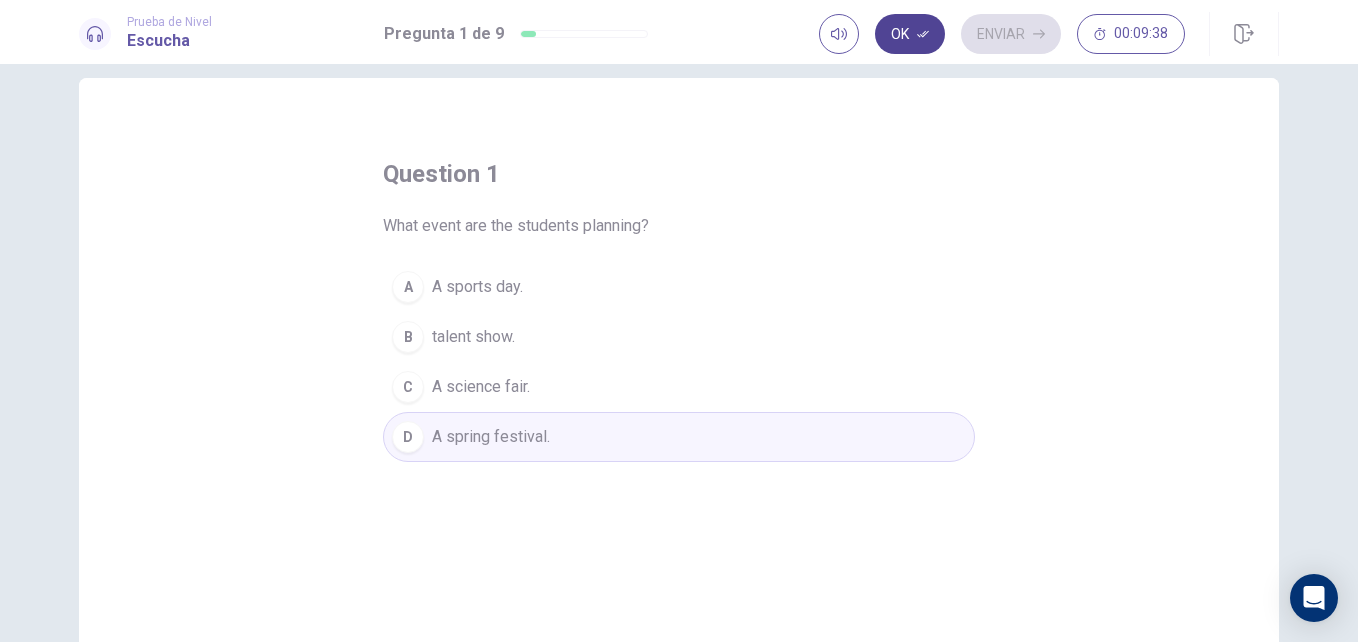 click on "Ok" at bounding box center (910, 34) 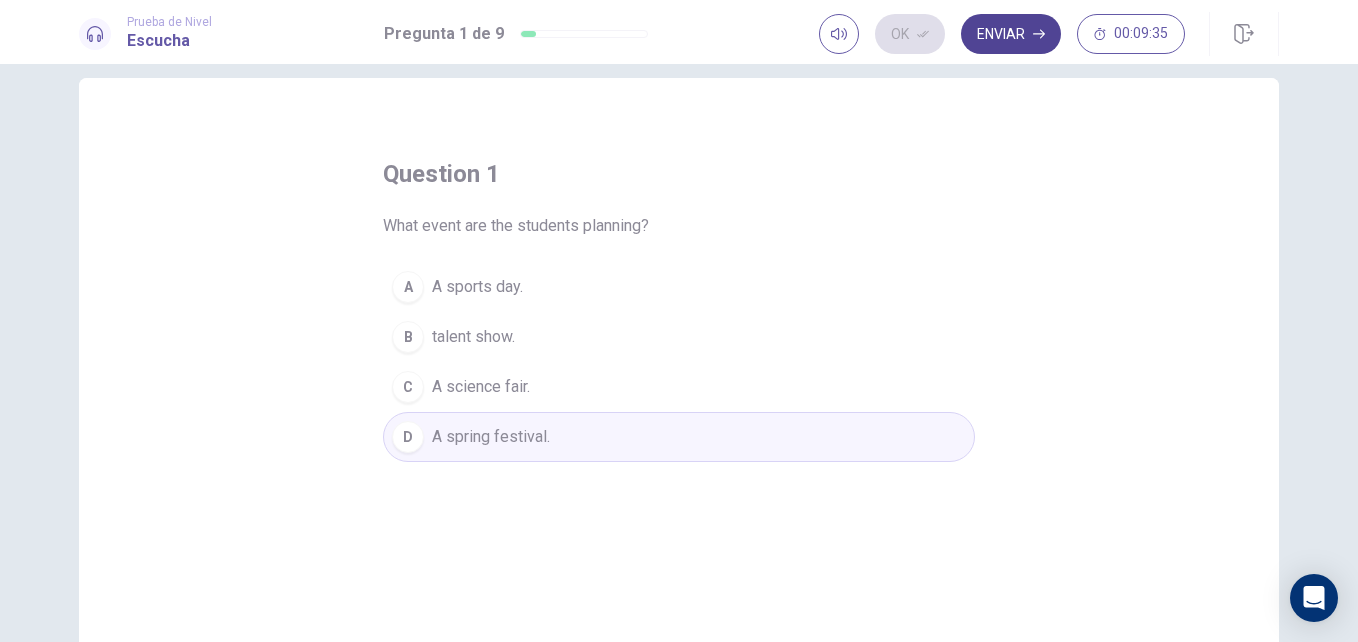 click on "Enviar" at bounding box center (1011, 34) 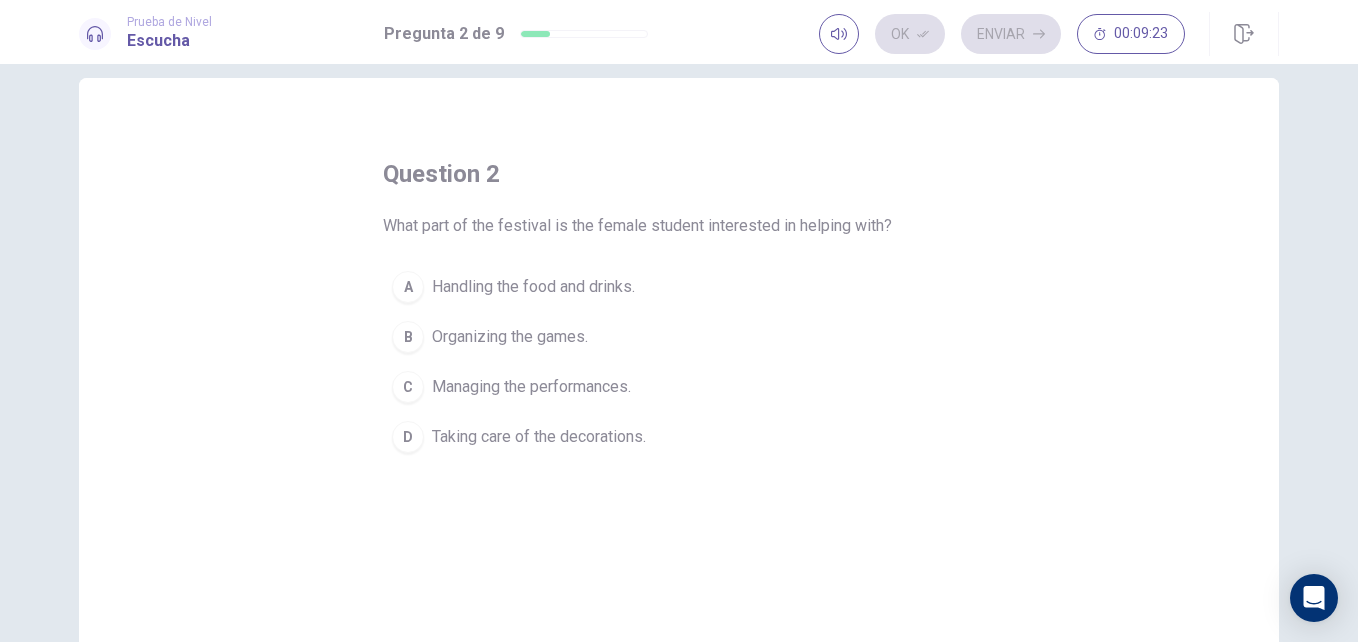 click on "Taking care of the decorations." at bounding box center (539, 437) 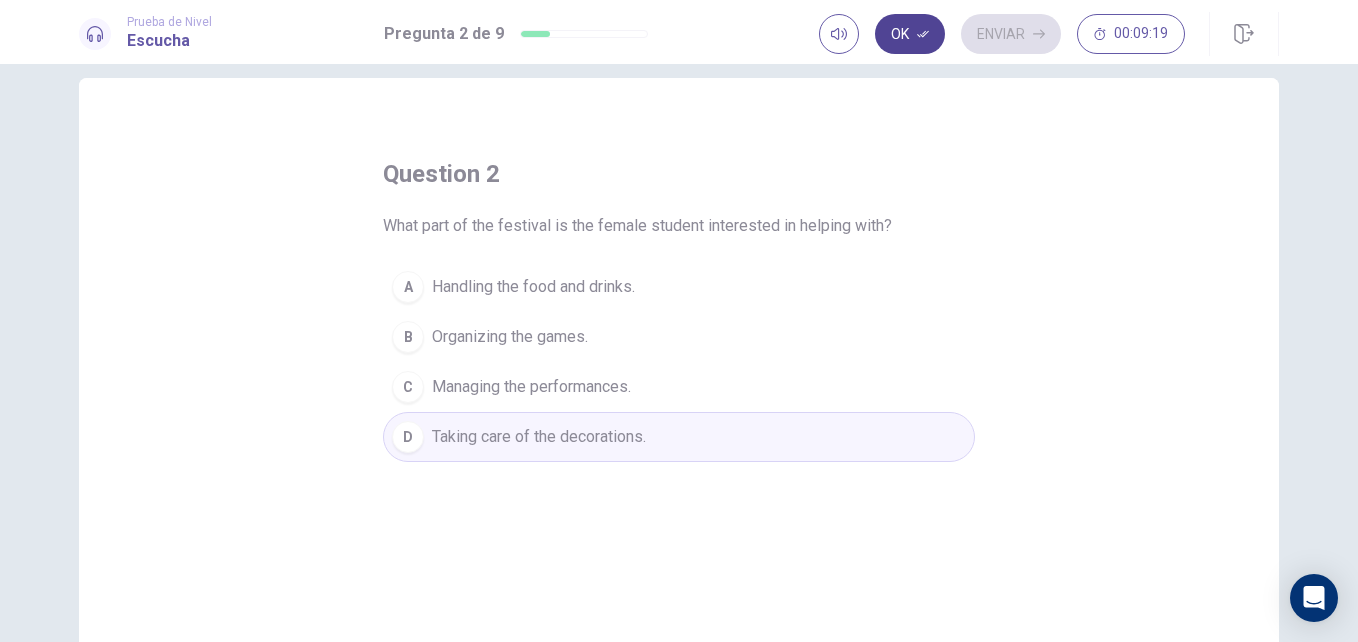 click on "Ok" at bounding box center (910, 34) 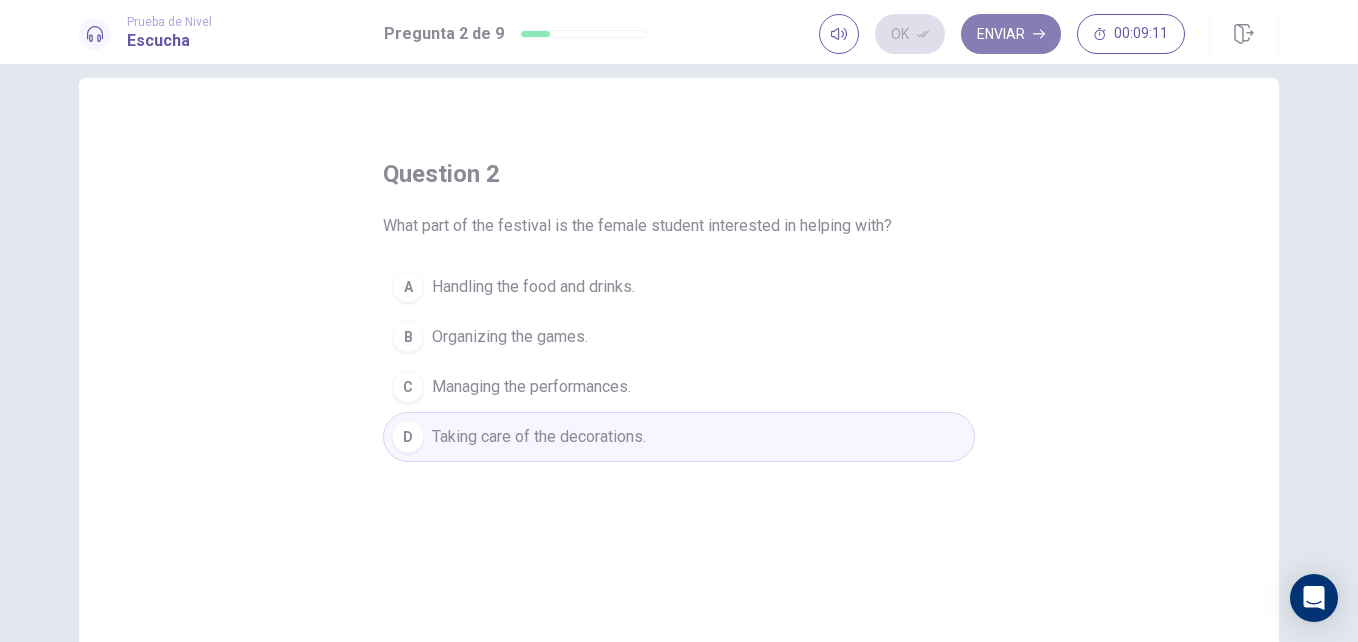click on "Enviar" at bounding box center [1011, 34] 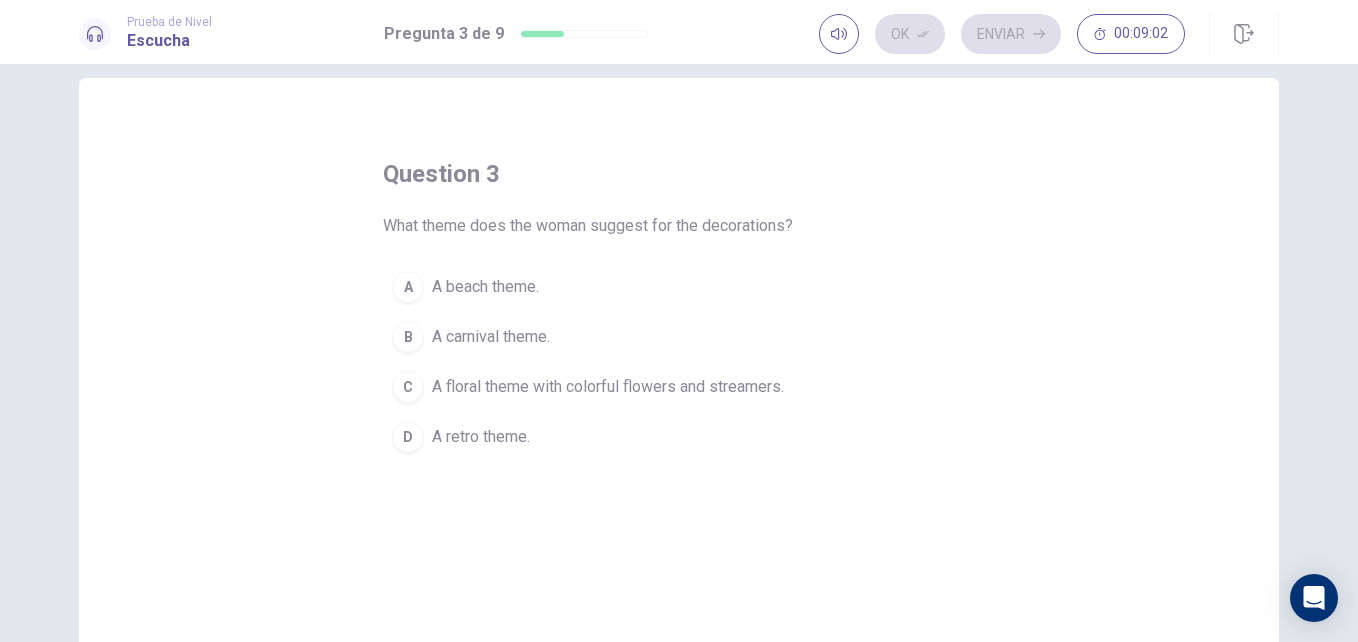 click on "A floral theme with colorful flowers and streamers." at bounding box center (608, 387) 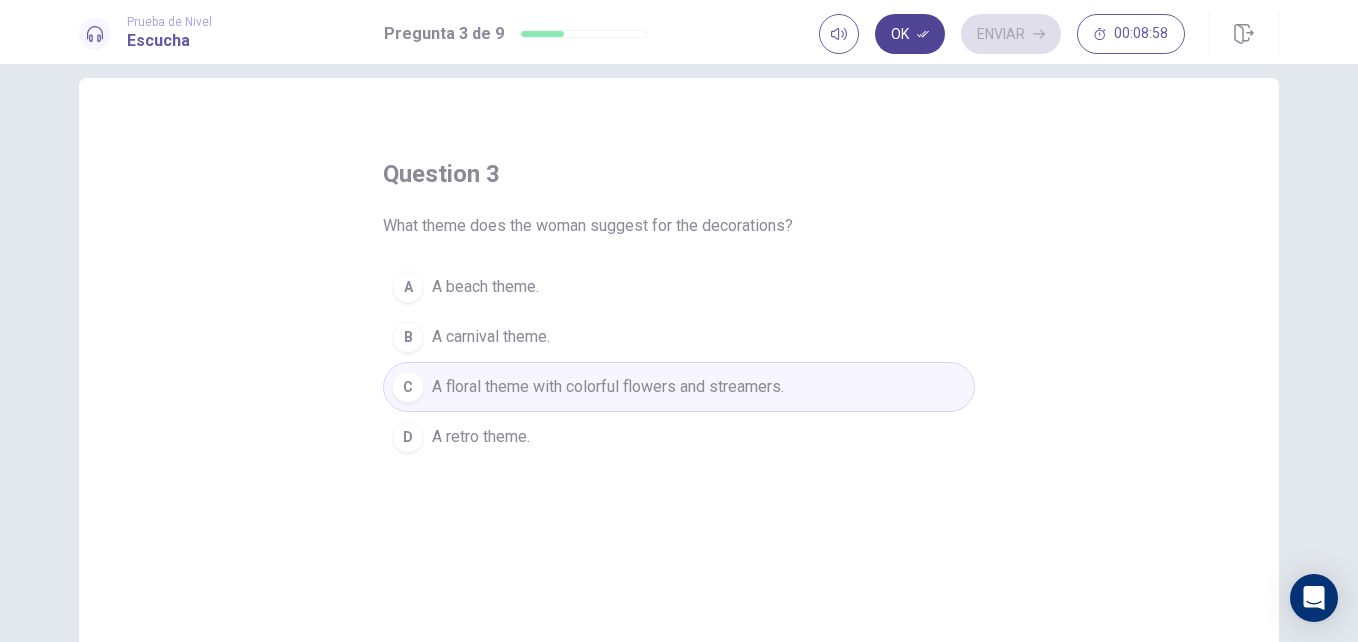 click on "Ok" at bounding box center [910, 34] 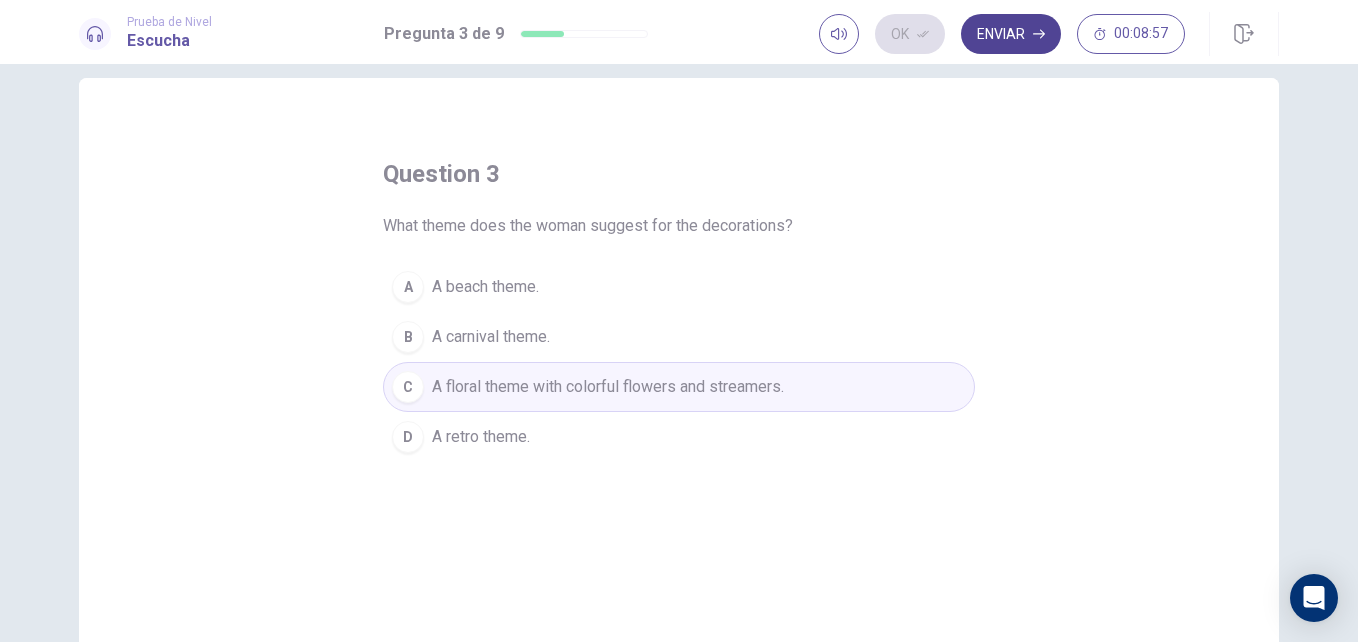 click on "Enviar" at bounding box center (1011, 34) 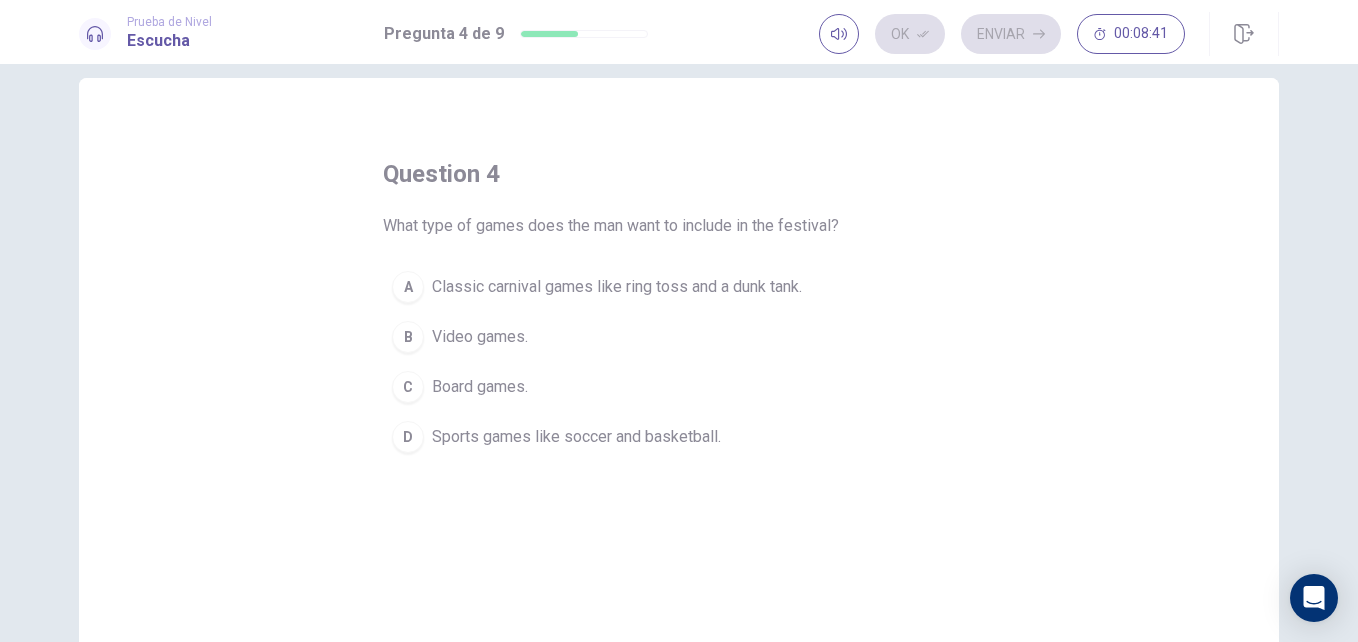 click on "question 4 What type of games does the man want to include in the festival? A Classic carnival games like ring toss and a dunk tank. B Video games. C Board games. D Sports games like soccer and basketball." at bounding box center [679, 310] 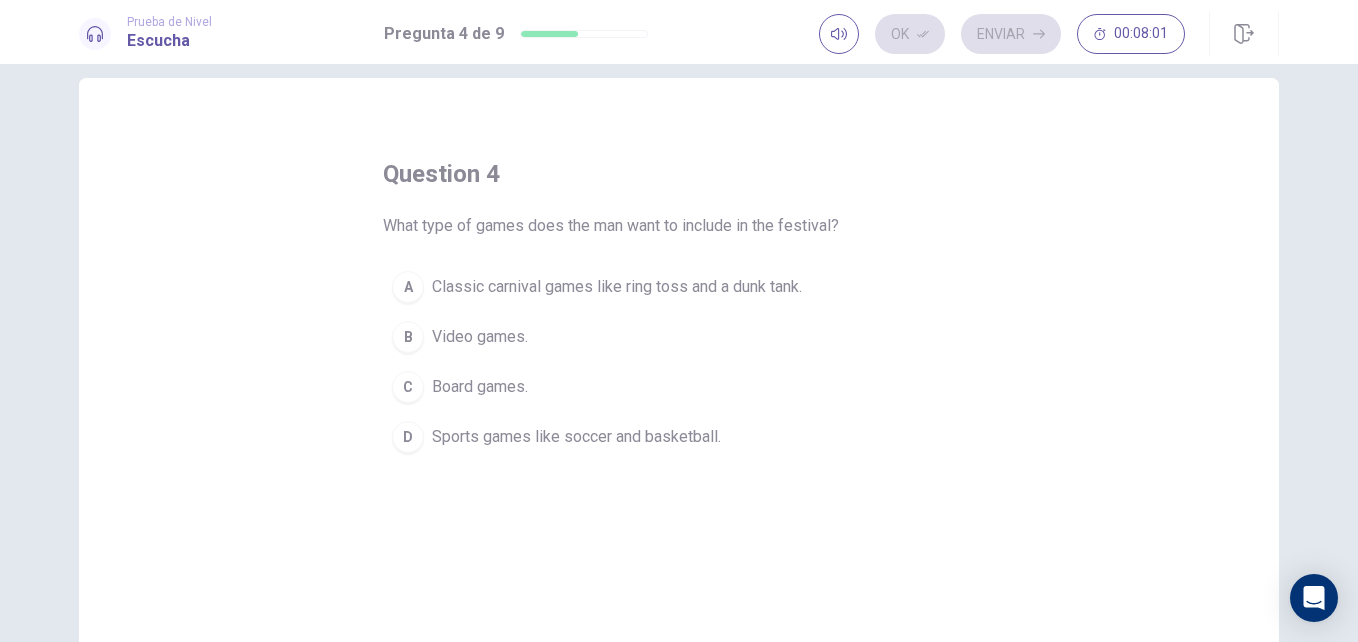 click on "Classic carnival games like ring toss and a dunk tank." at bounding box center (617, 287) 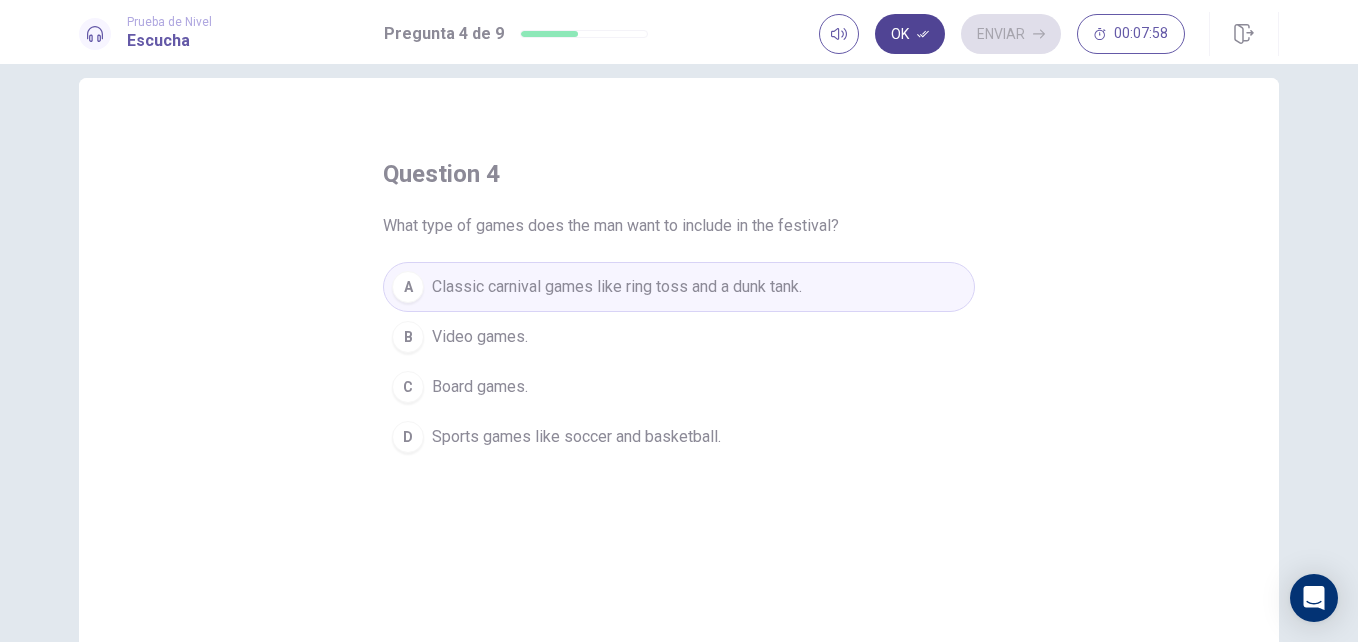 click on "Ok" at bounding box center [910, 34] 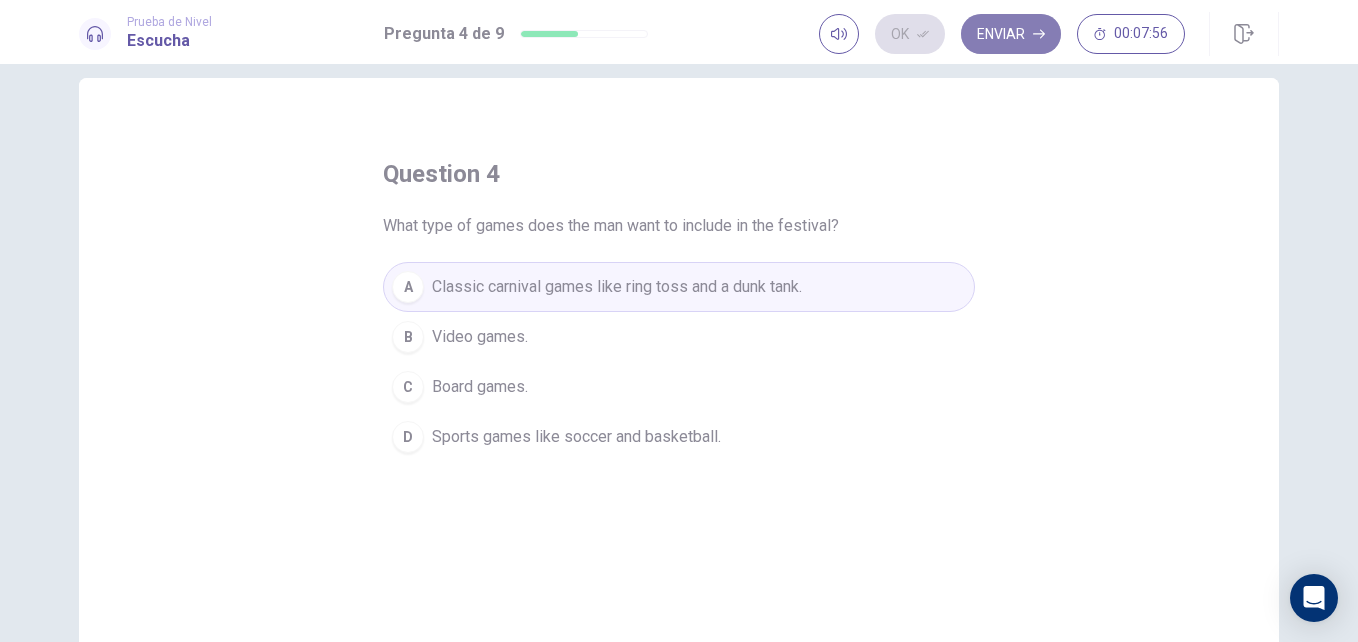 click on "Enviar" at bounding box center (1011, 34) 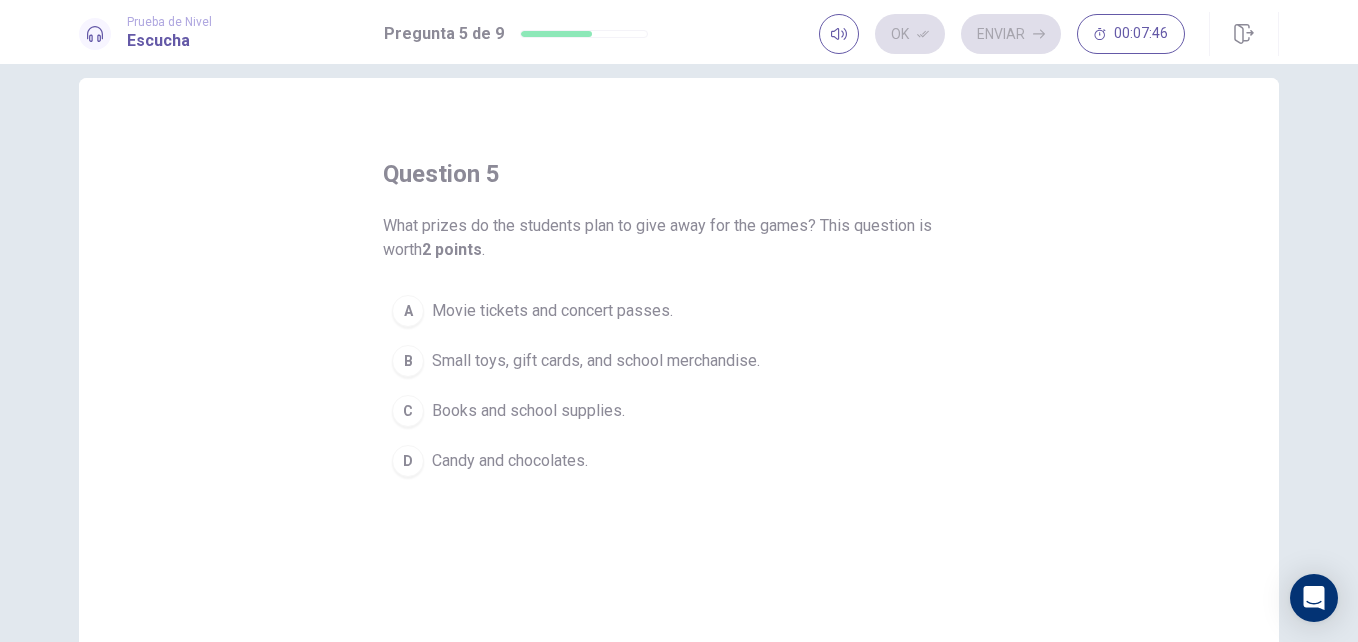 click on "Small toys, gift cards, and school merchandise." at bounding box center [596, 361] 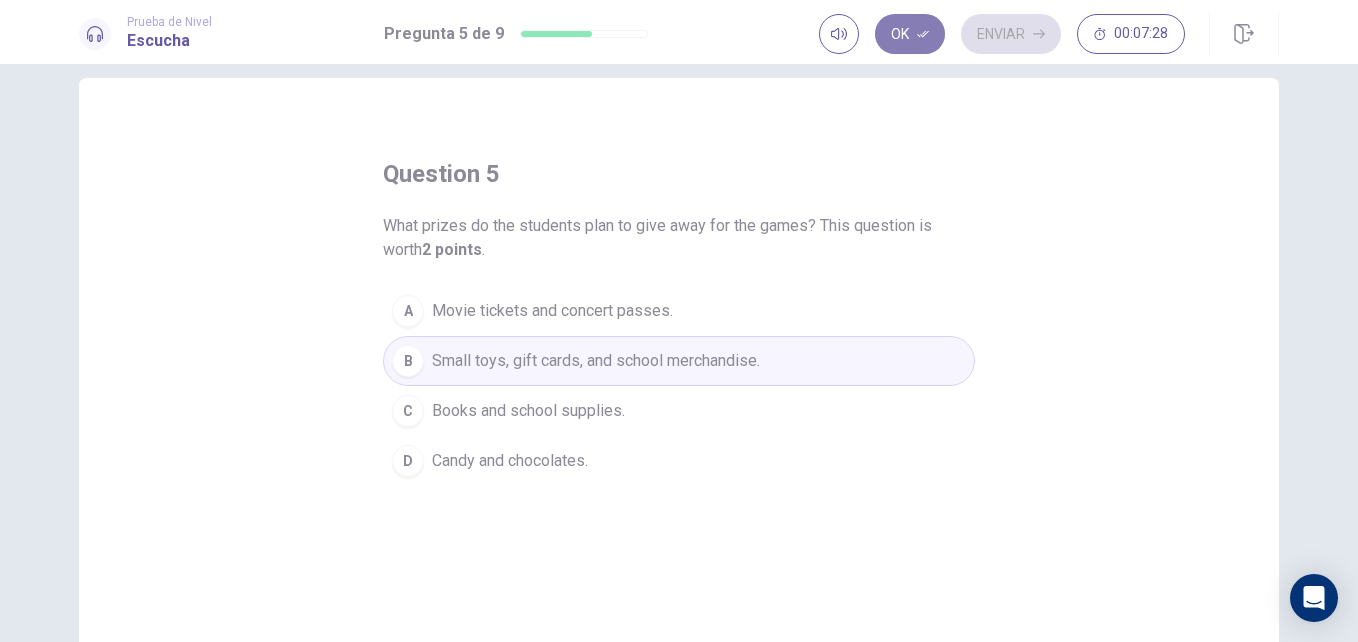 click on "Ok" at bounding box center (910, 34) 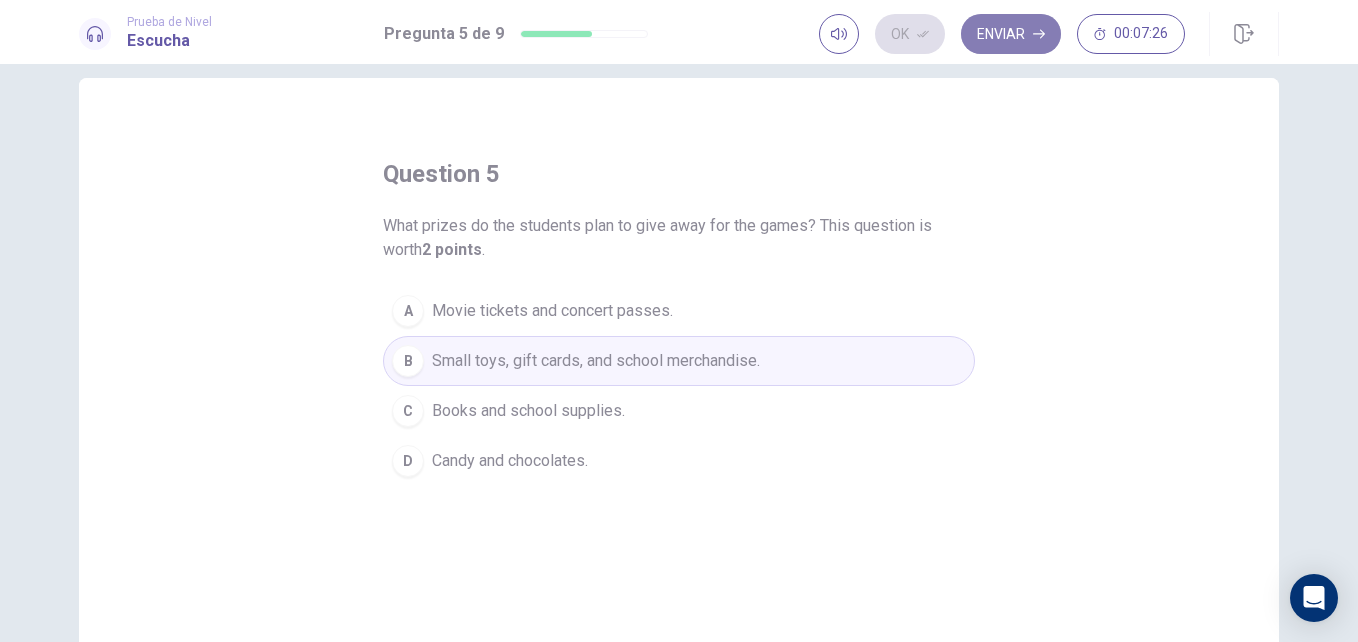 click on "Enviar" at bounding box center (1011, 34) 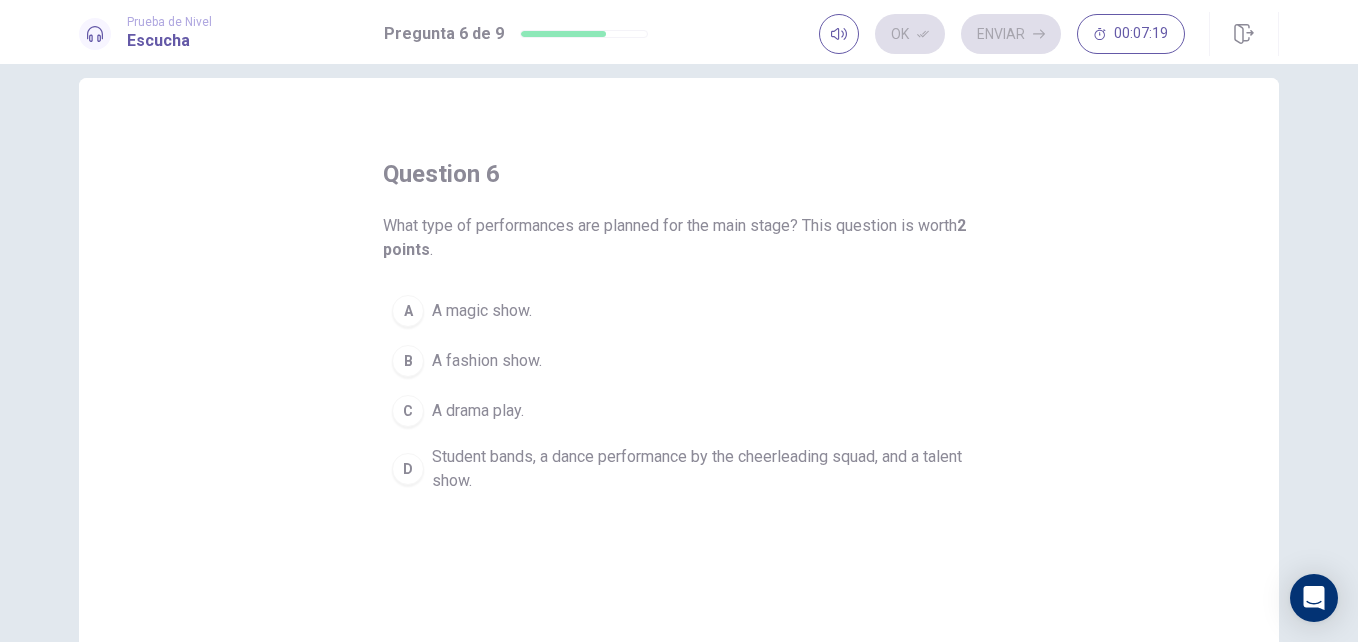 click on "Student bands, a dance performance by the cheerleading squad, and a talent show." at bounding box center [699, 469] 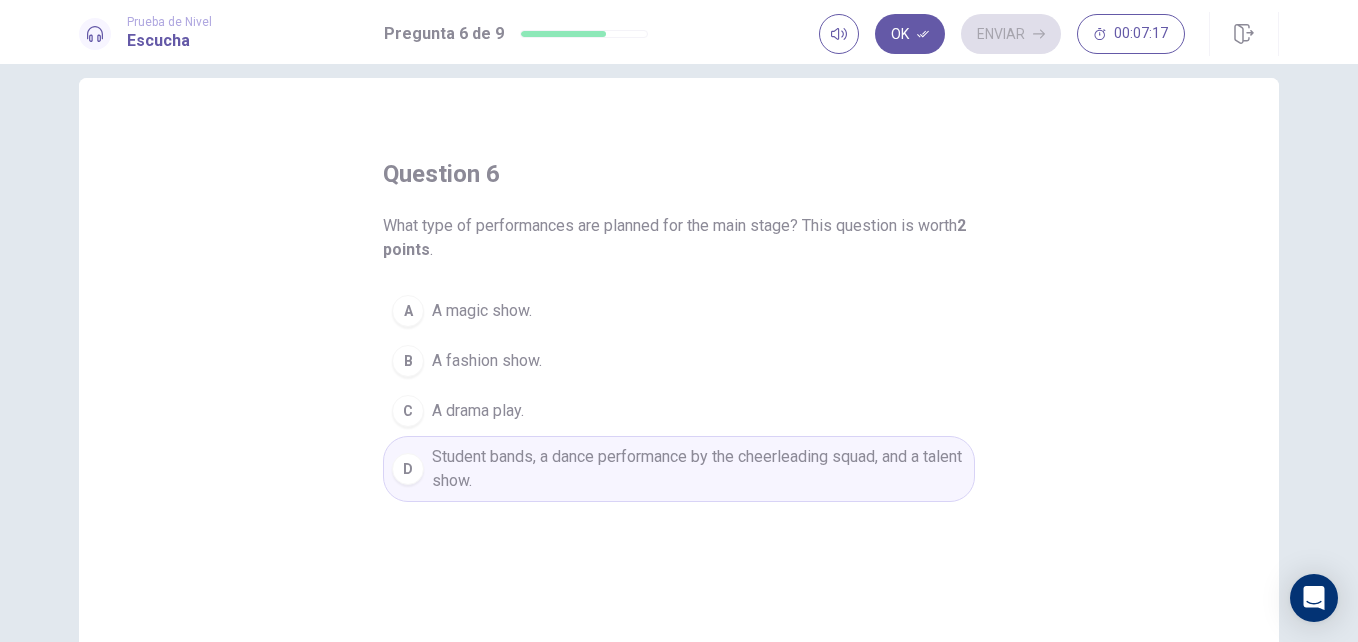 click on "question   6 What type of performances are planned for the main stage? This question is worth  2 points . A A magic show.
B A fashion show.
C A drama play. D Student bands, a dance performance by the cheerleading squad, and a talent show." at bounding box center (679, 425) 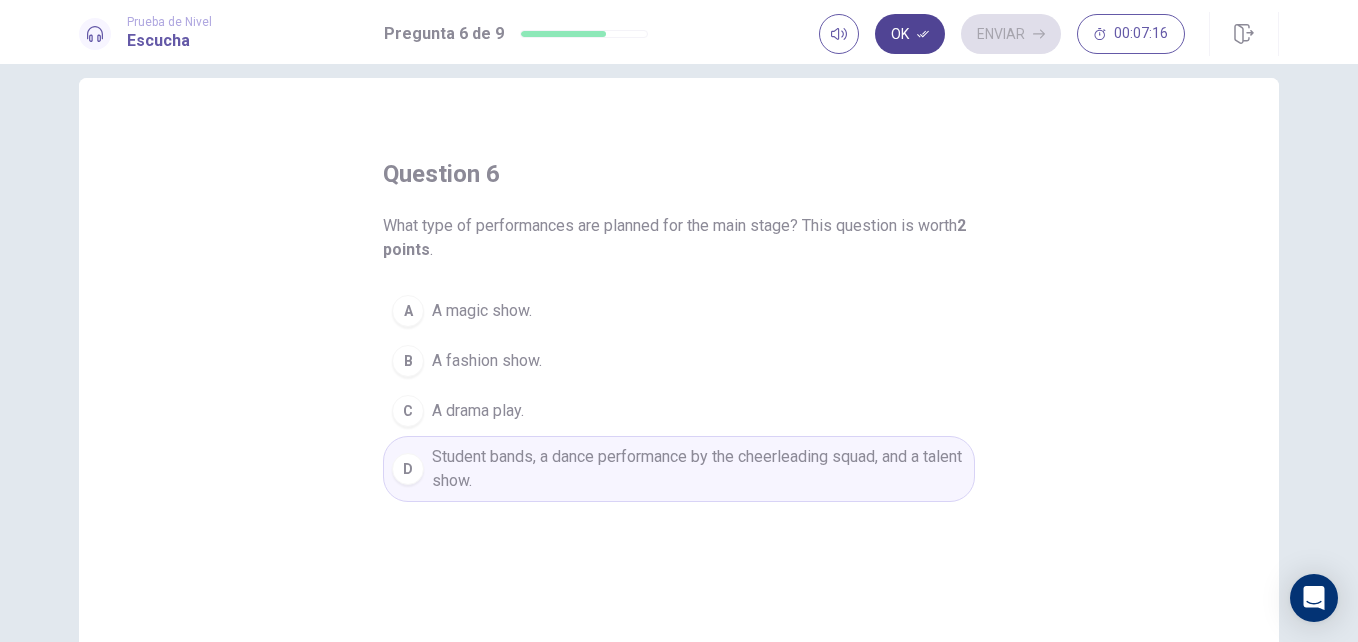 click on "Ok" at bounding box center [910, 34] 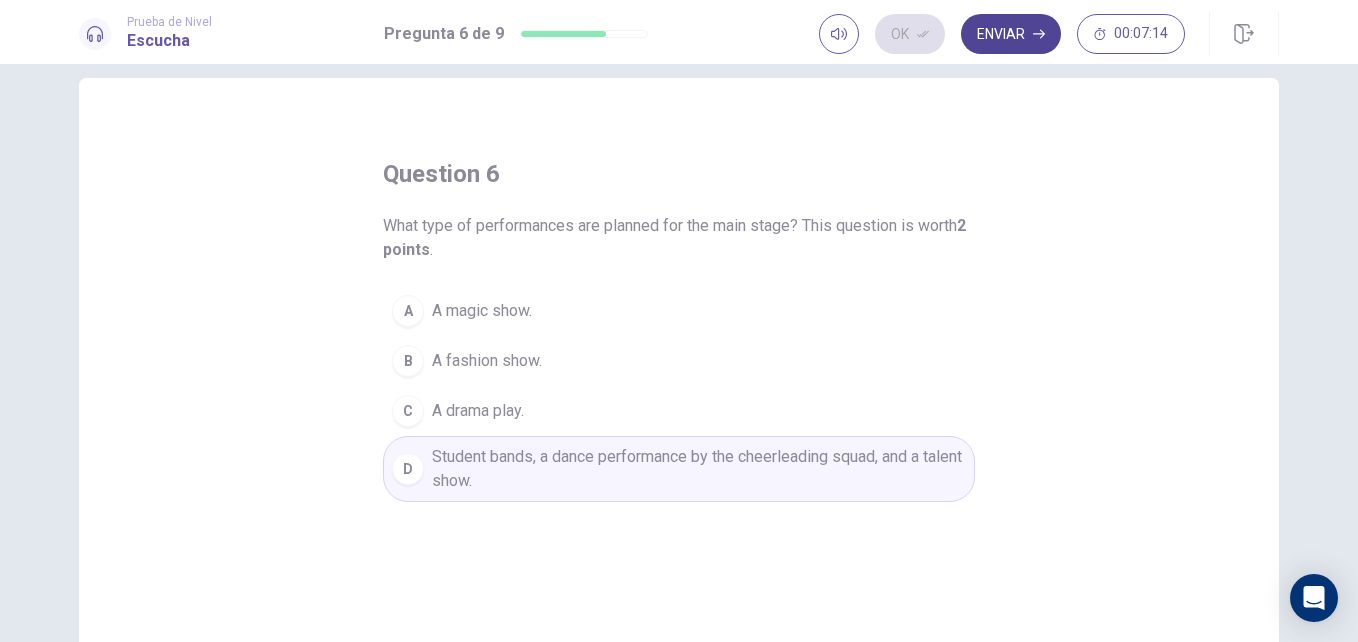 click on "Enviar" at bounding box center (1011, 34) 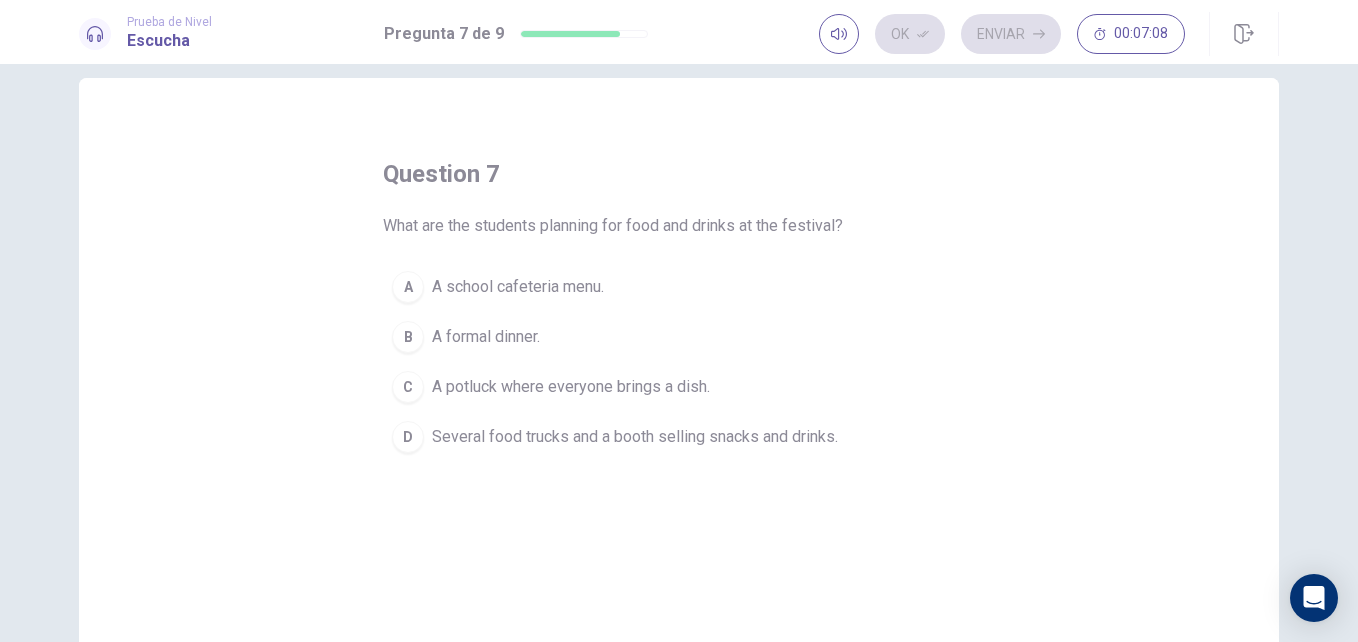 click on "Several food trucks and a booth selling snacks and drinks." at bounding box center [635, 437] 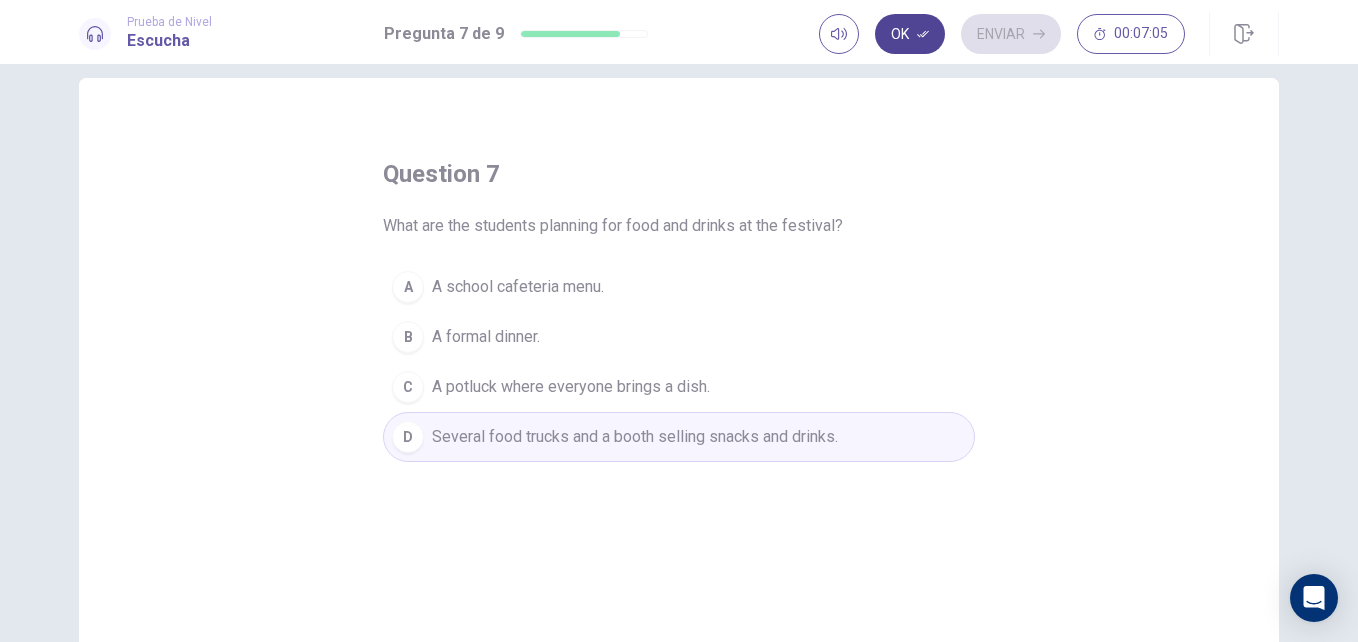 click on "Ok" at bounding box center [910, 34] 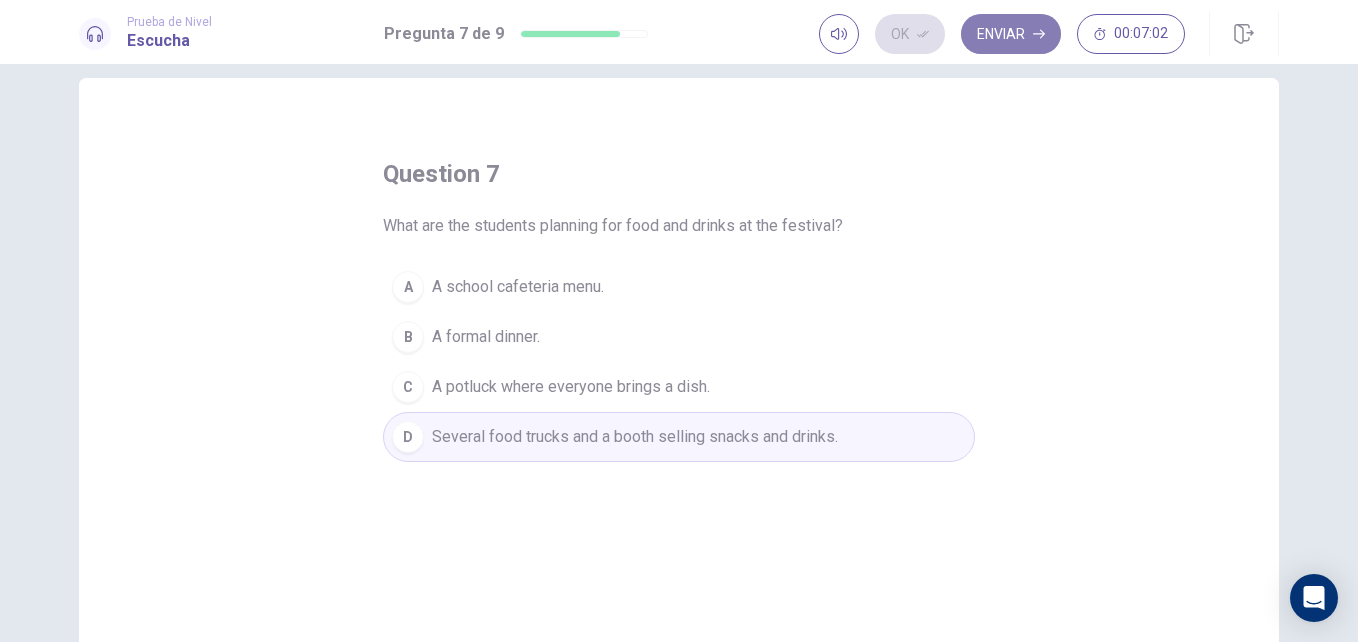 click on "Enviar" at bounding box center (1011, 34) 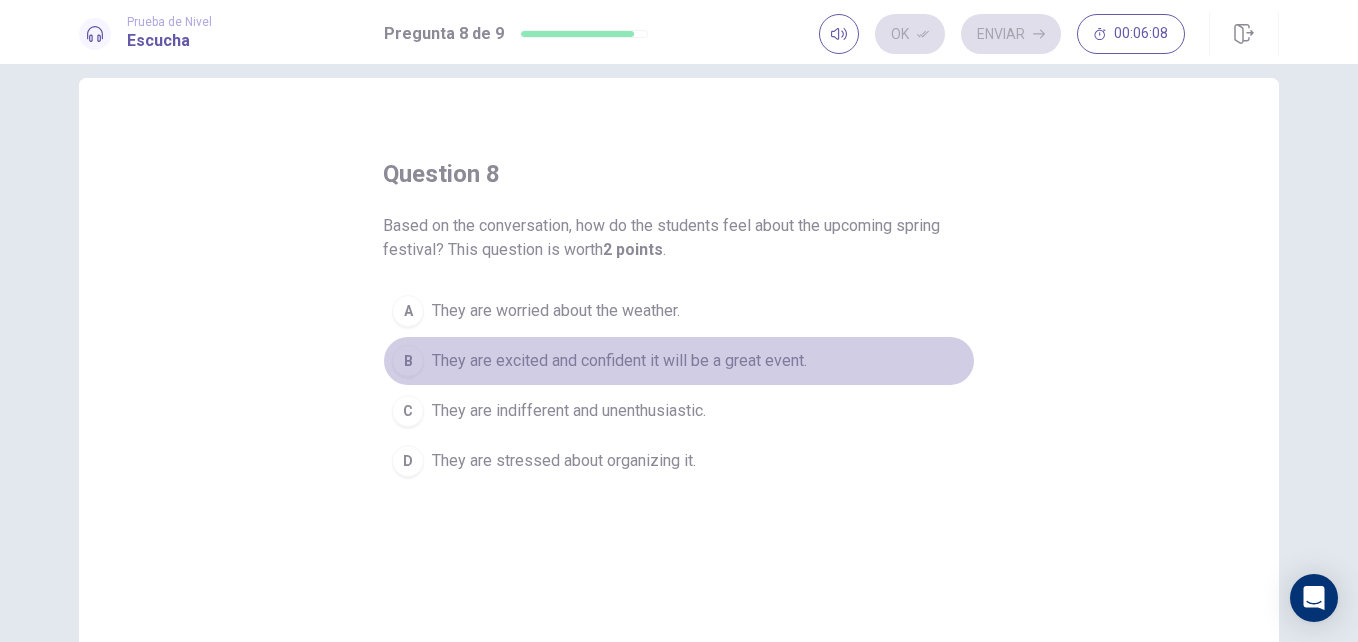 click on "They are excited and confident it will be a great event." at bounding box center [619, 361] 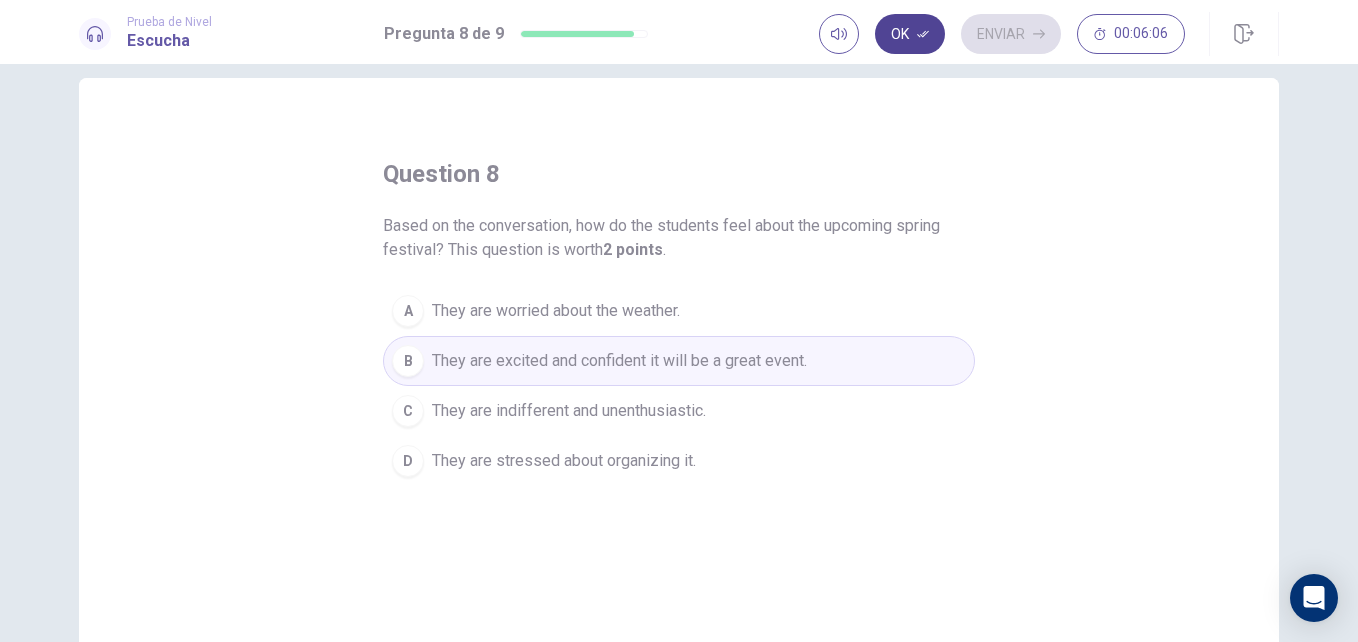 click on "Ok" at bounding box center (910, 34) 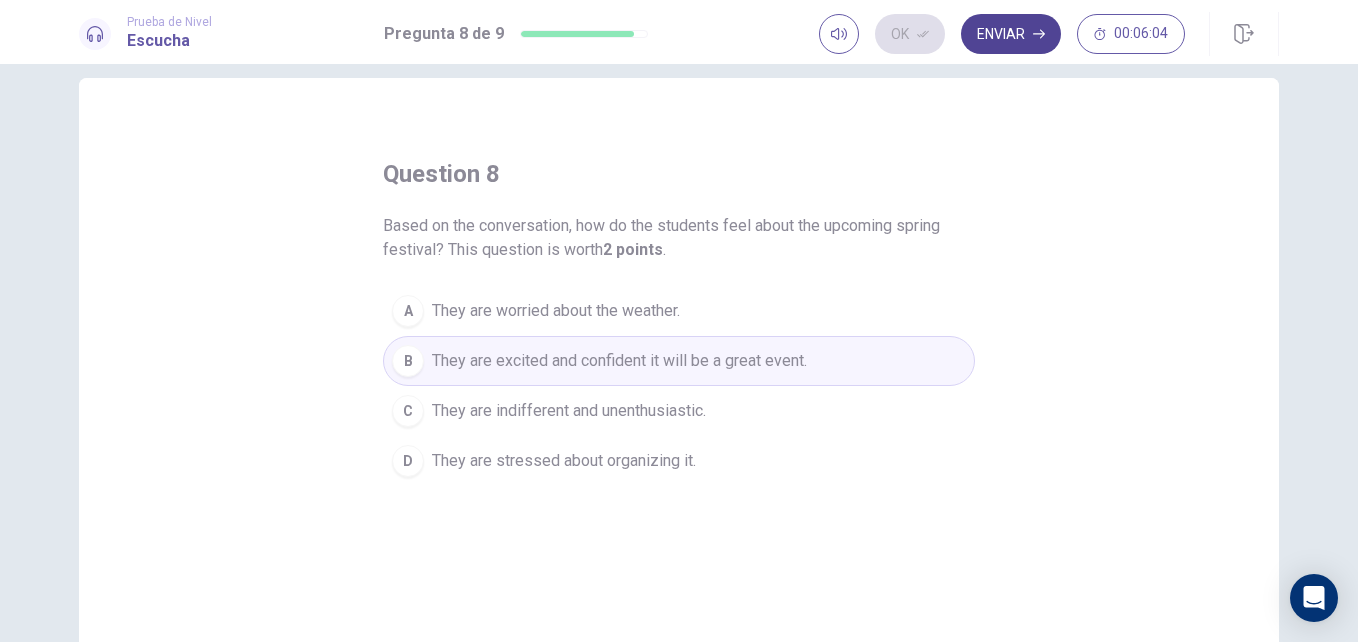 click on "Enviar" at bounding box center (1011, 34) 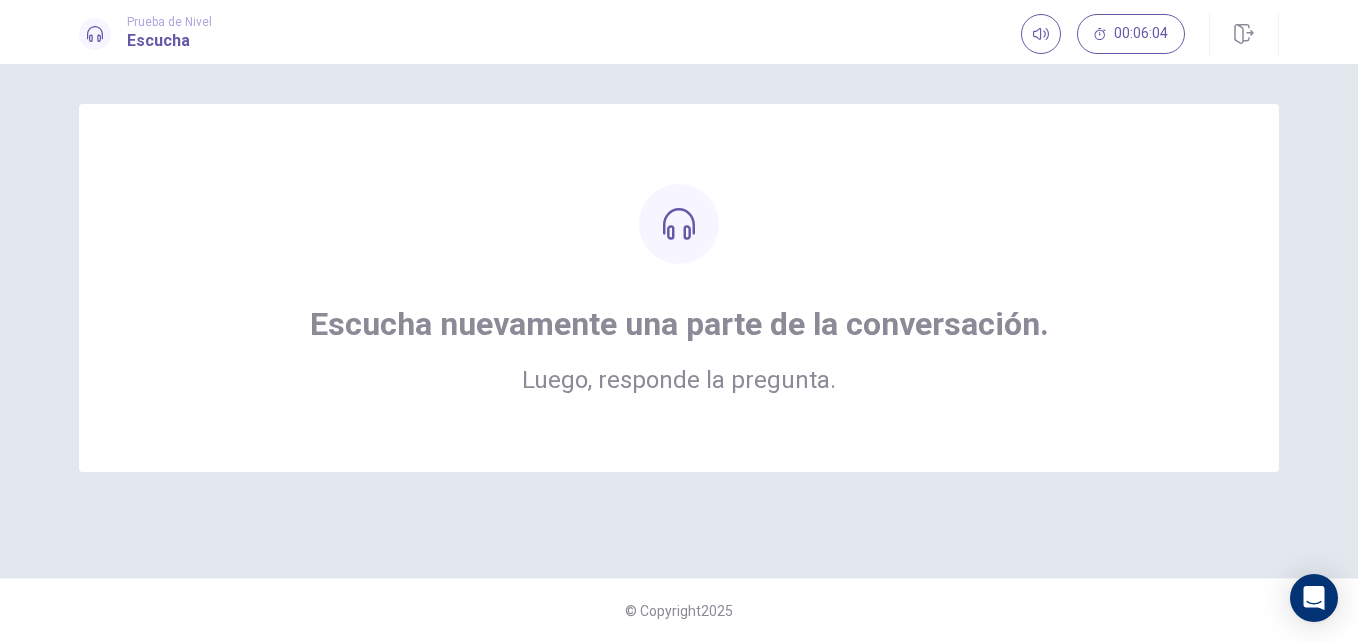 scroll, scrollTop: 0, scrollLeft: 0, axis: both 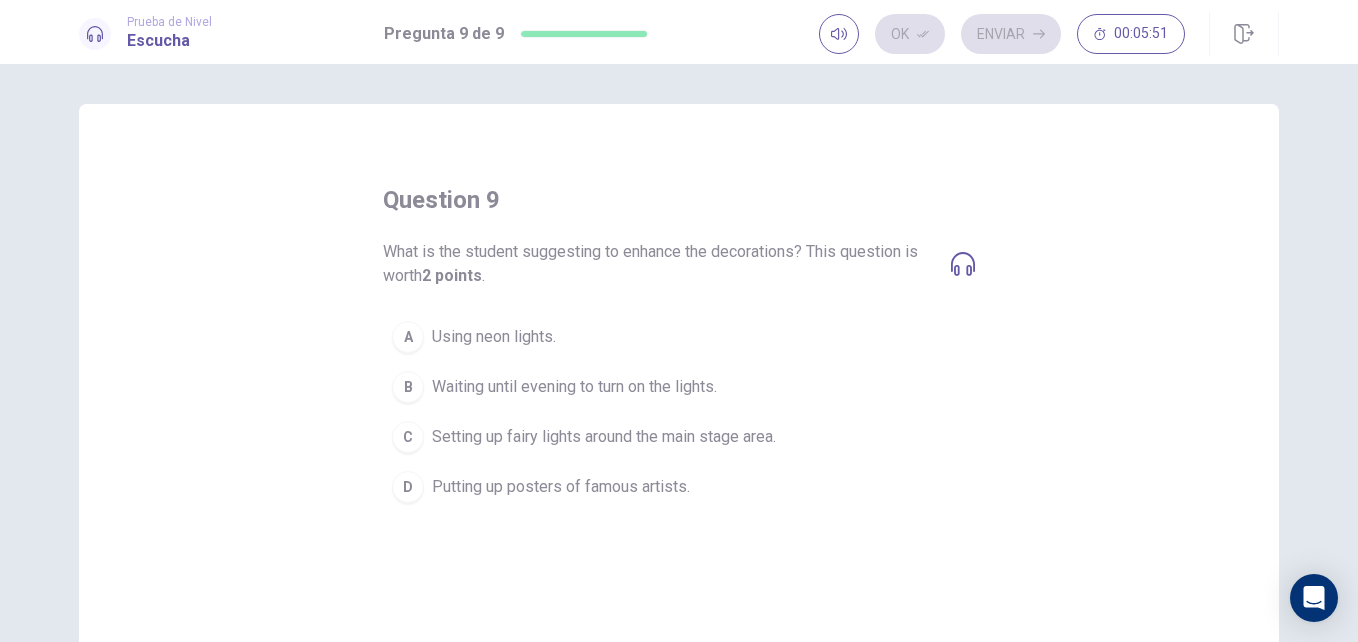 click 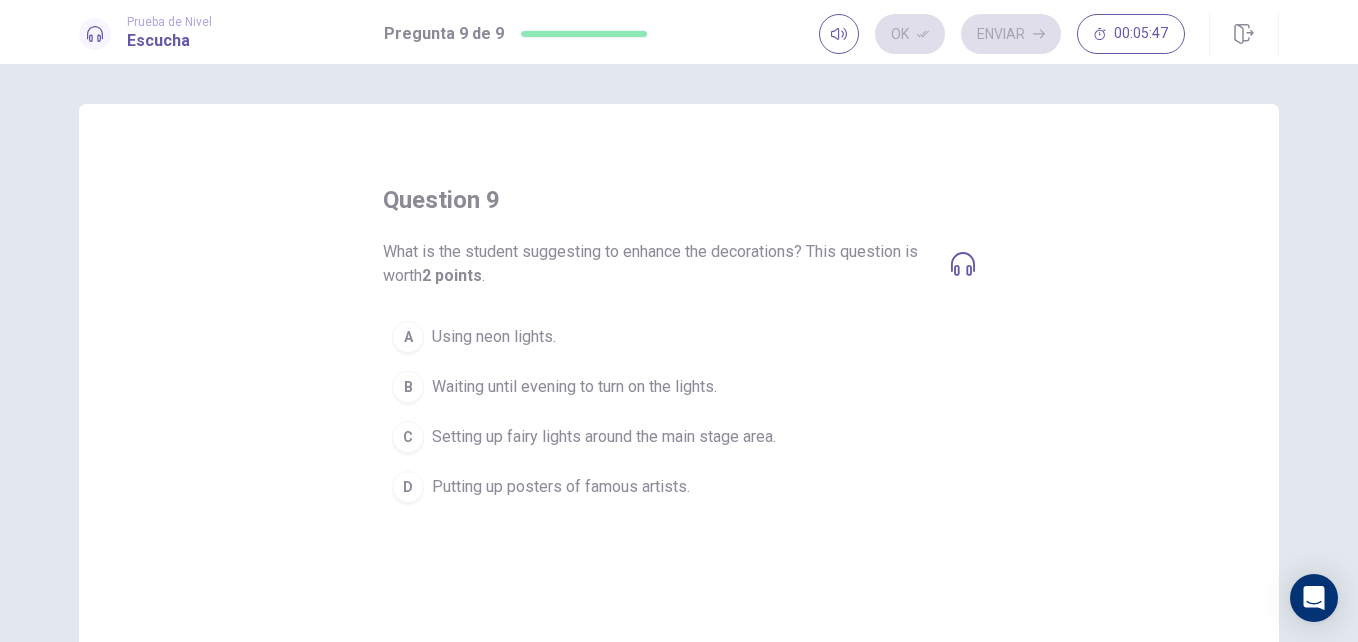 click 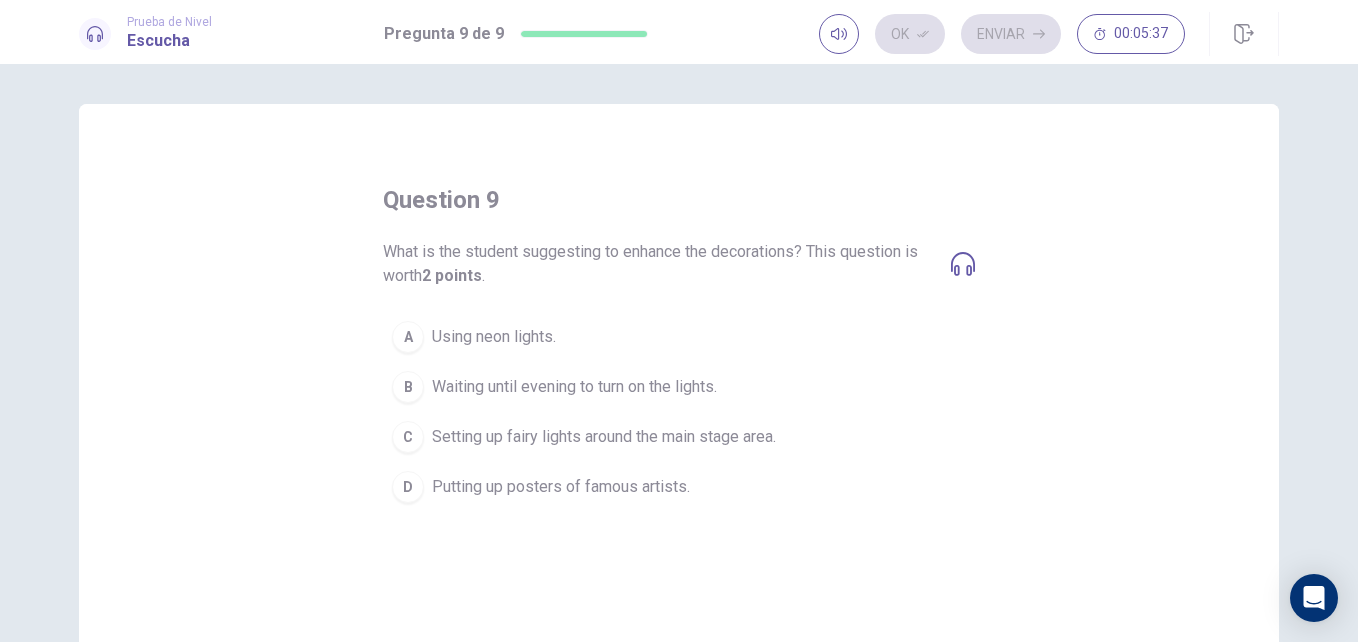 click on "C Setting up fairy lights around the main stage area." at bounding box center [679, 437] 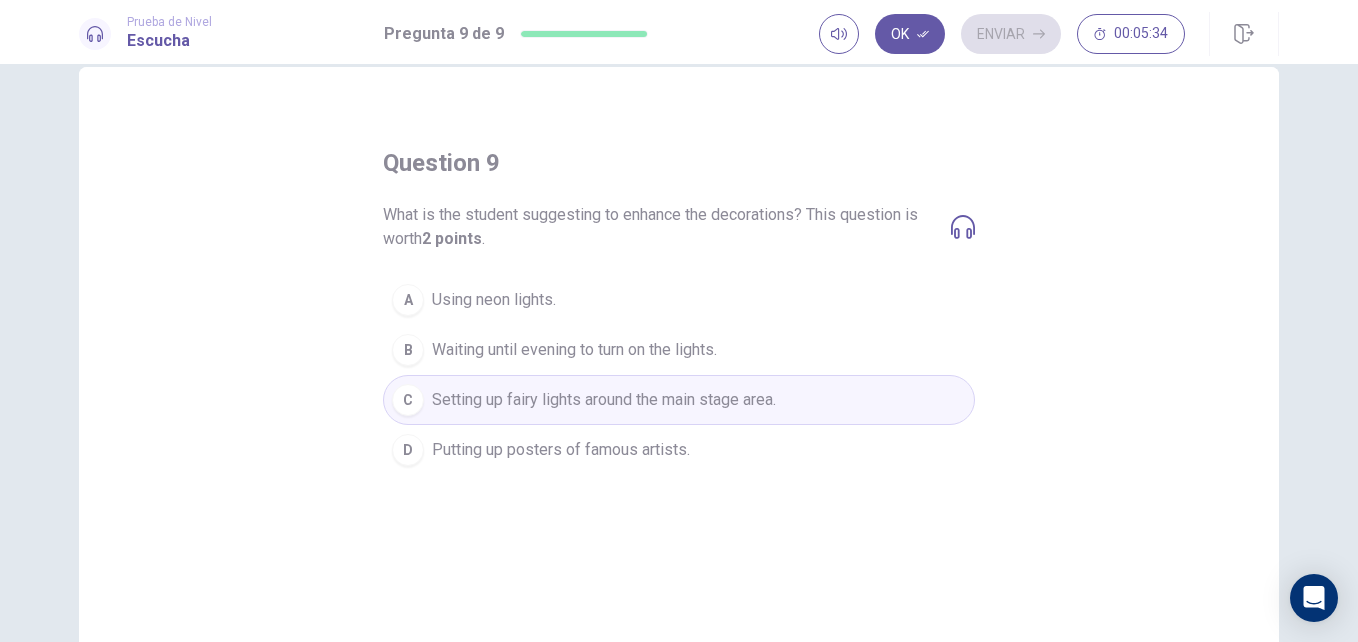 scroll, scrollTop: 55, scrollLeft: 0, axis: vertical 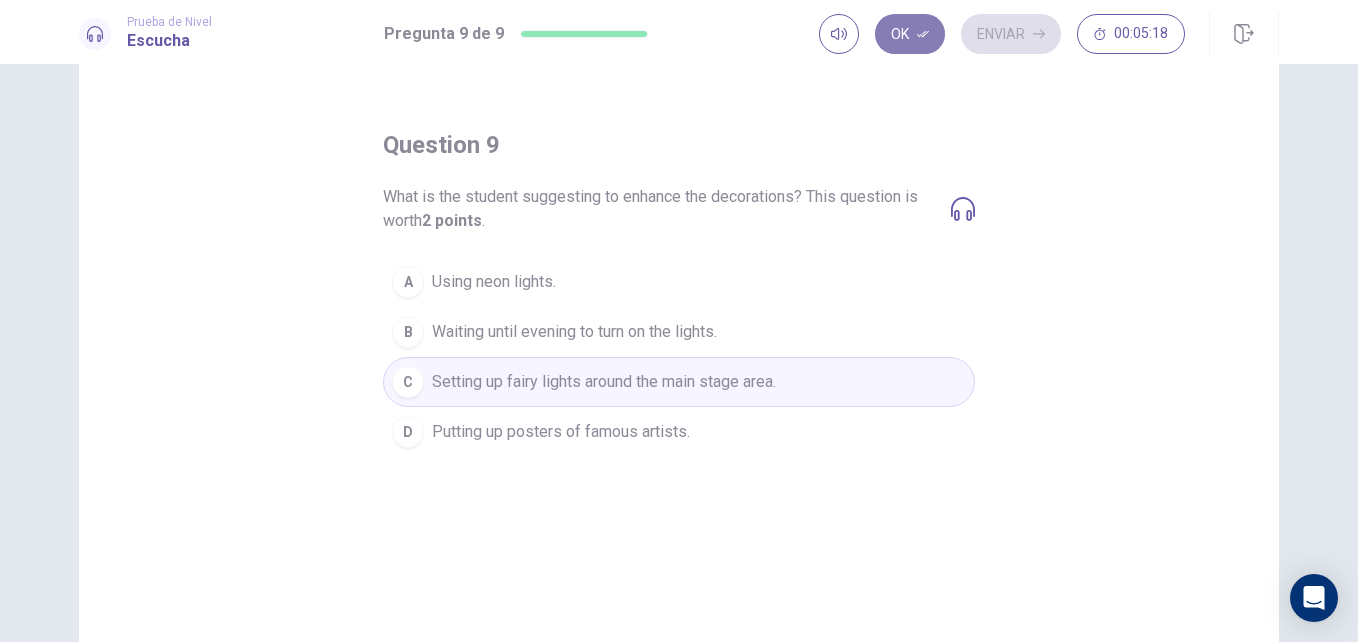 click 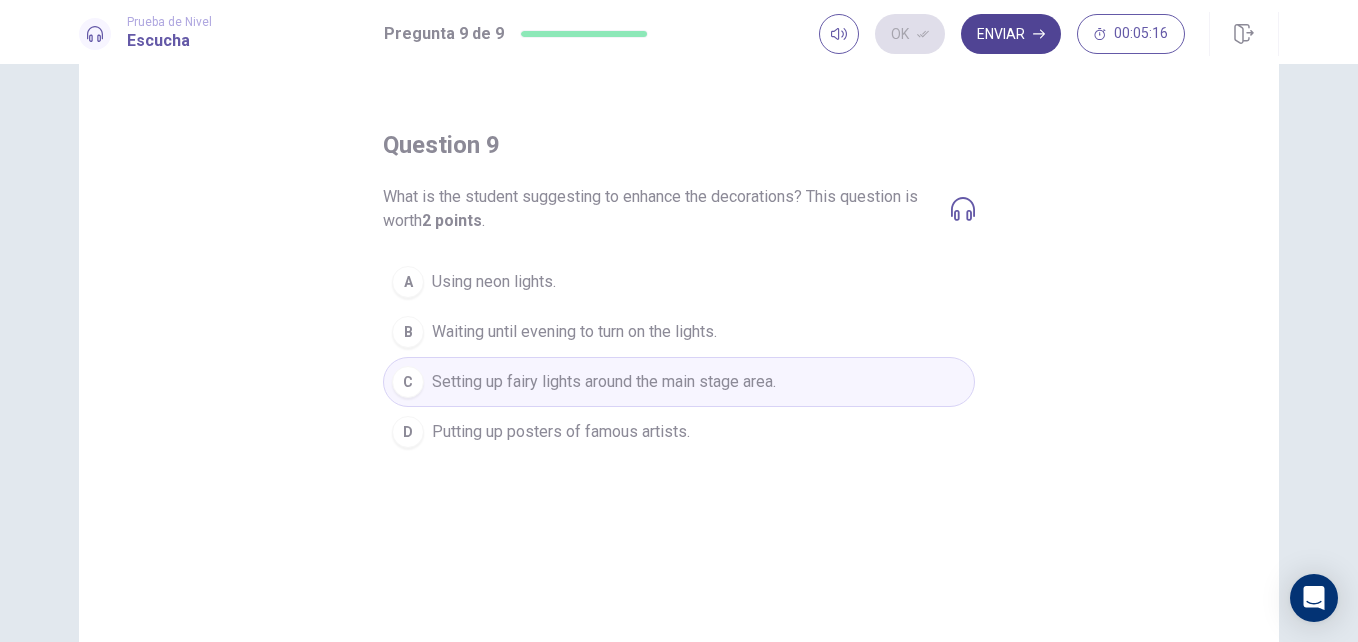 click 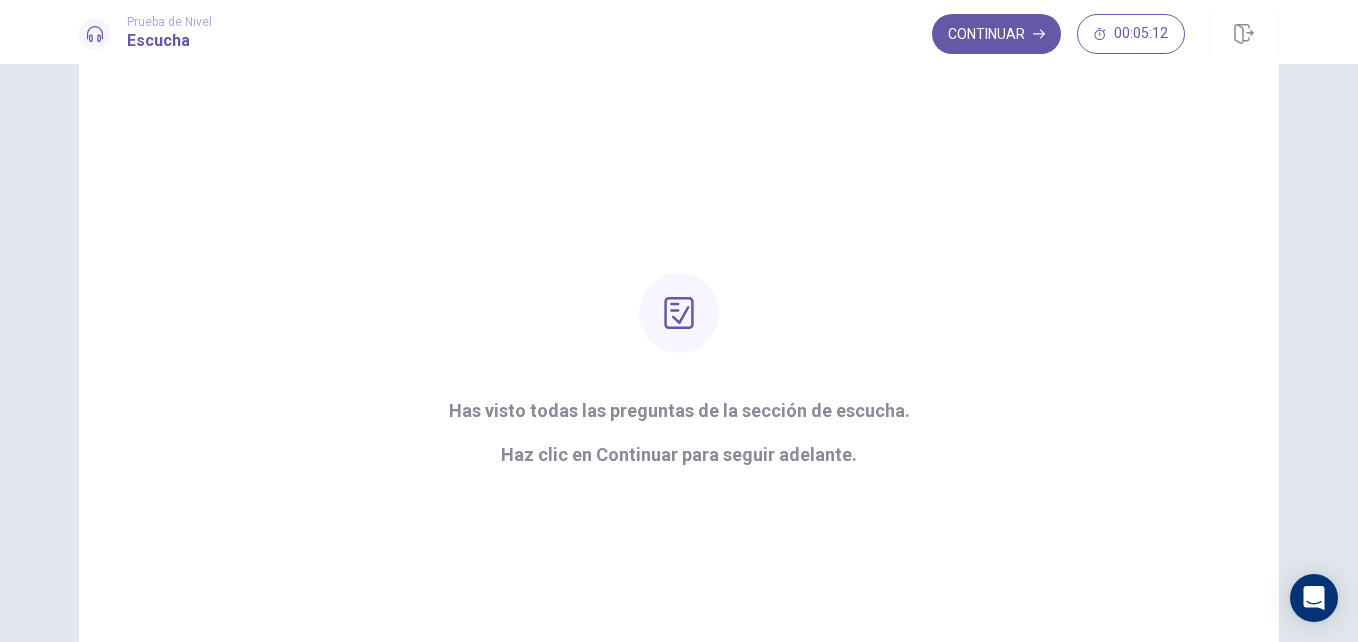 click on "Continuar" at bounding box center [996, 34] 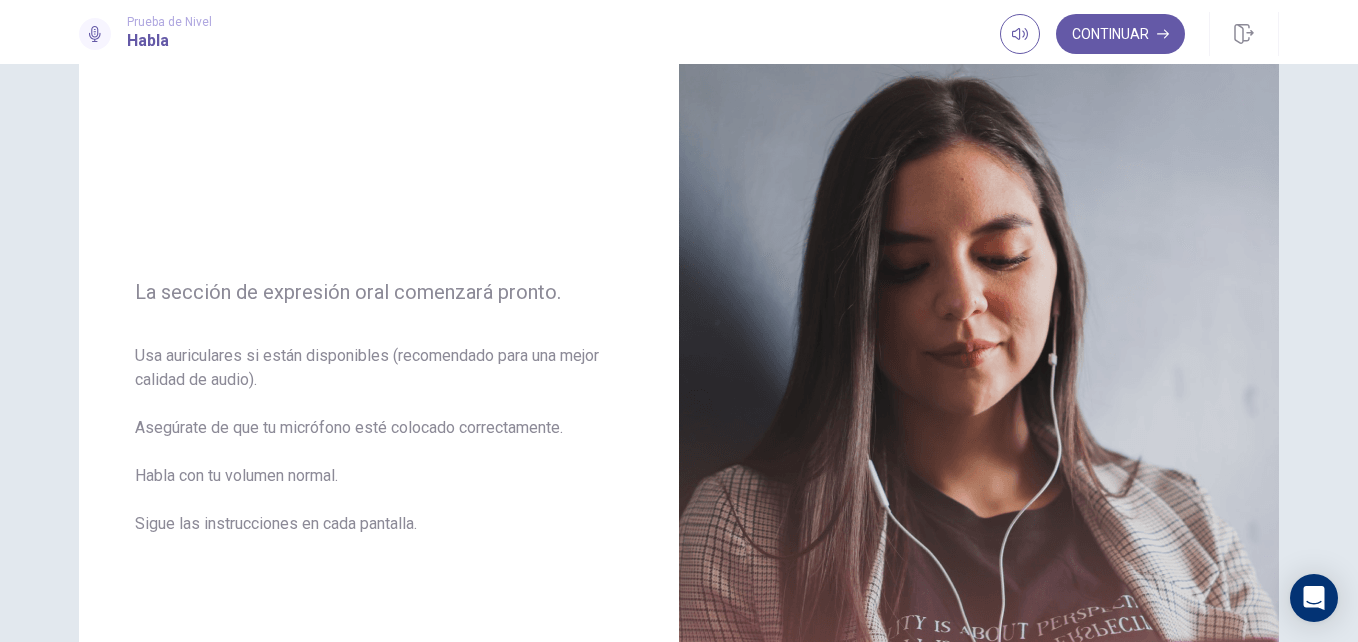 scroll, scrollTop: 0, scrollLeft: 0, axis: both 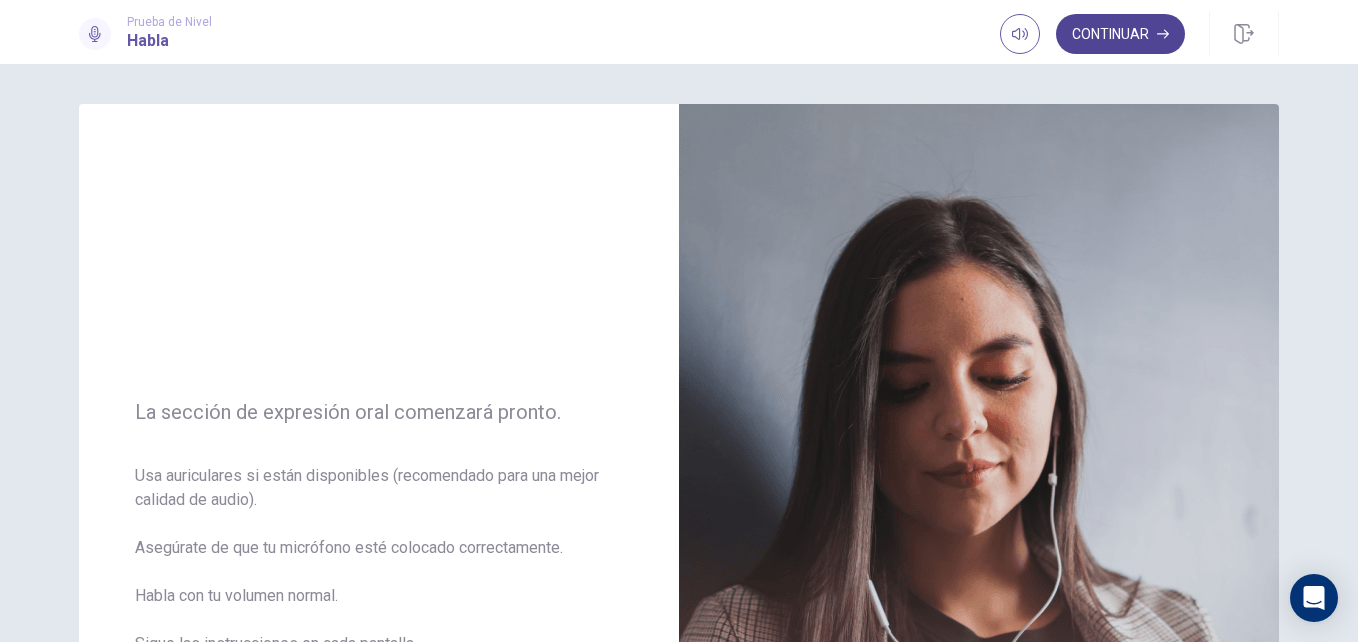 click on "Continuar" at bounding box center (1120, 34) 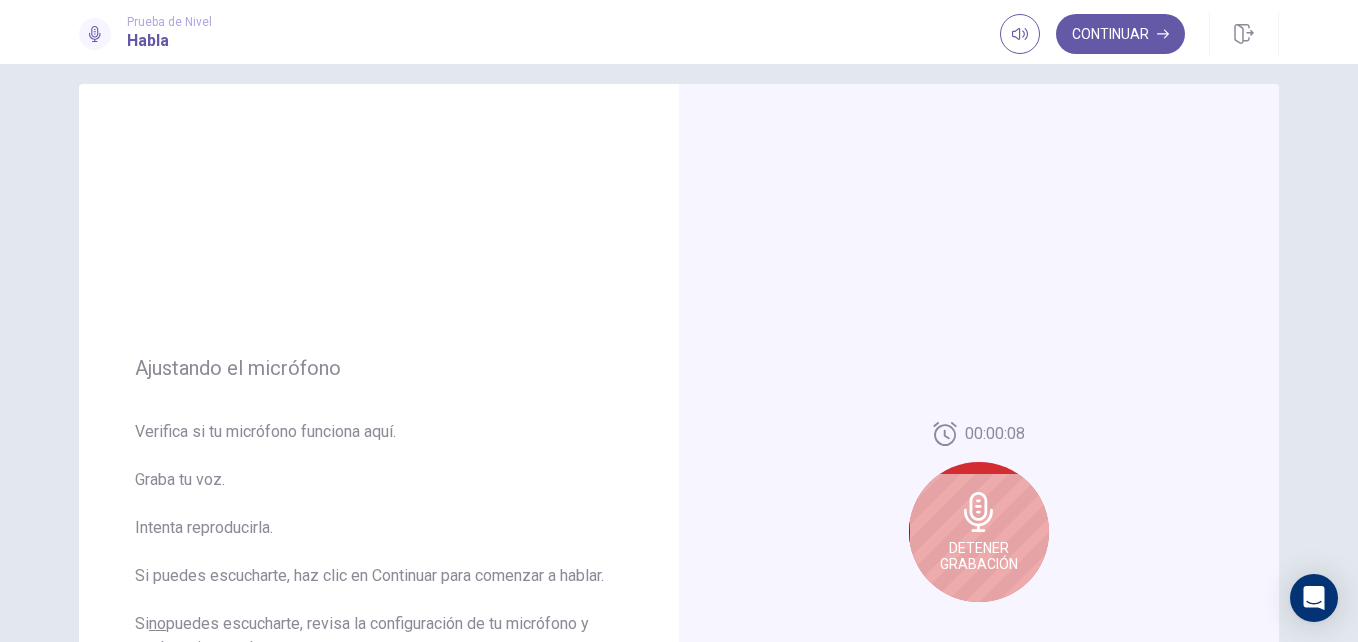 scroll, scrollTop: 22, scrollLeft: 0, axis: vertical 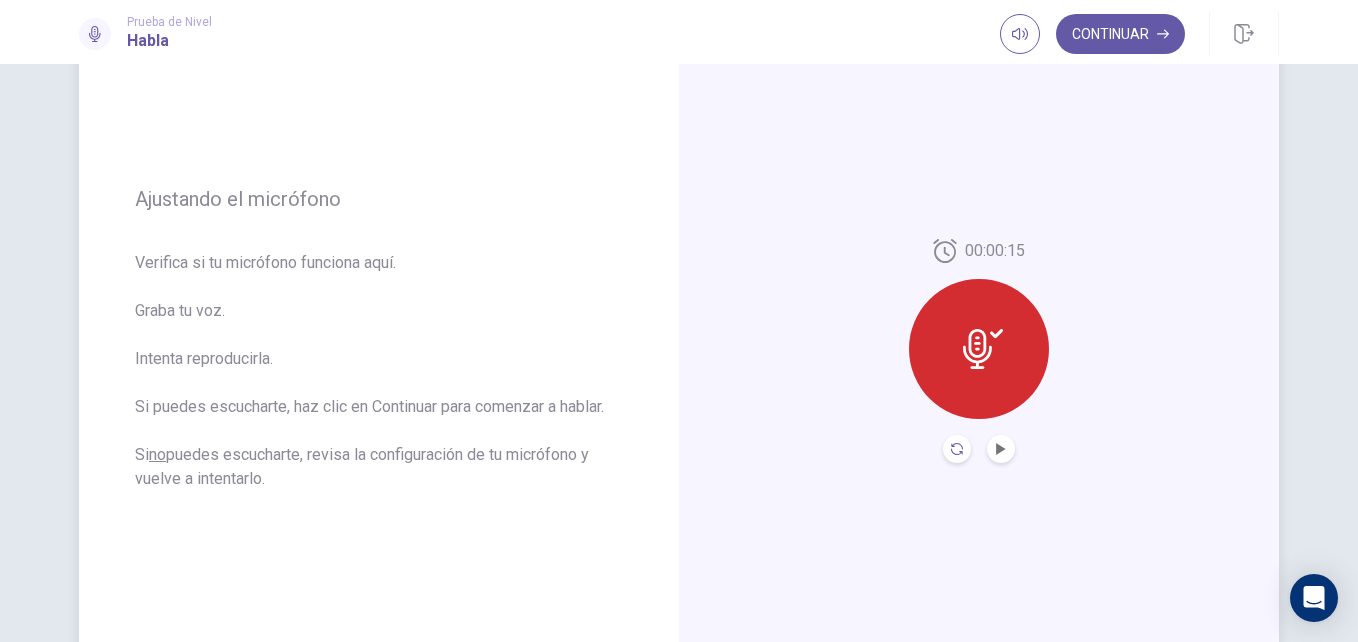 click 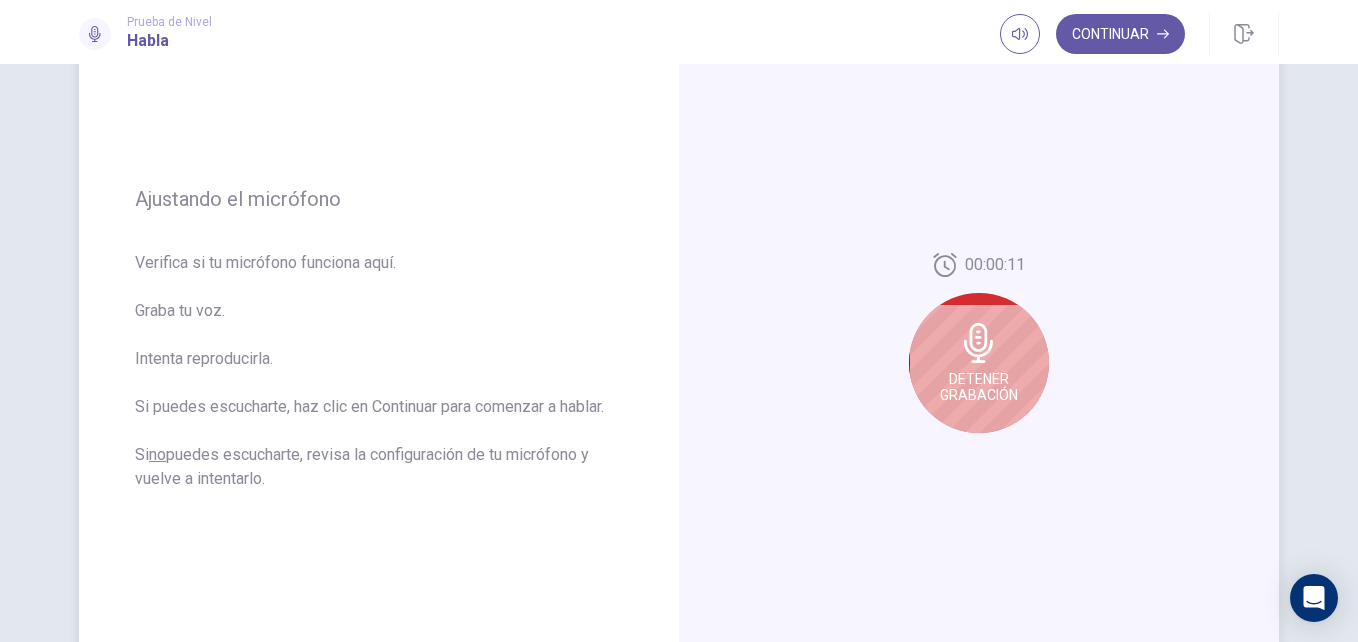 click on "Detener   Grabación" at bounding box center [979, 363] 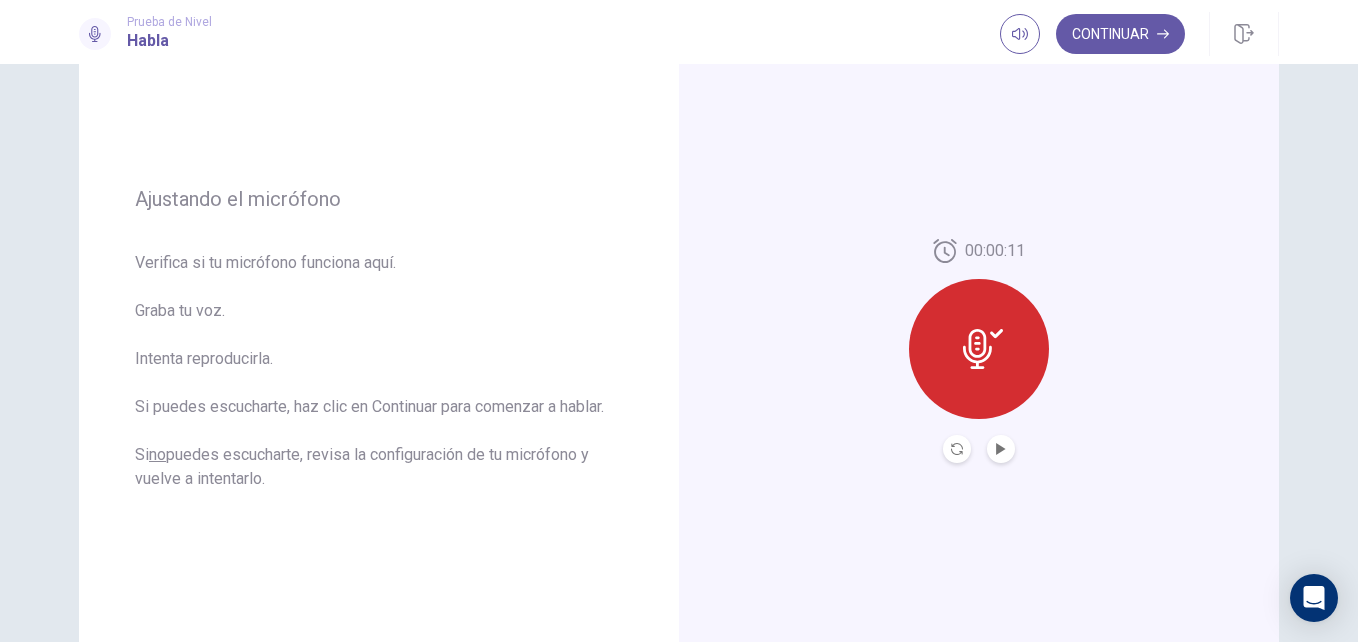 click at bounding box center (1001, 449) 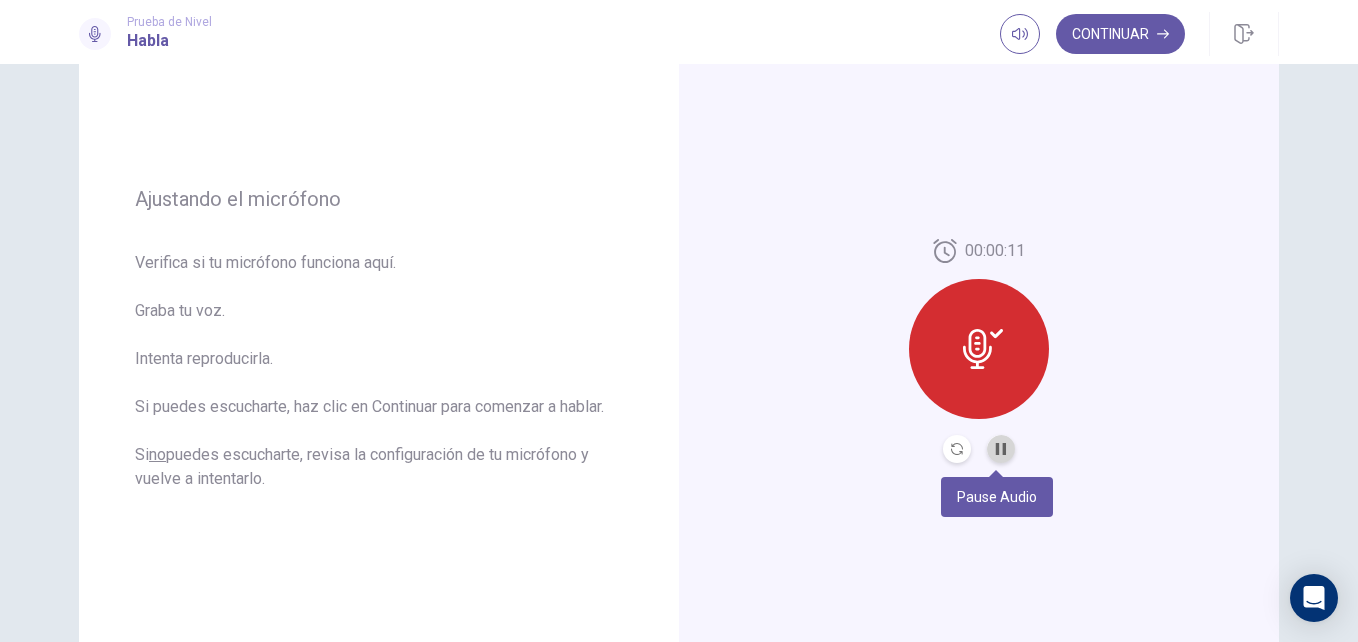 click at bounding box center (1001, 449) 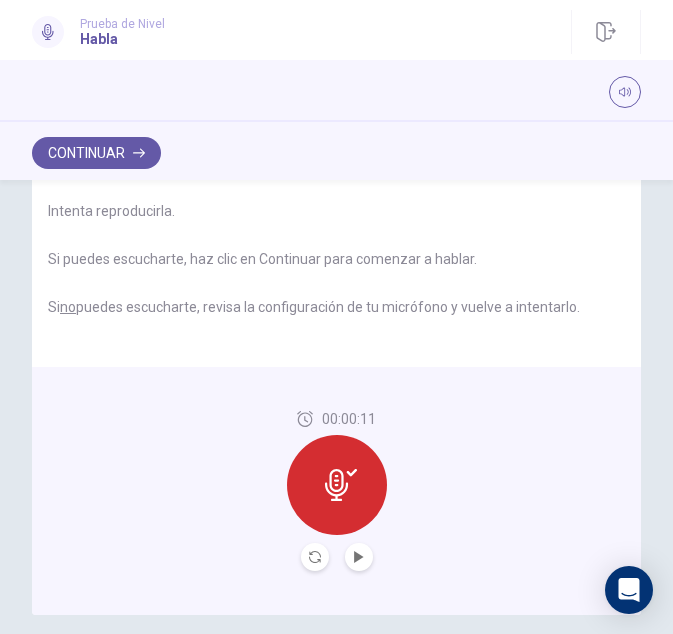 click on "00:00:11" at bounding box center [336, 491] 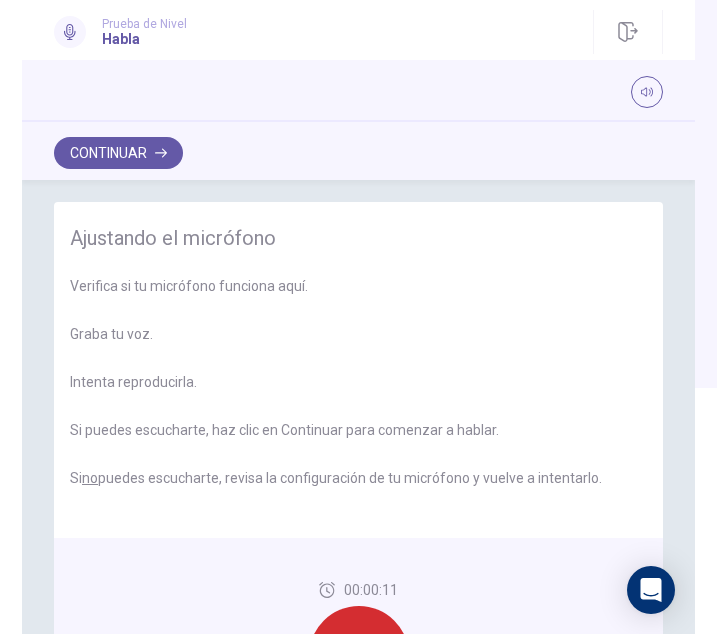 scroll, scrollTop: 0, scrollLeft: 0, axis: both 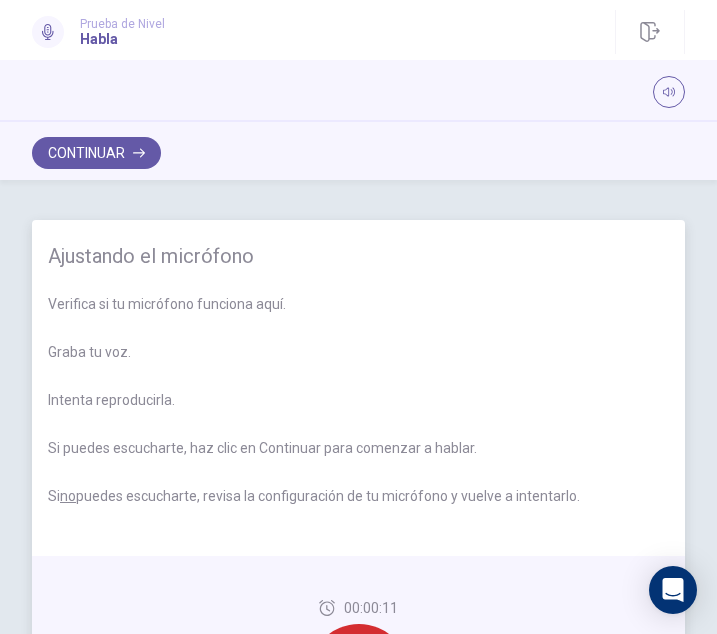 click on "Verifica si tu micrófono funciona aquí.
Graba tu voz.
Intenta reproducirla.
Si puedes escucharte, haz clic en Continuar para comenzar a hablar.
Si  no  puedes escucharte, revisa la configuración de tu micrófono y vuelve a intentarlo." at bounding box center [358, 412] 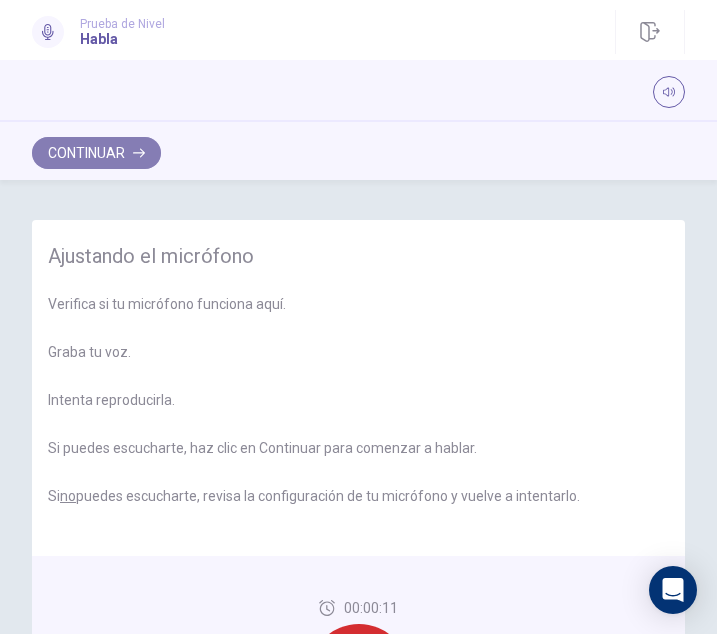 click on "Continuar" at bounding box center (96, 153) 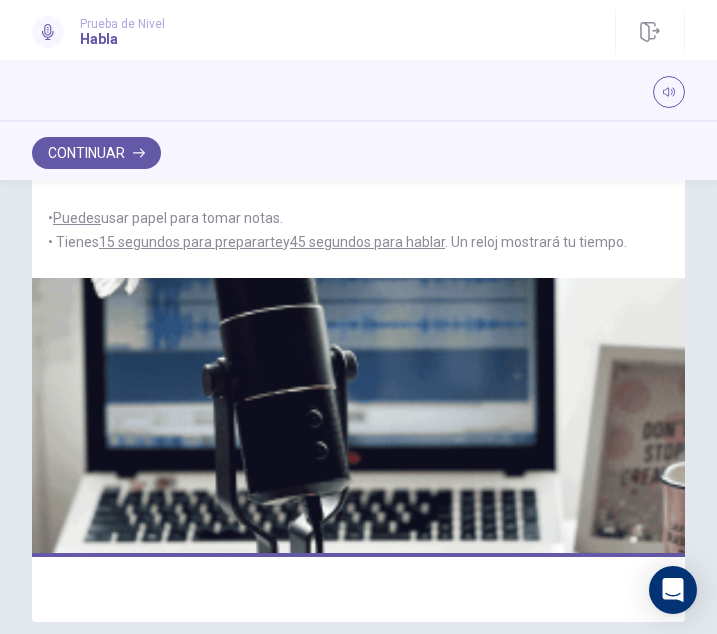 scroll, scrollTop: 183, scrollLeft: 0, axis: vertical 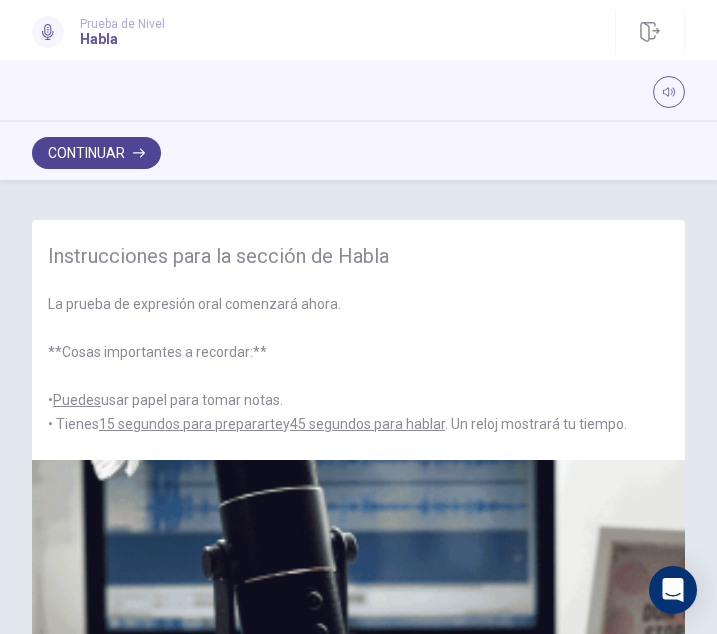 click on "Continuar" at bounding box center (96, 153) 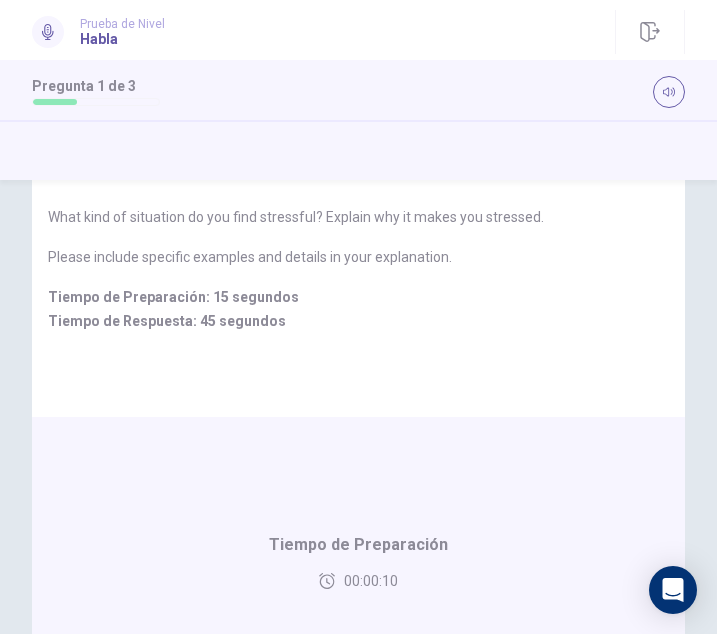 scroll, scrollTop: 0, scrollLeft: 0, axis: both 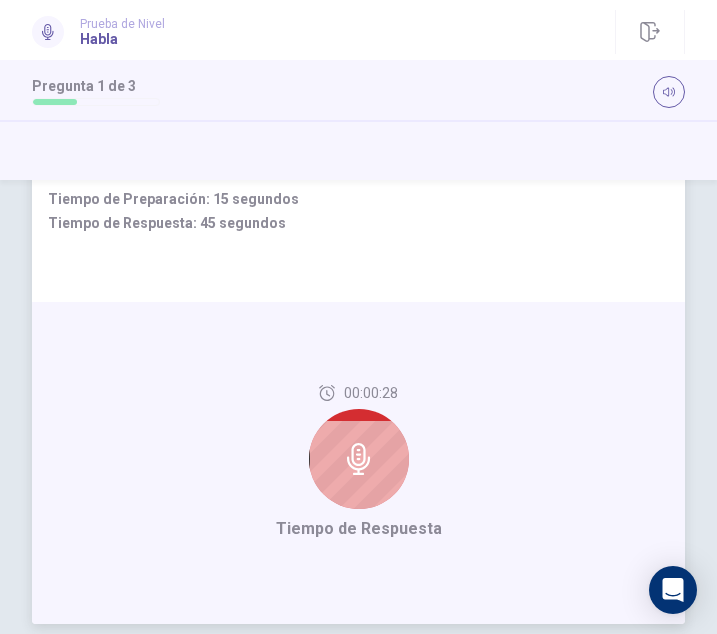click on "00:00:28 Tiempo de Respuesta" at bounding box center (358, 463) 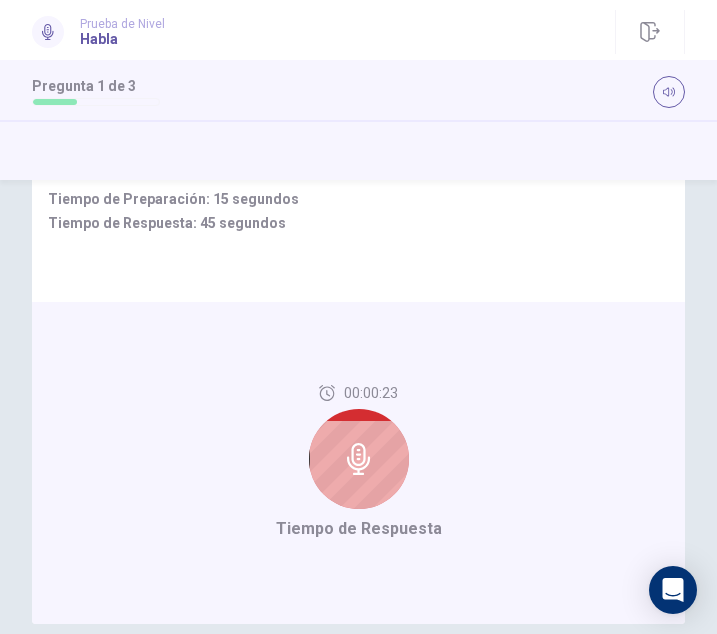 scroll, scrollTop: 25, scrollLeft: 0, axis: vertical 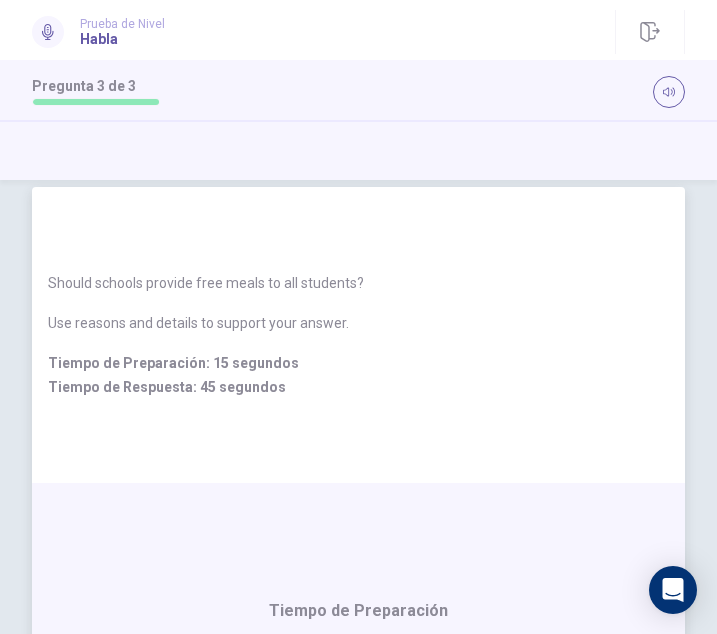 drag, startPoint x: 394, startPoint y: 280, endPoint x: 54, endPoint y: 299, distance: 340.53046 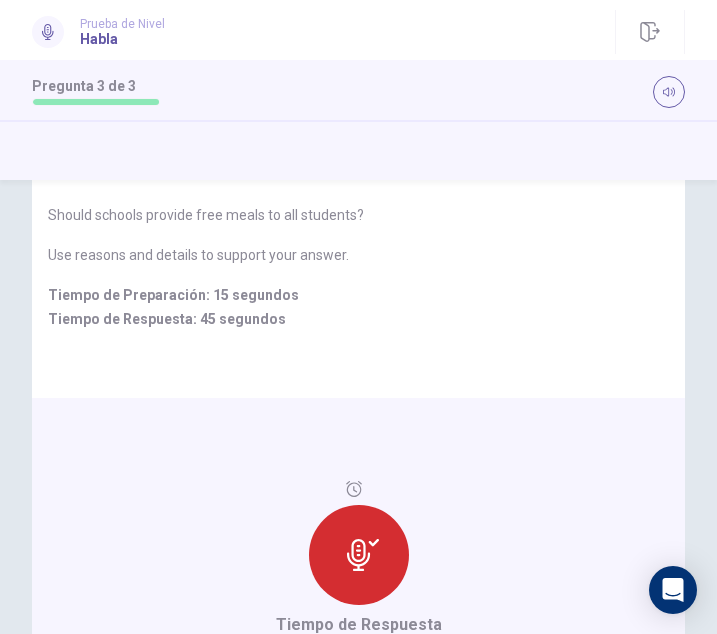 scroll, scrollTop: 67, scrollLeft: 0, axis: vertical 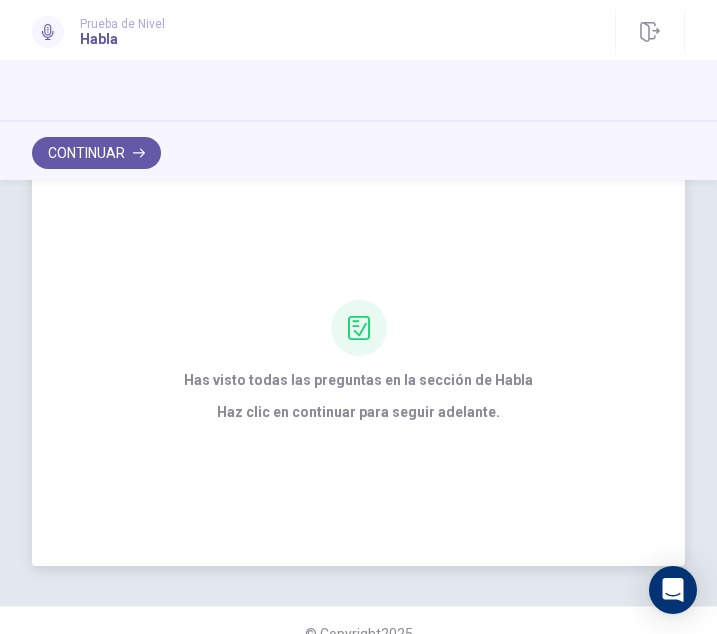 click on "Has visto todas las preguntas en la sección de Habla Haz clic en continuar para seguir adelante." at bounding box center (358, 360) 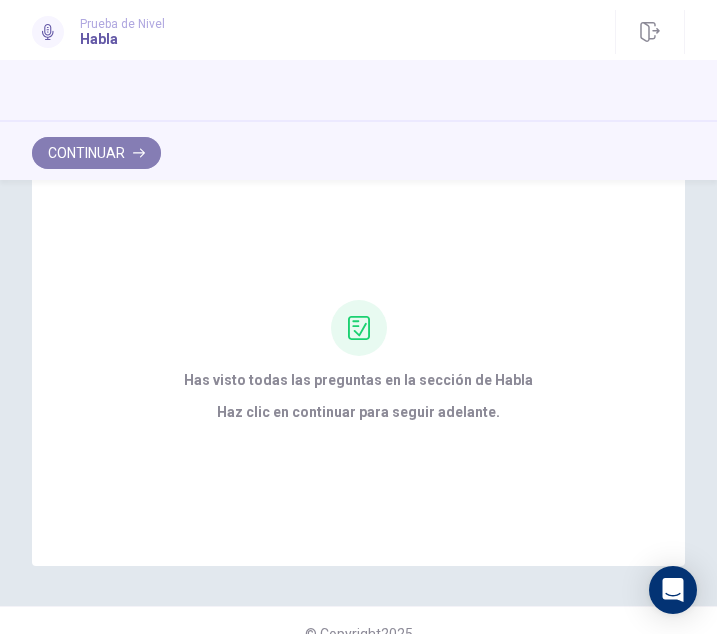 click on "Continuar" at bounding box center (96, 153) 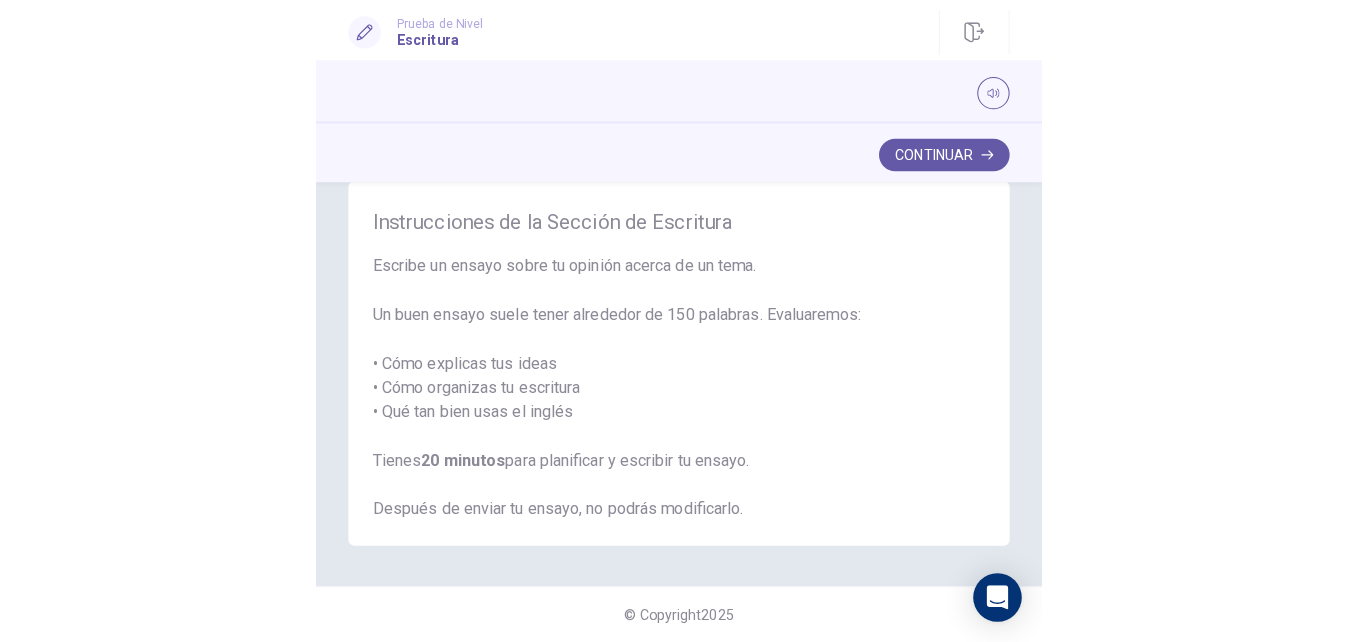 scroll, scrollTop: 22, scrollLeft: 0, axis: vertical 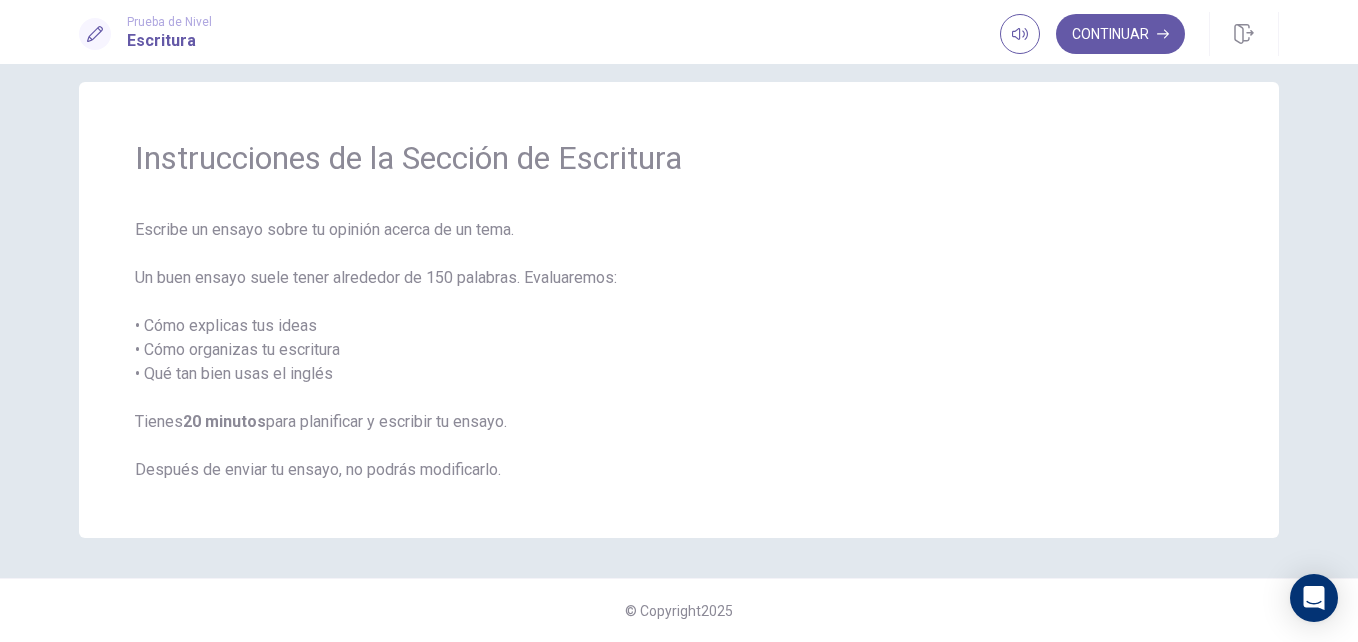 click on "Escribe un ensayo sobre tu opinión acerca de un tema.
Un buen ensayo suele tener alrededor de 150 palabras. Evaluaremos:
• Cómo explicas tus ideas
• Cómo organizas tu escritura
• Qué tan bien usas el inglés
Tienes  [TIME]  para planificar y escribir tu ensayo.
Después de enviar tu ensayo, no podrás modificarlo." at bounding box center (679, 350) 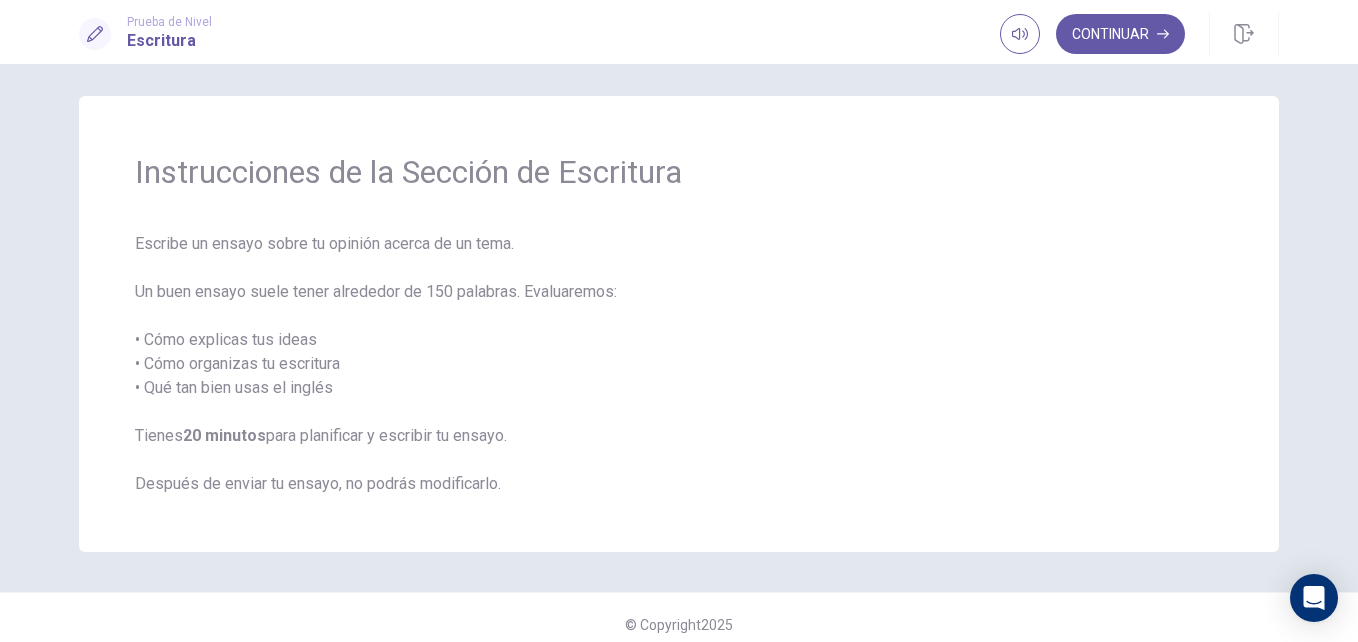 click on "Instrucciones de la Sección de Escritura Escribe un ensayo sobre tu opinión acerca de un tema.
Un buen ensayo suele tener alrededor de 150 palabras. Evaluaremos:
• Cómo explicas tus ideas
• Cómo organizas tu escritura
• Qué tan bien usas el inglés
Tienes  20 minutos  para planificar y escribir tu ensayo.
Después de enviar tu ensayo, no podrás modificarlo." at bounding box center (679, 324) 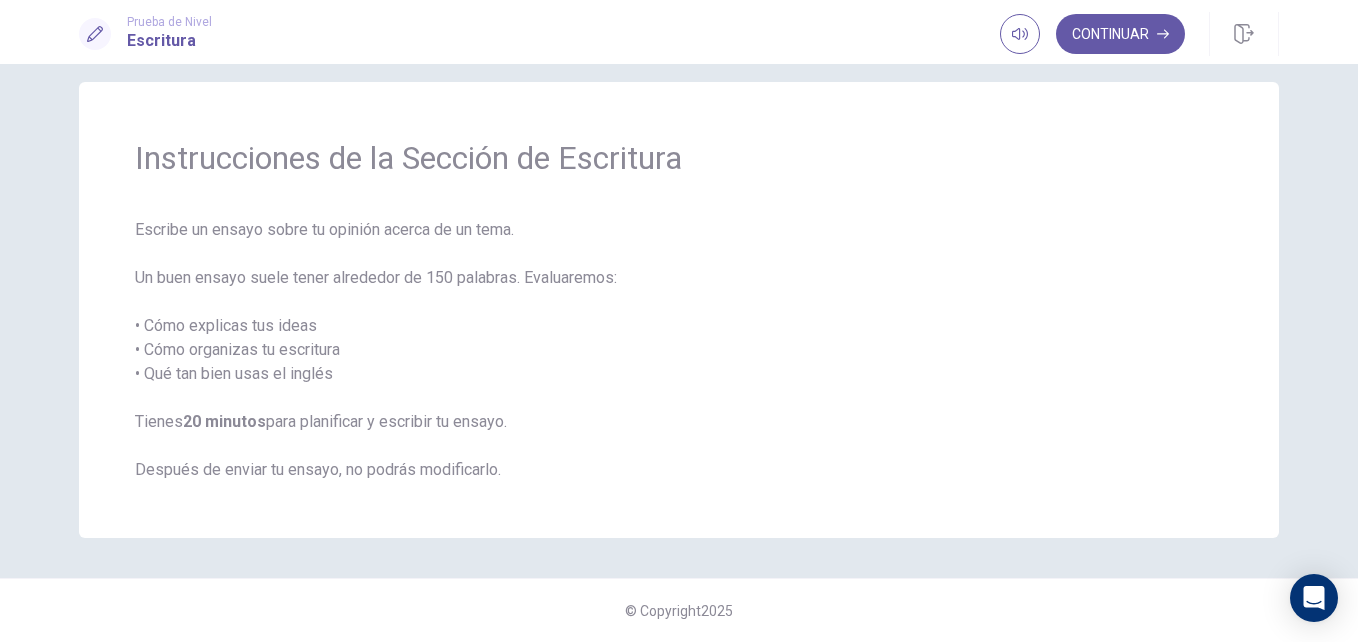 scroll, scrollTop: 0, scrollLeft: 0, axis: both 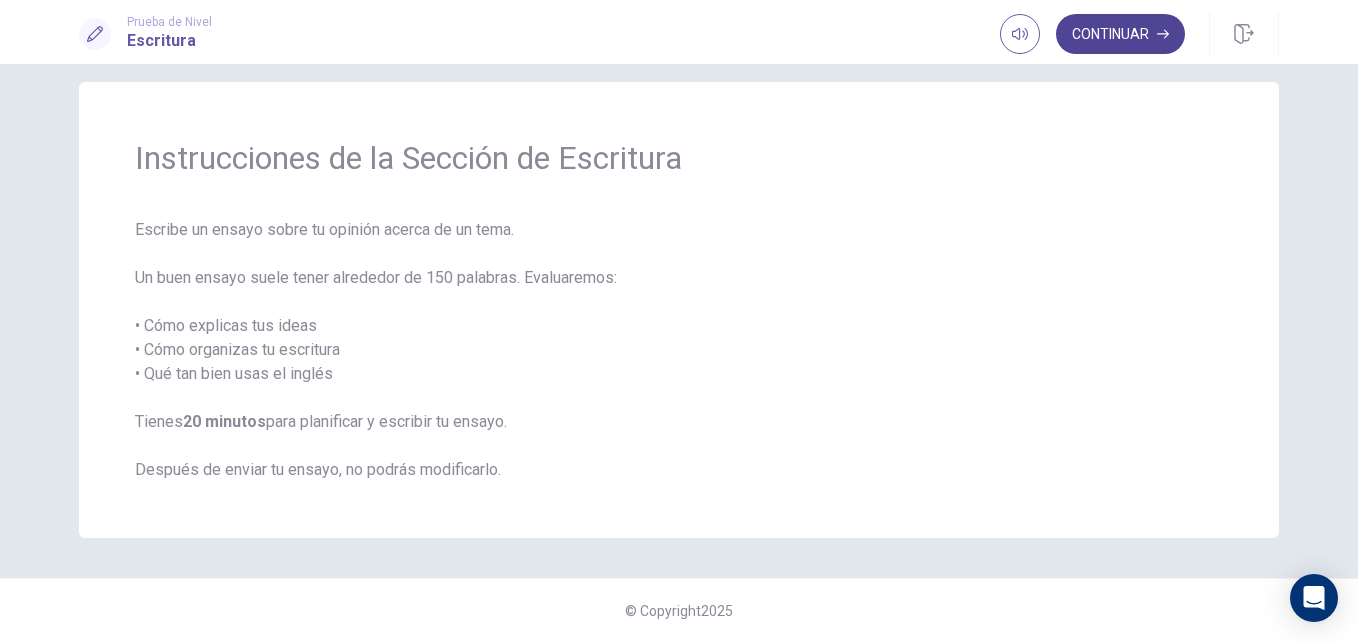 click on "Continuar" at bounding box center [1120, 34] 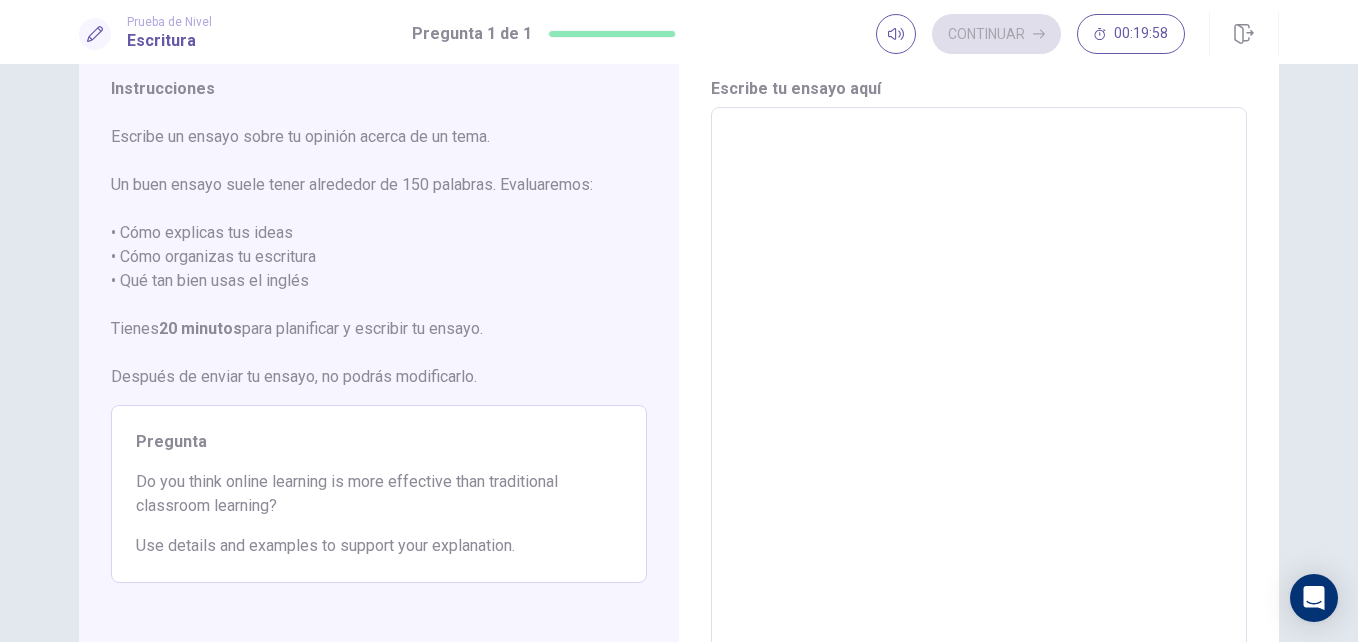 scroll, scrollTop: 80, scrollLeft: 0, axis: vertical 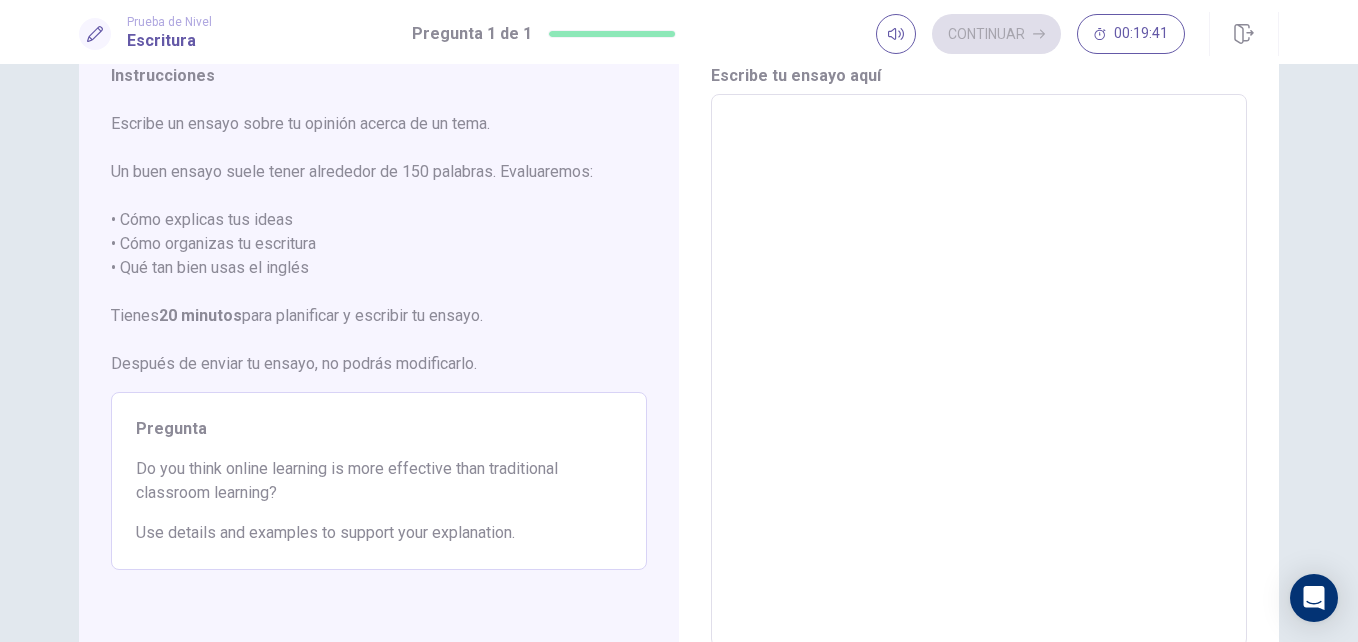 click at bounding box center [979, 371] 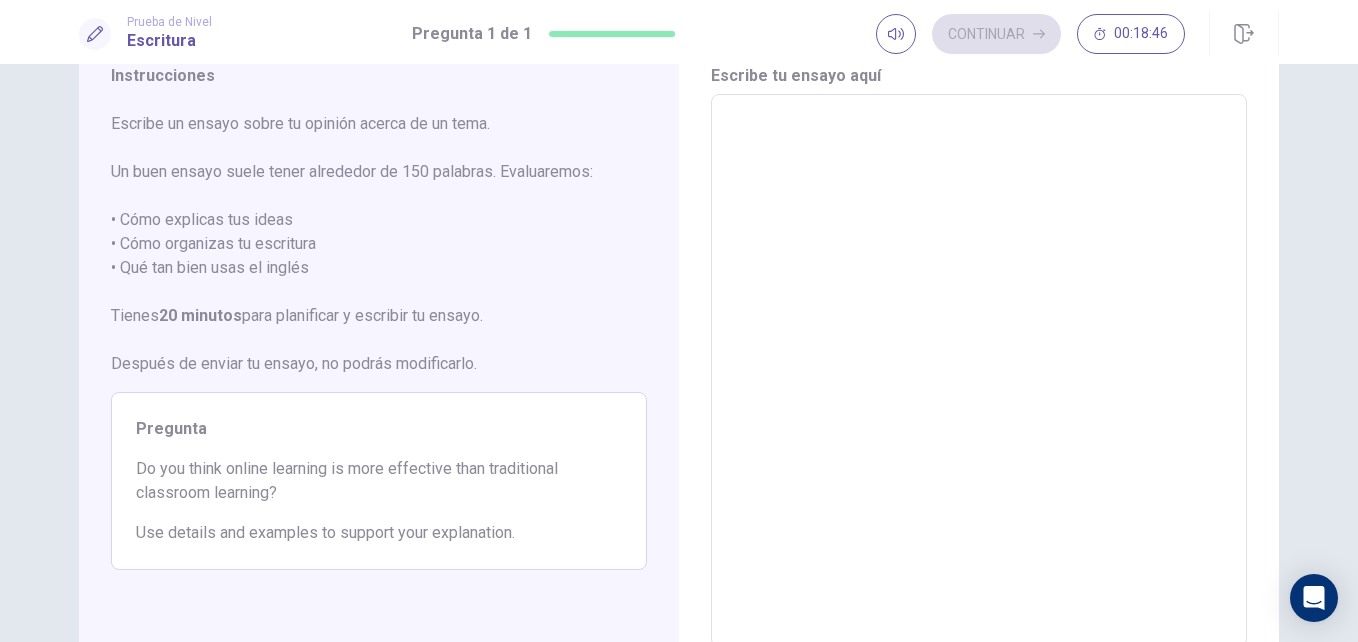 type on "*" 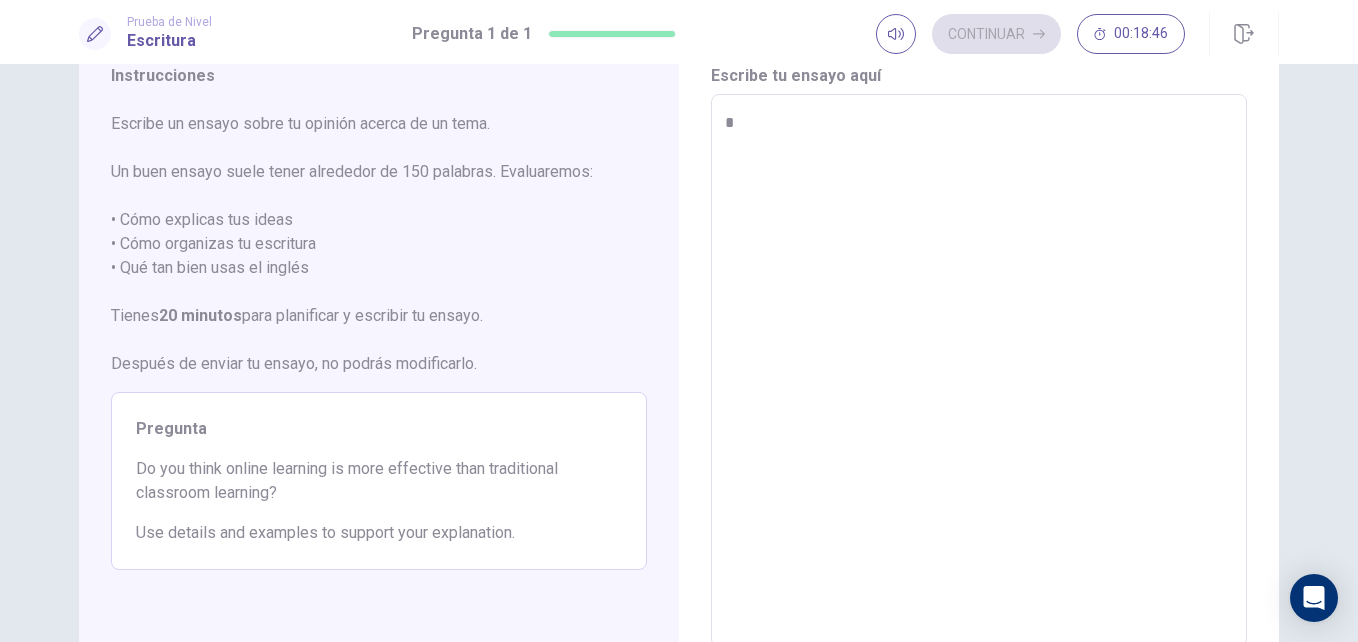 type on "*" 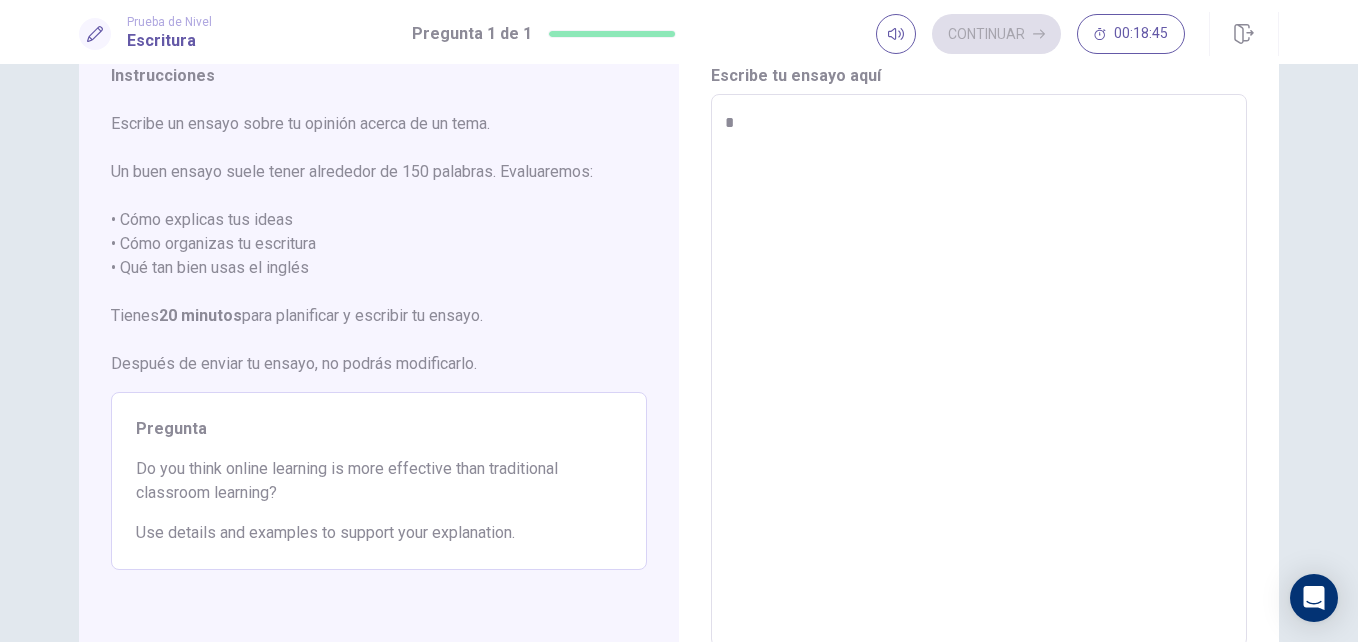 type on "**" 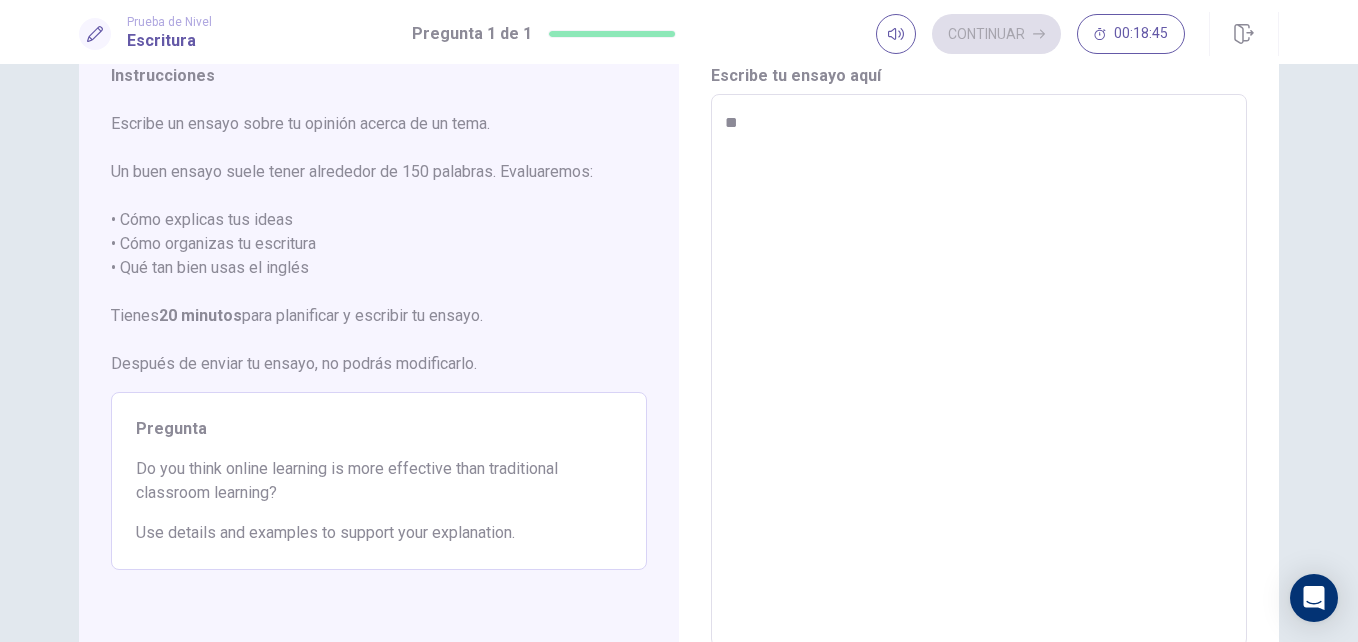 type on "*" 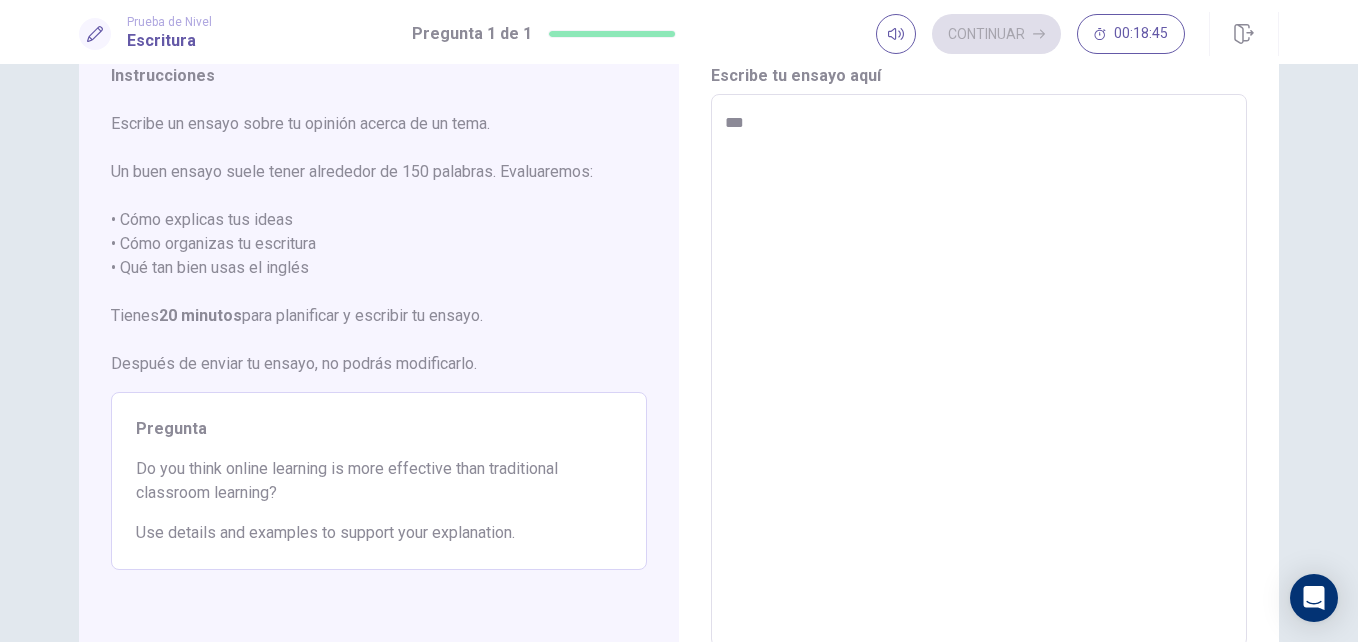 type on "*" 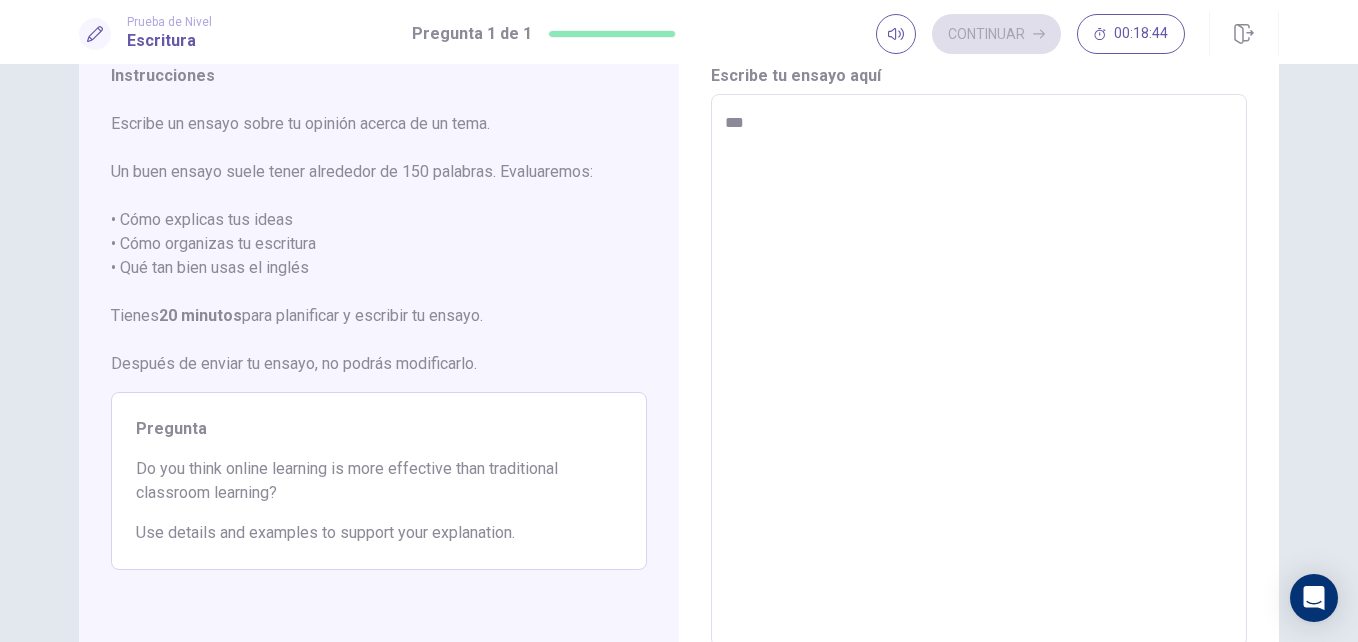 type on "****" 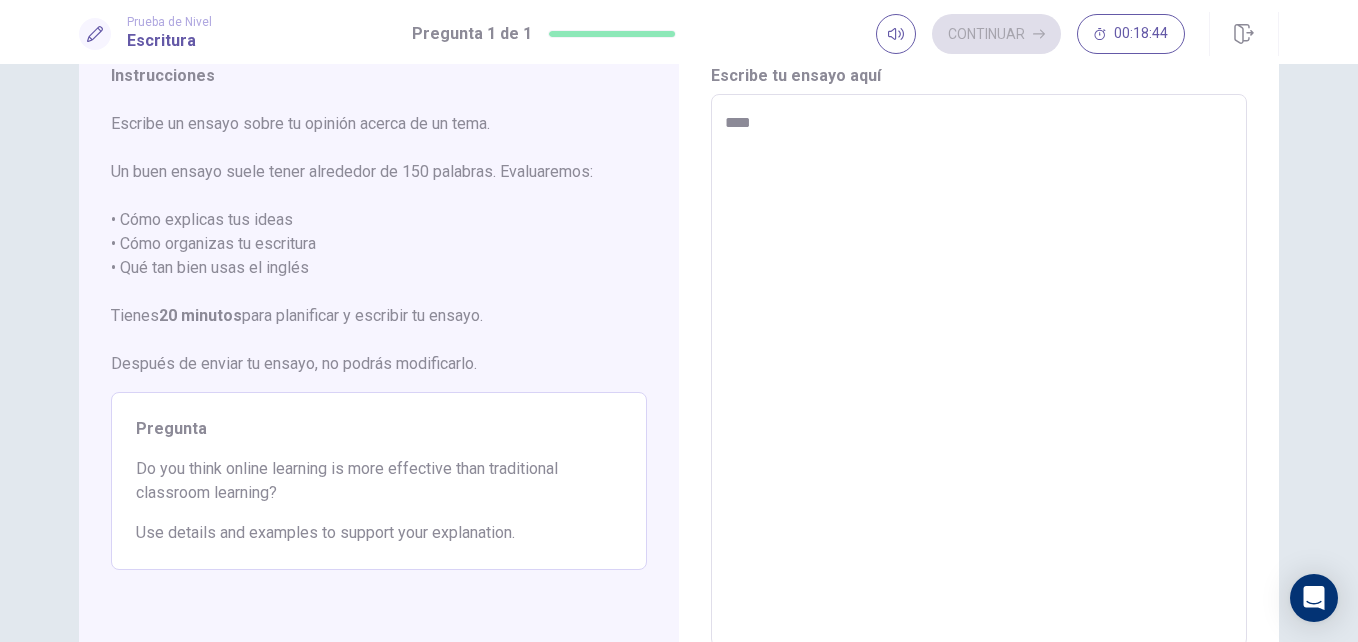 type on "*" 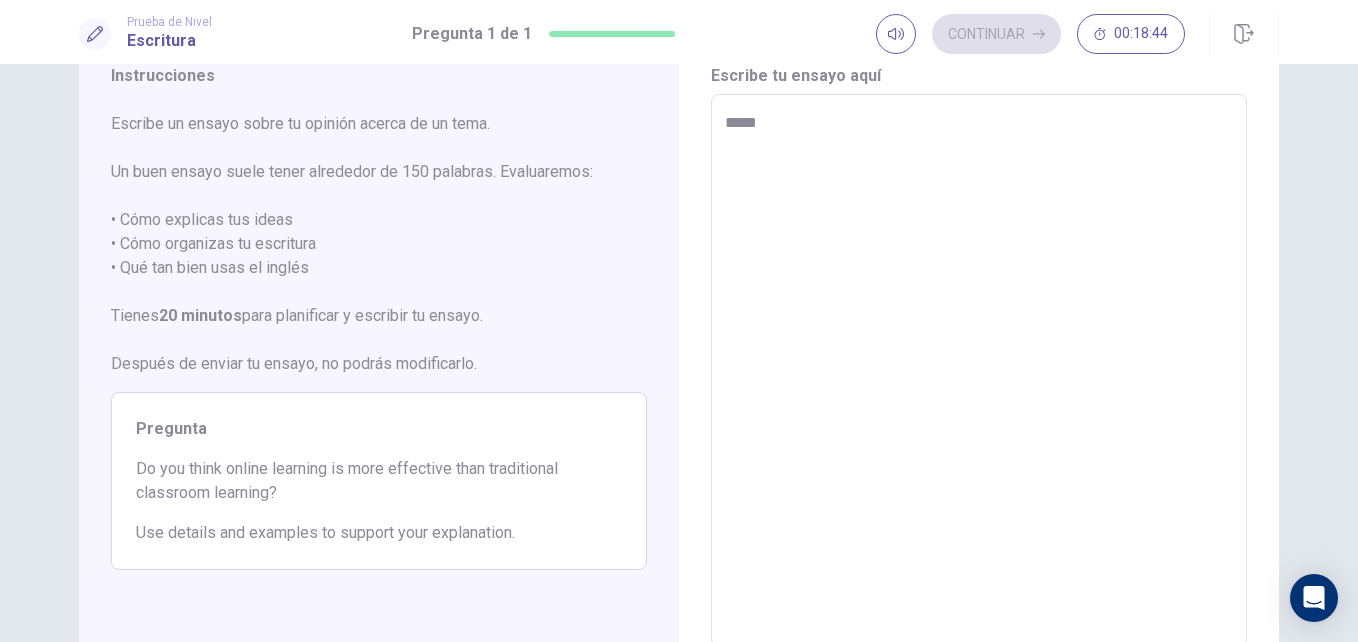 type on "*" 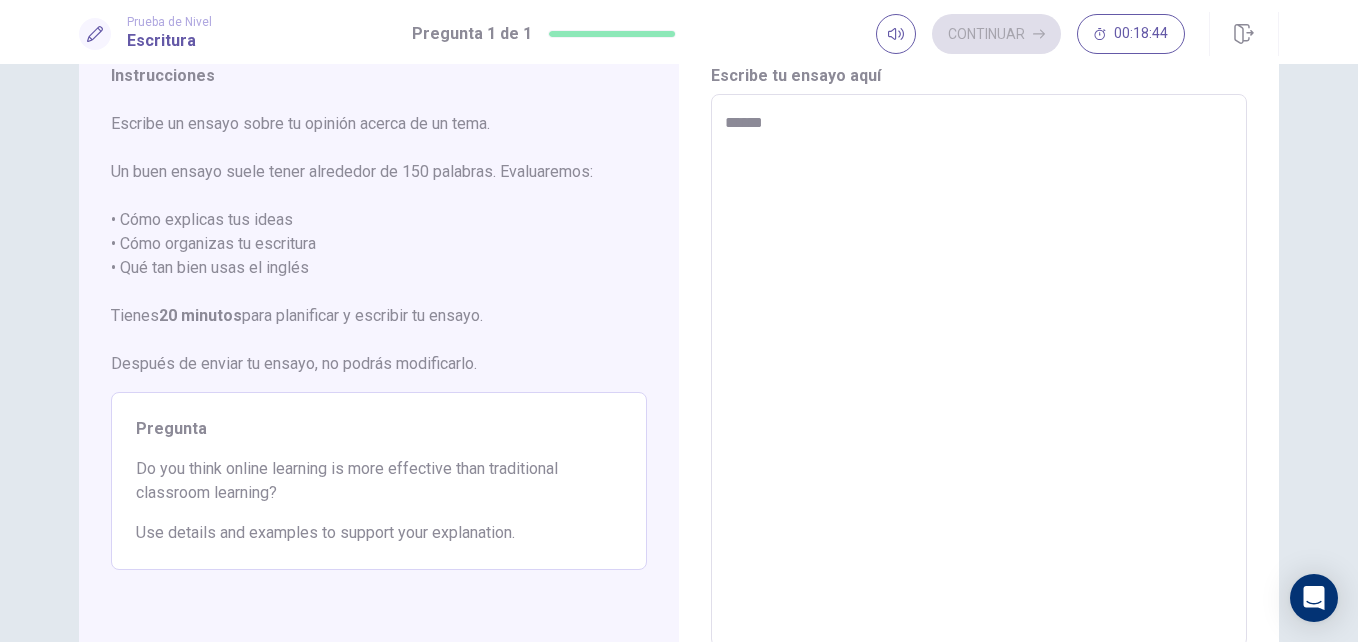 type on "*" 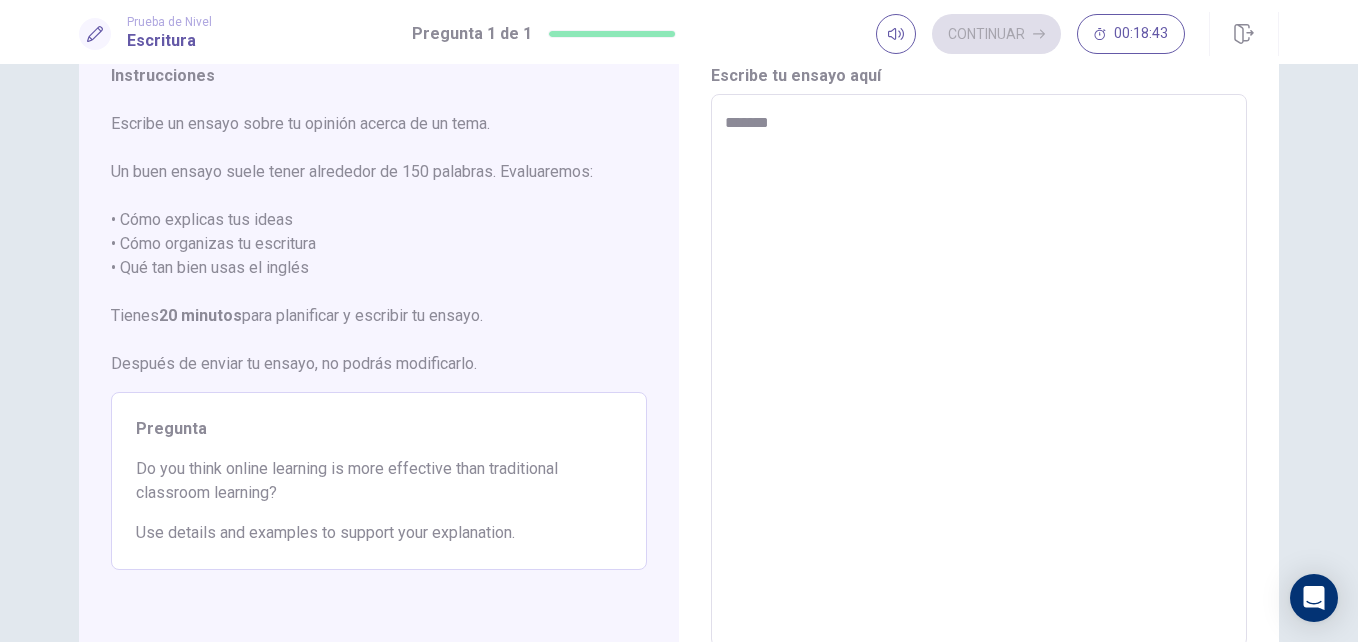 type on "*" 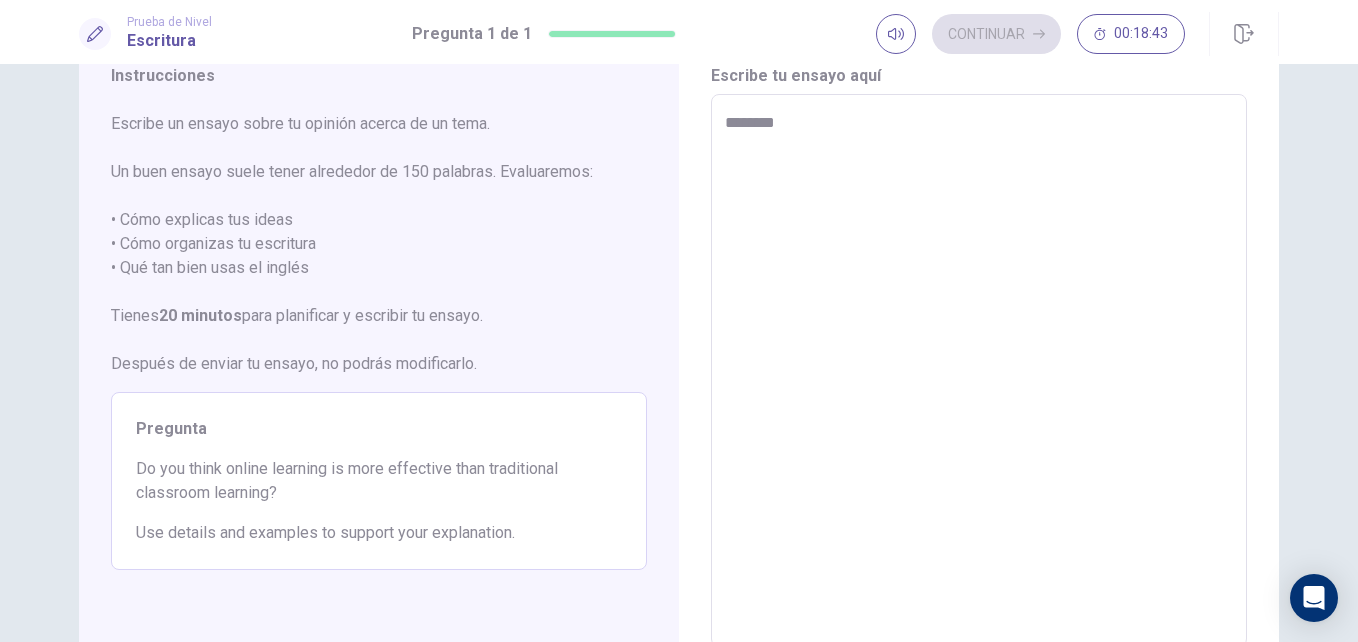 type on "*" 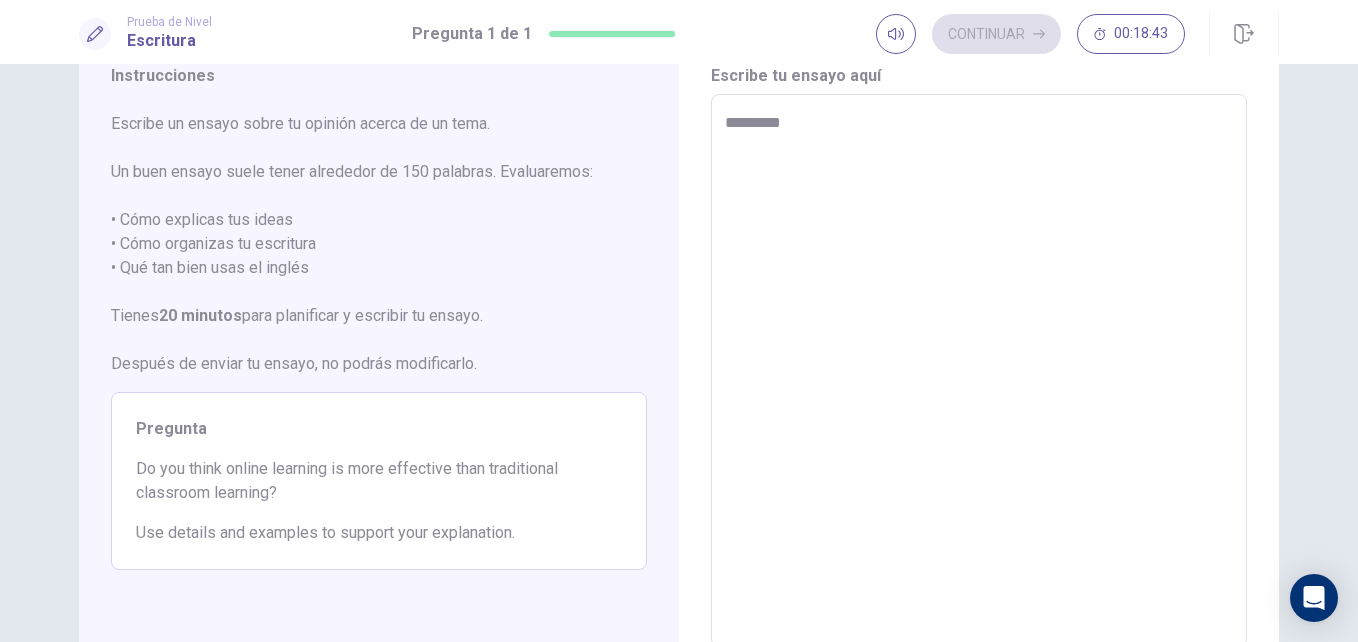 type on "*" 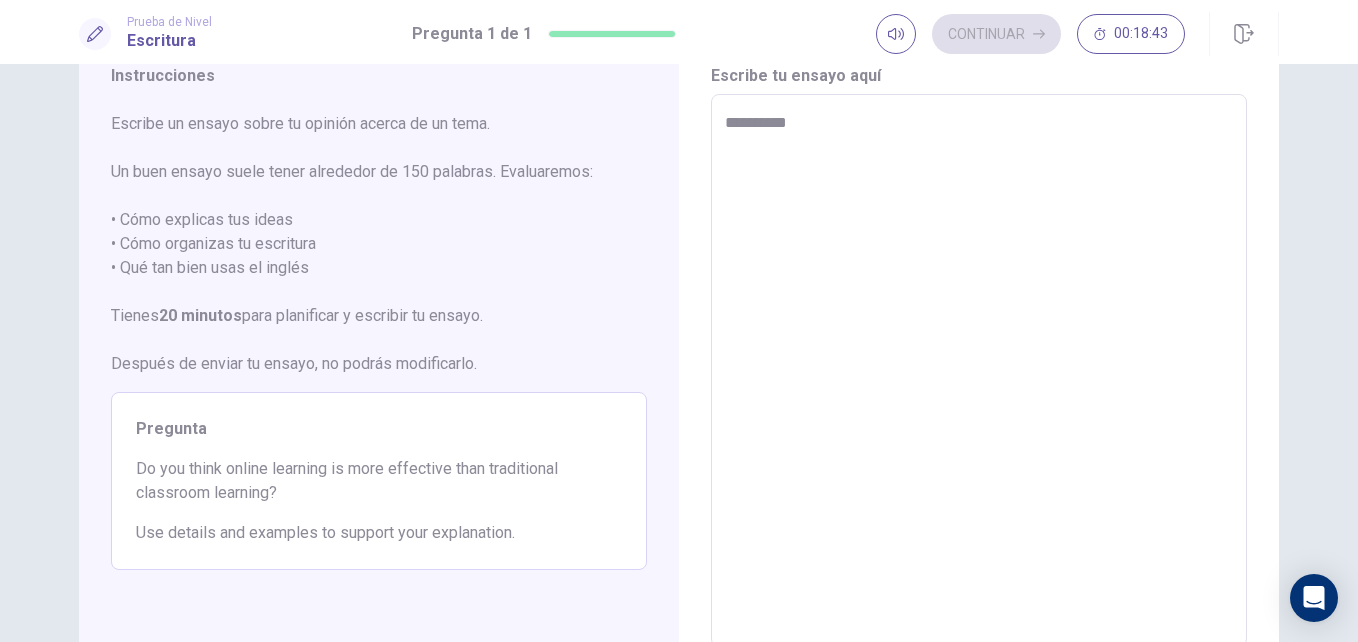 type on "*" 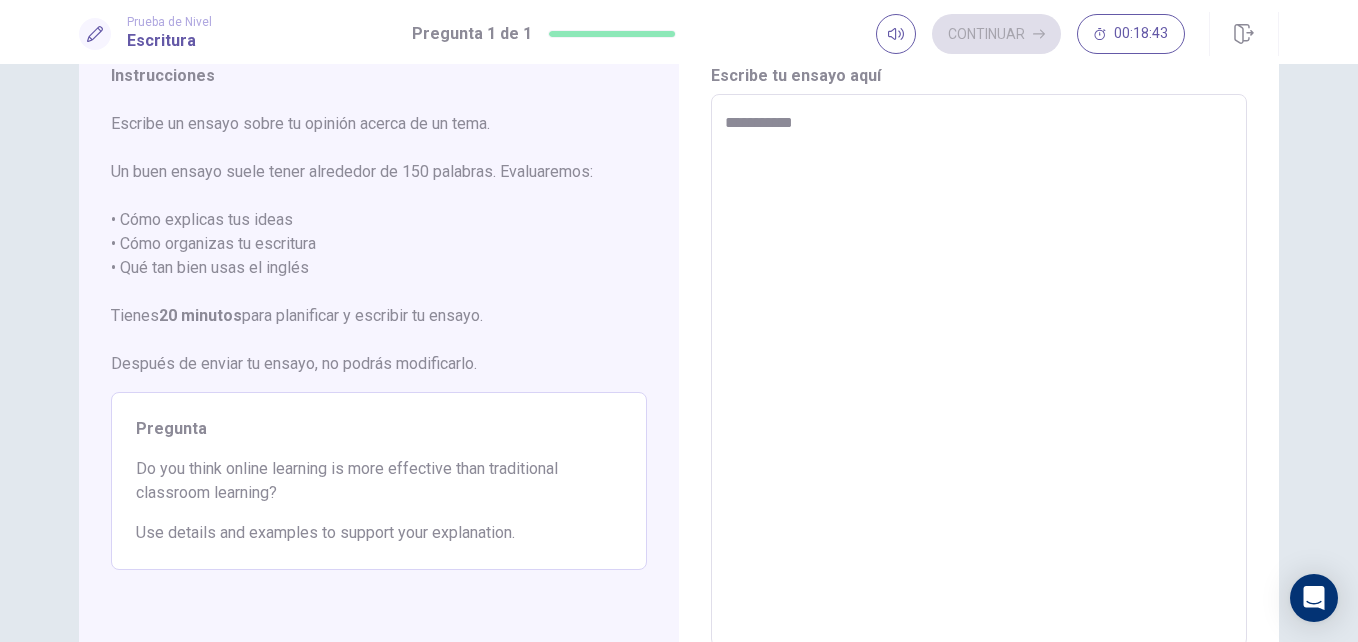 type on "*" 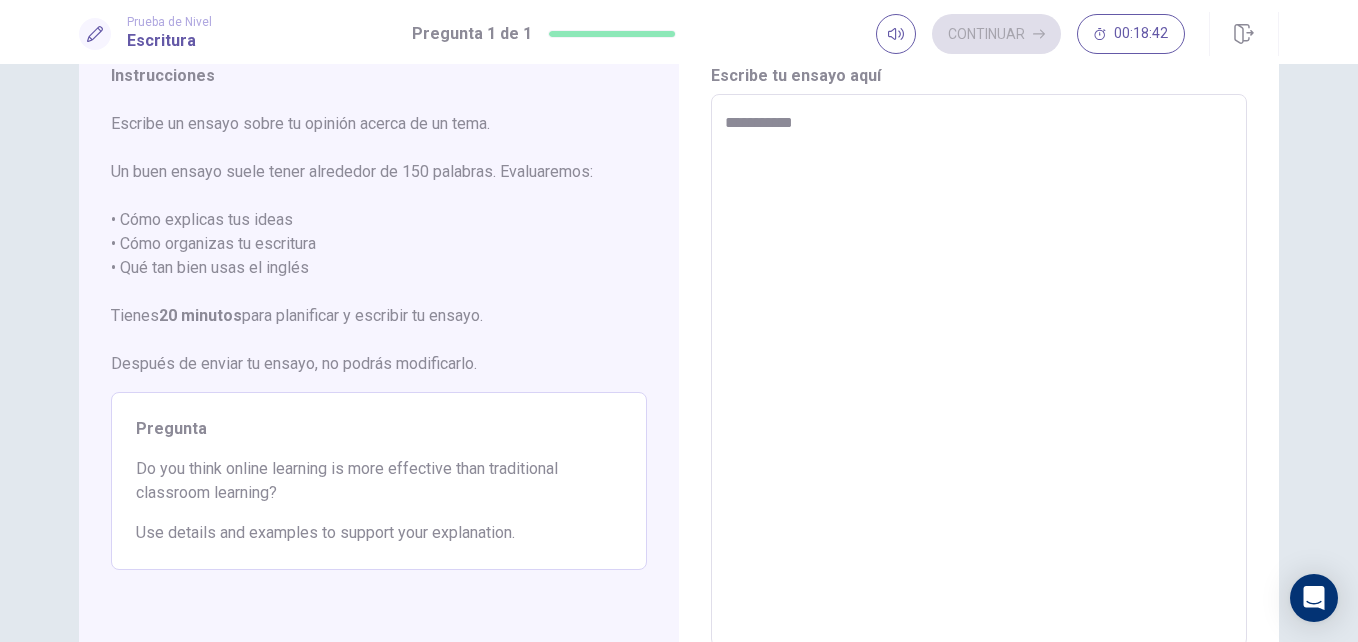 type on "**********" 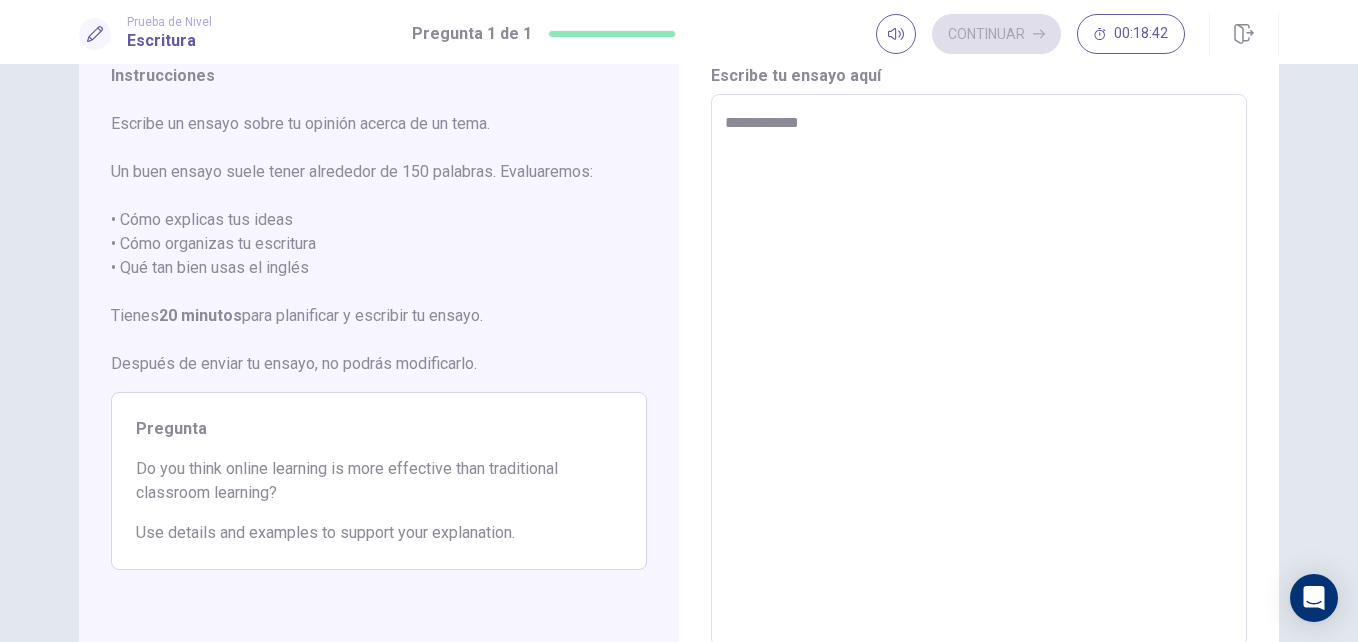 type on "*" 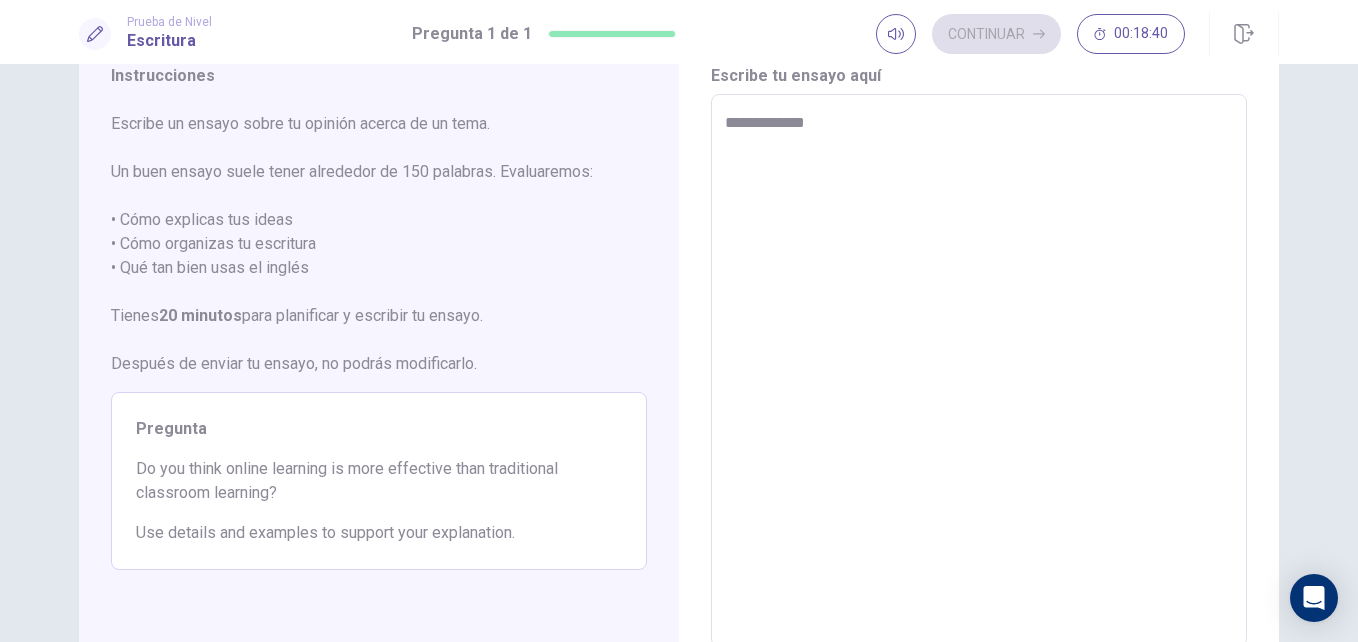 type on "*" 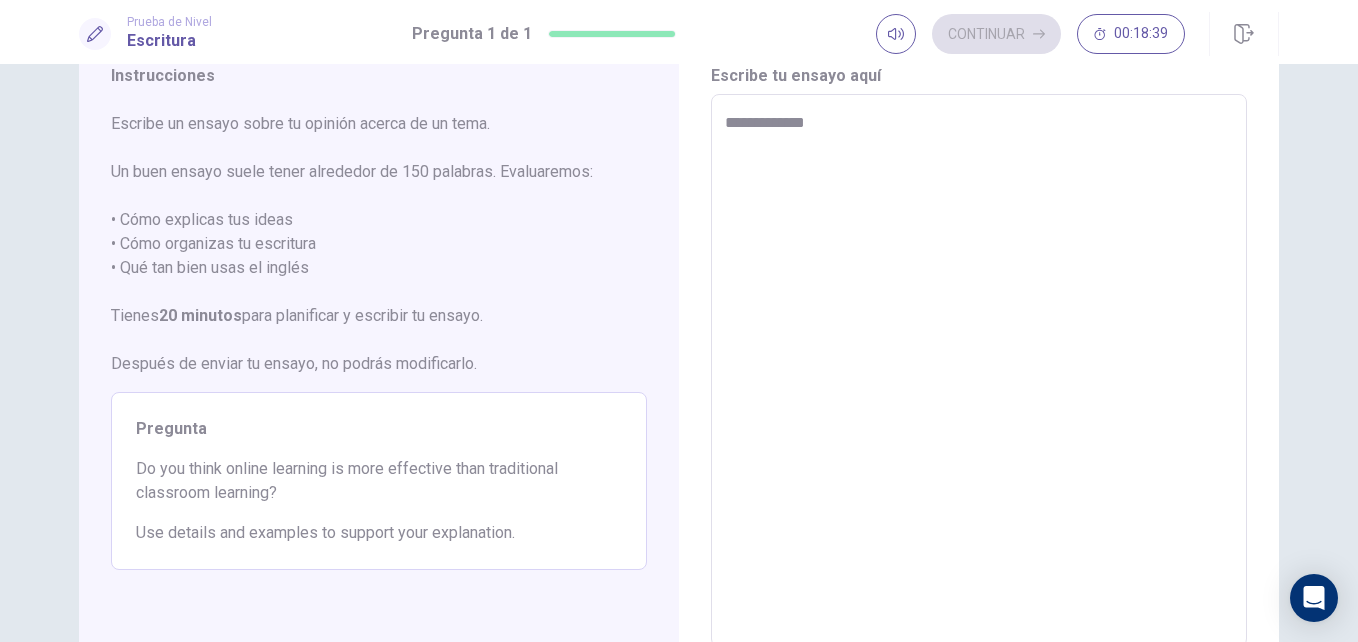 type on "**********" 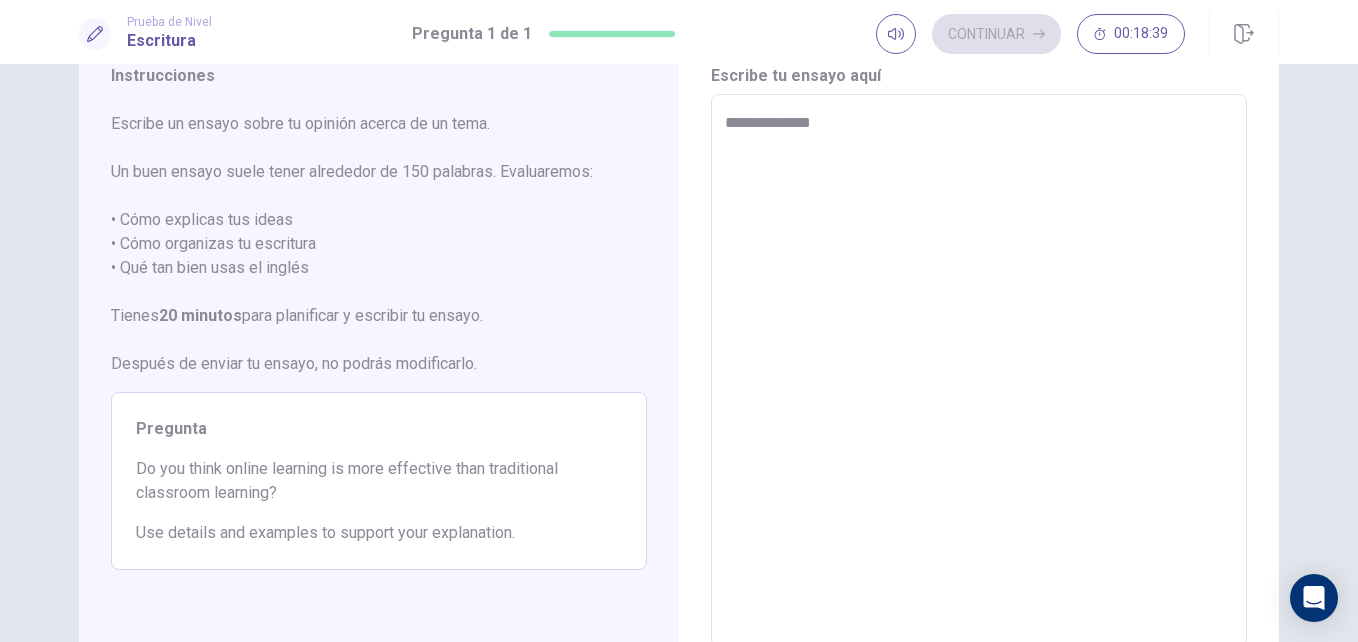 type on "*" 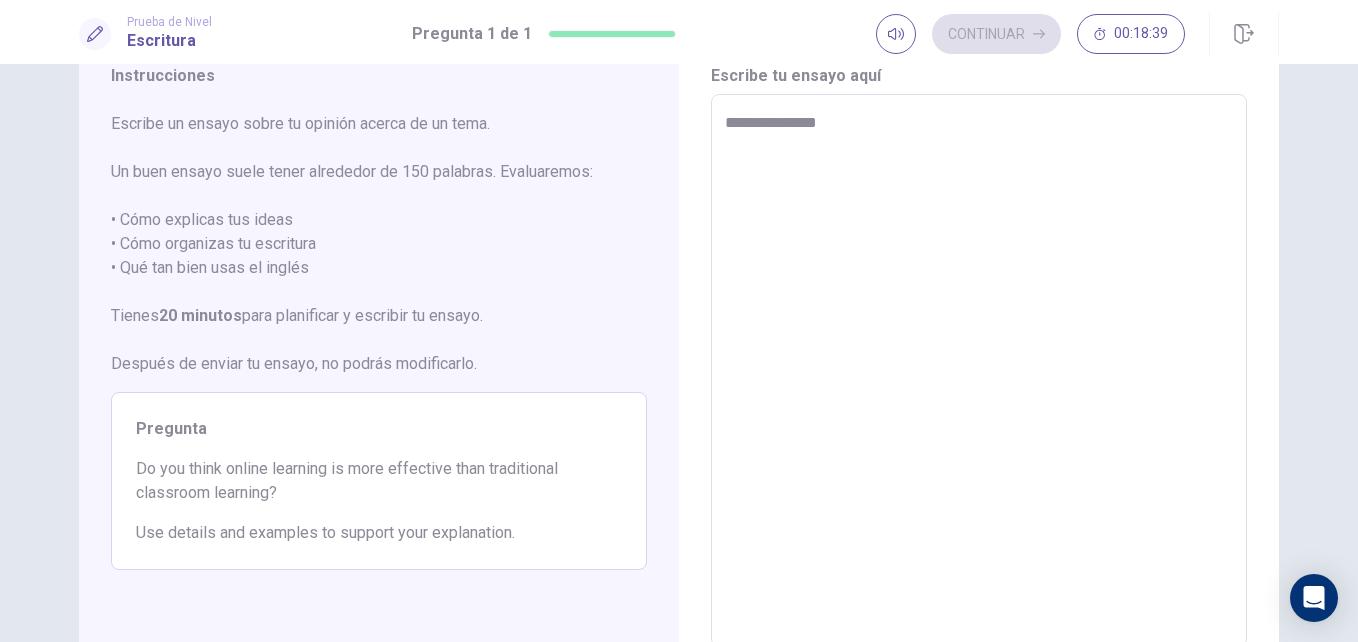 type on "*" 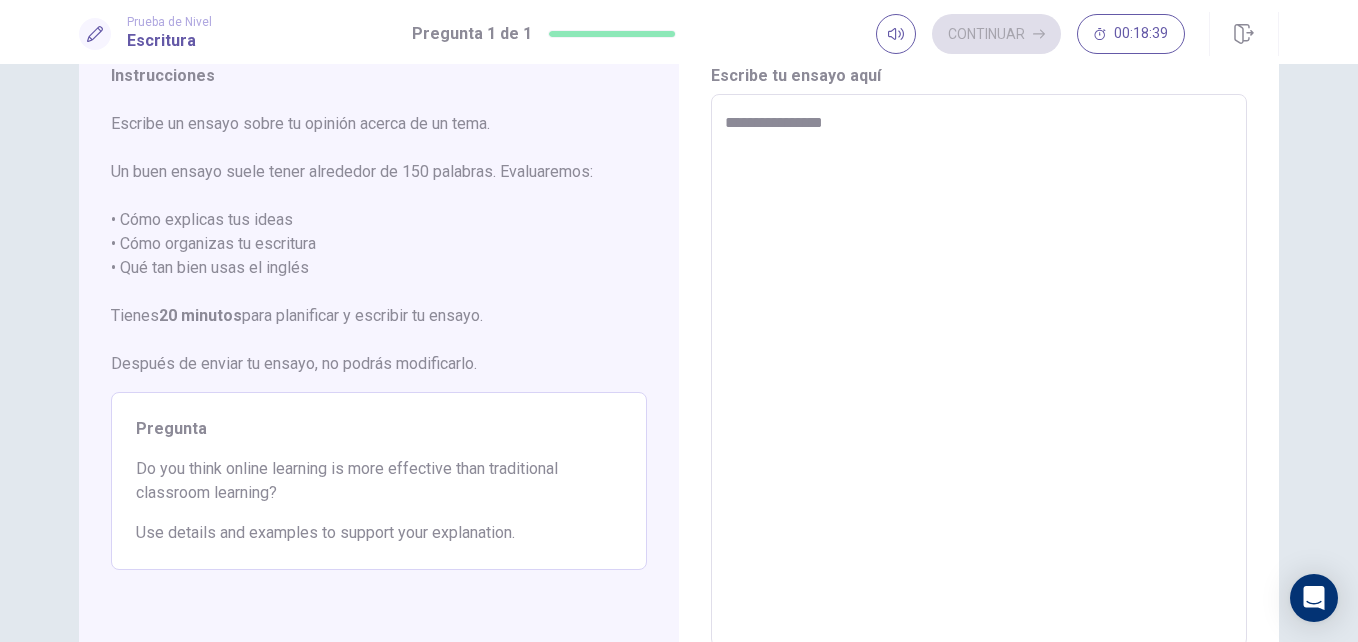 type on "*" 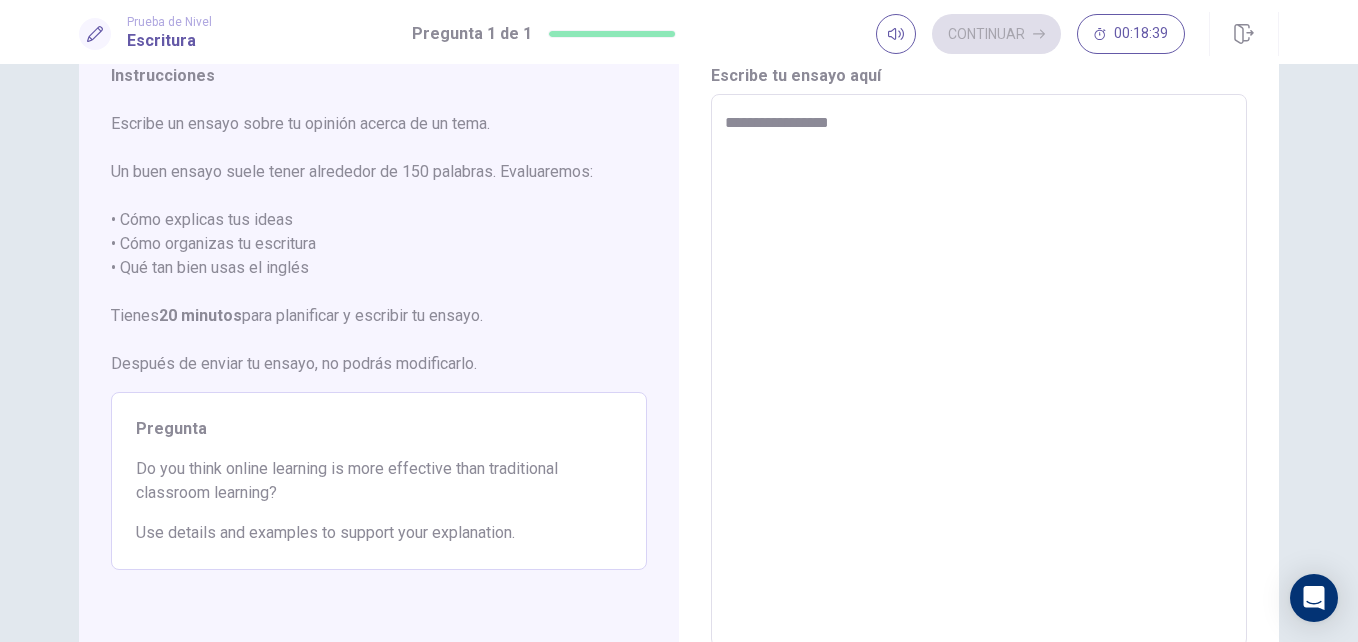 type on "*" 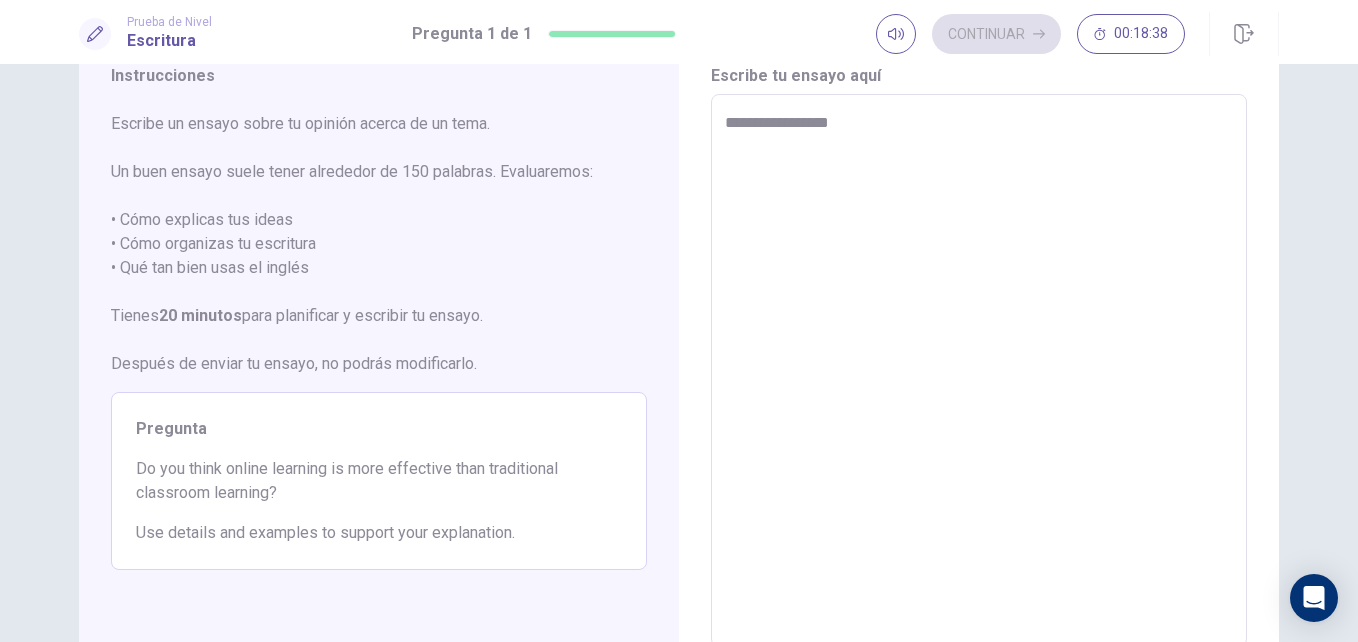 type on "**********" 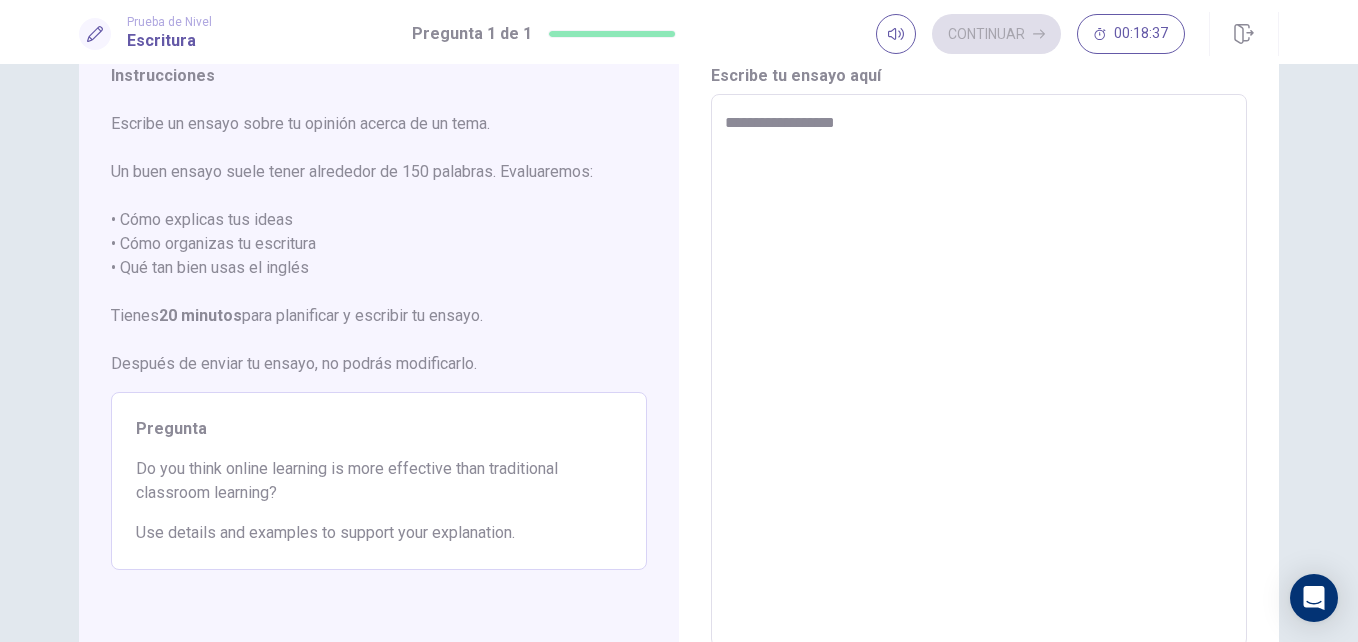 type on "*" 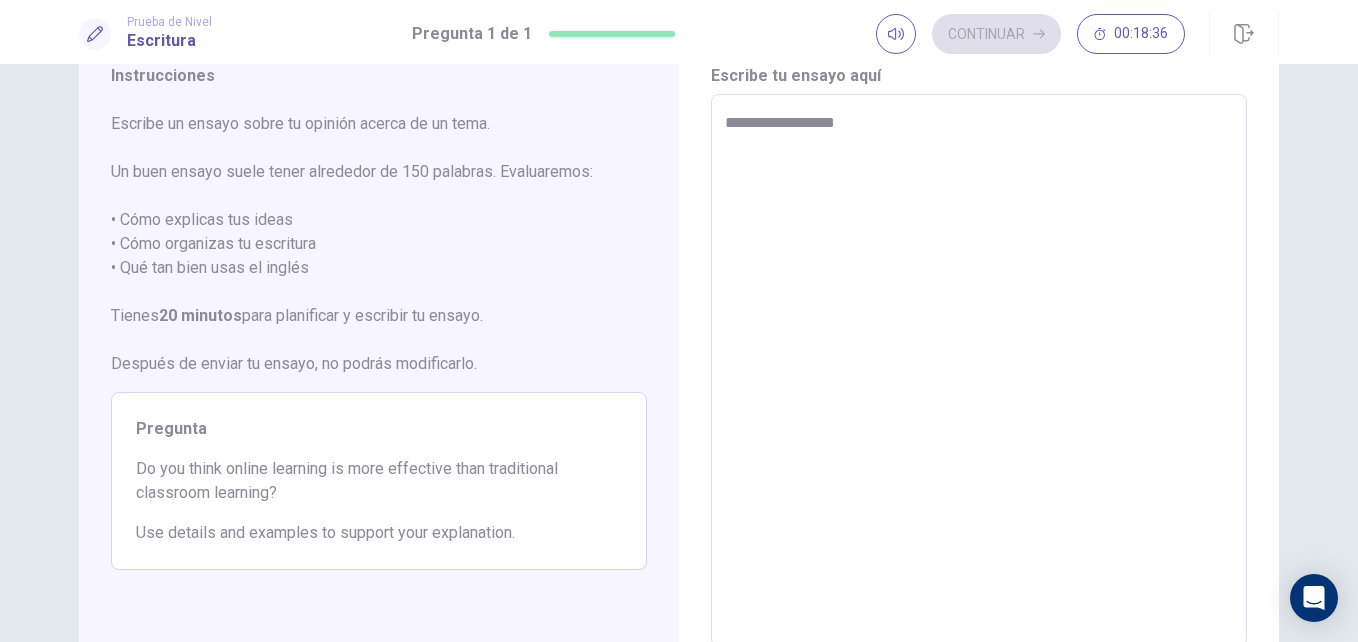 type on "**********" 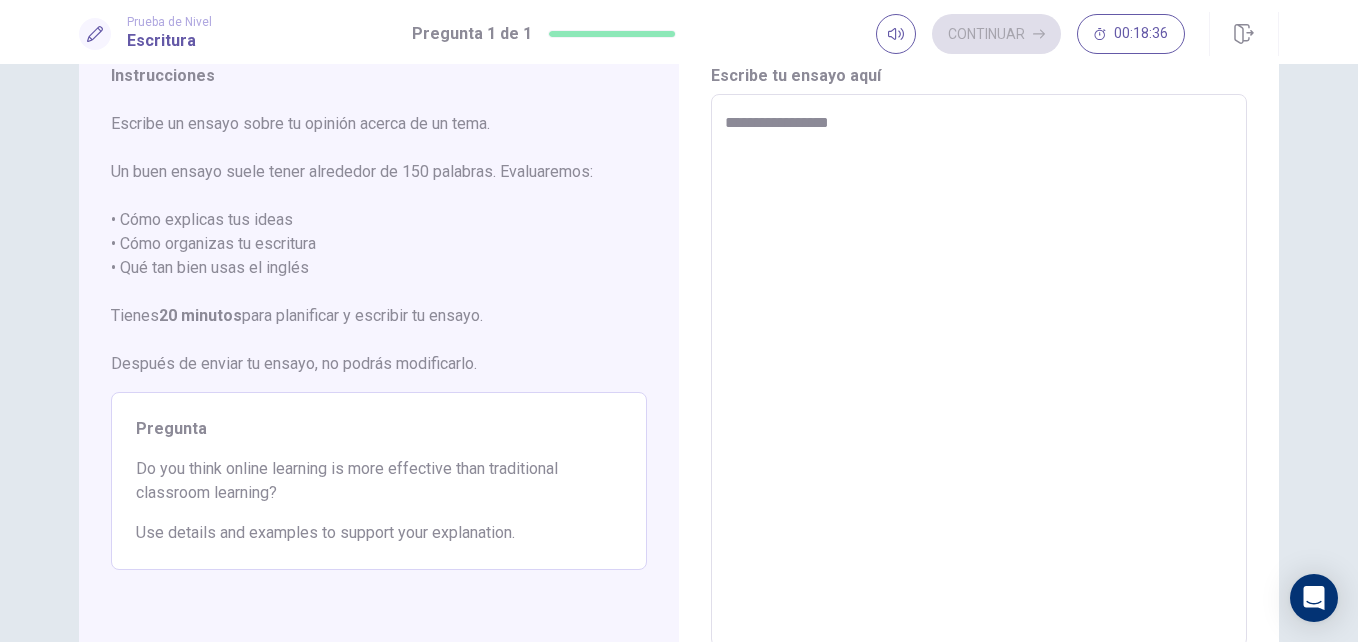 type on "*" 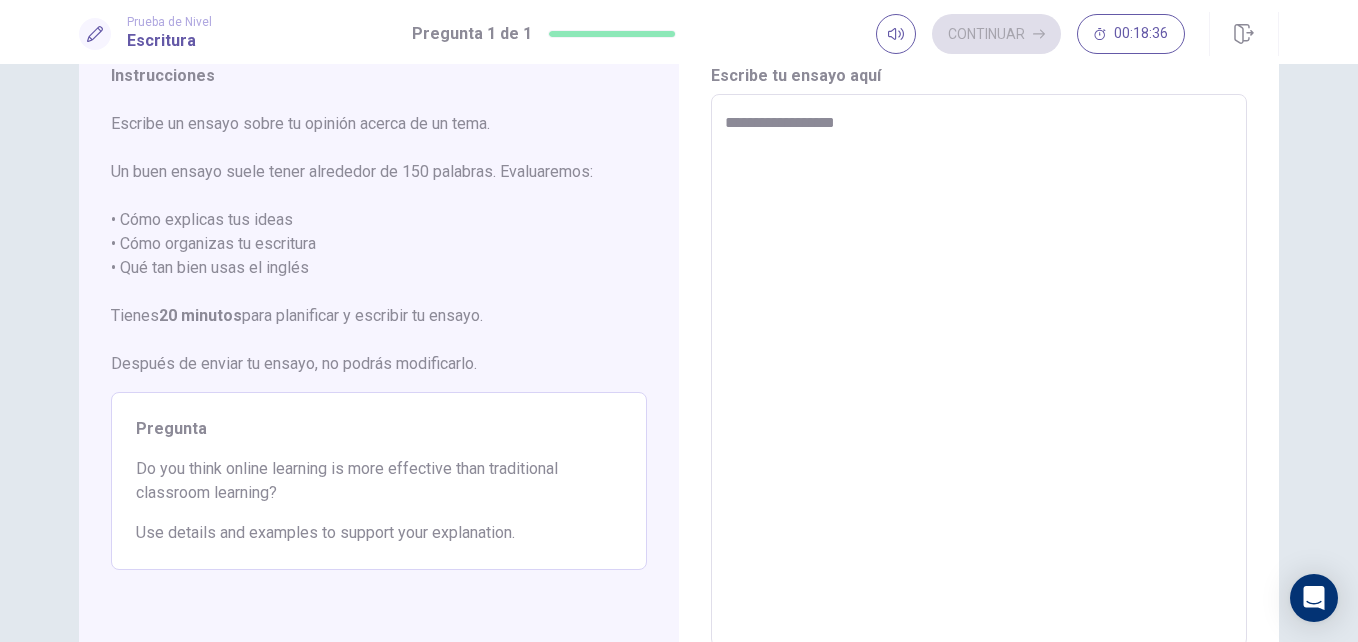 type on "*" 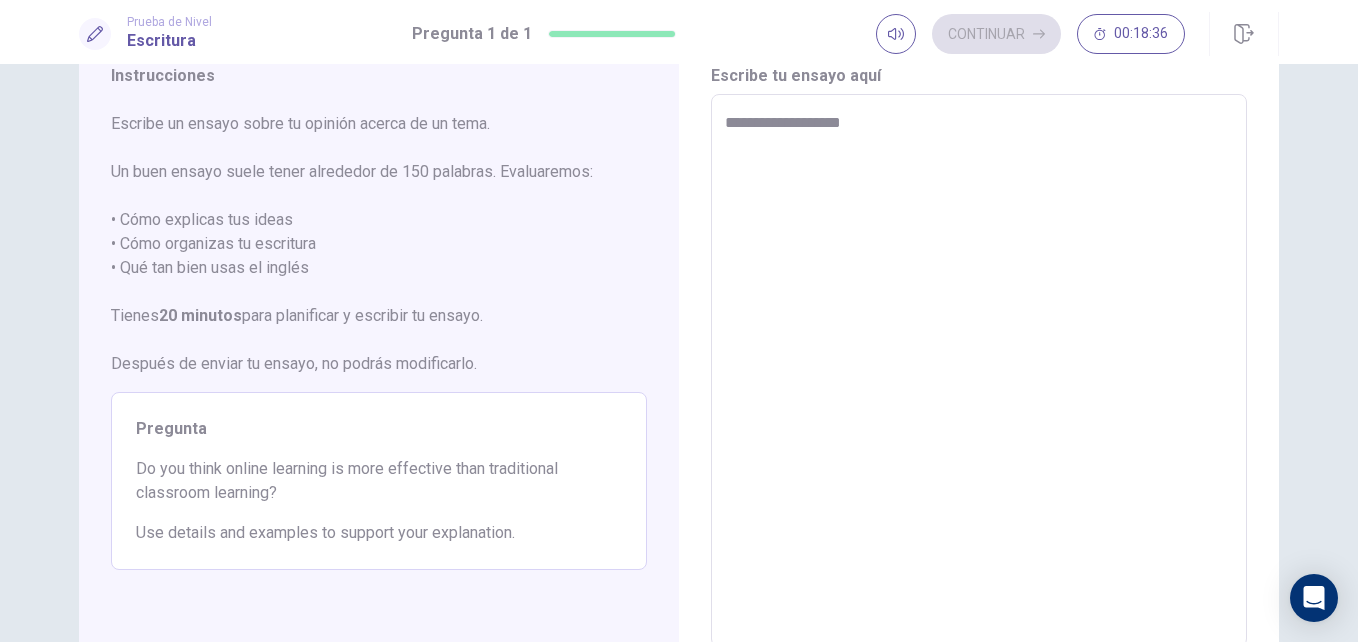 type on "*" 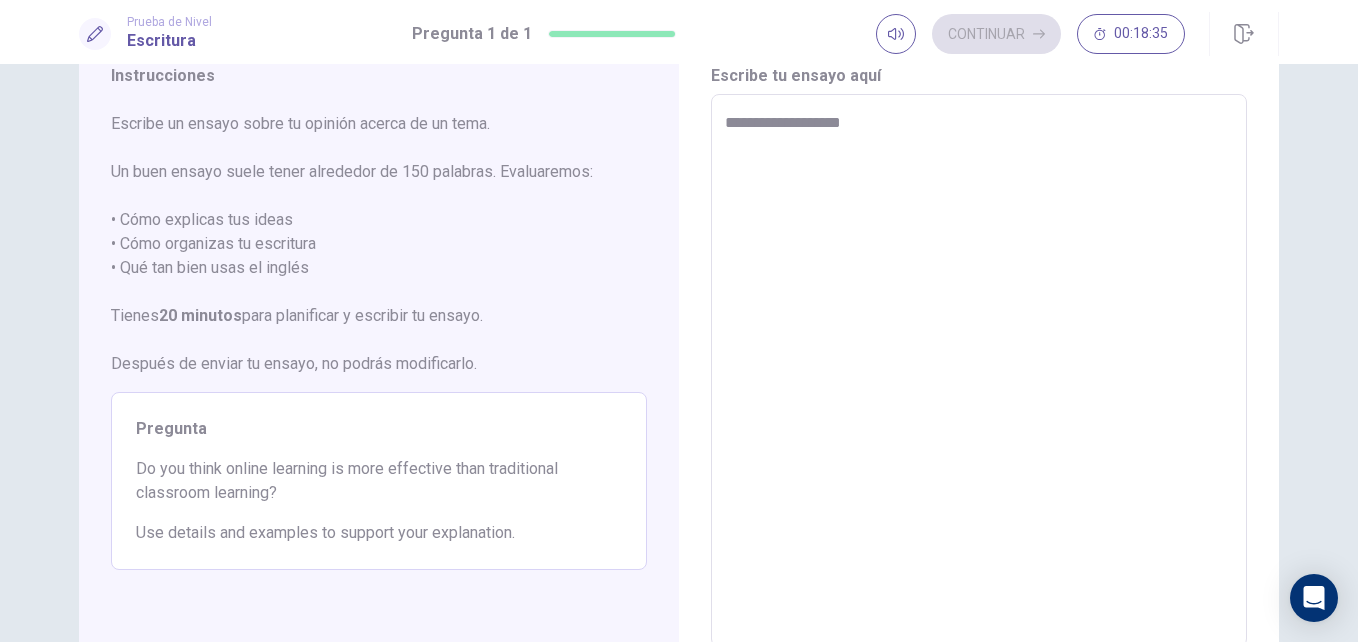 type on "**********" 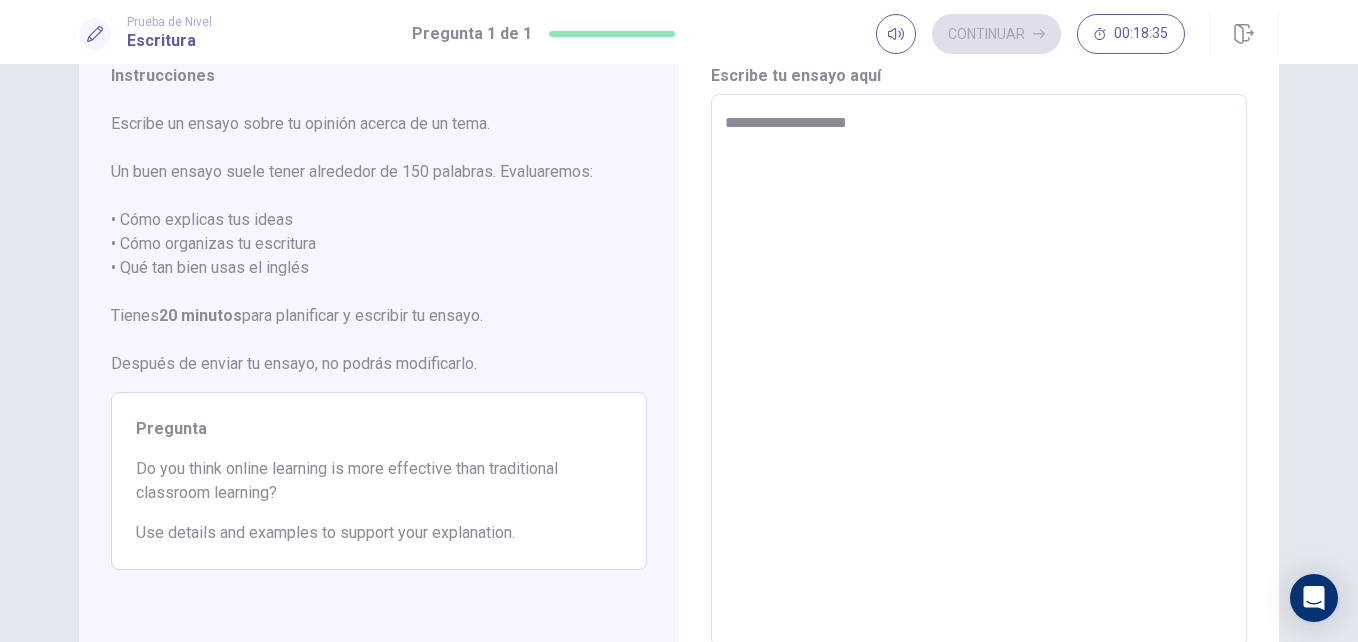 type on "*" 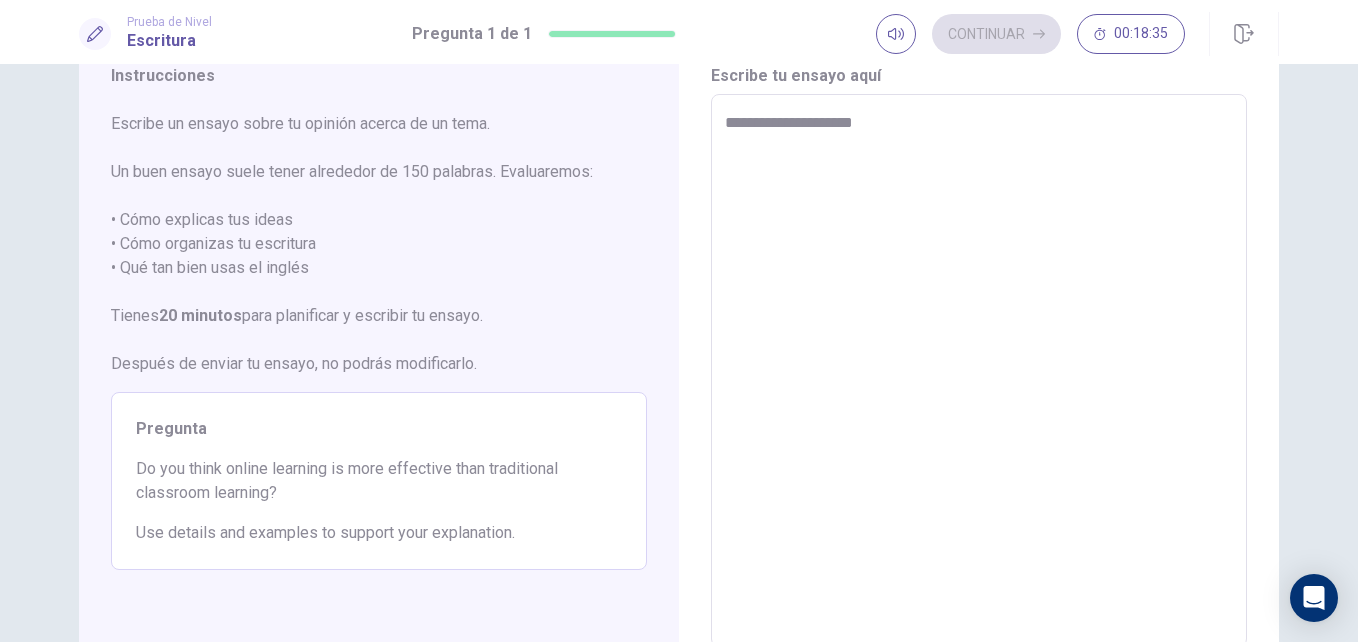 type on "*" 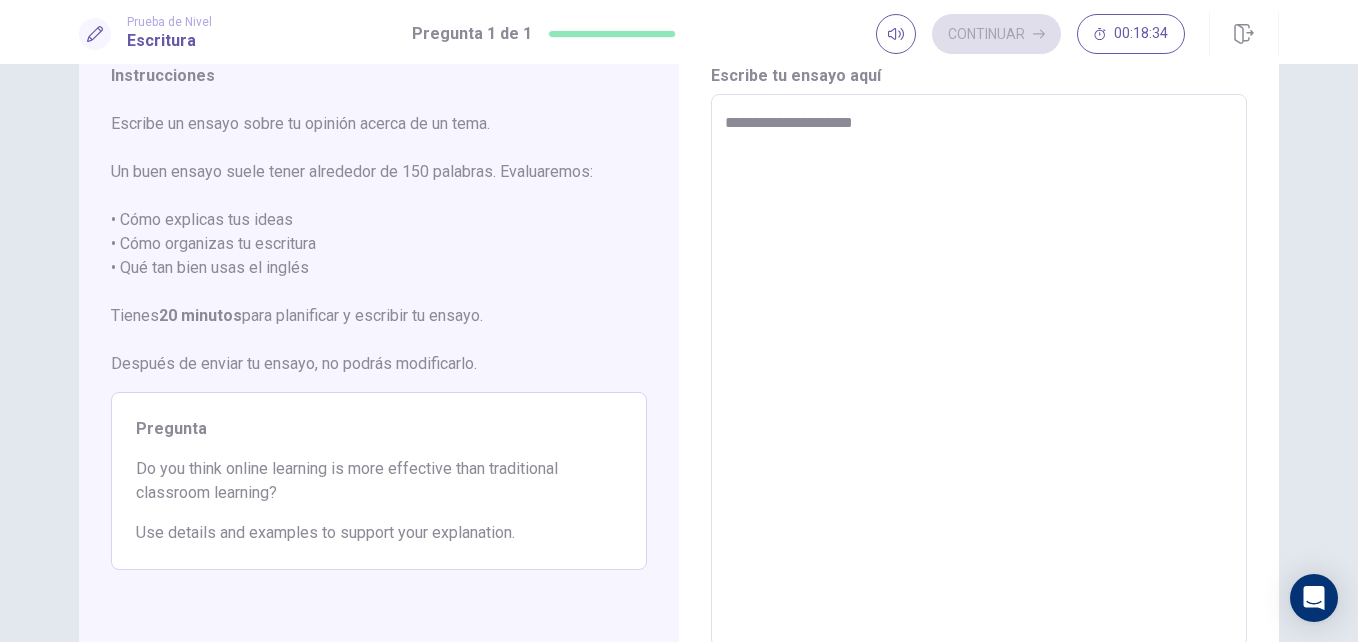 type on "**********" 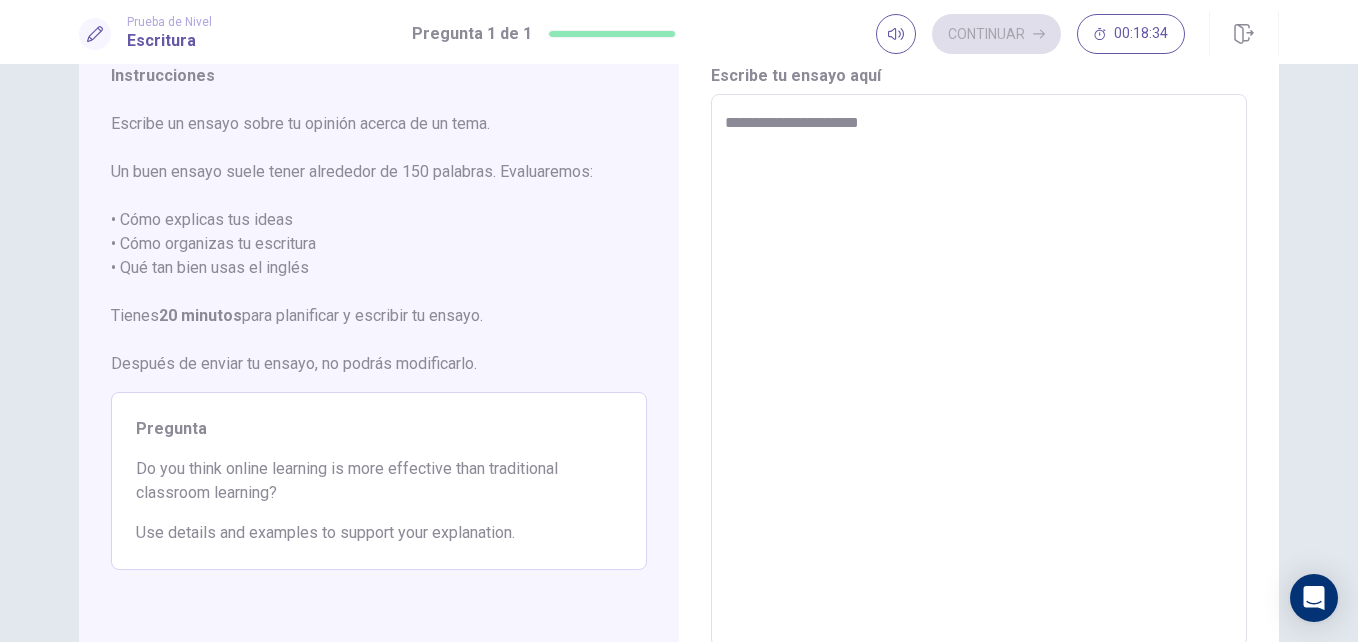 type on "*" 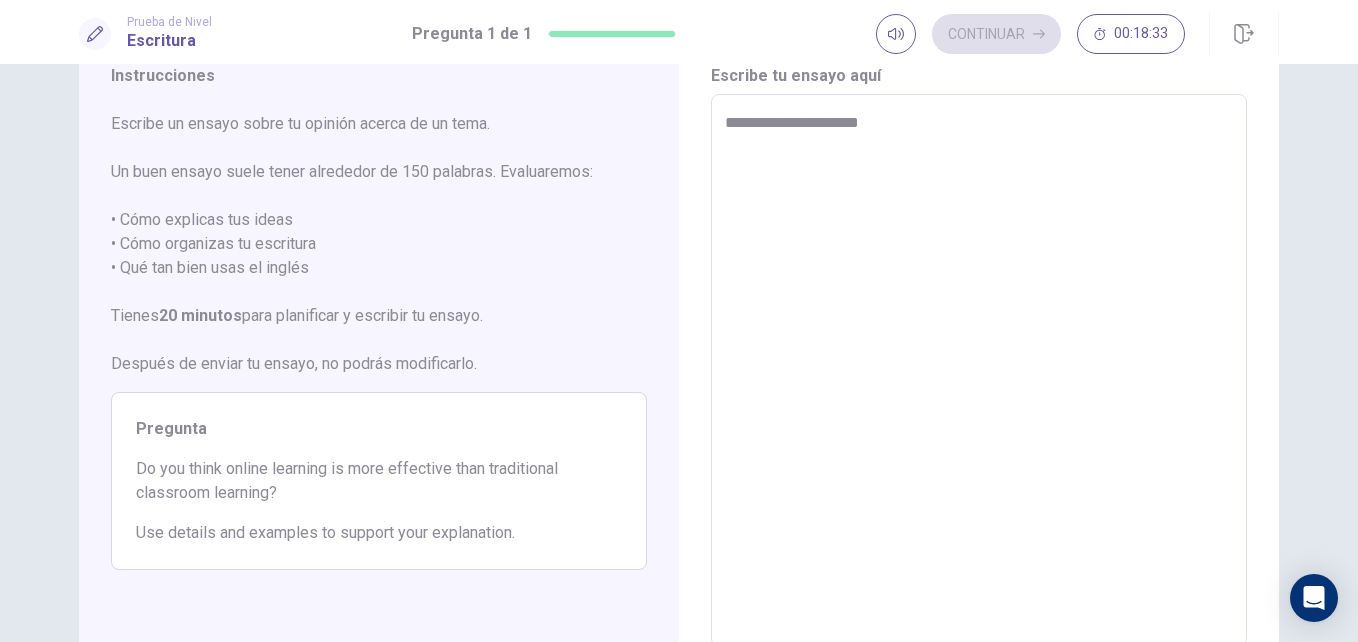 type on "**********" 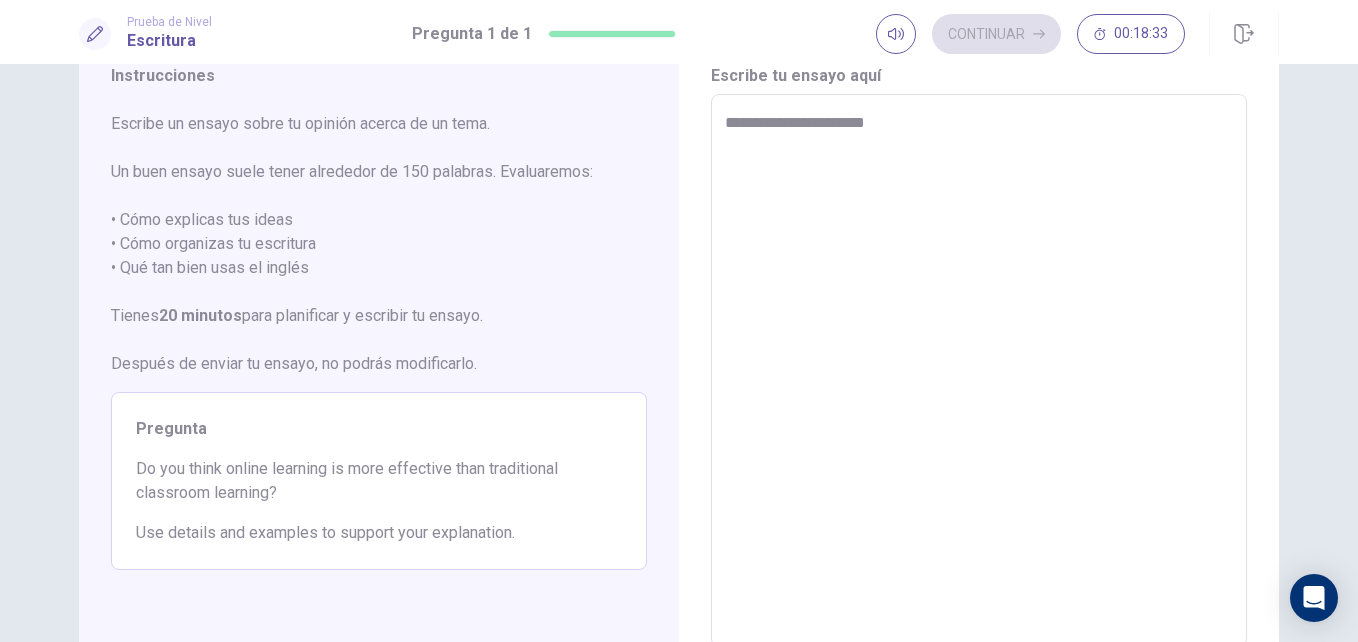 type on "*" 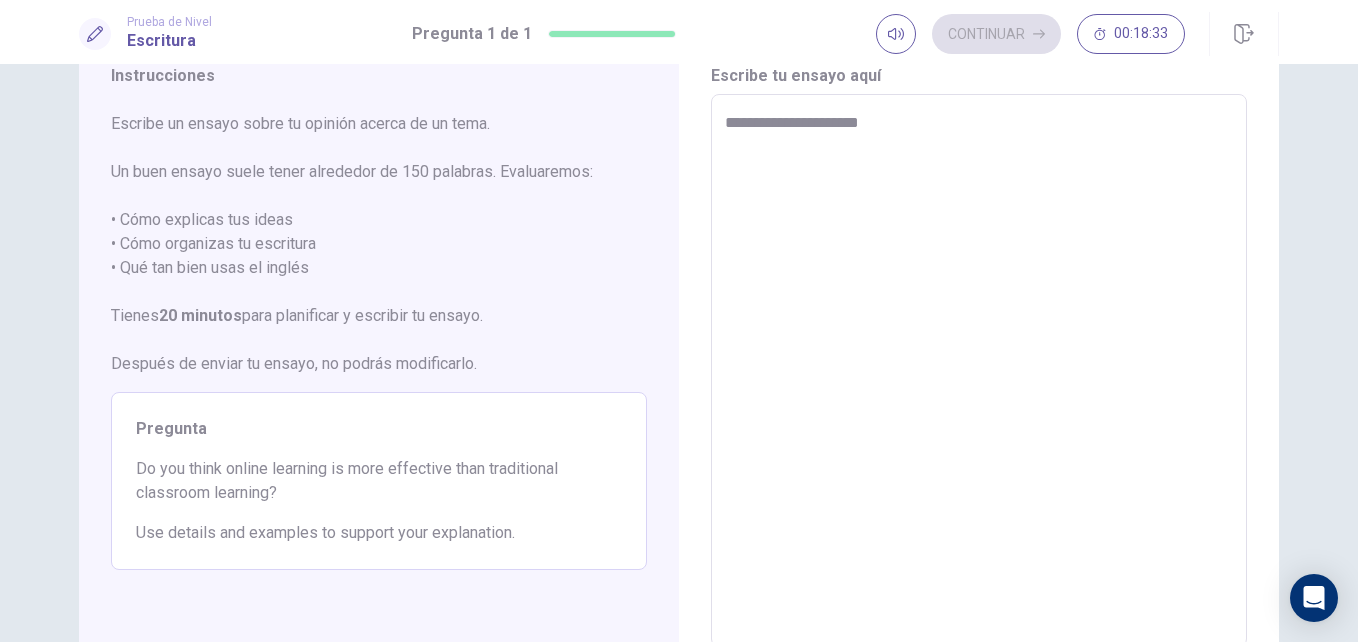 type on "*" 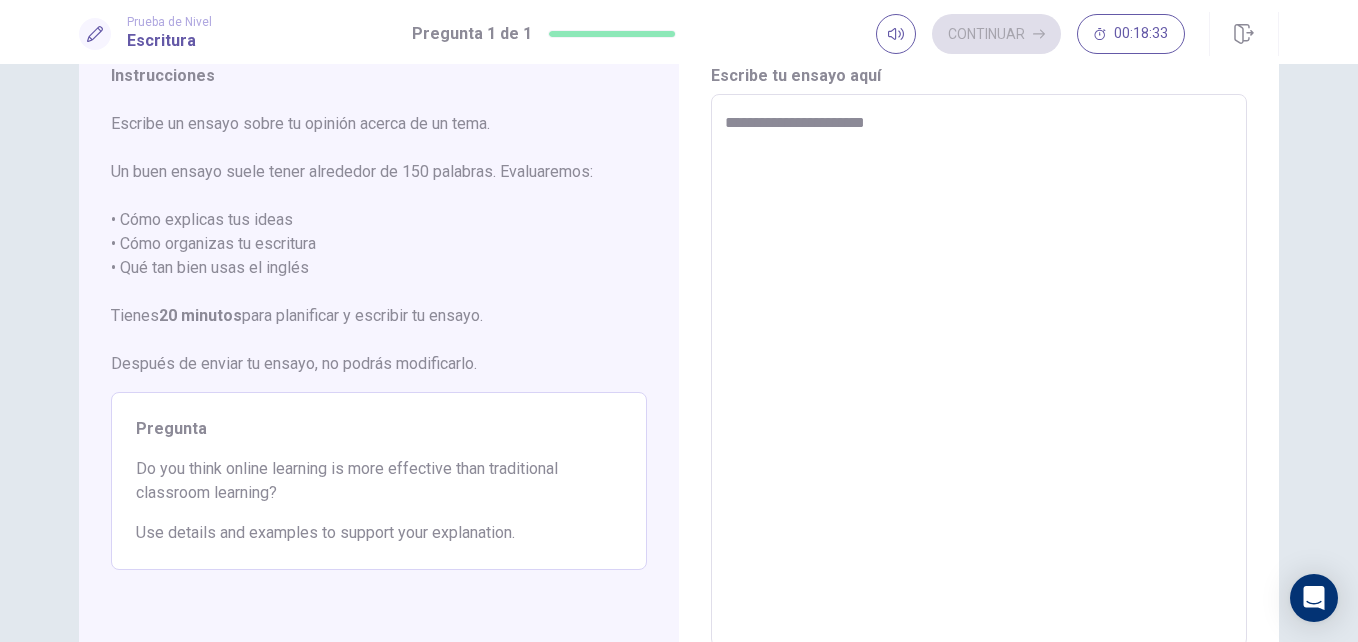 type on "*" 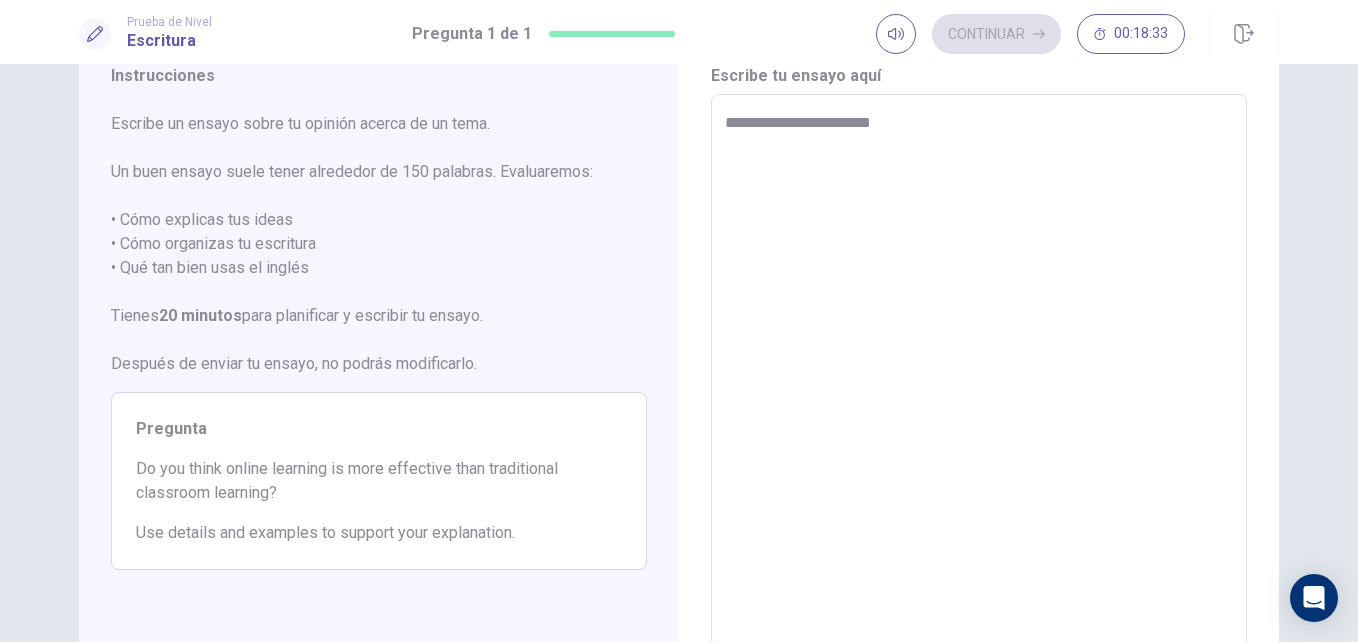 type on "*" 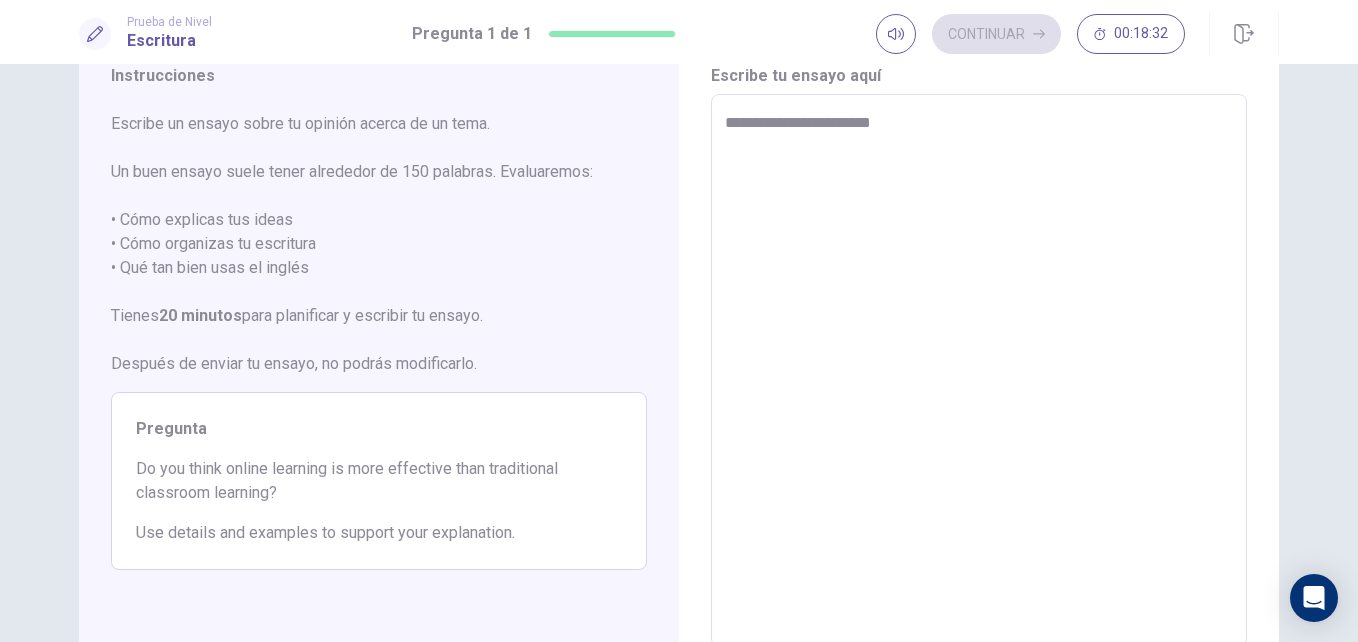 type on "**********" 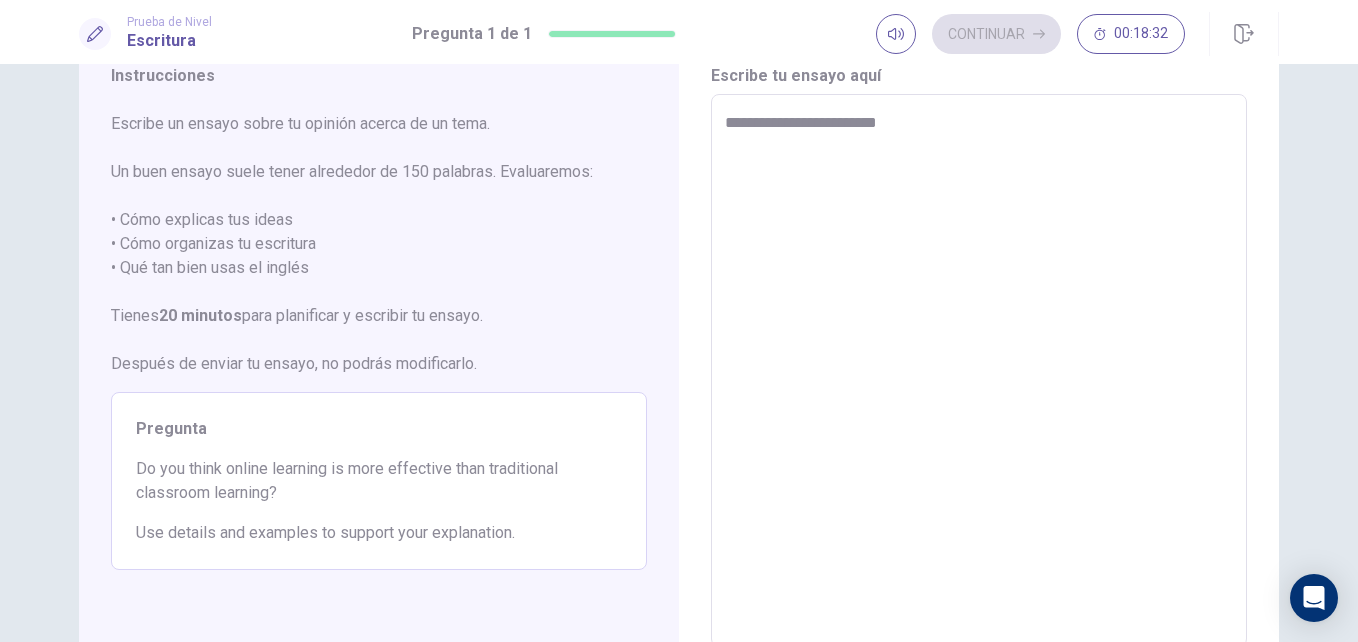 type on "*" 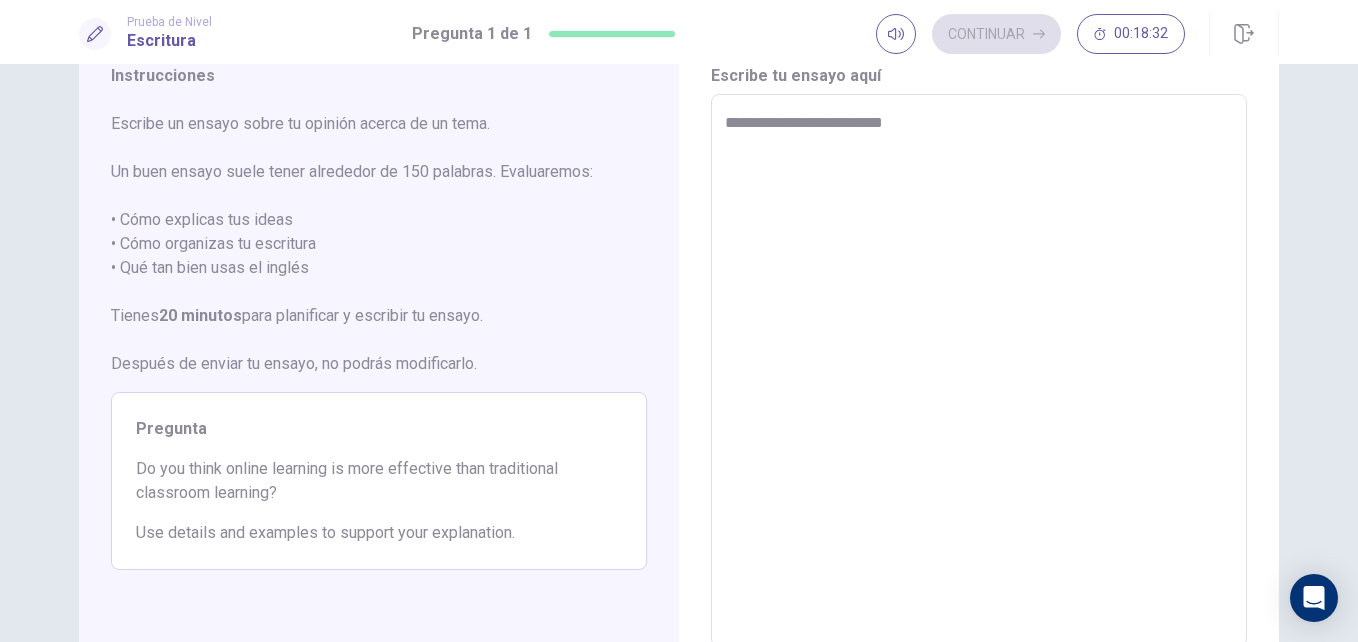 type on "*" 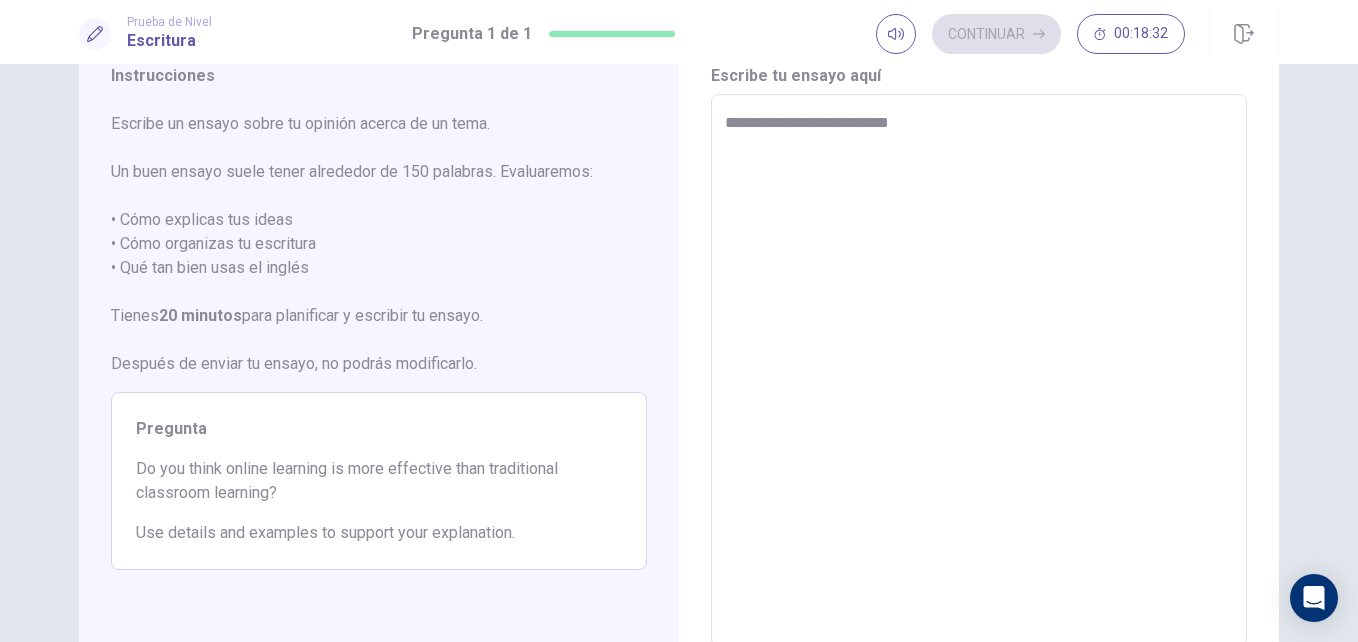 type on "*" 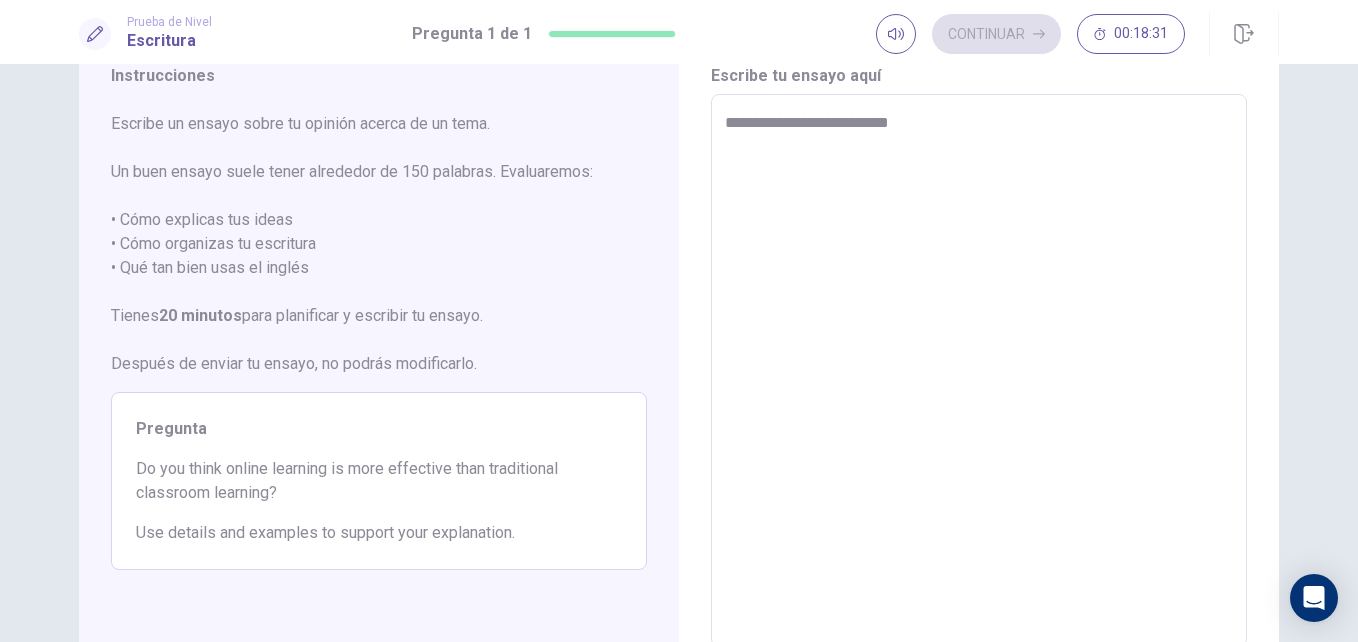 type on "**********" 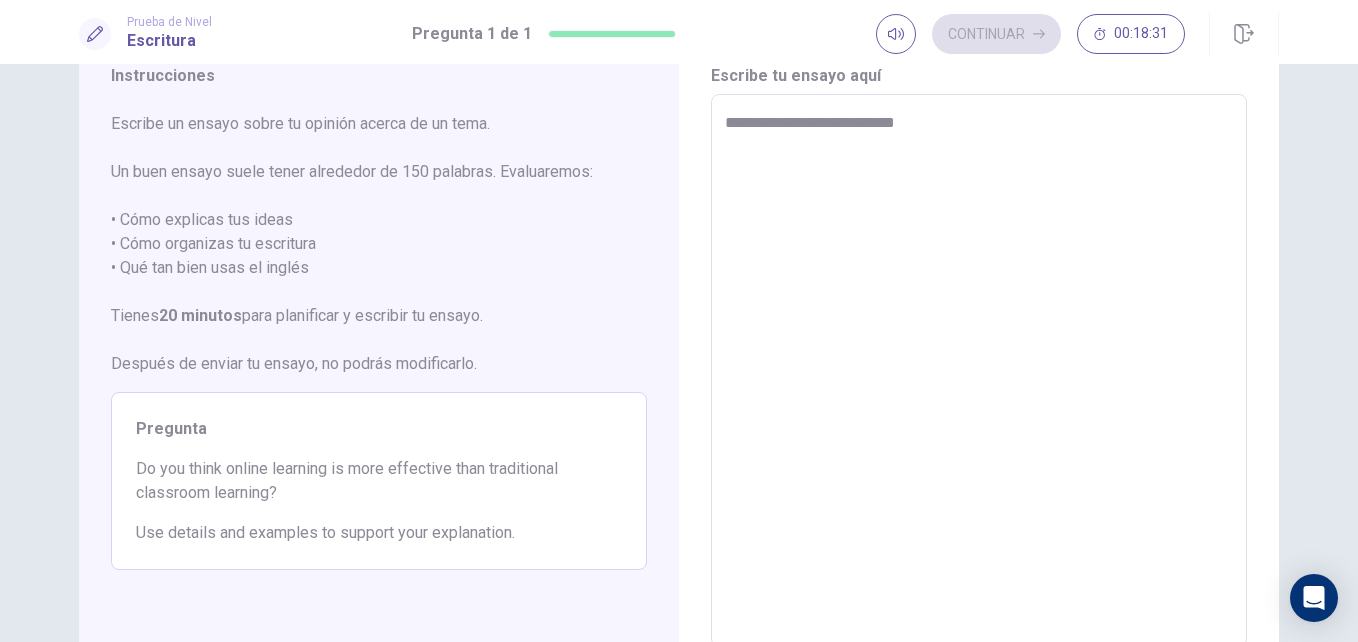 type on "*" 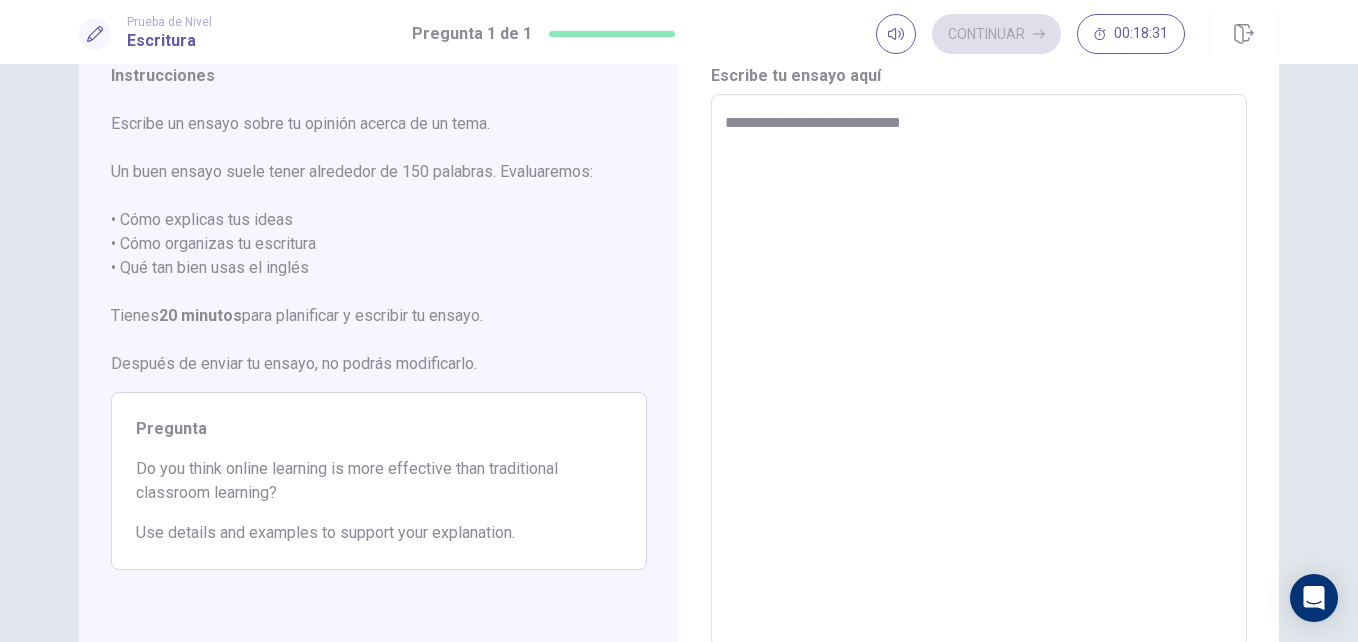 type on "*" 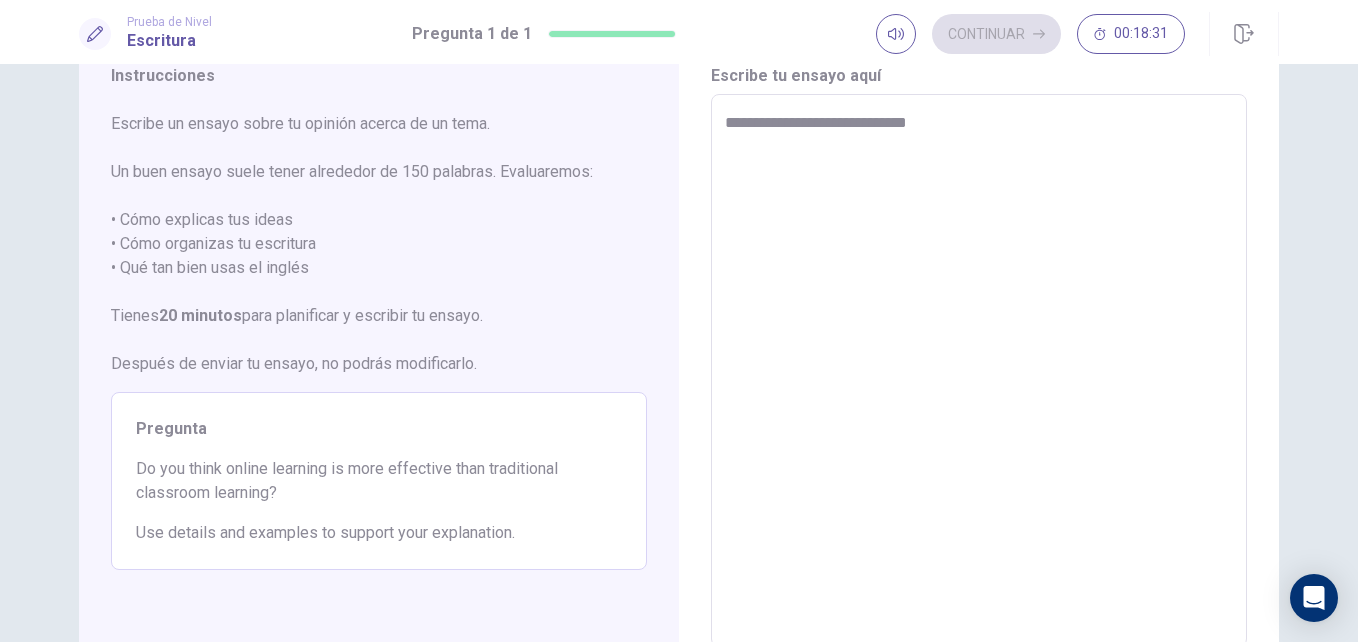 type on "*" 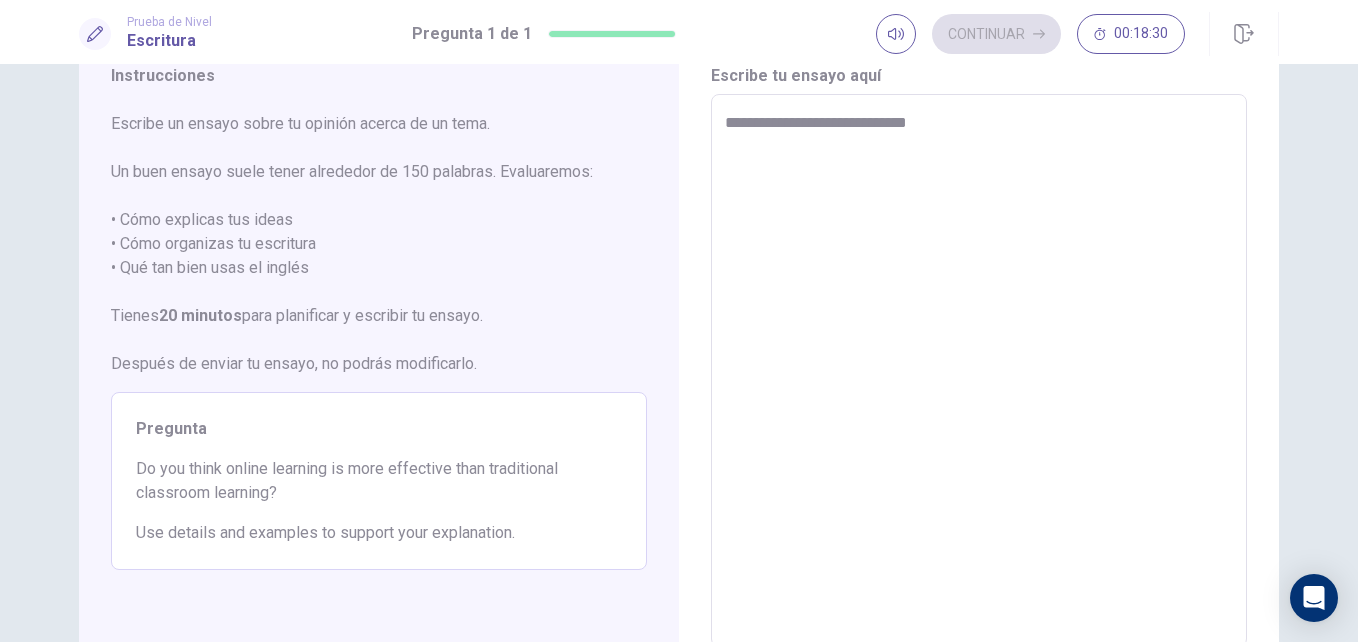 type on "**********" 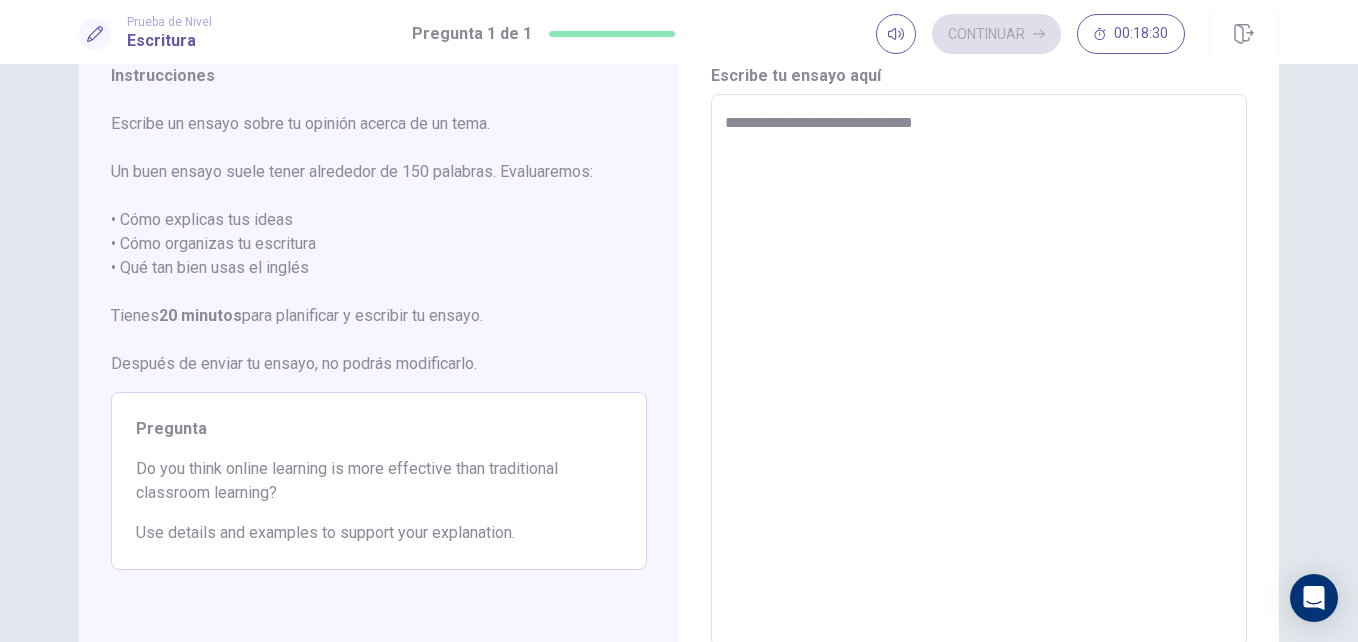 type on "*" 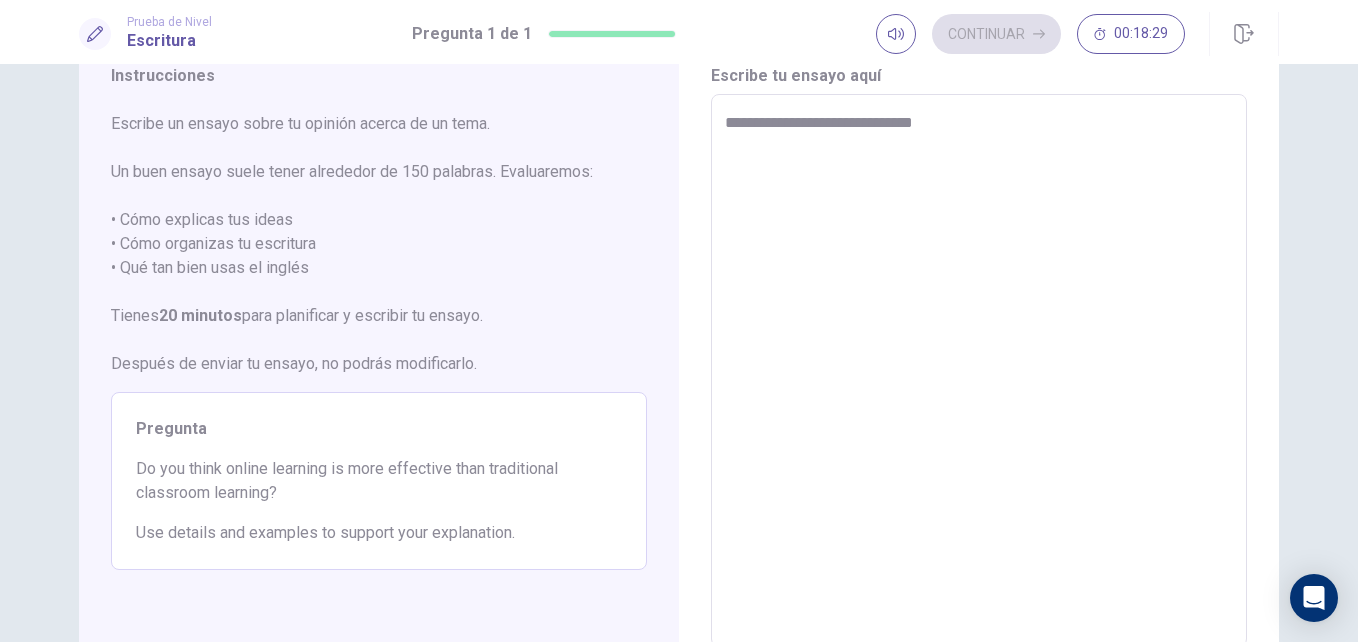 type on "**********" 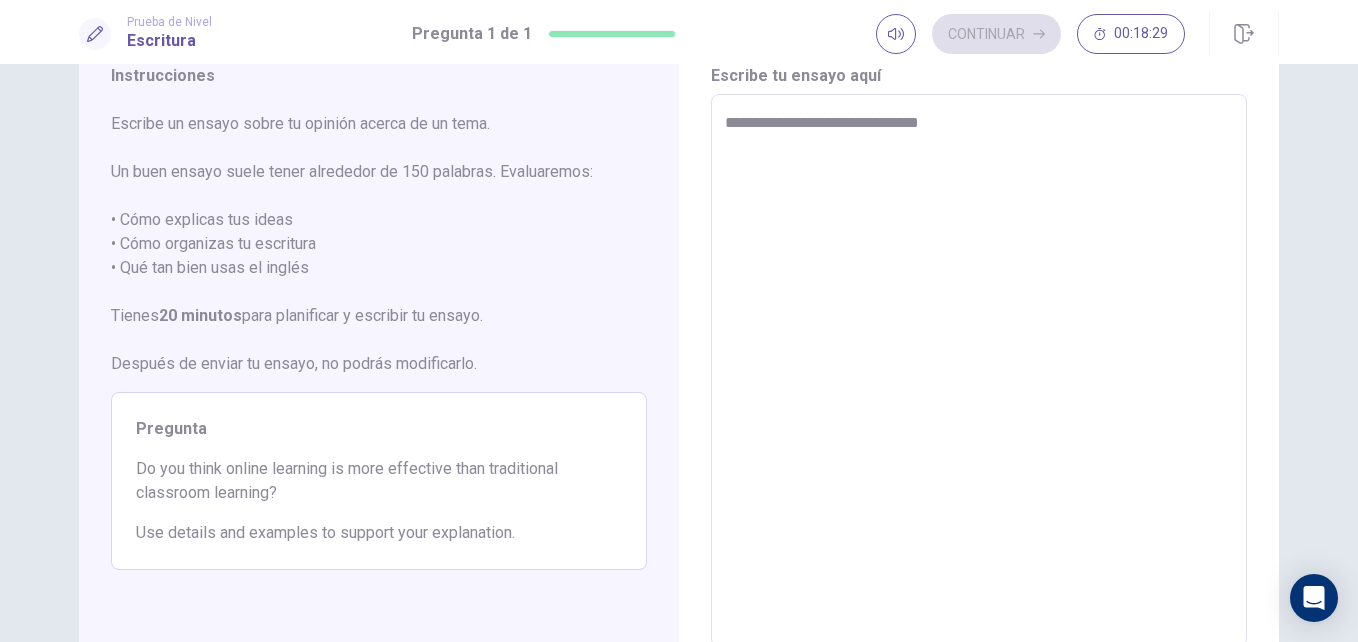 type on "*" 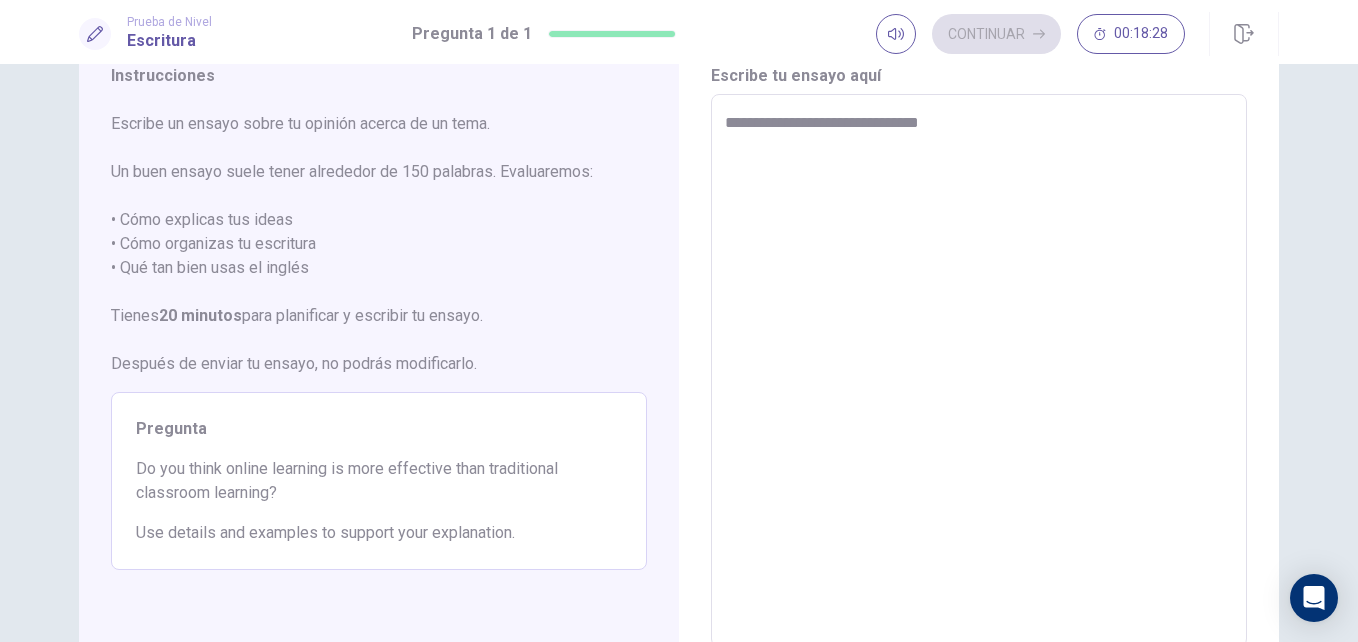 type on "**********" 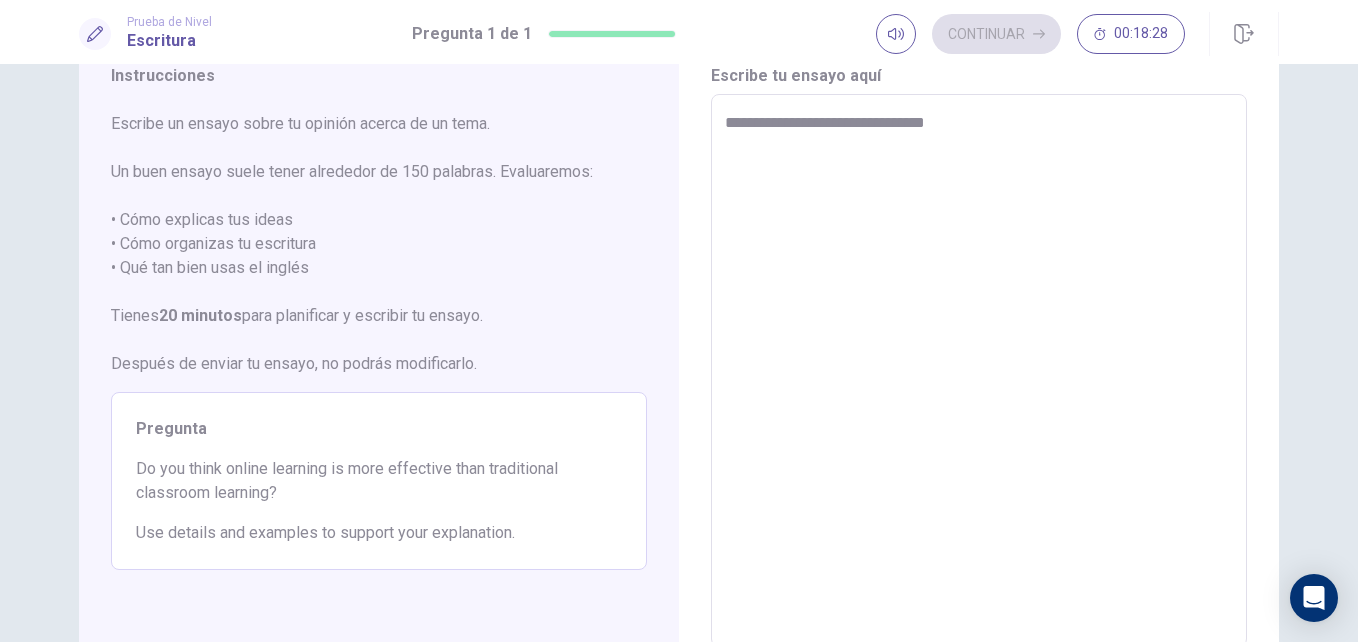 type on "*" 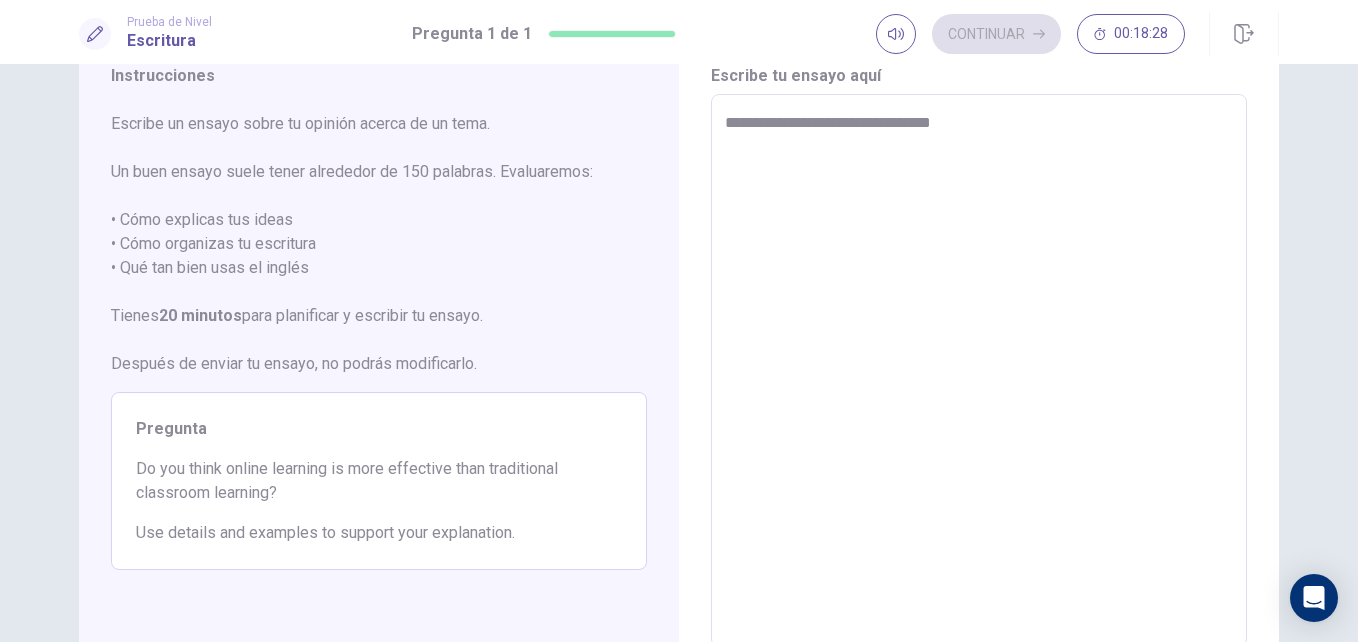 type on "*" 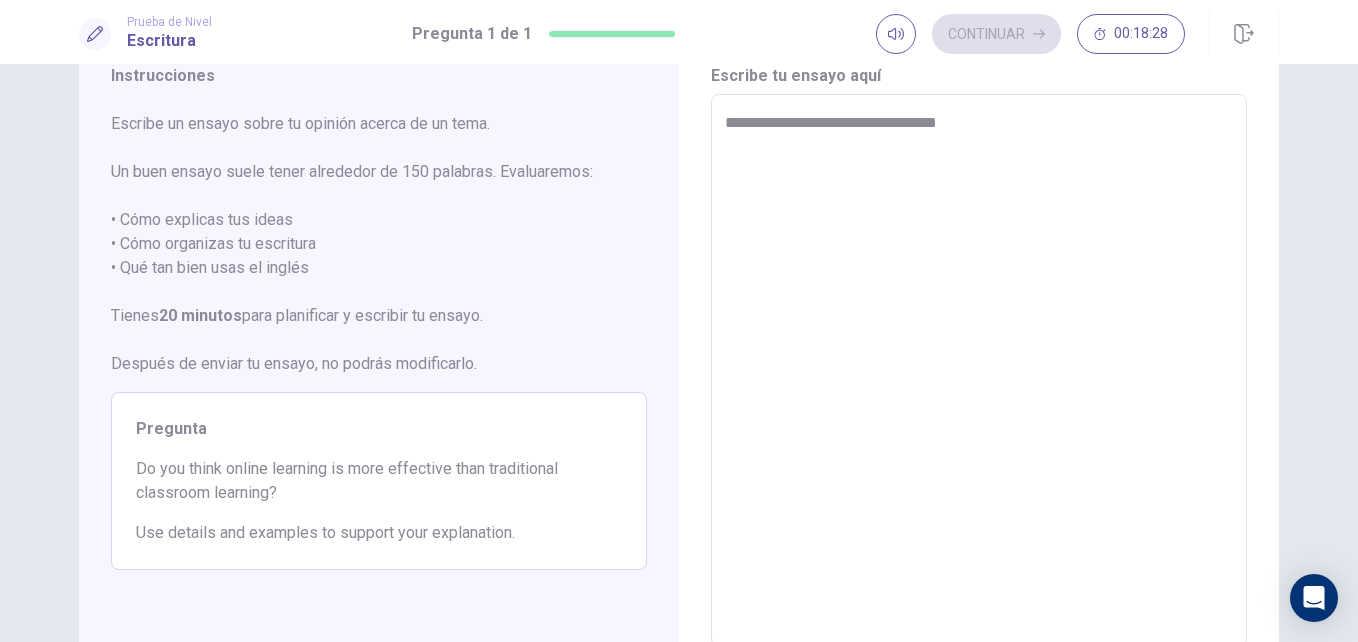type on "*" 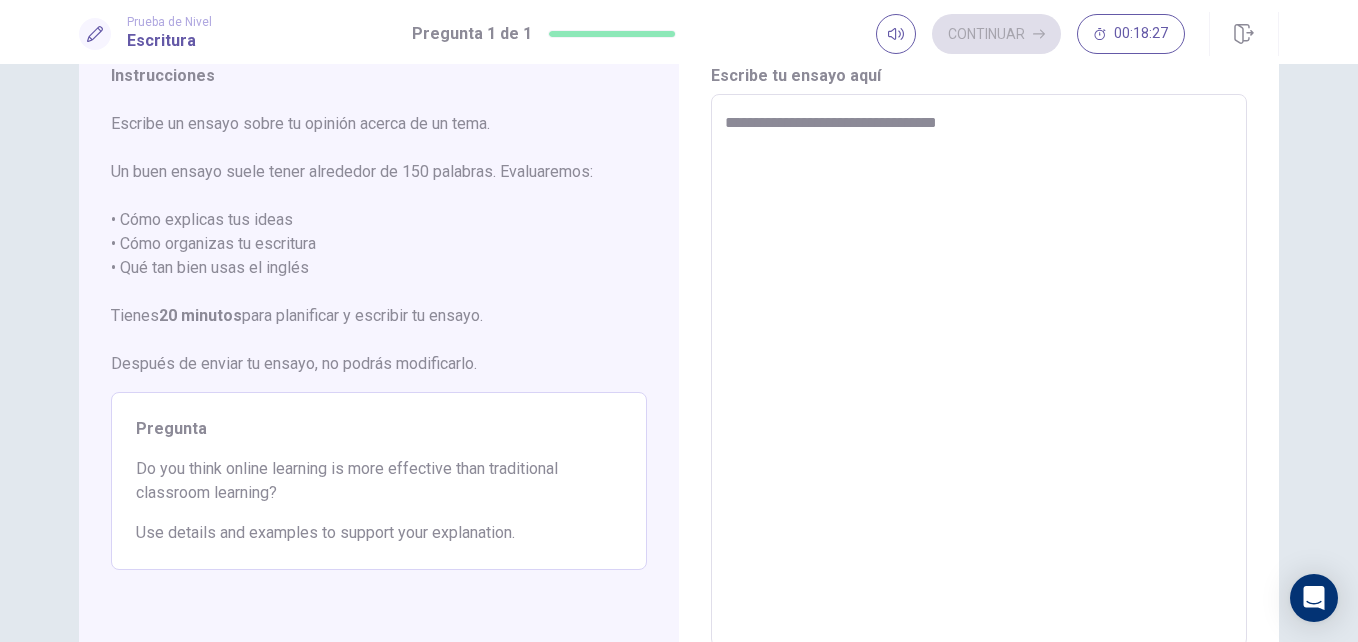 type on "**********" 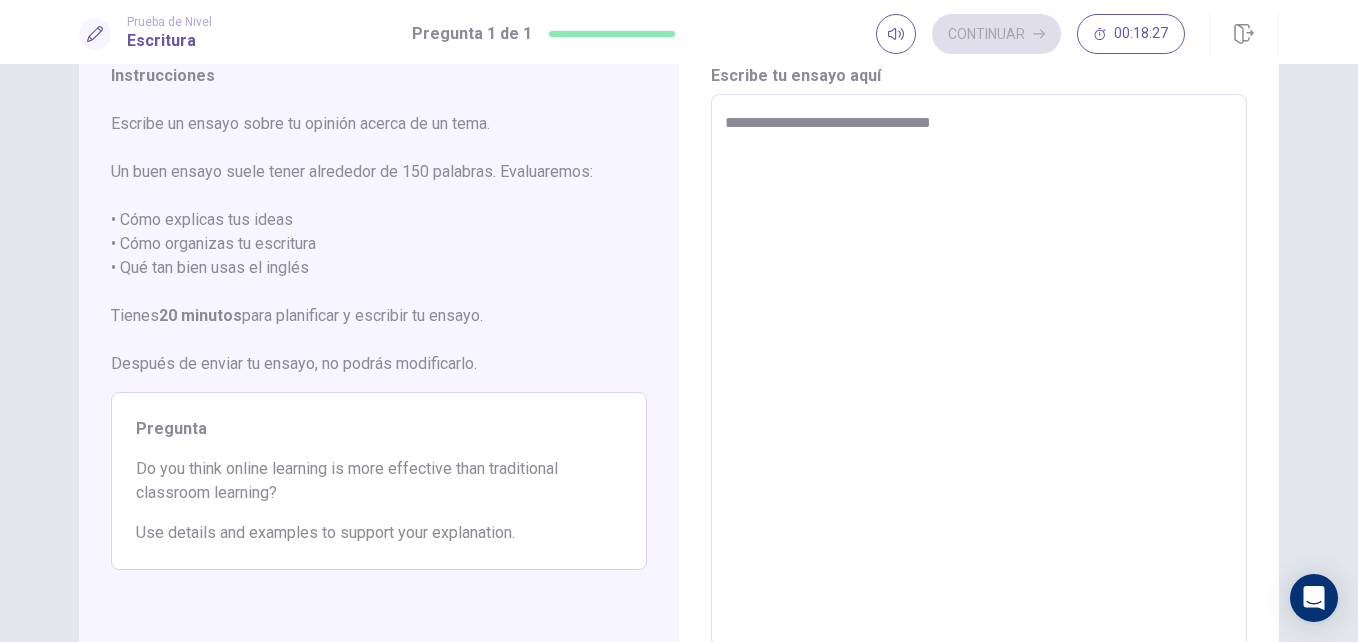 type on "*" 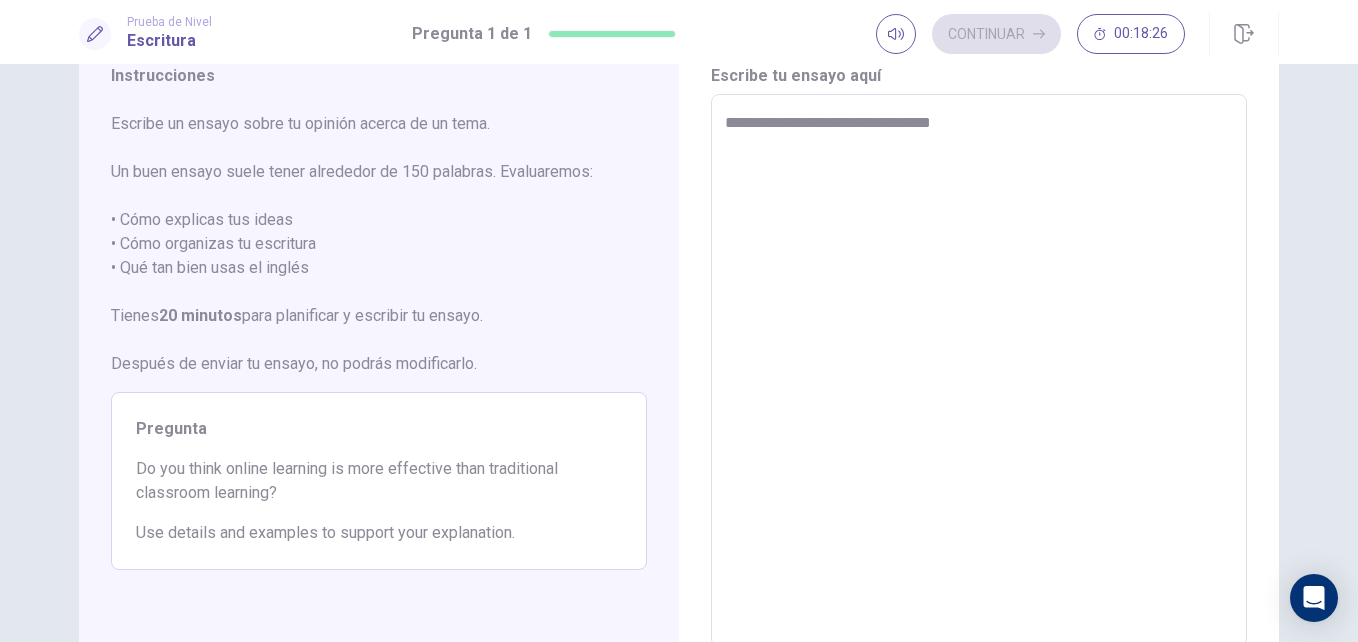 type on "**********" 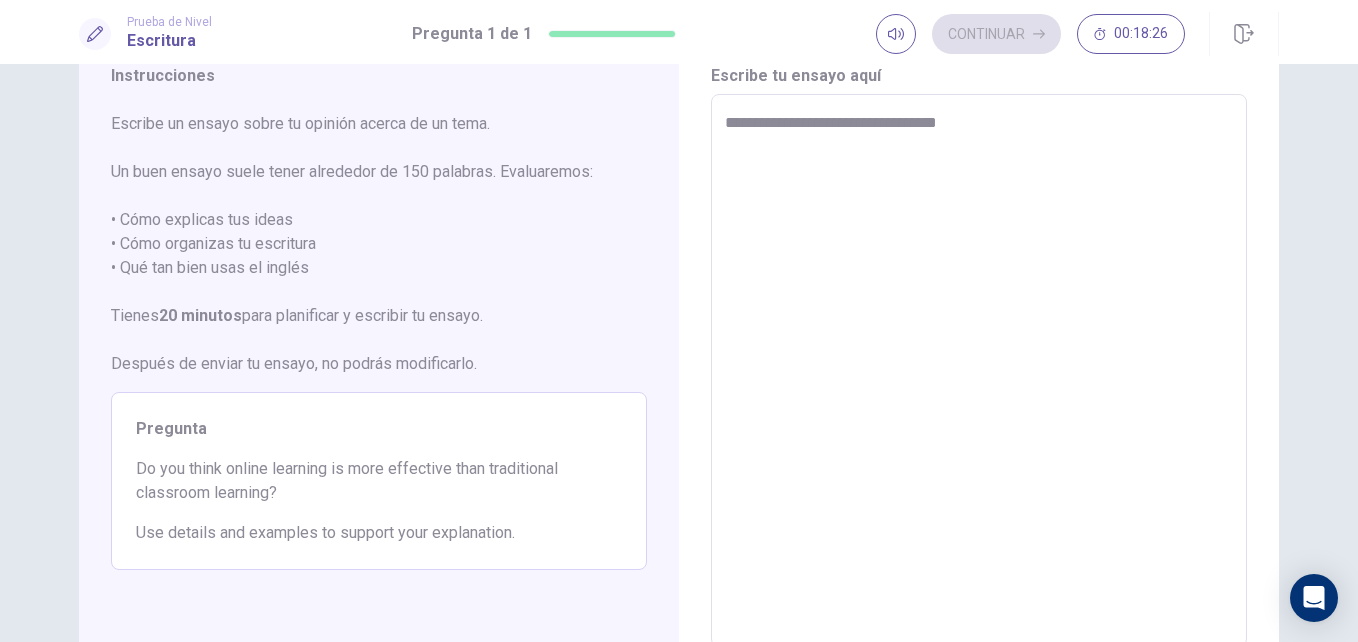 type on "*" 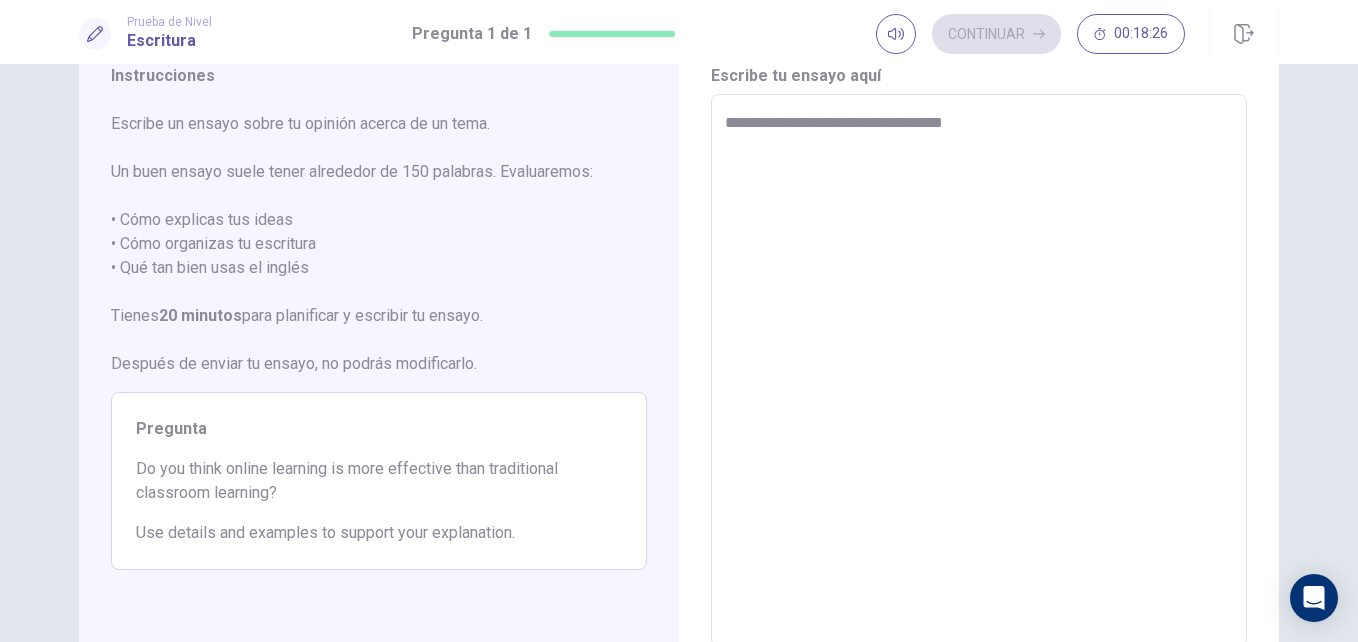 type on "*" 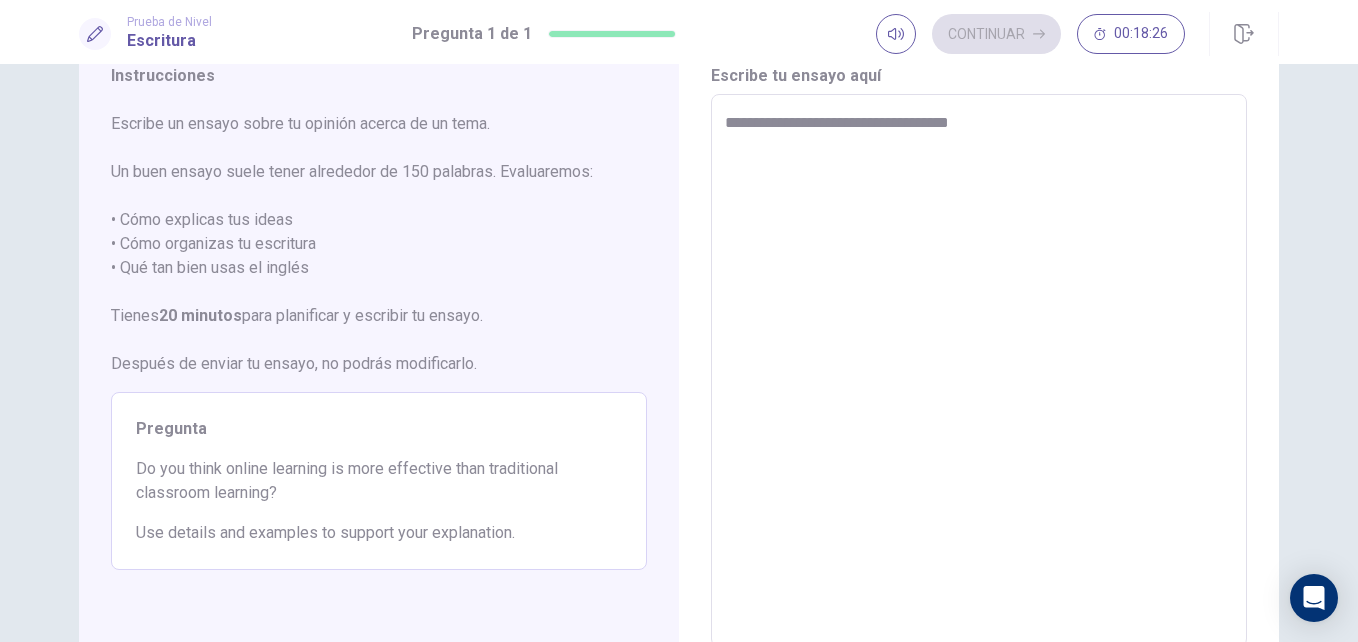 type on "*" 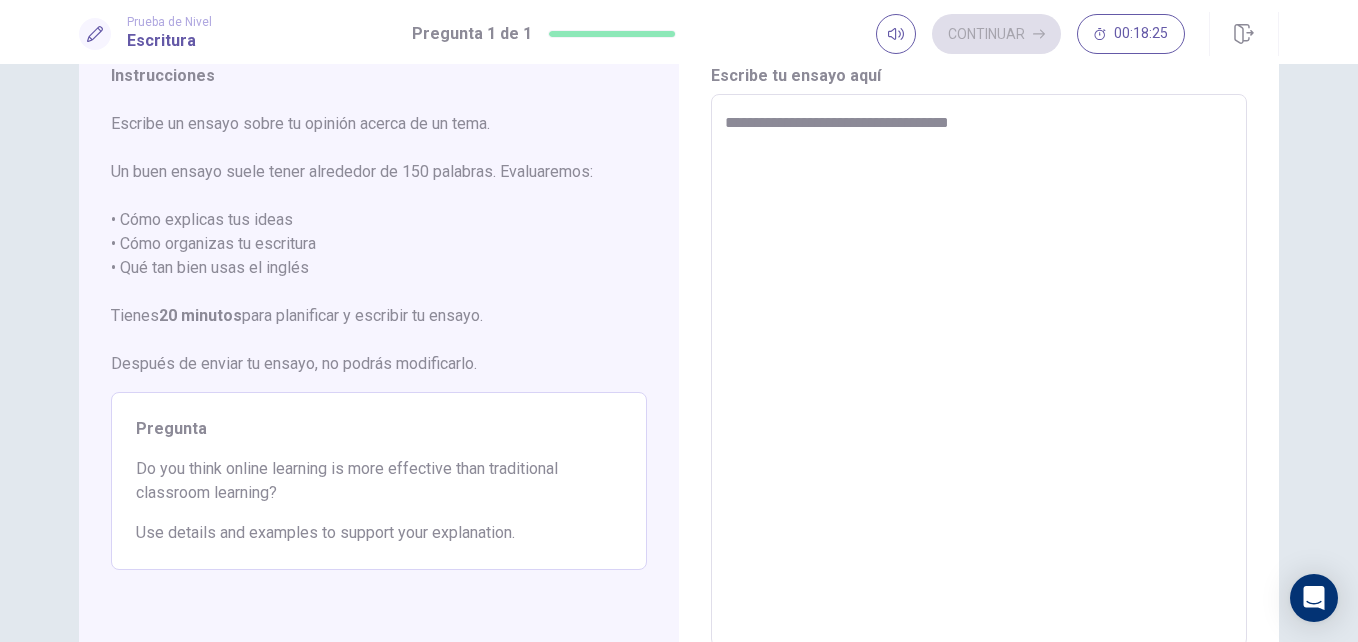 type on "**********" 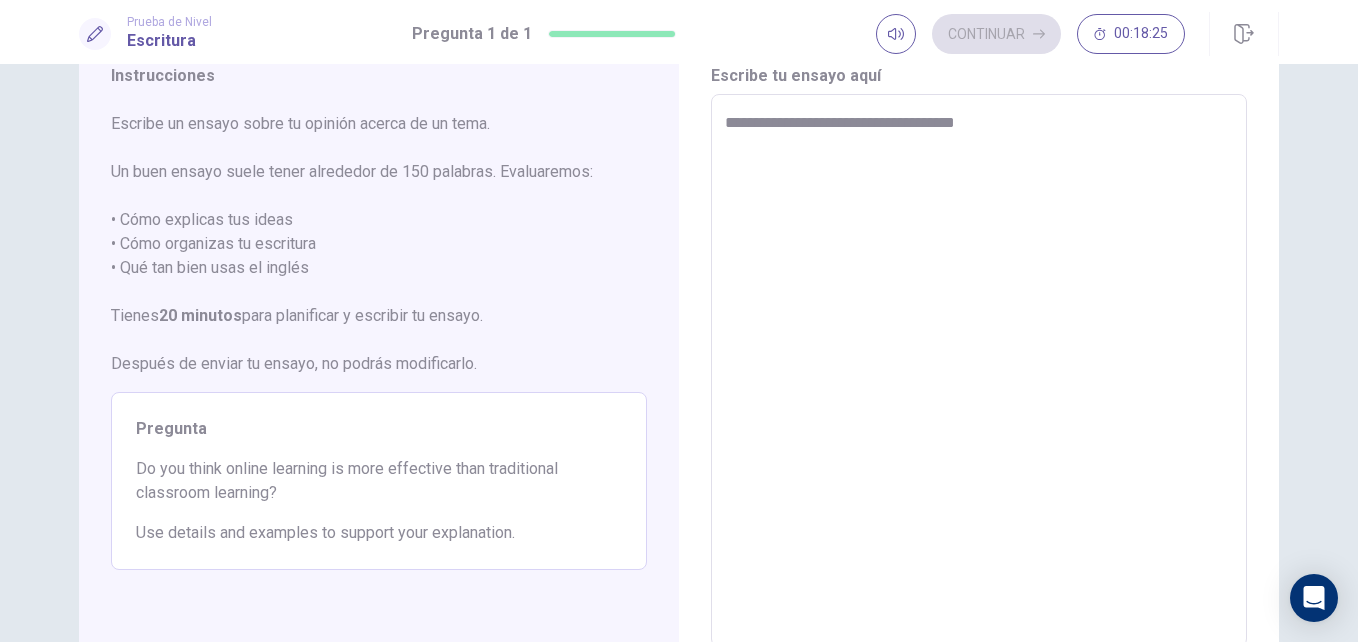 type on "*" 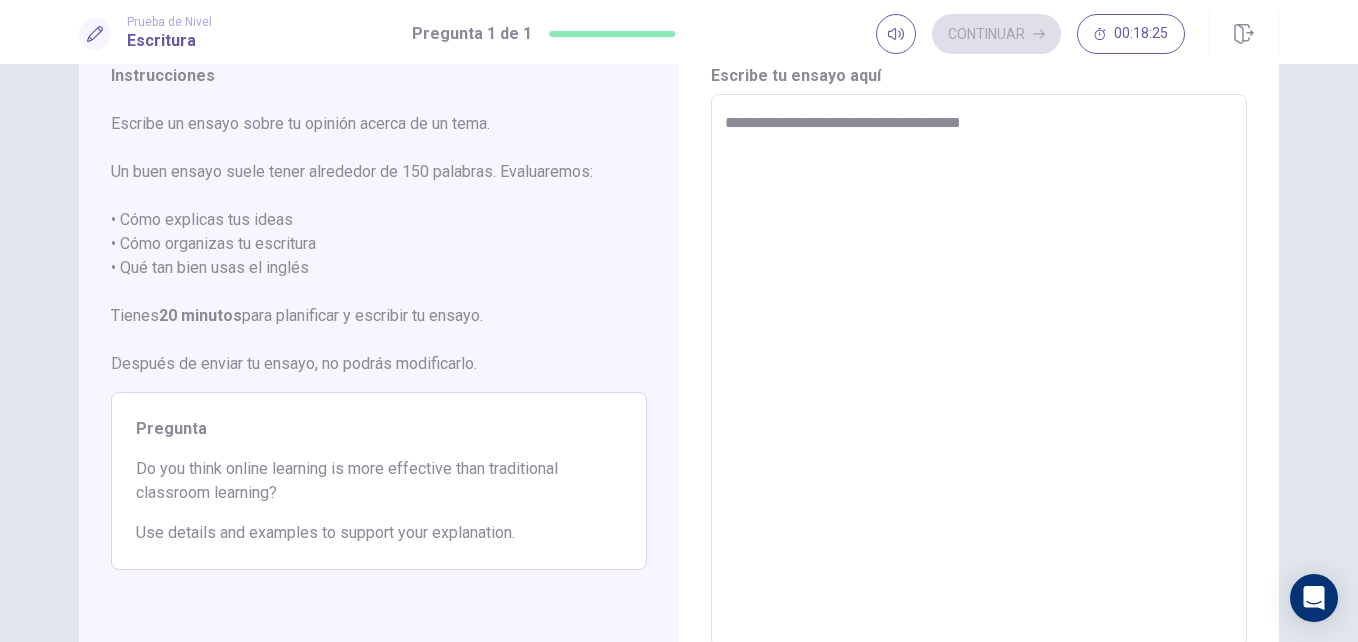 type on "*" 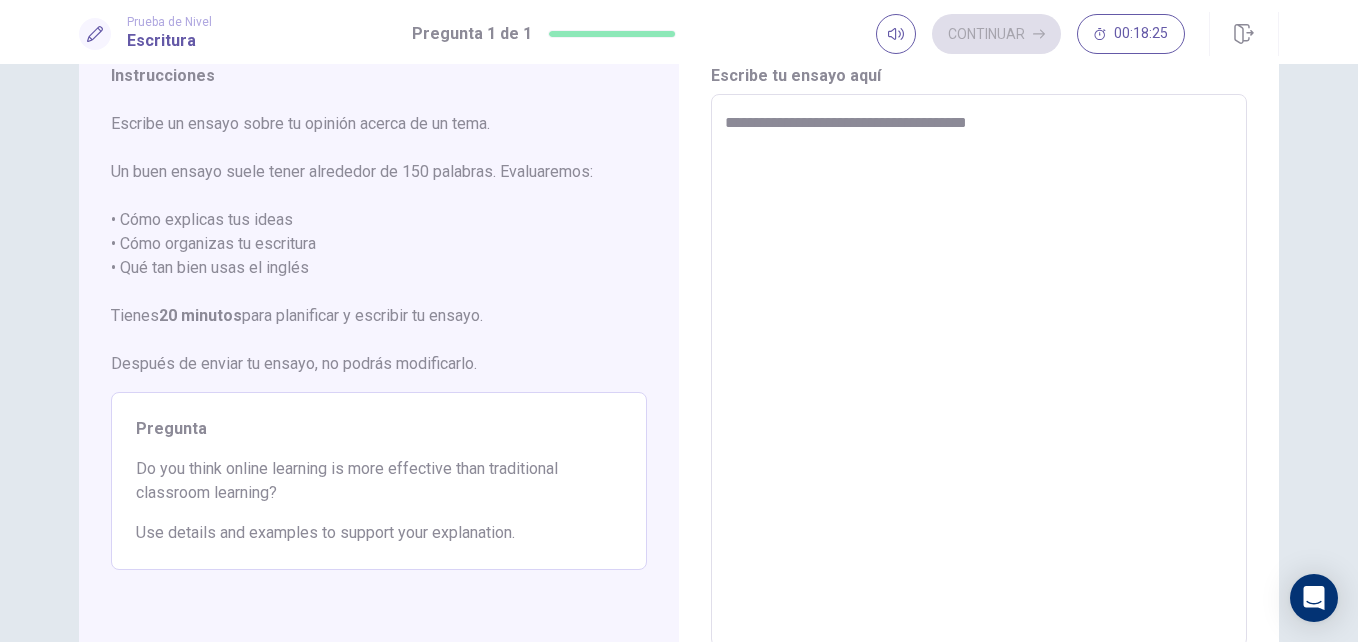 type on "*" 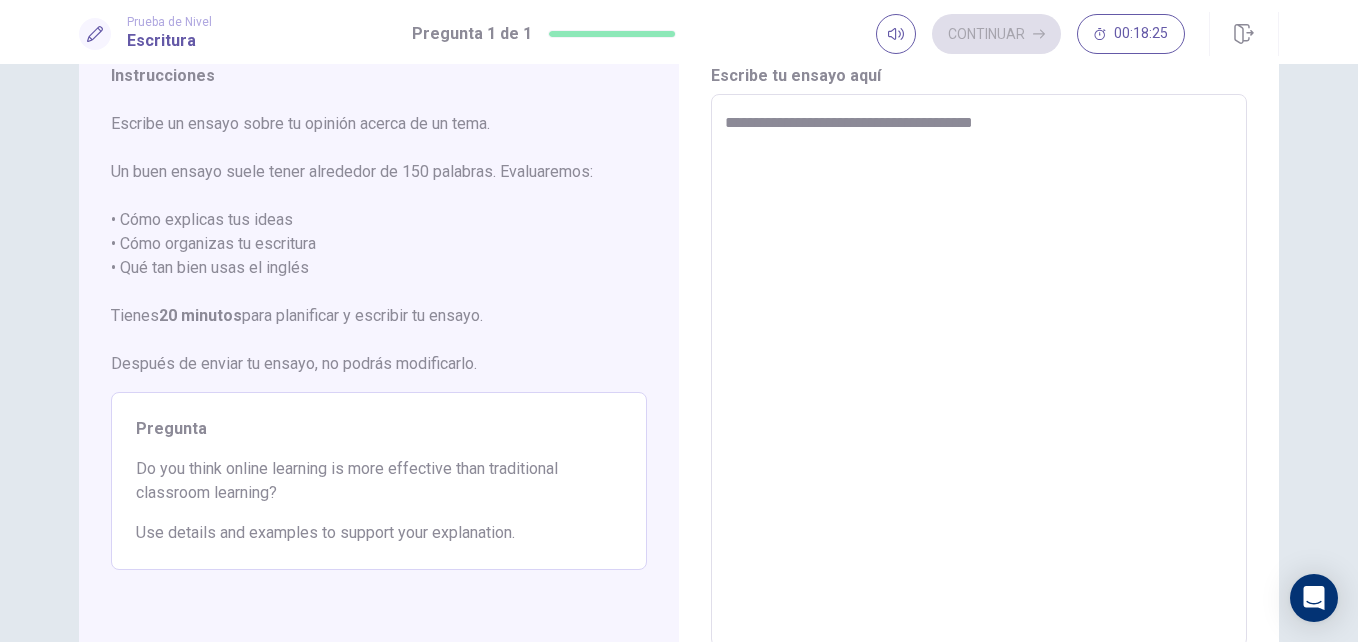 type on "**********" 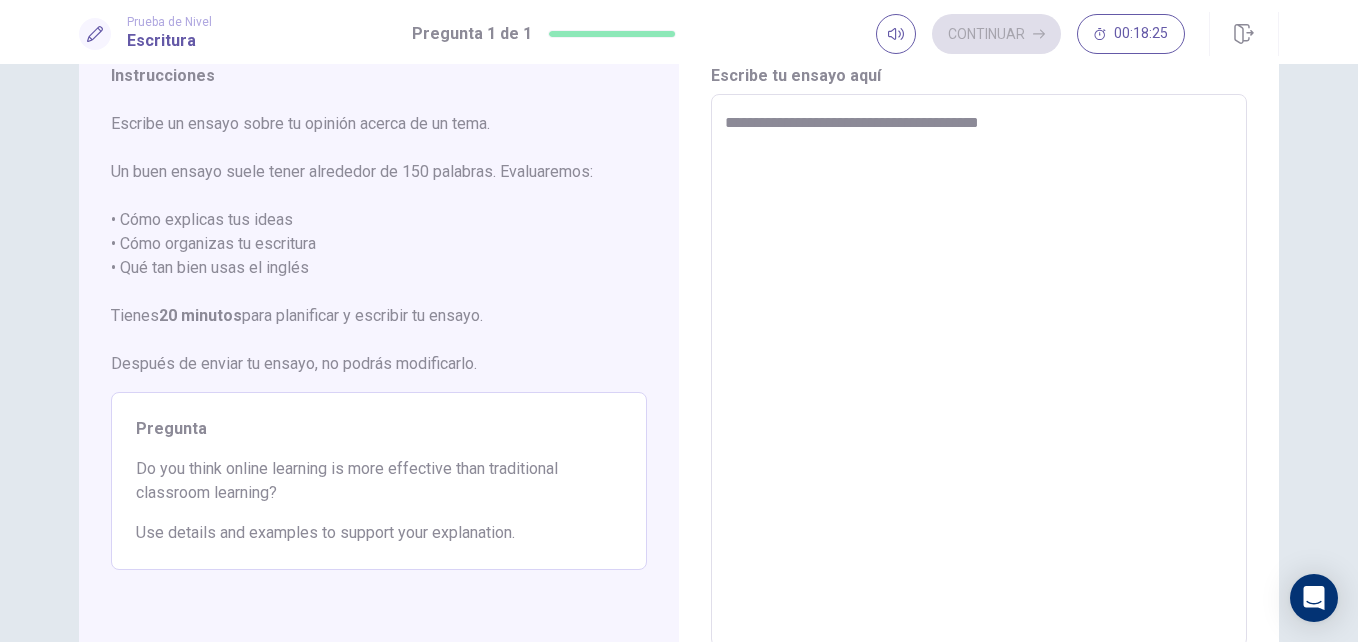 type on "*" 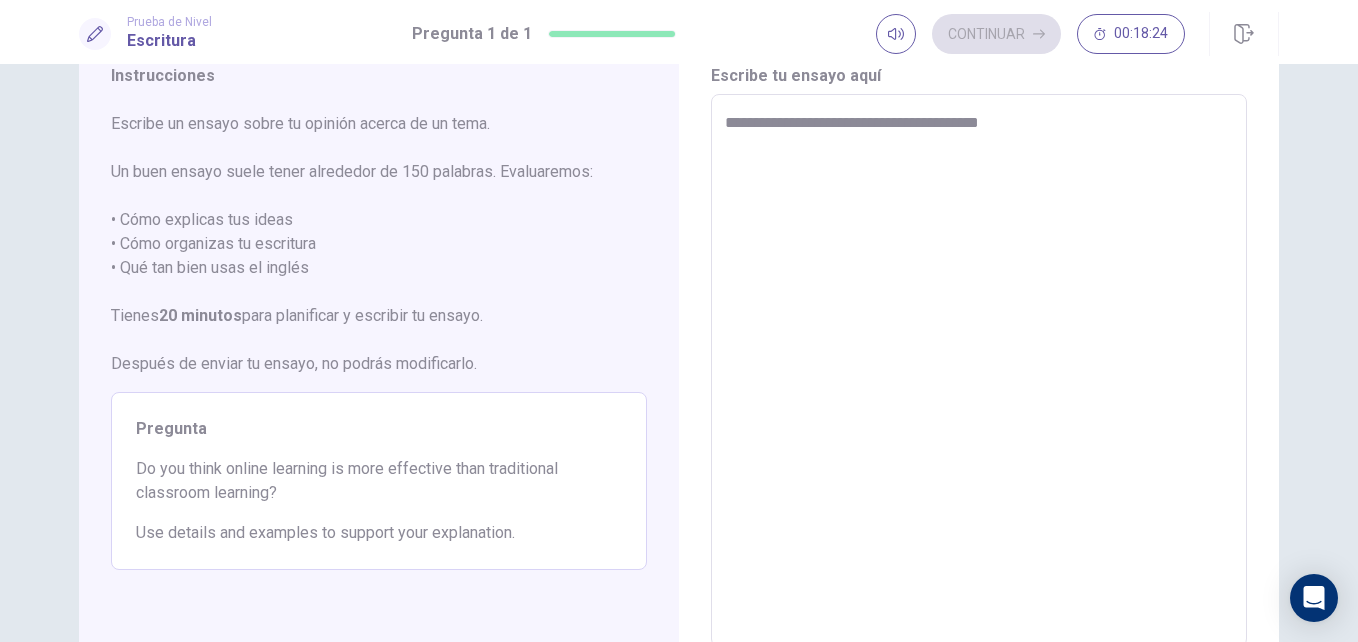 type on "**********" 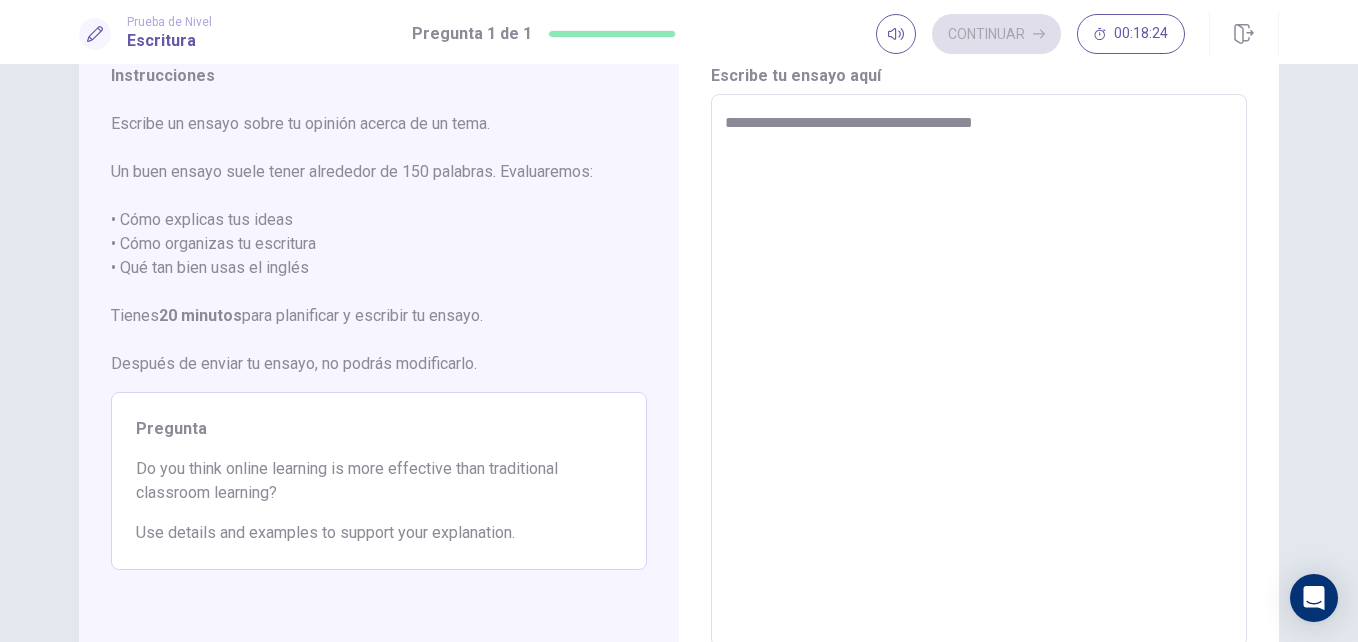 type on "*" 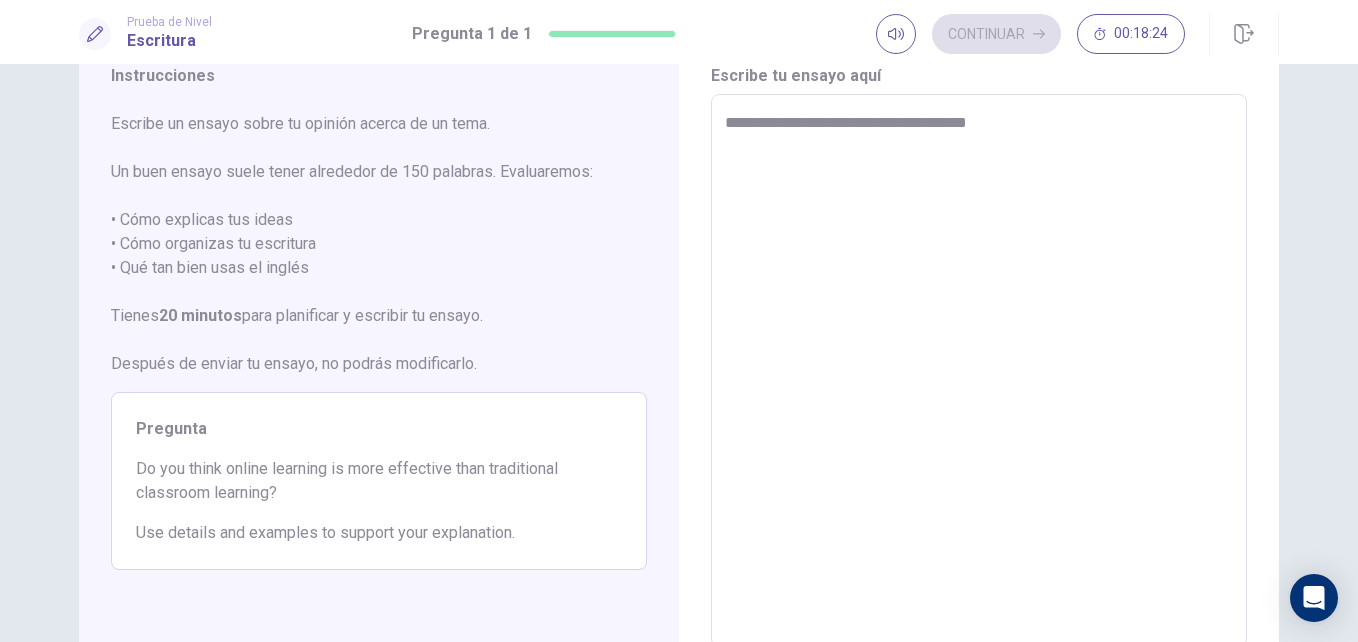 type on "*" 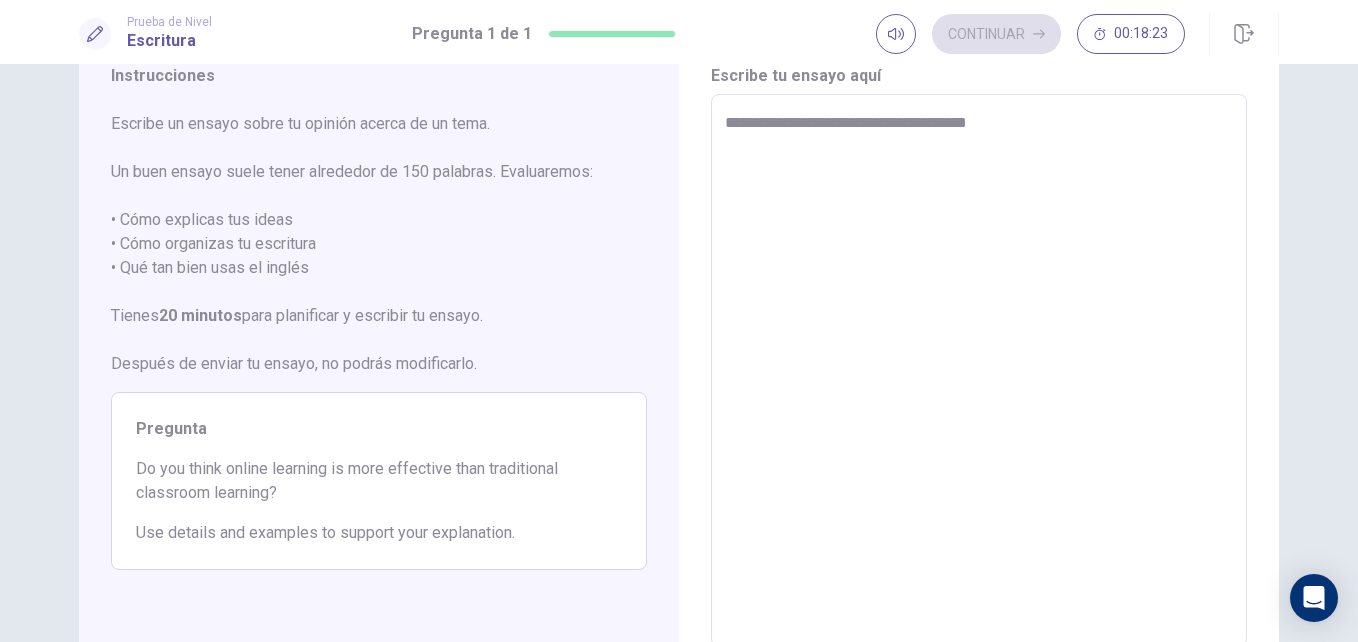 type on "**********" 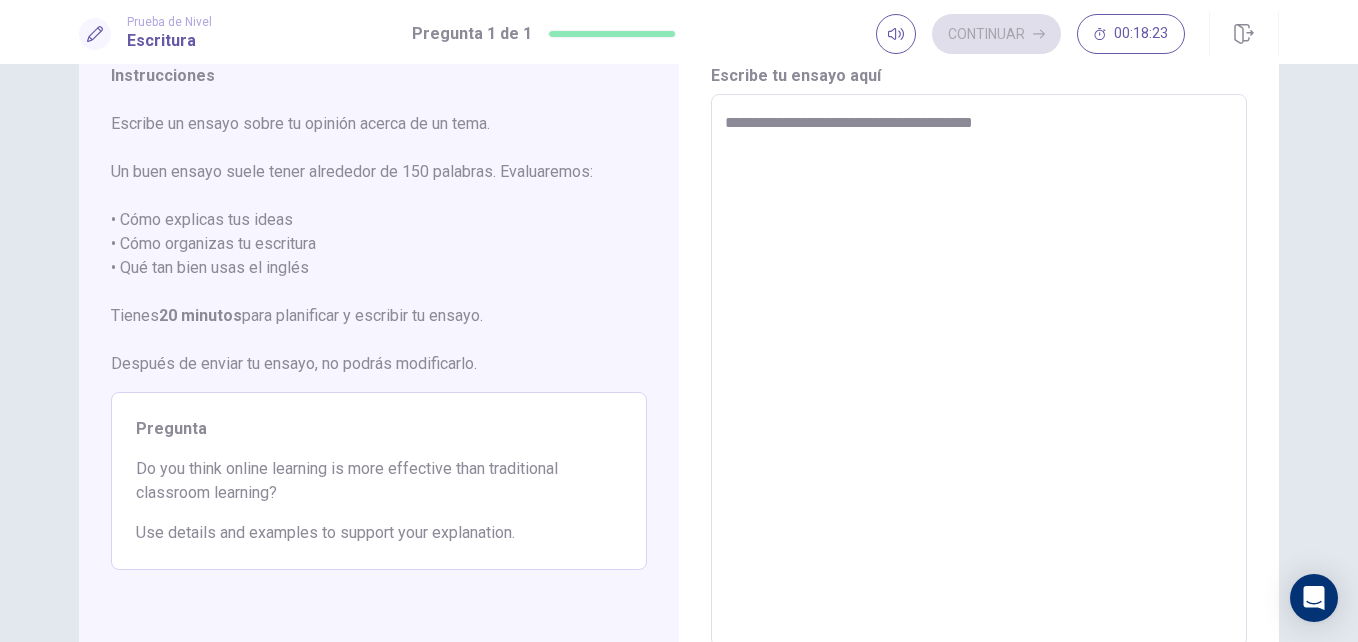 type on "*" 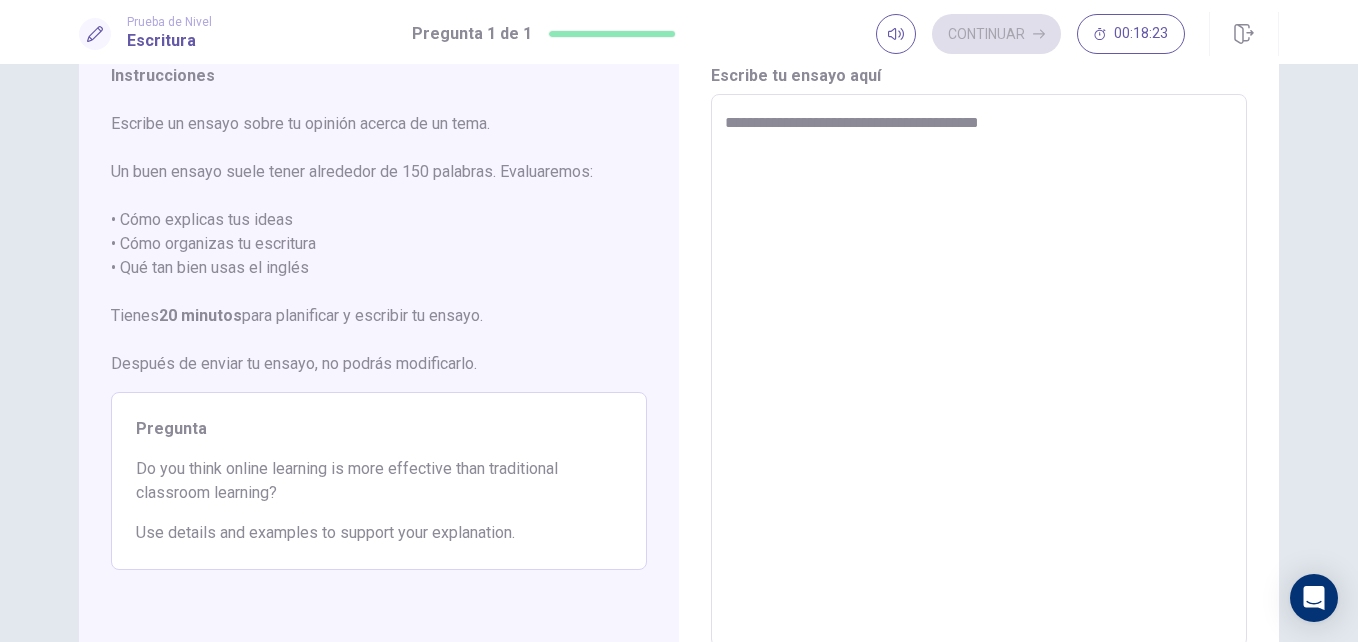 type on "*" 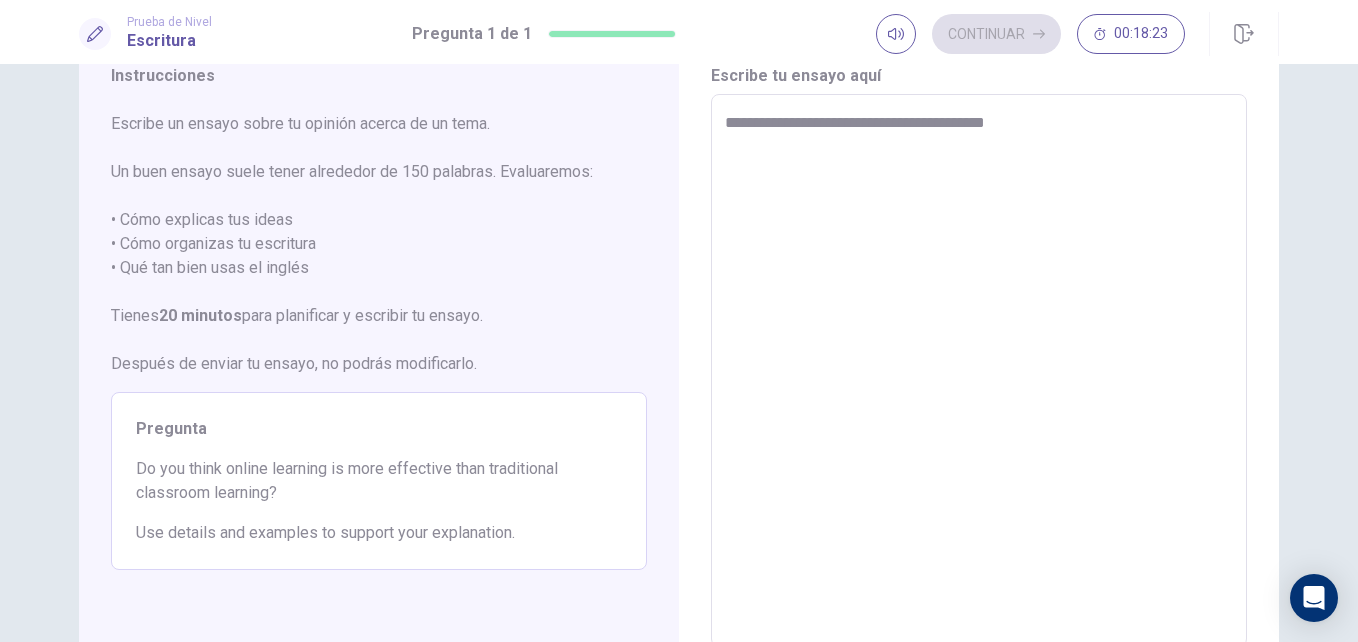 type on "*" 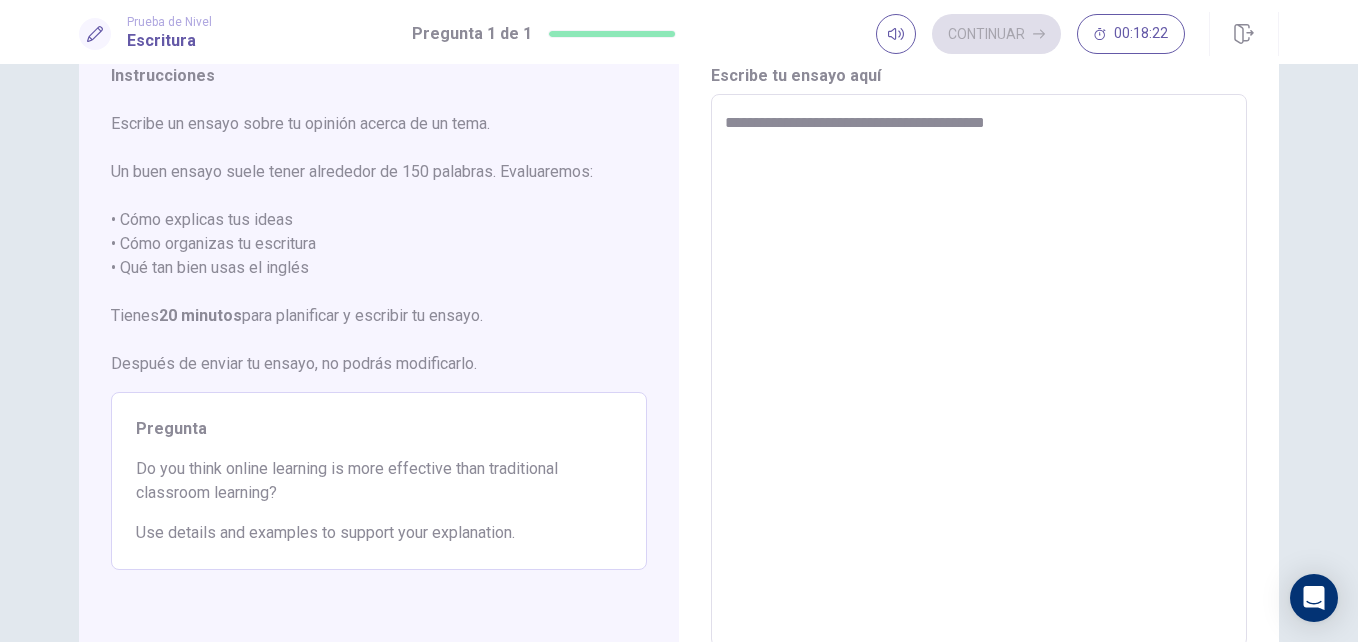 type on "**********" 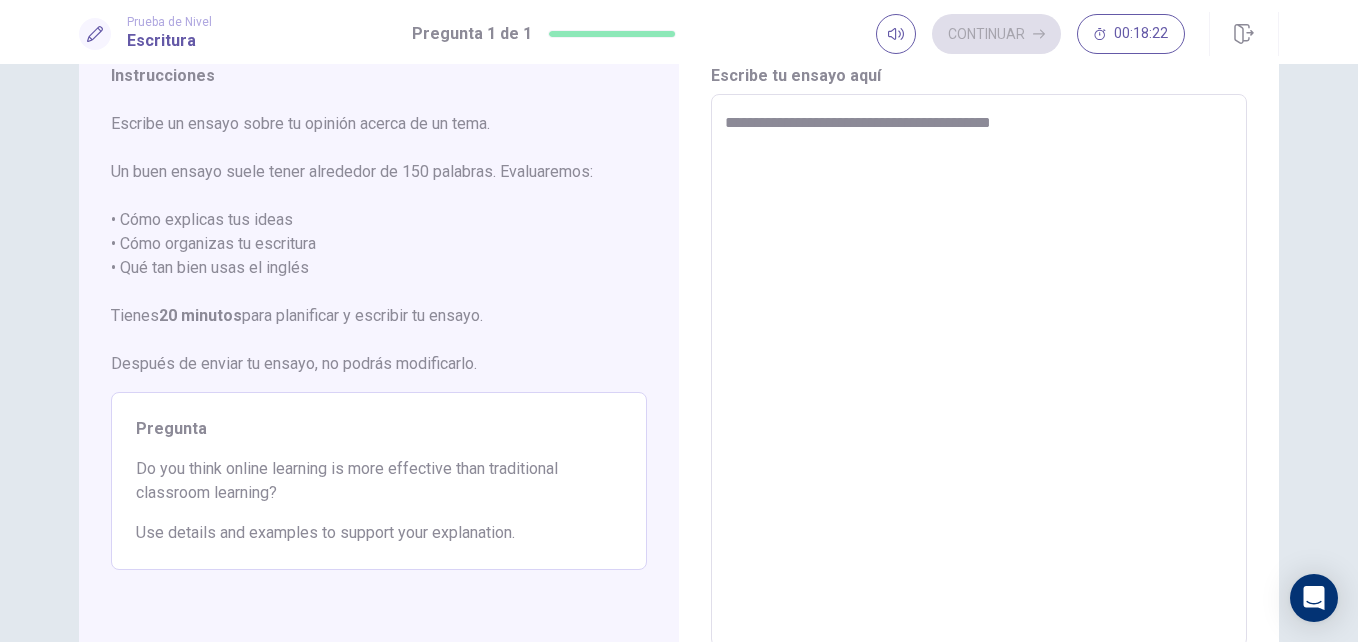 type on "*" 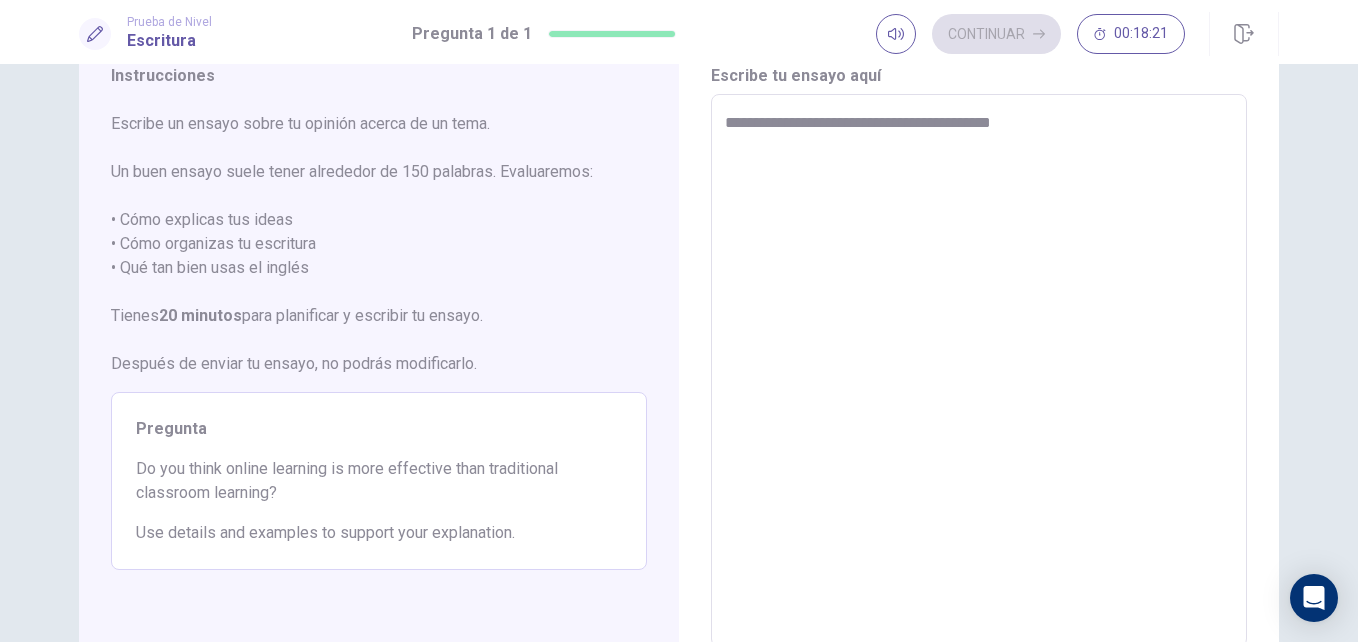 type on "**********" 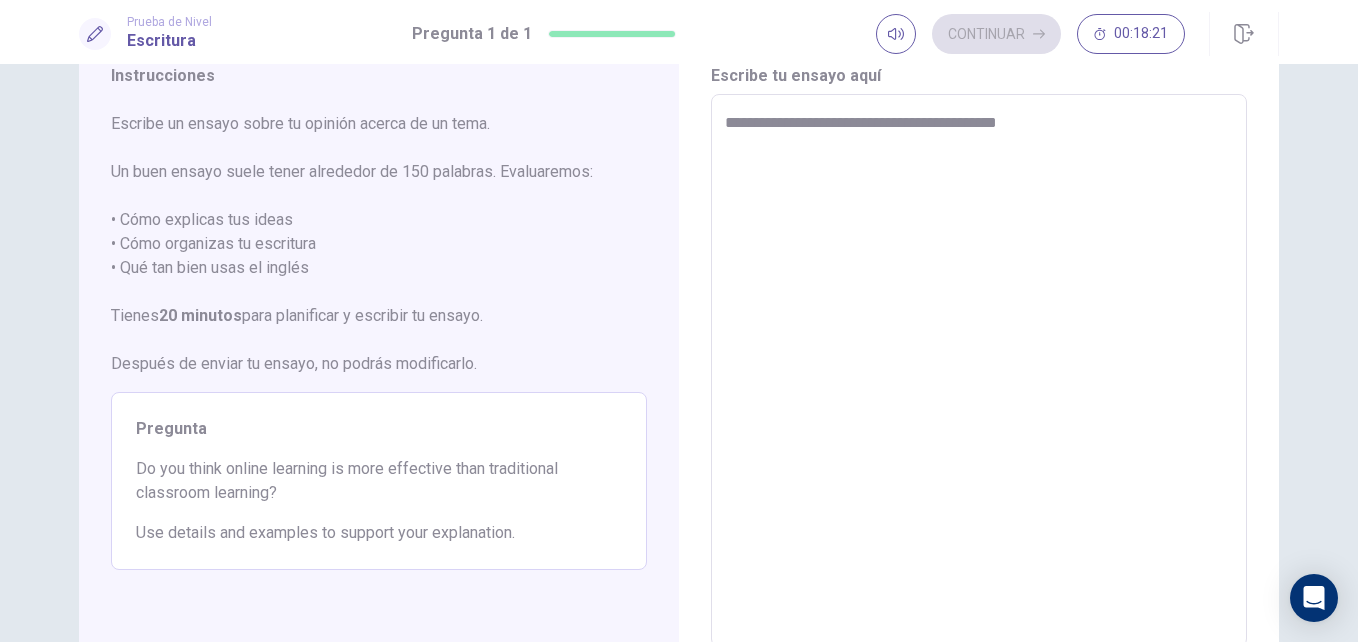 type on "*" 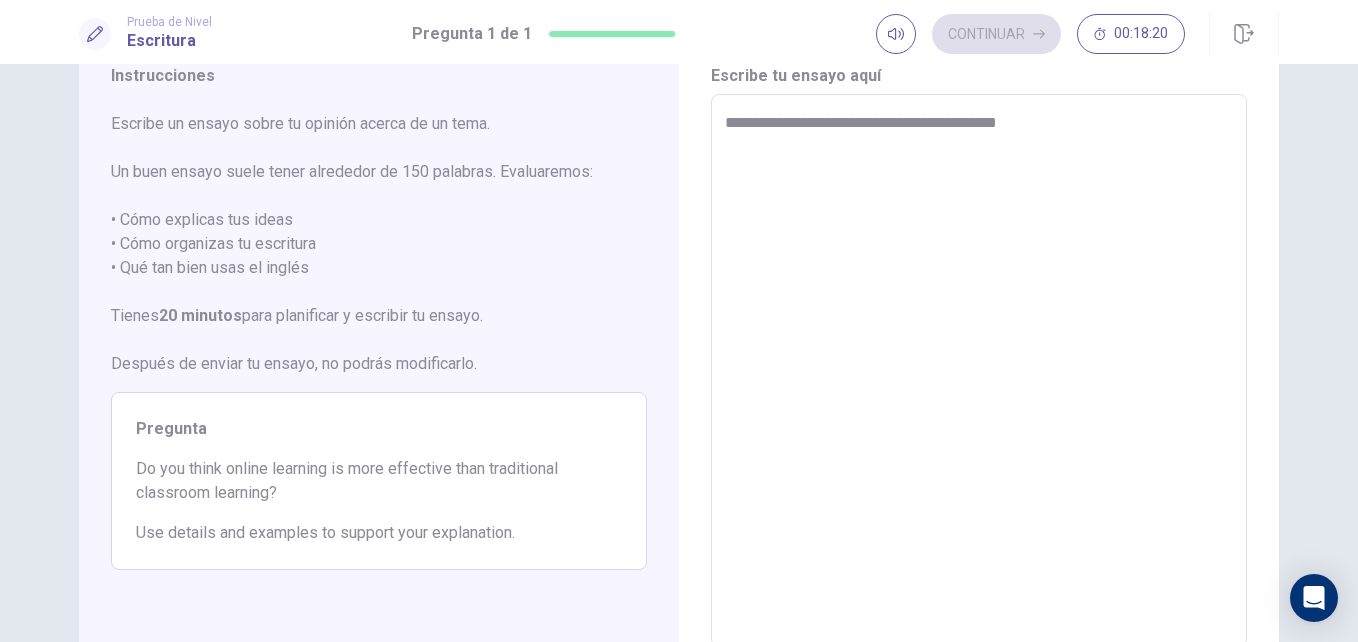 type on "**********" 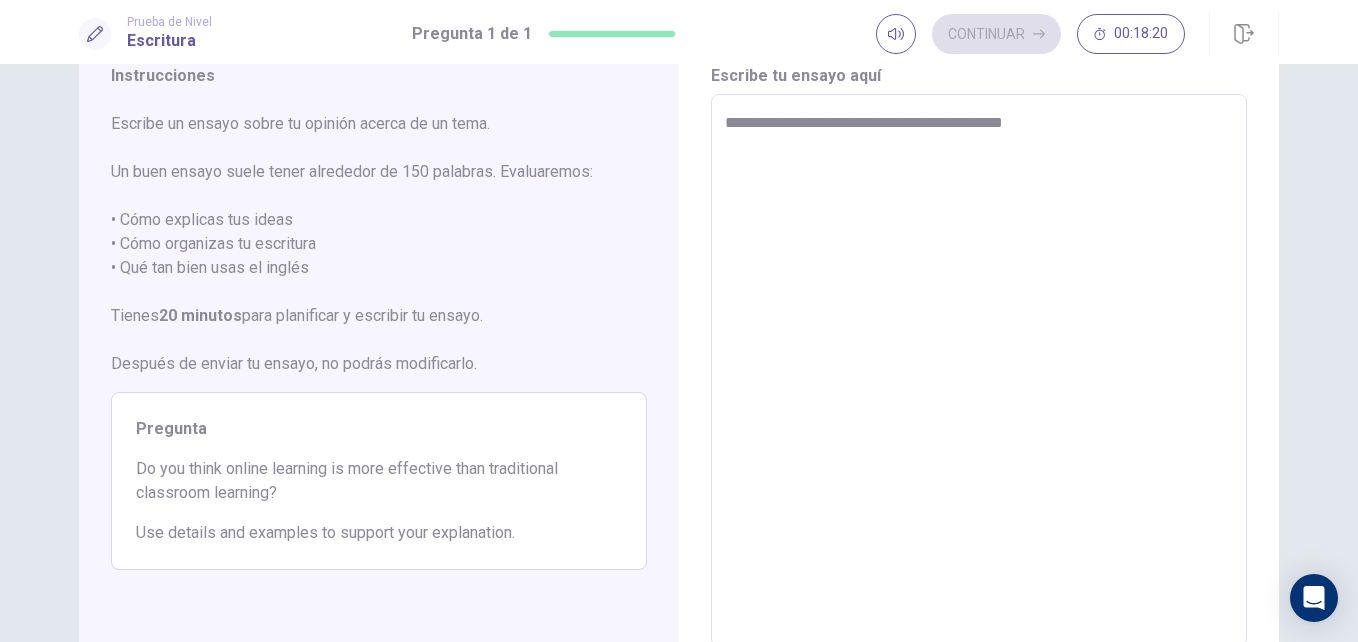 type on "*" 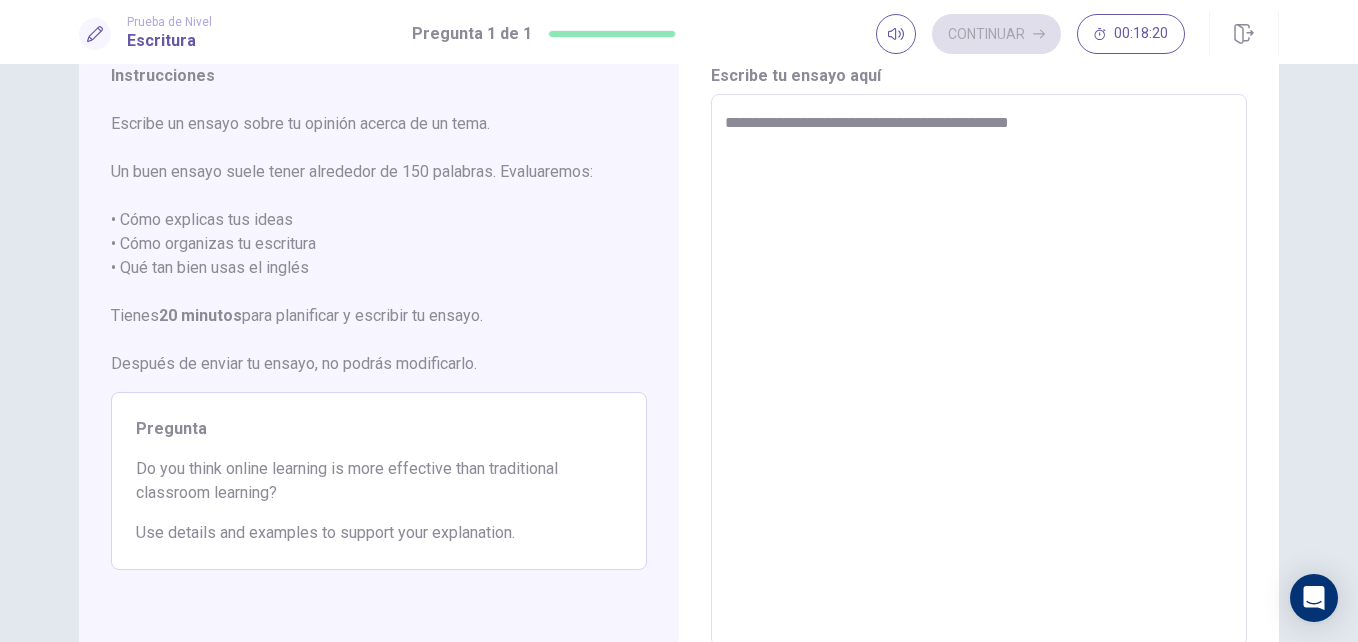 type on "*" 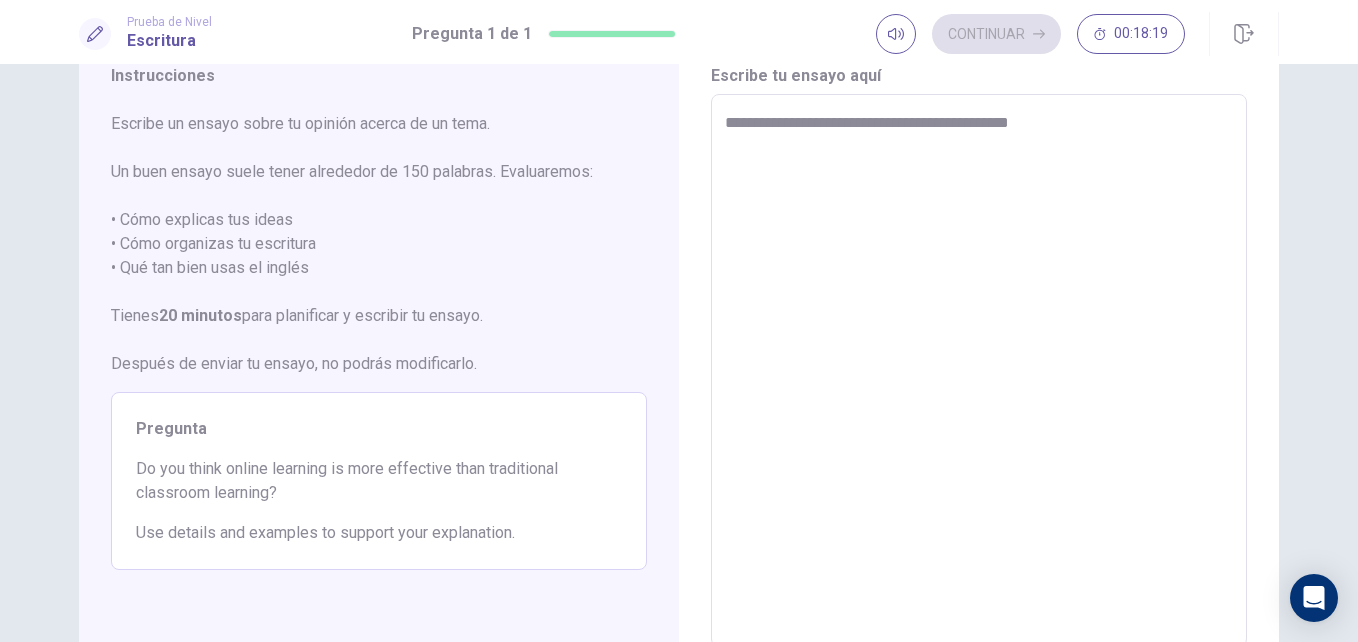 type on "**********" 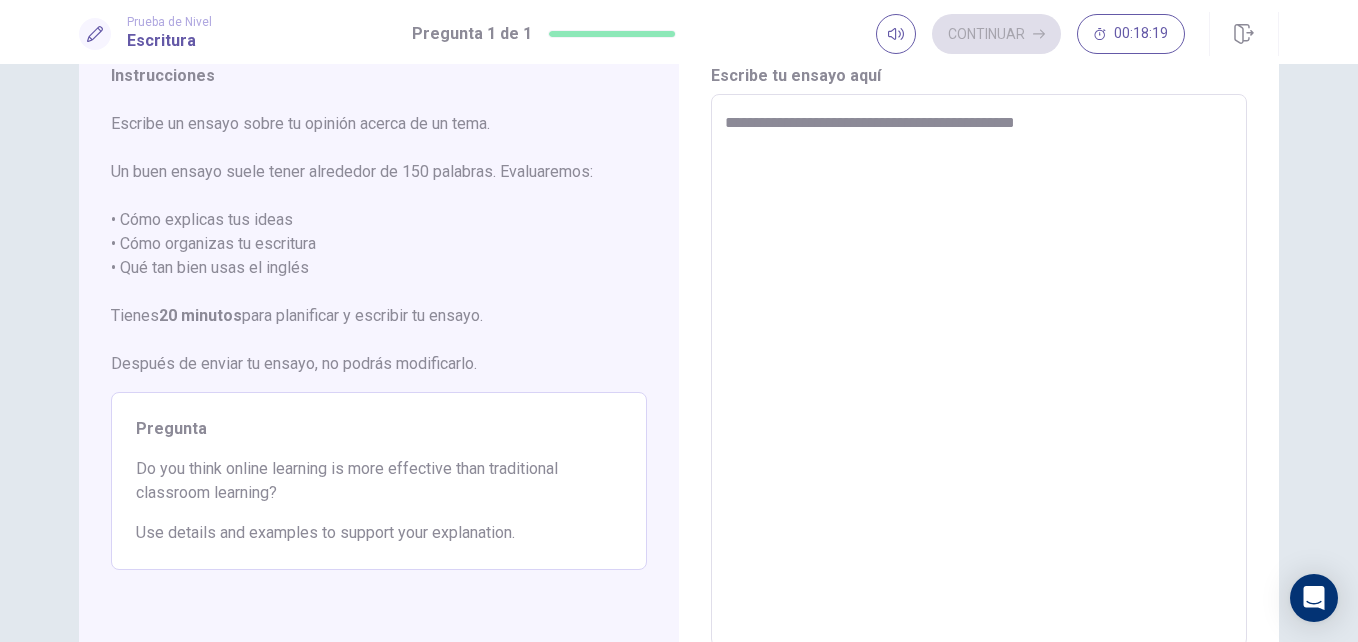 type on "*" 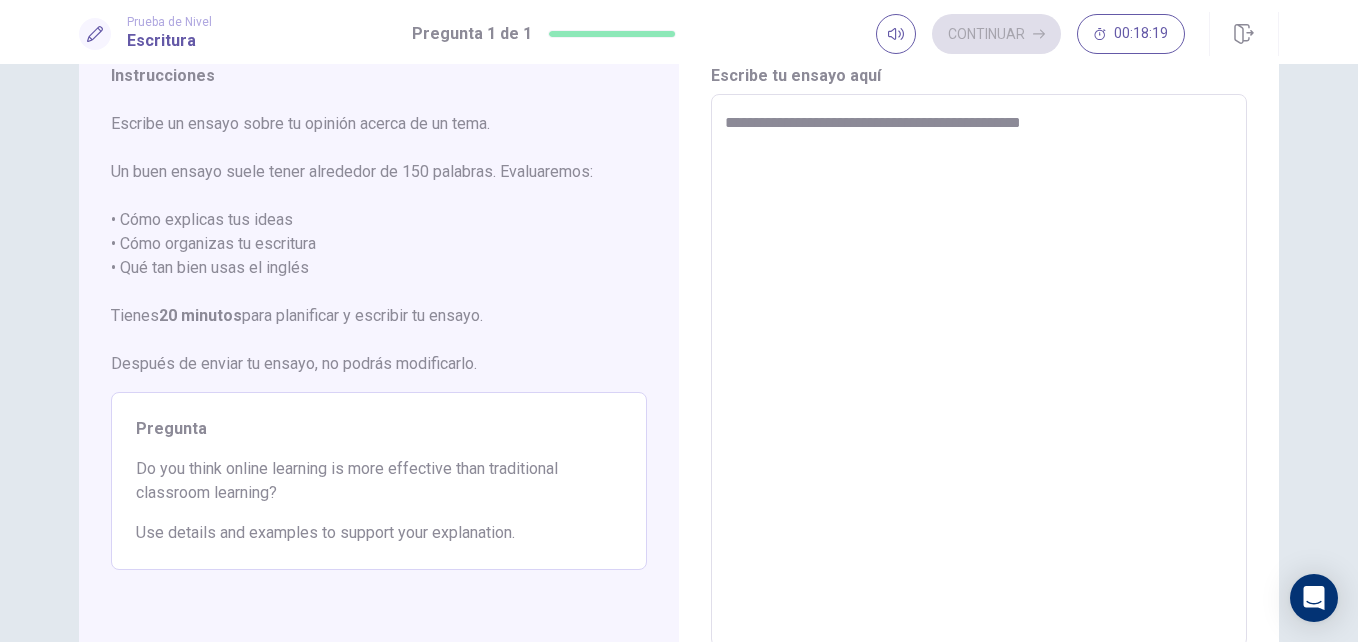 type on "*" 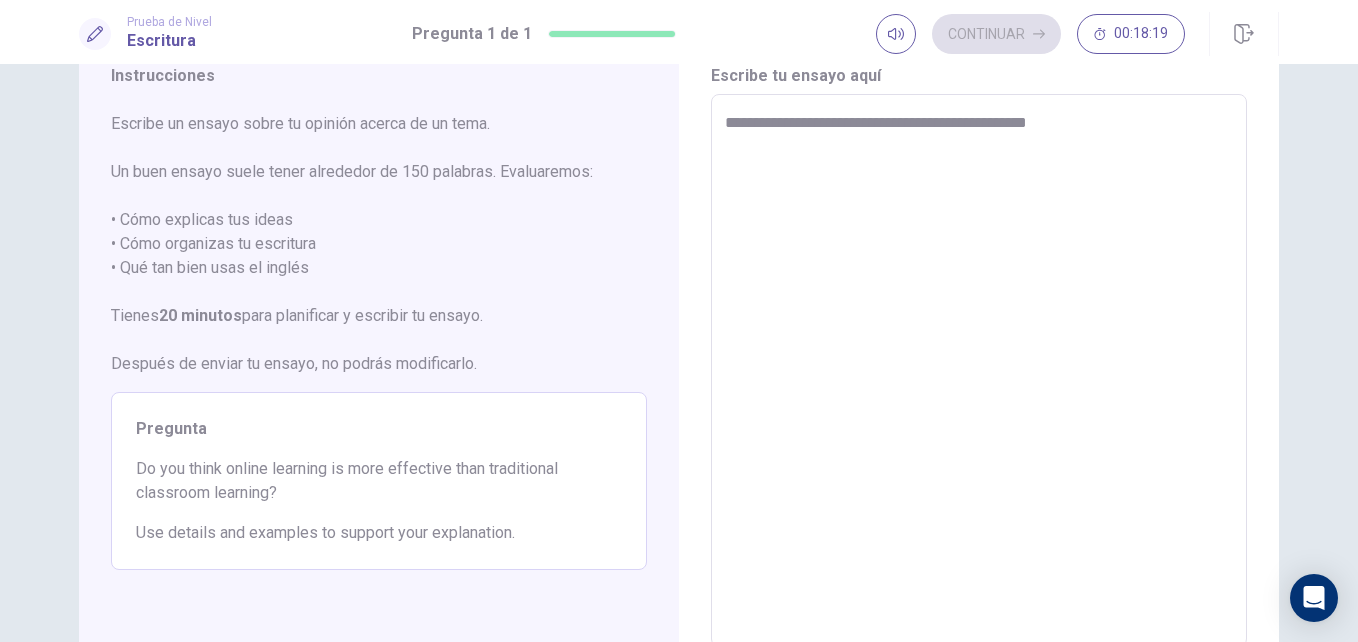 type on "*" 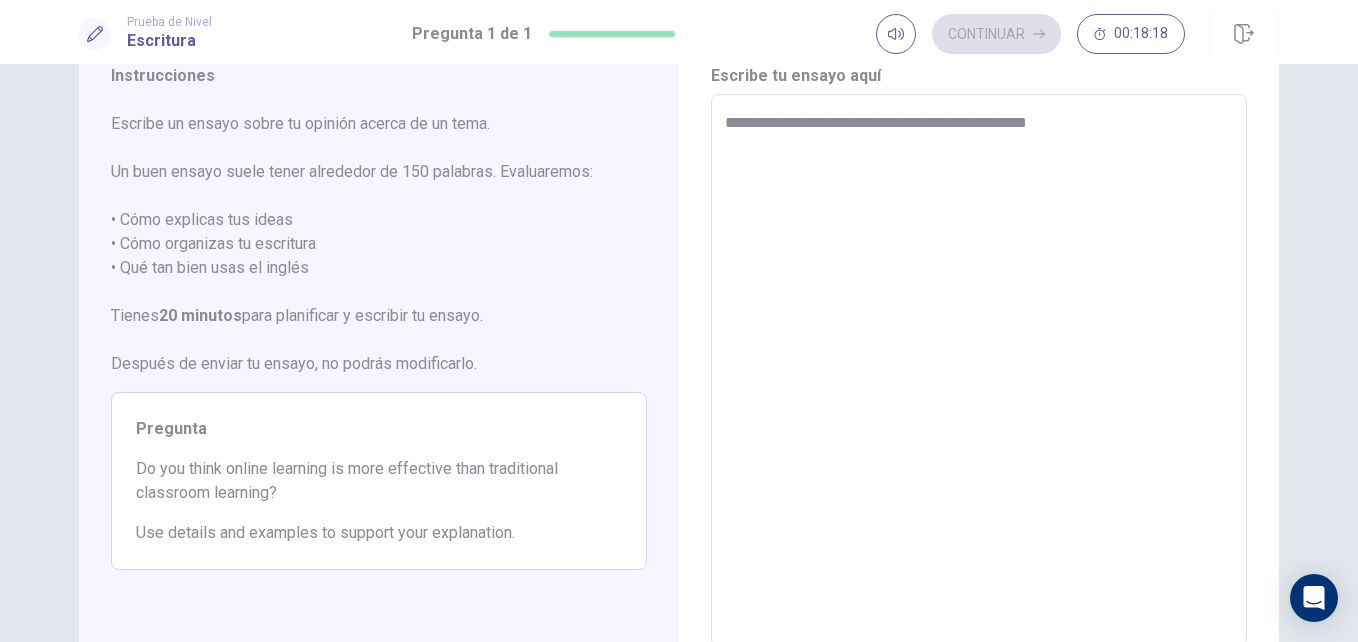 type on "**********" 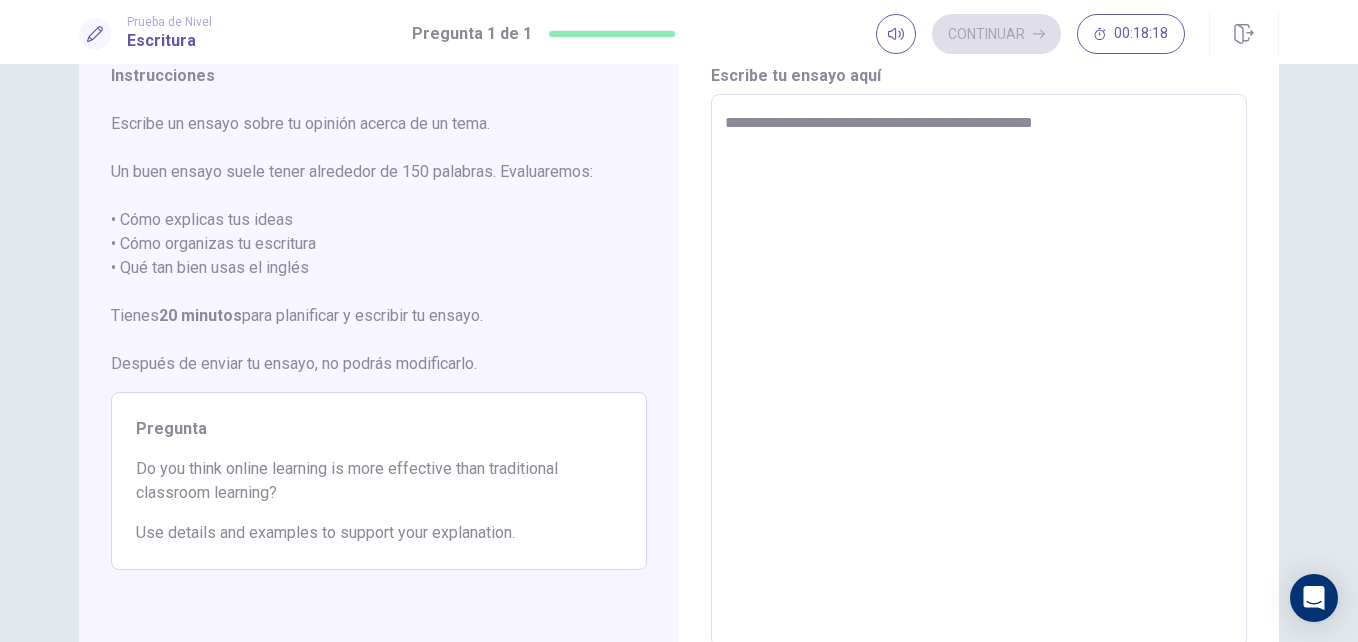 type on "*" 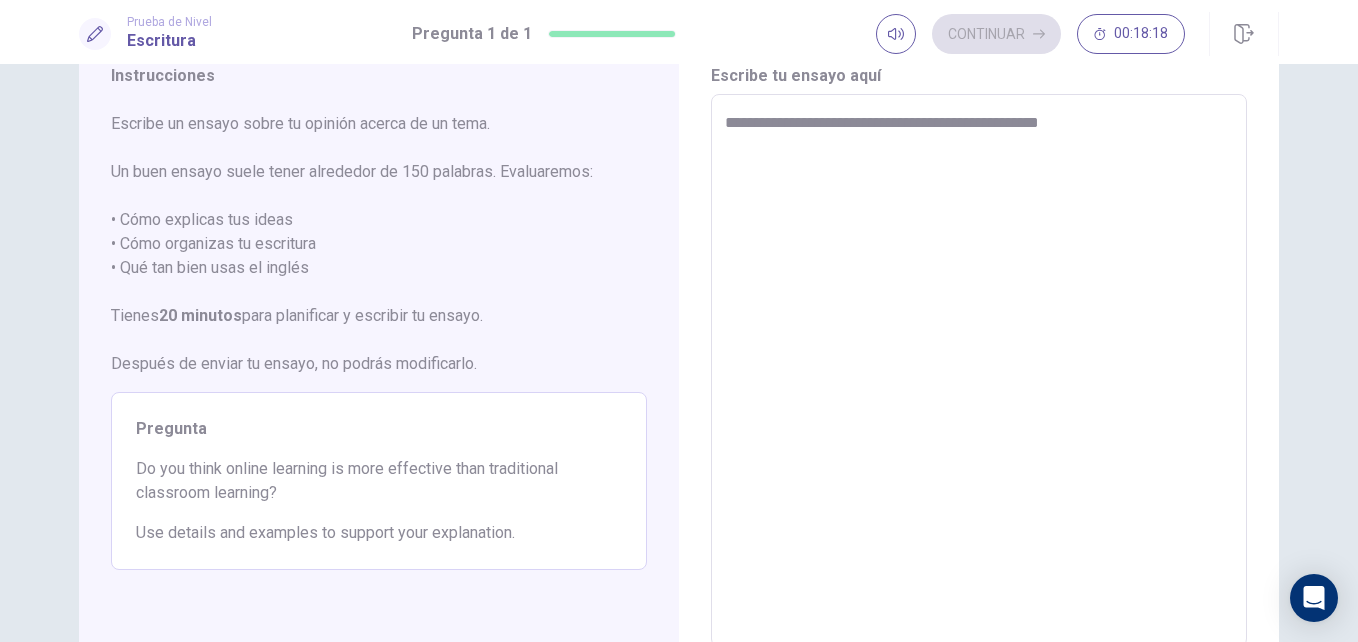 type on "*" 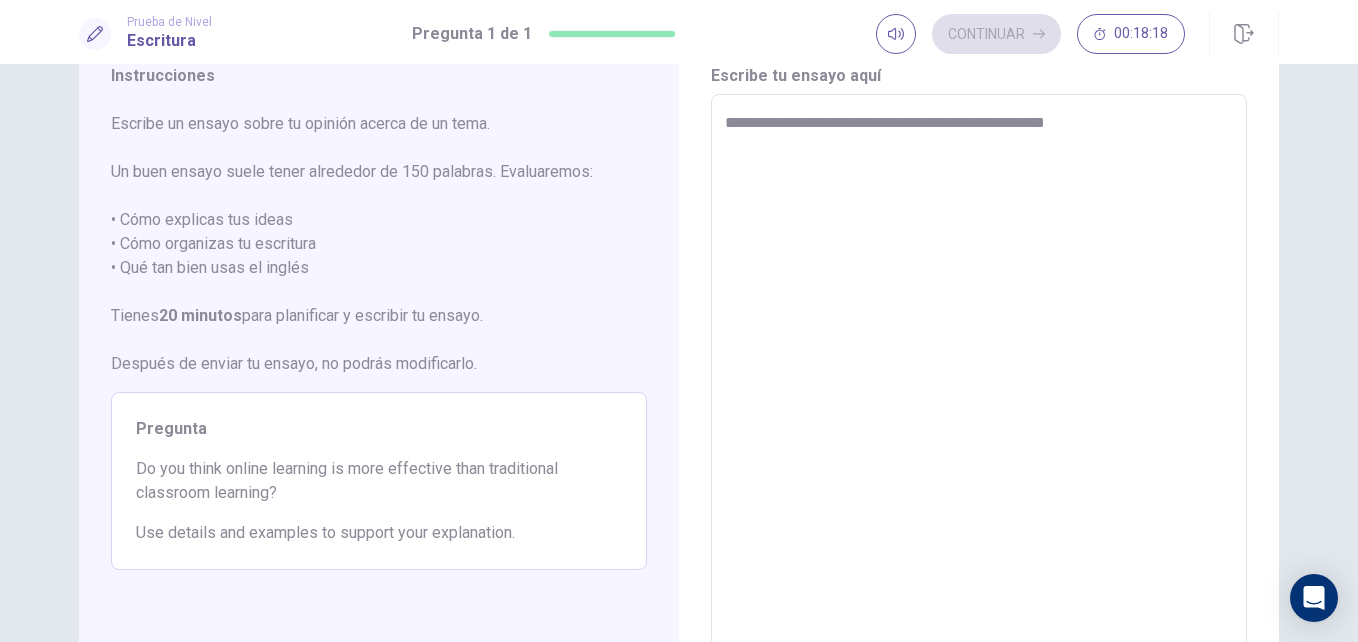type on "*" 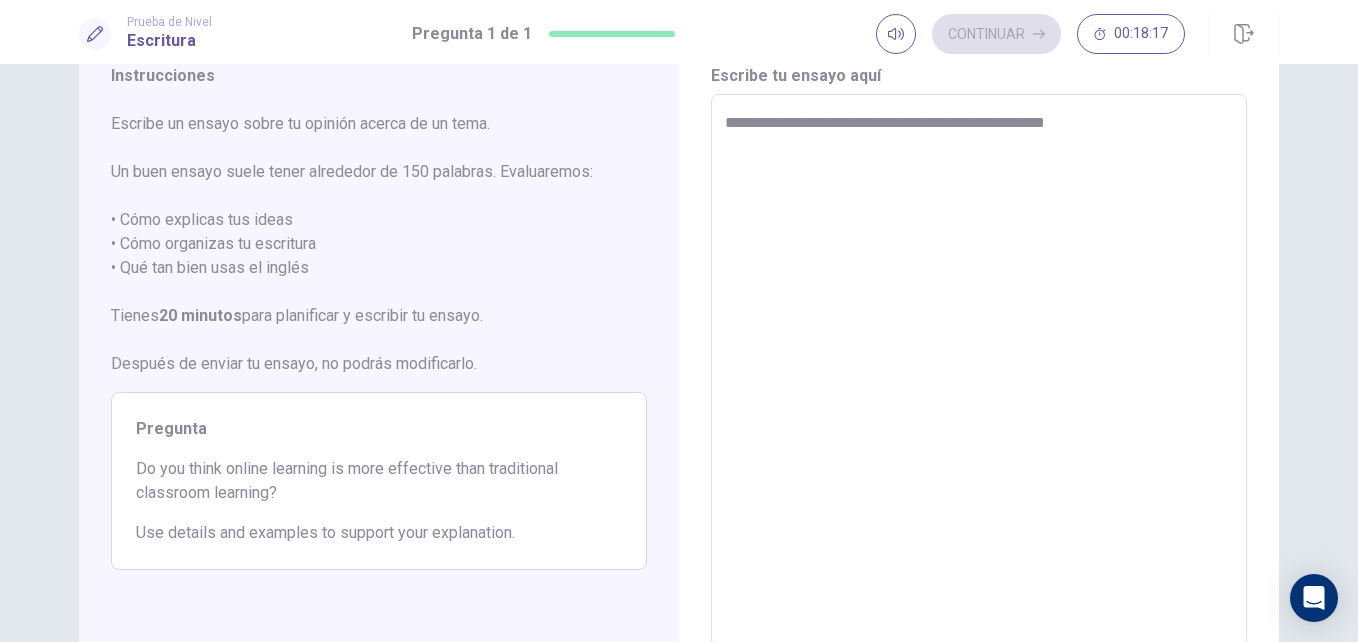type on "**********" 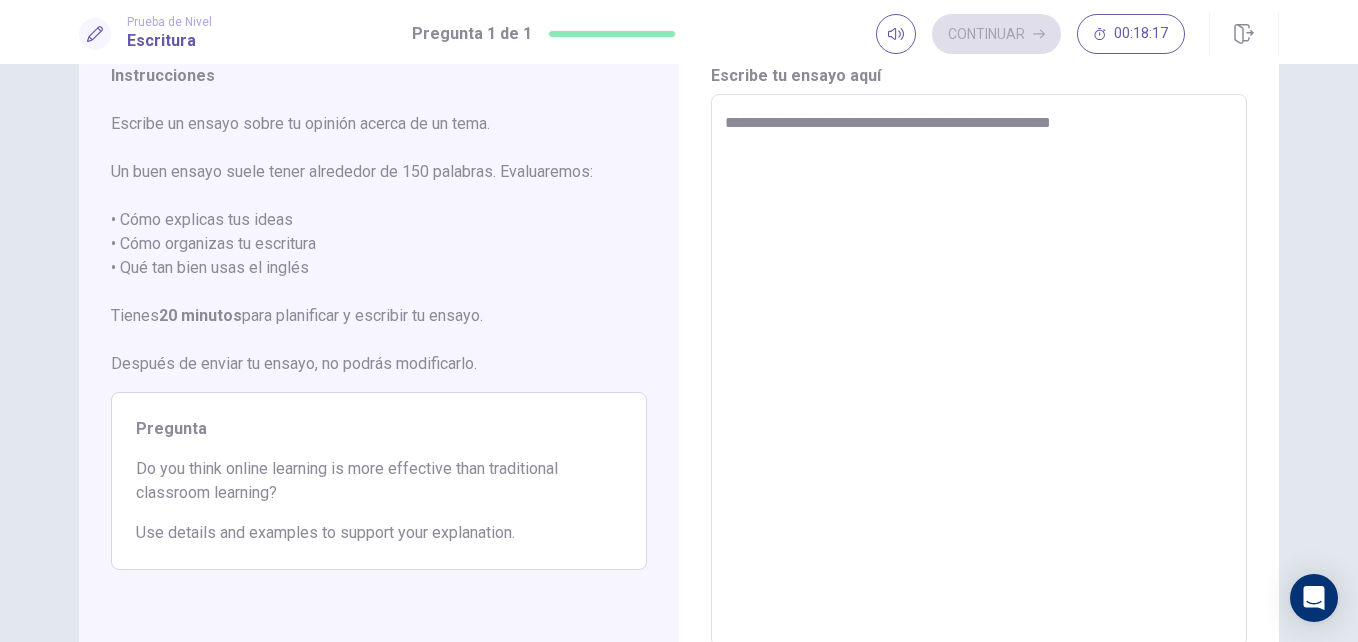 type on "*" 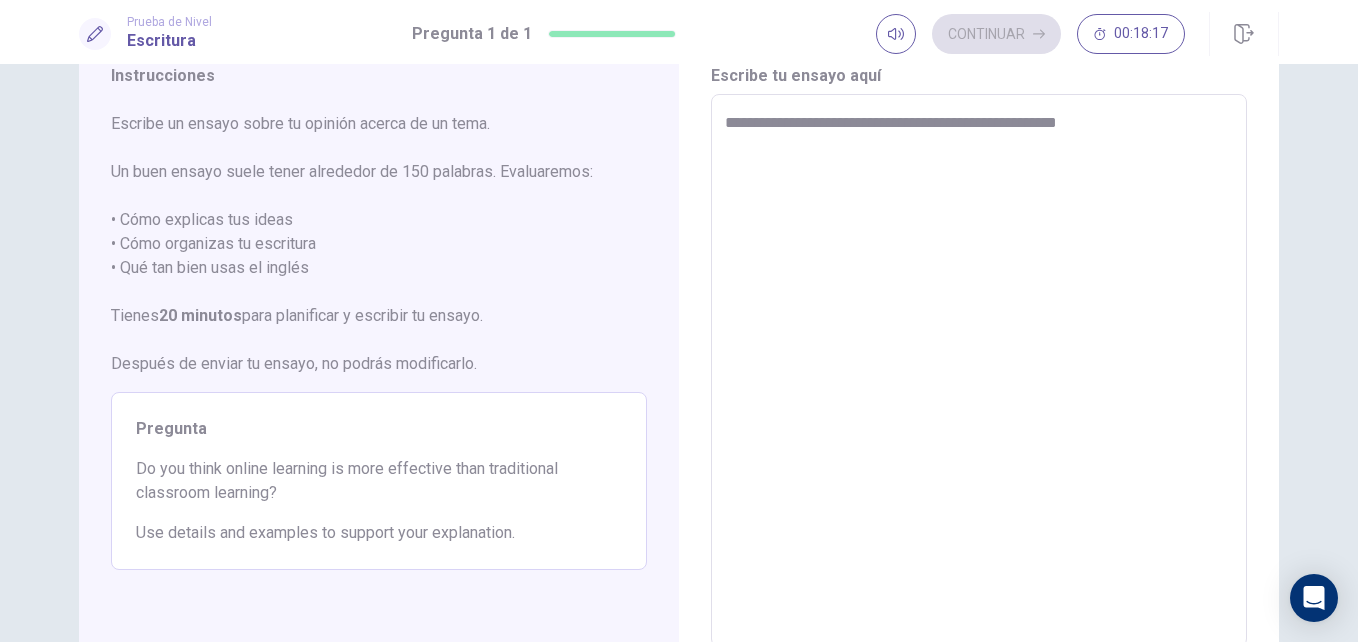 type on "*" 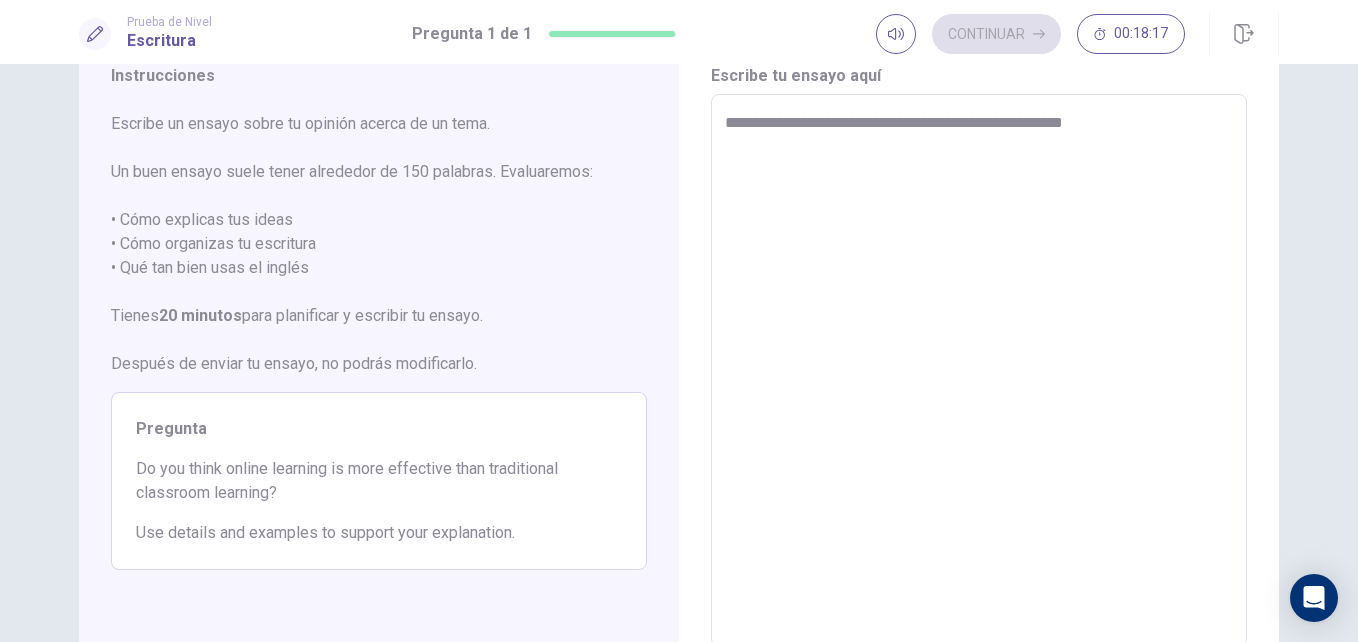 type on "*" 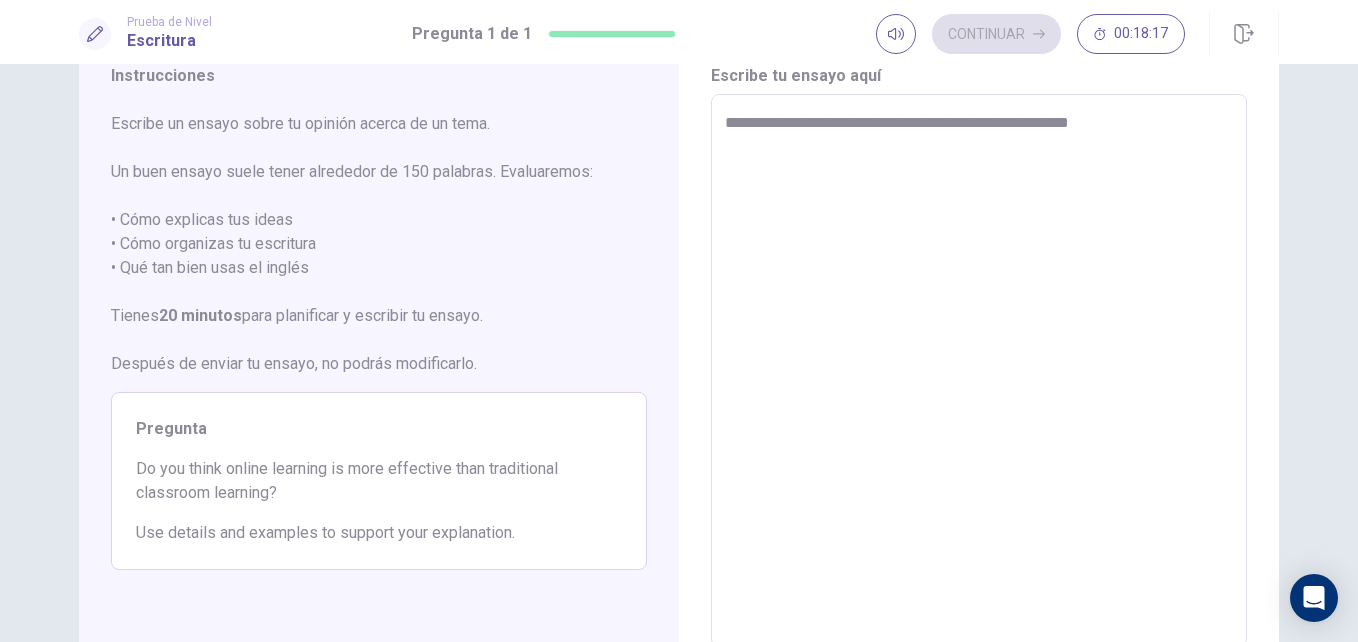 type on "*" 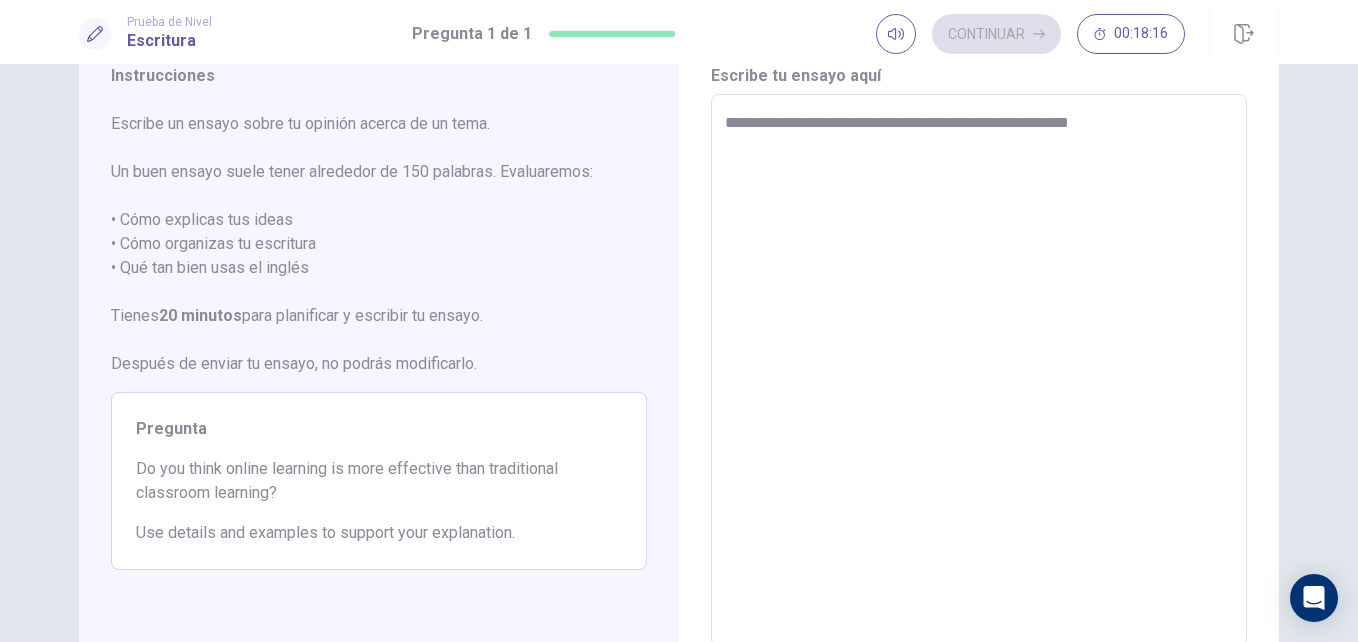type on "**********" 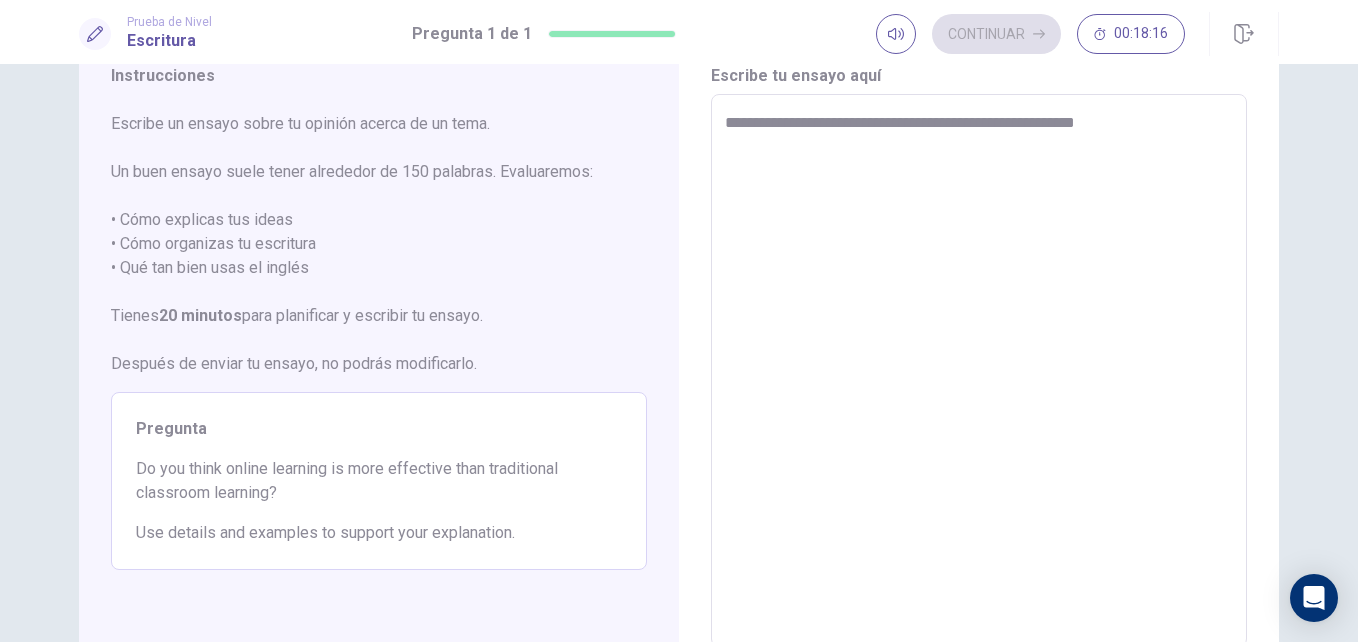 type on "*" 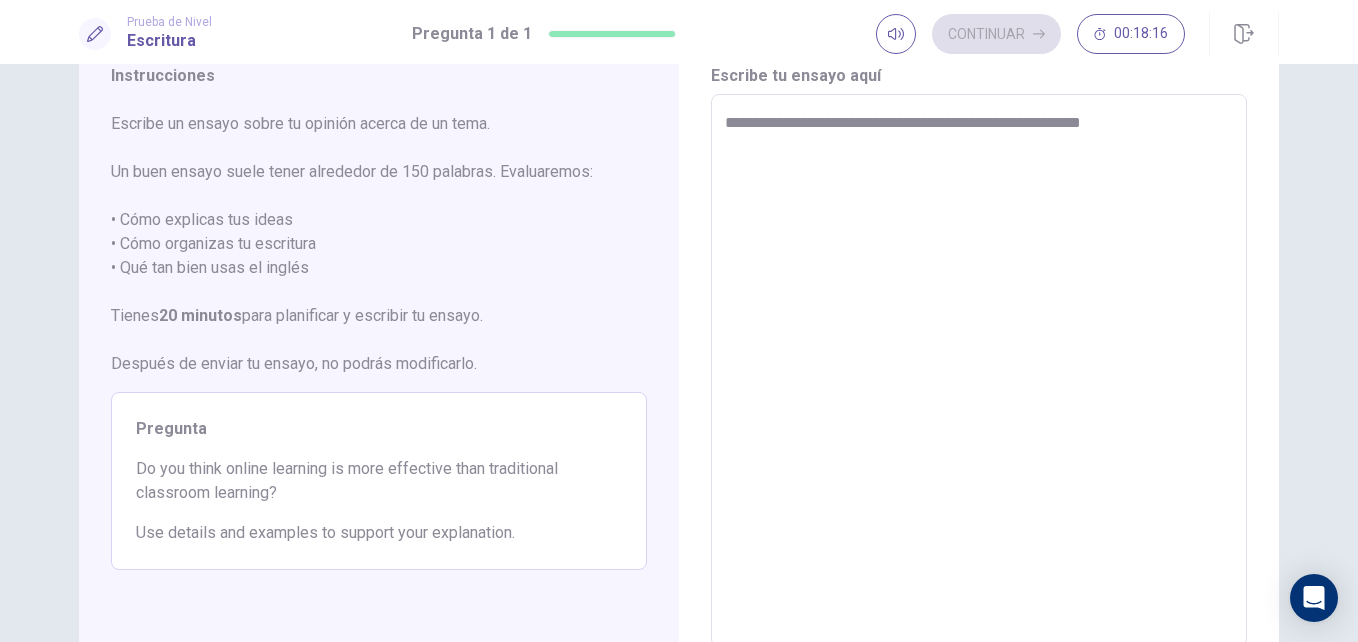 type on "*" 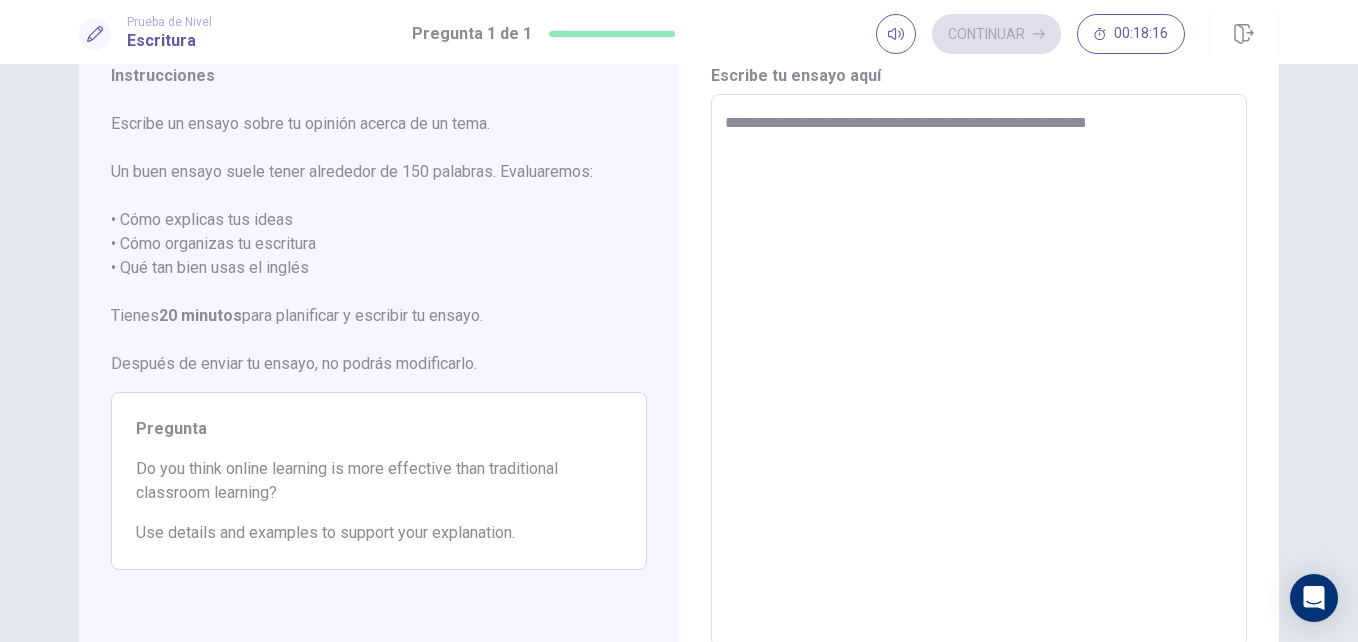 type on "*" 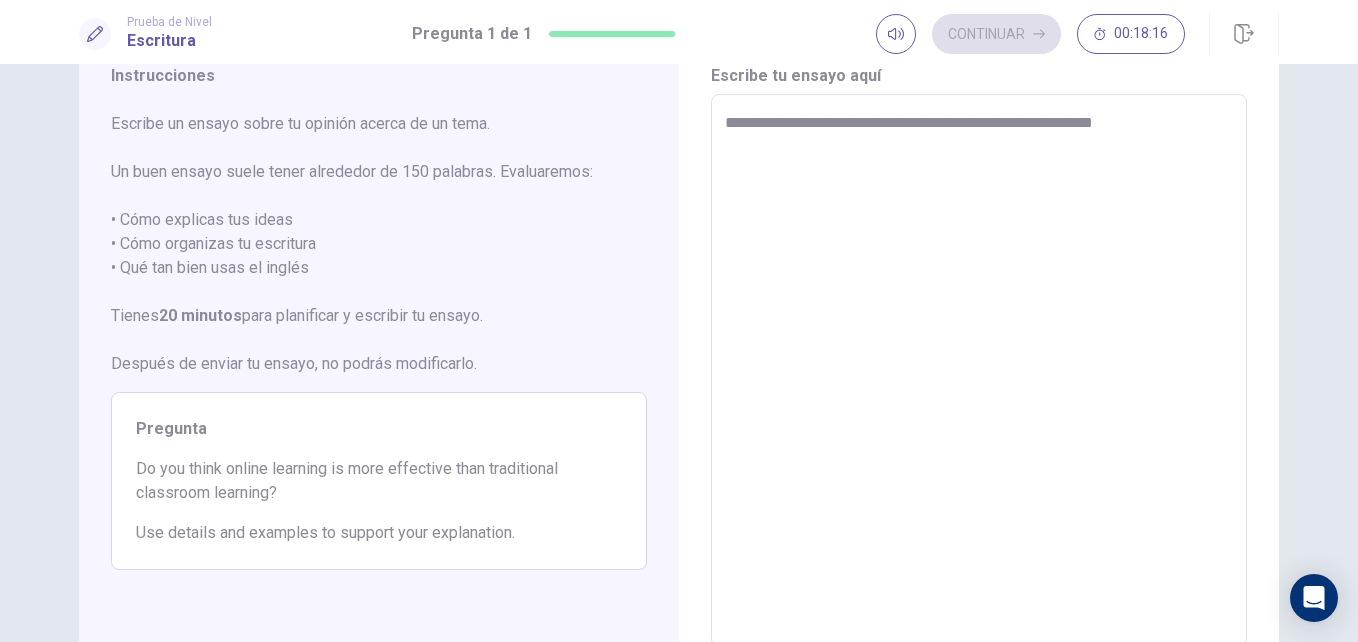type on "*" 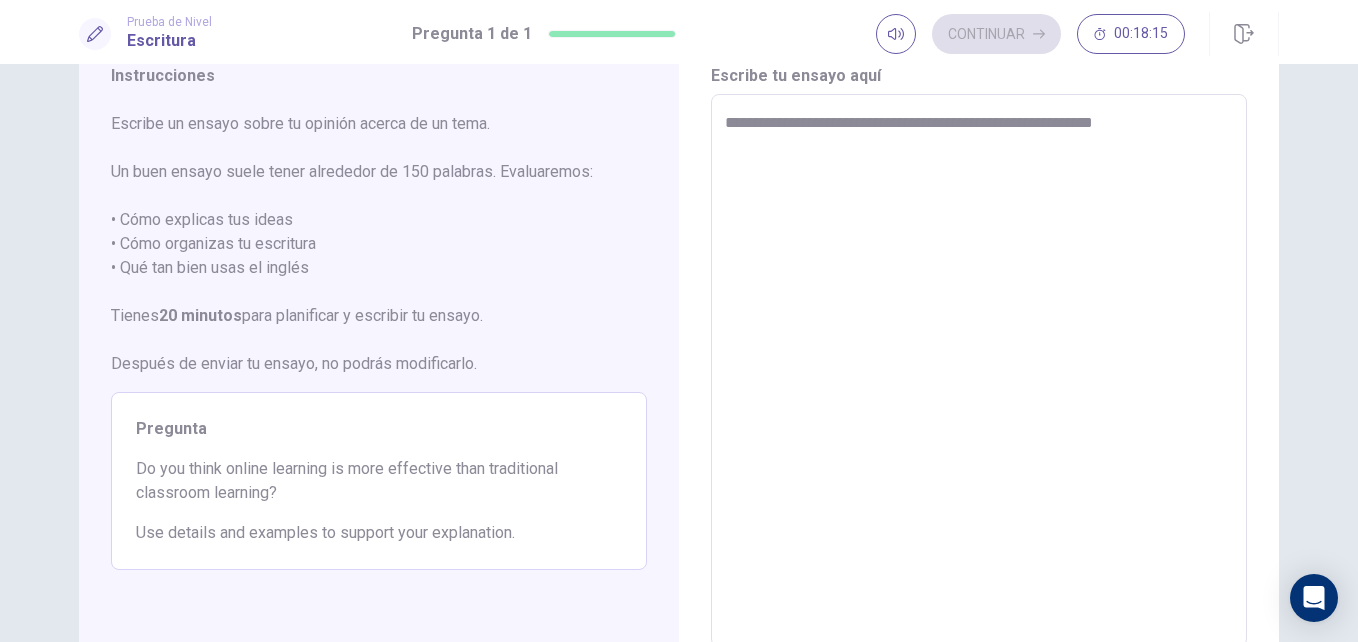 type on "**********" 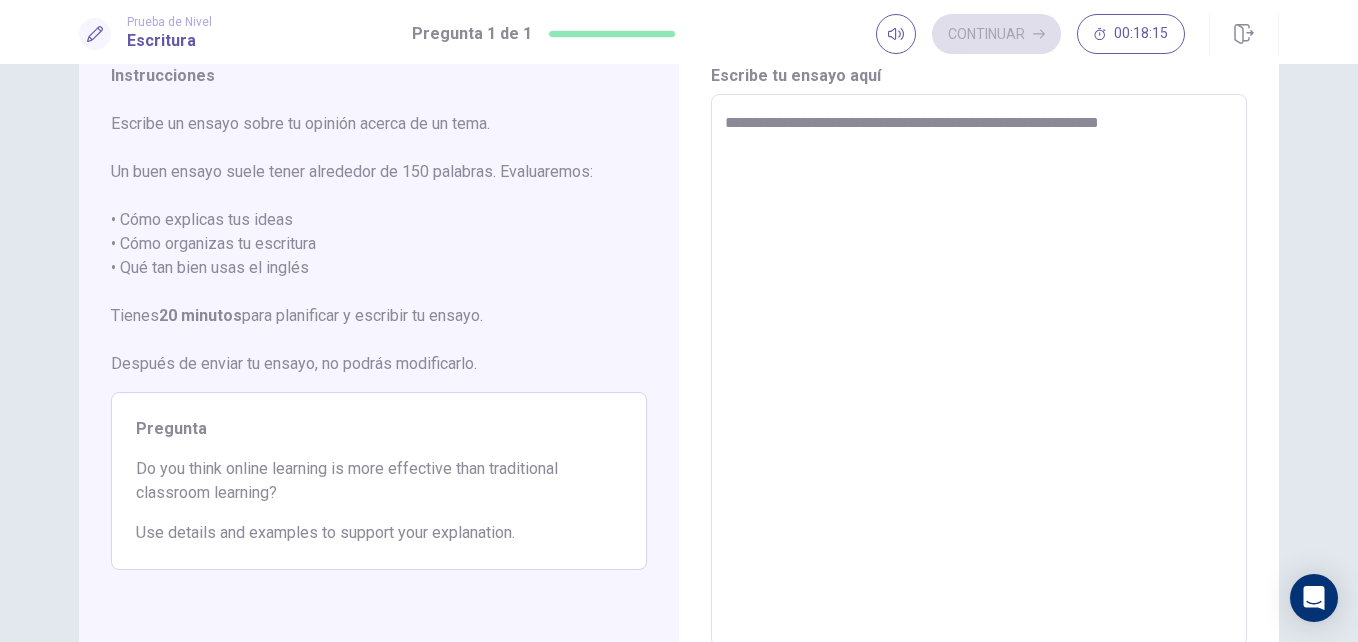type on "*" 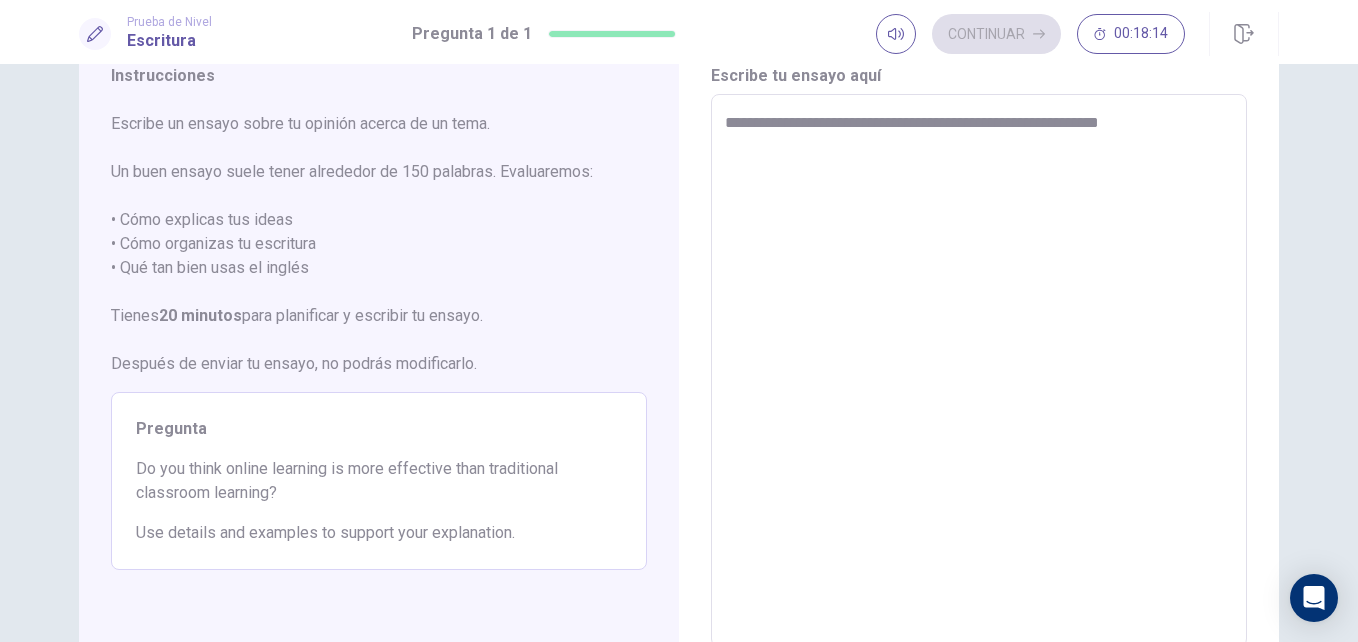 type on "**********" 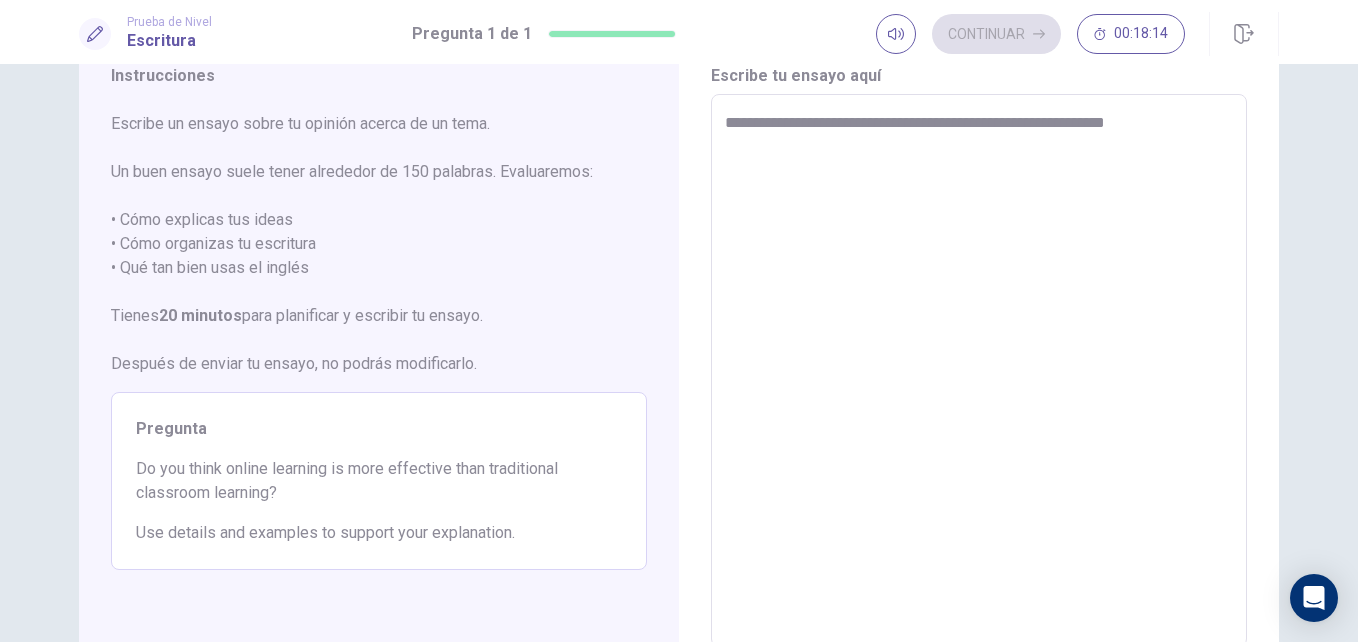 type on "*" 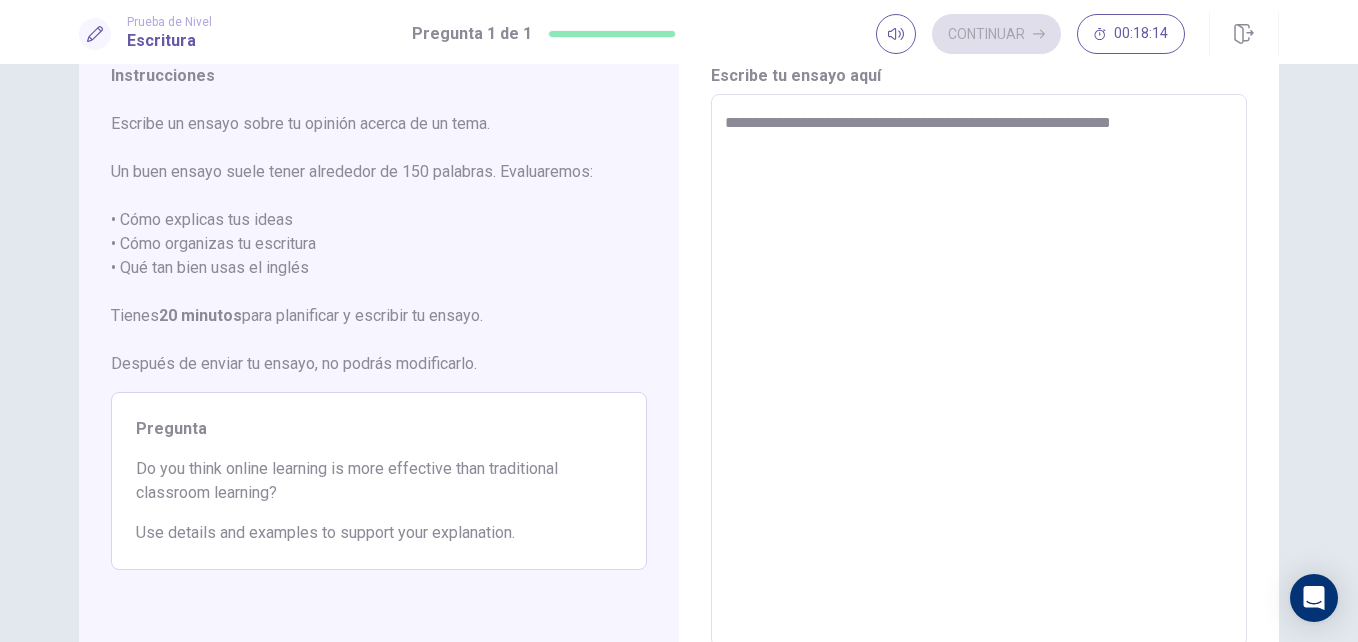 type on "*" 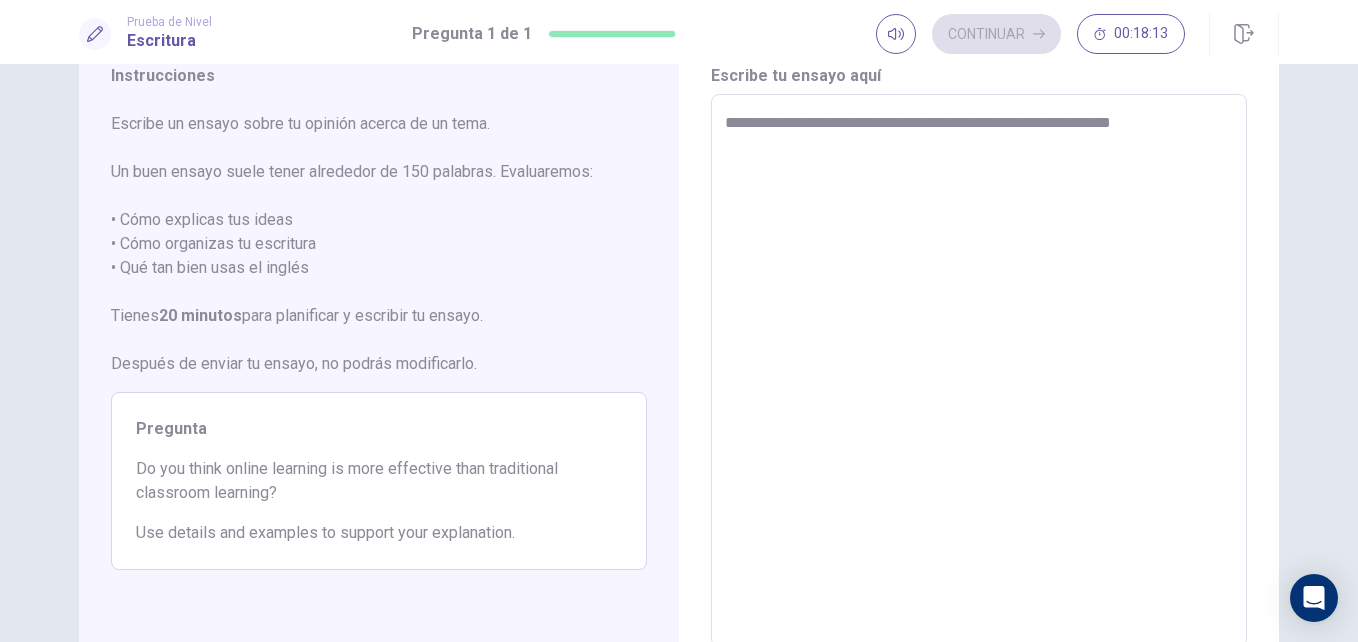 type on "**********" 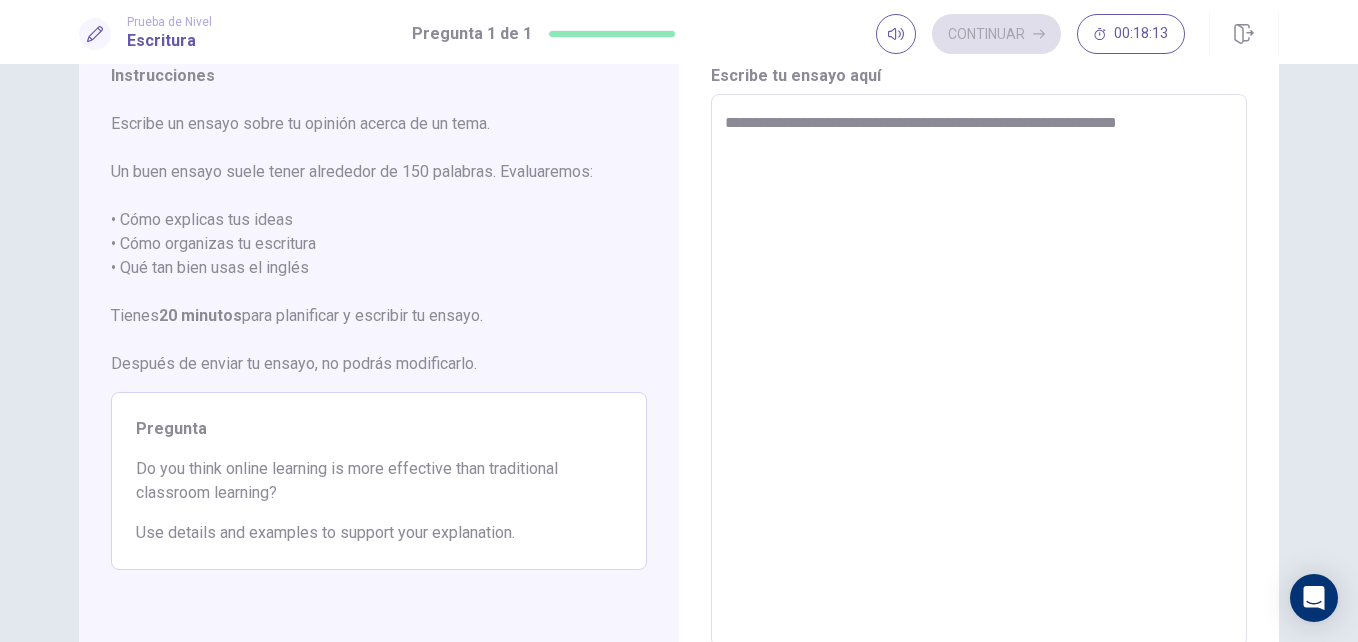 type on "*" 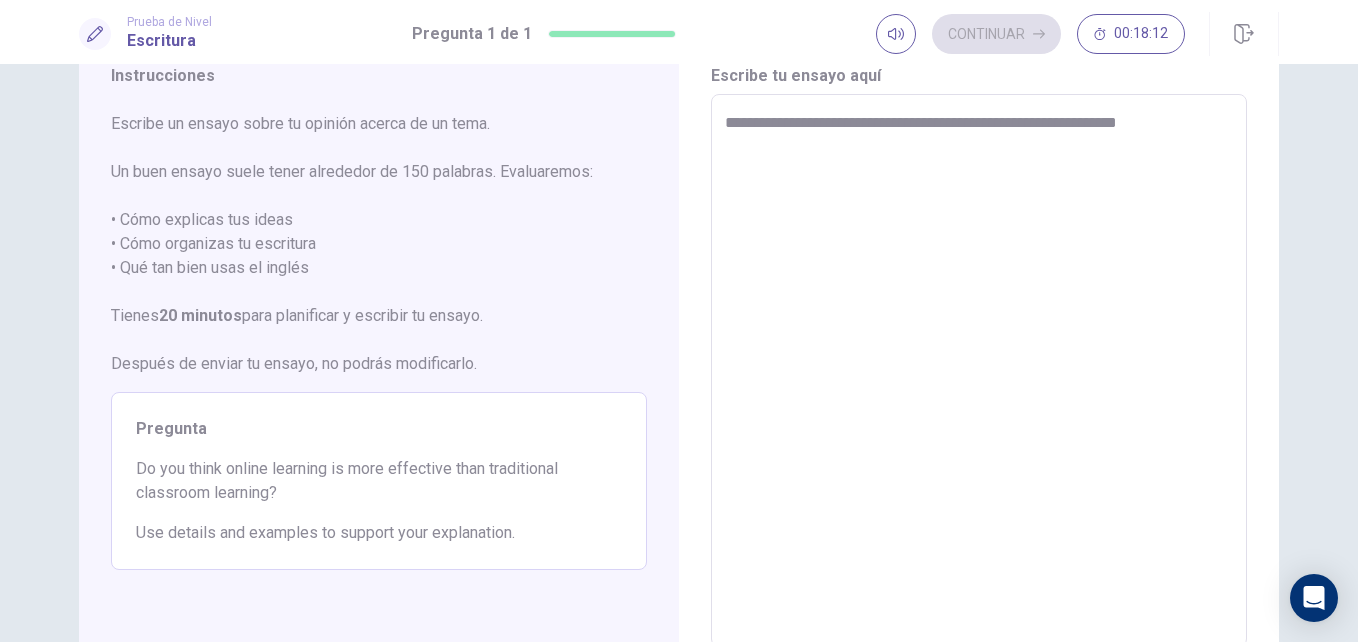 type on "**********" 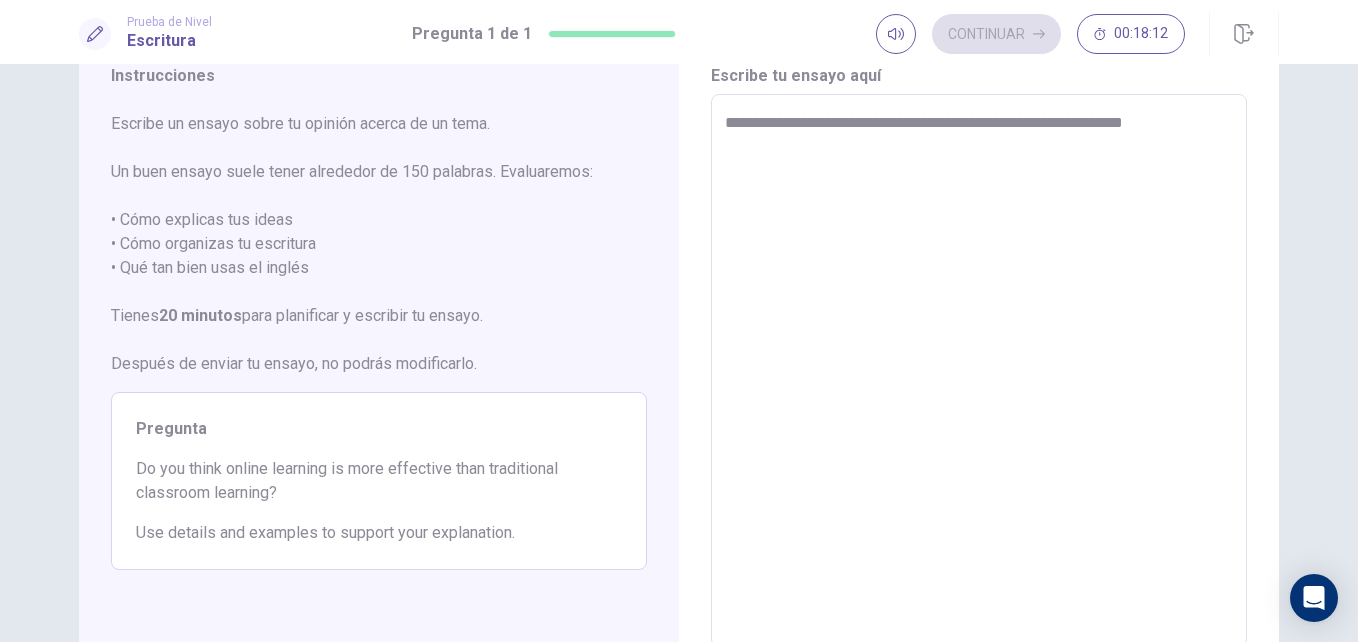 type on "*" 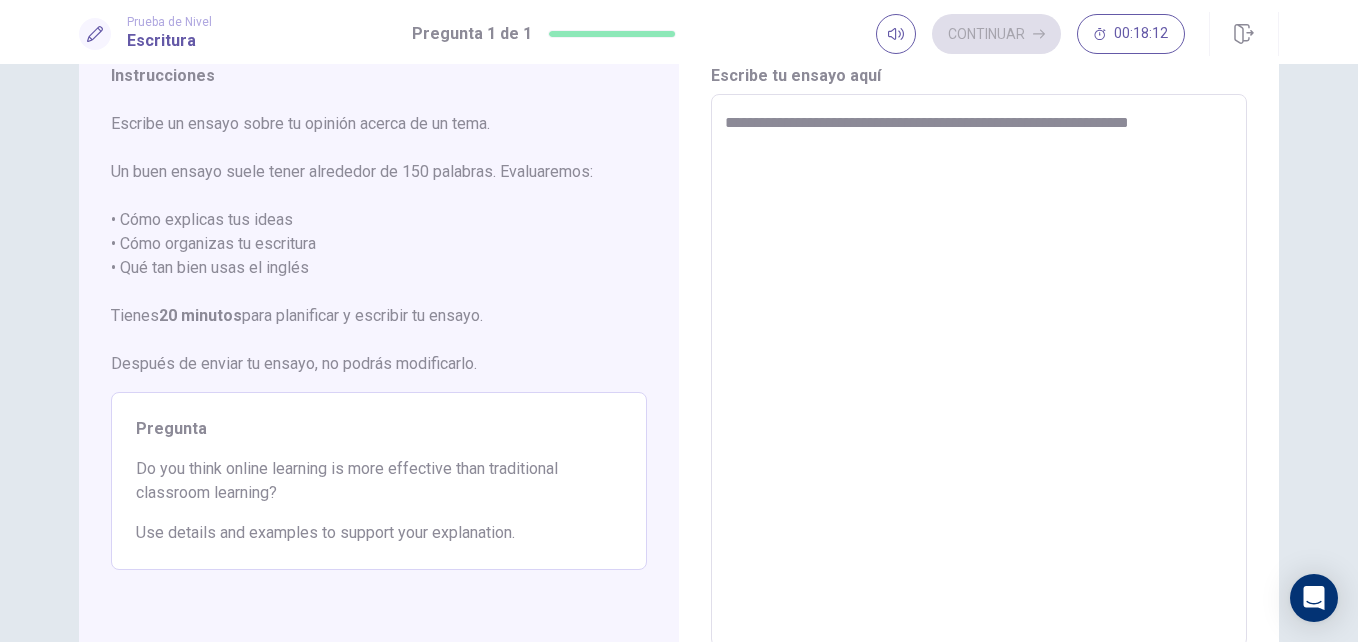 type on "*" 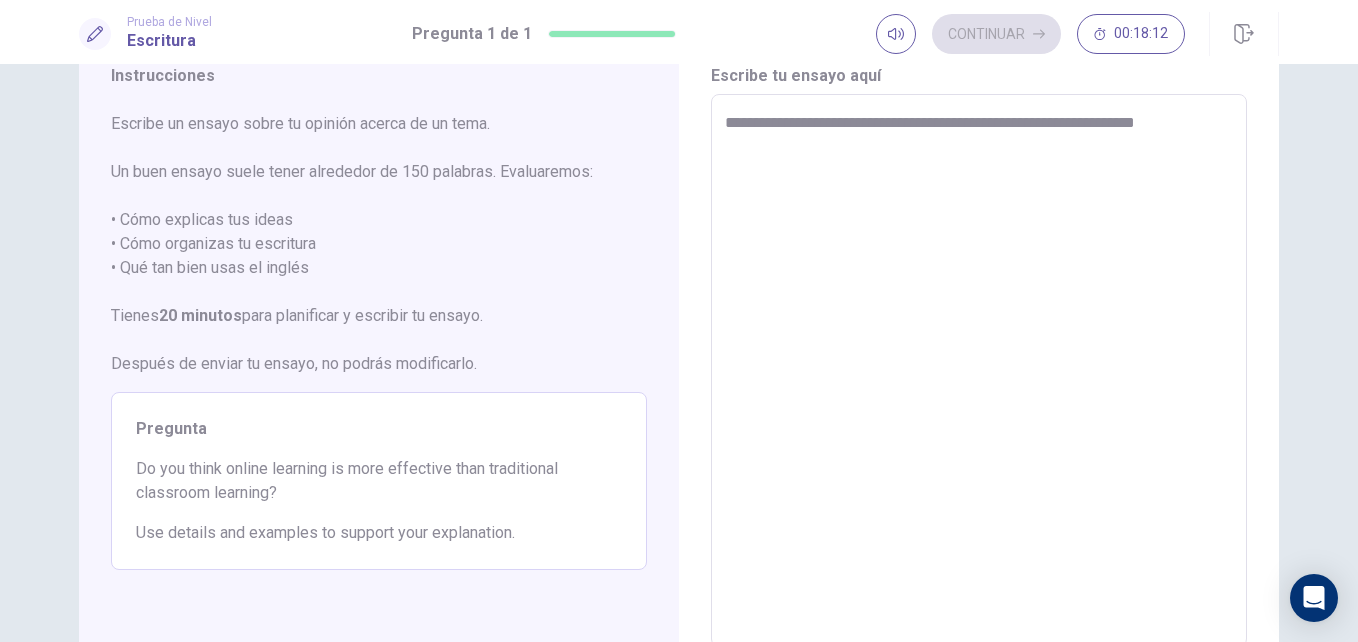 type on "*" 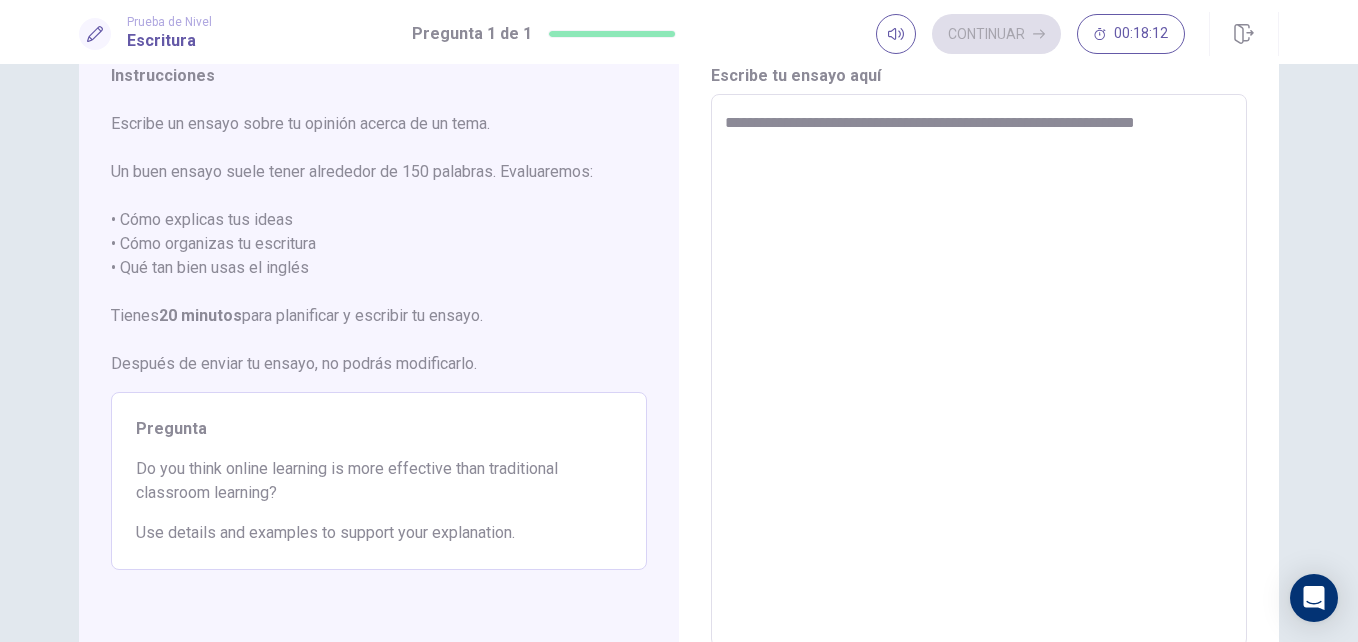 type on "**********" 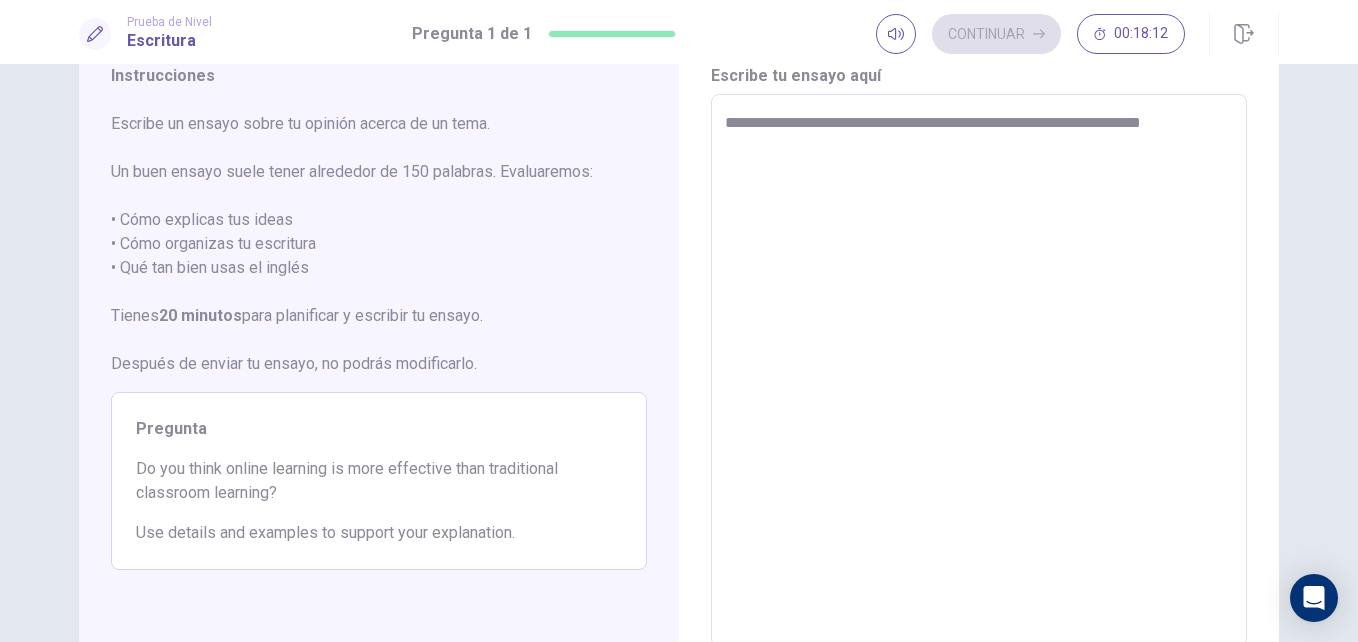 type on "*" 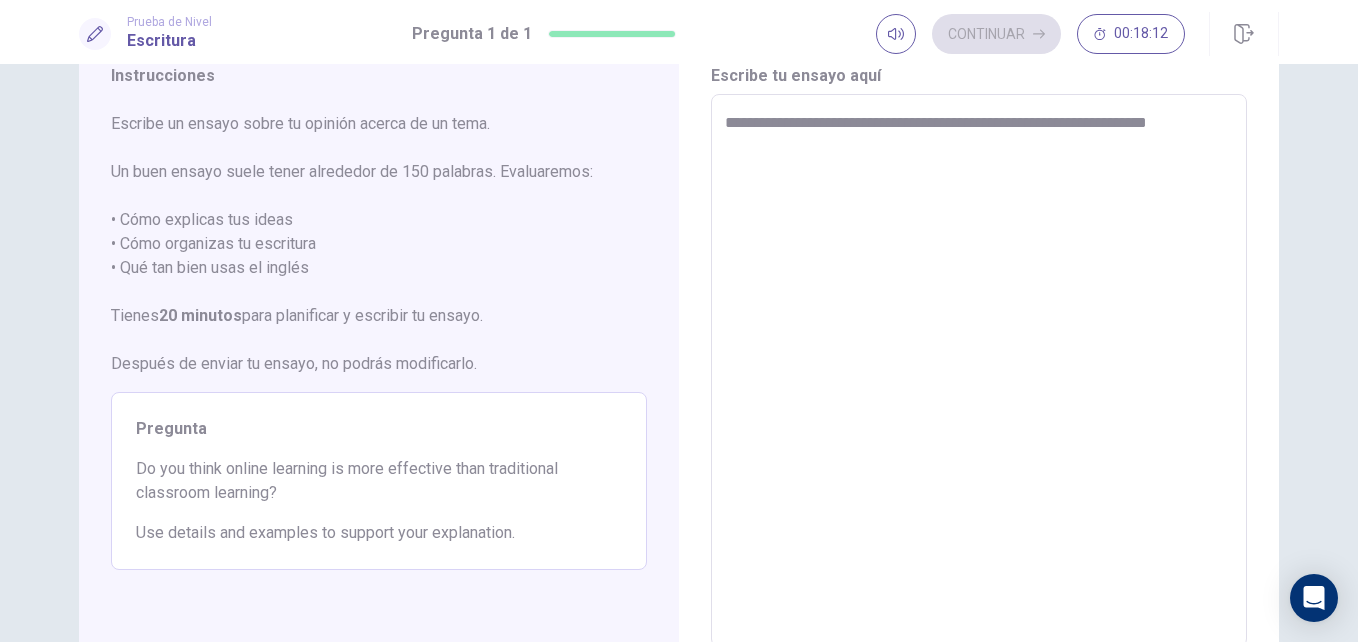 type on "*" 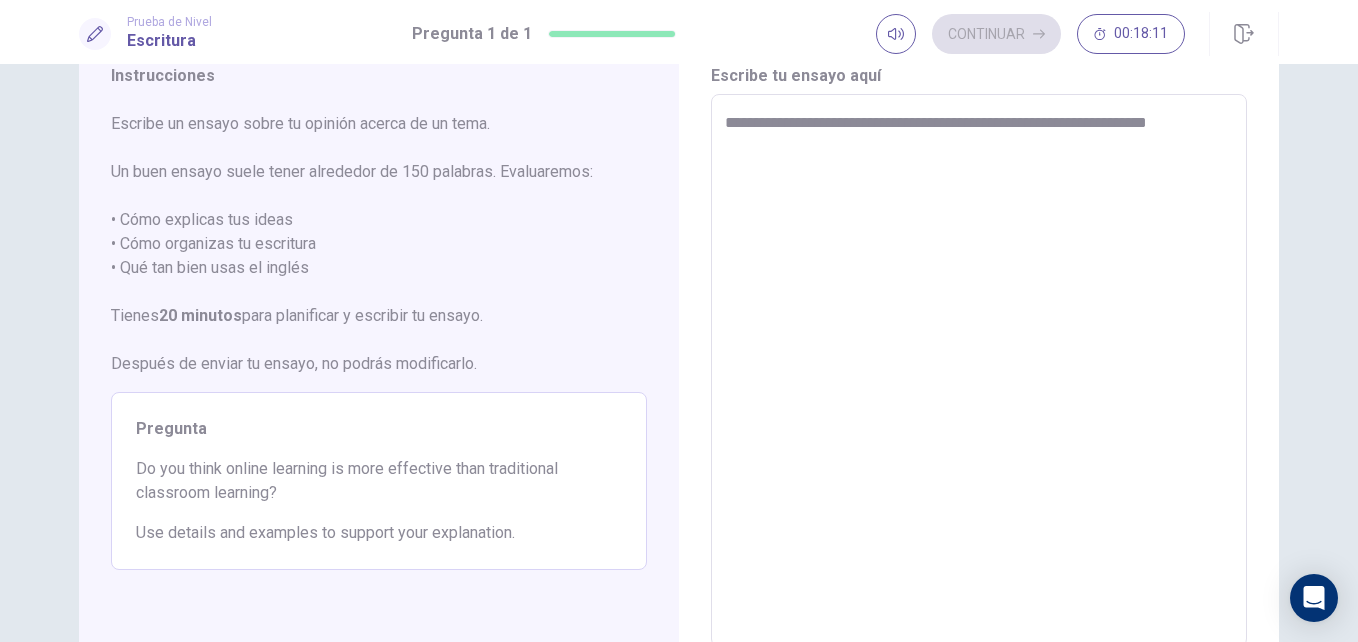 type on "**********" 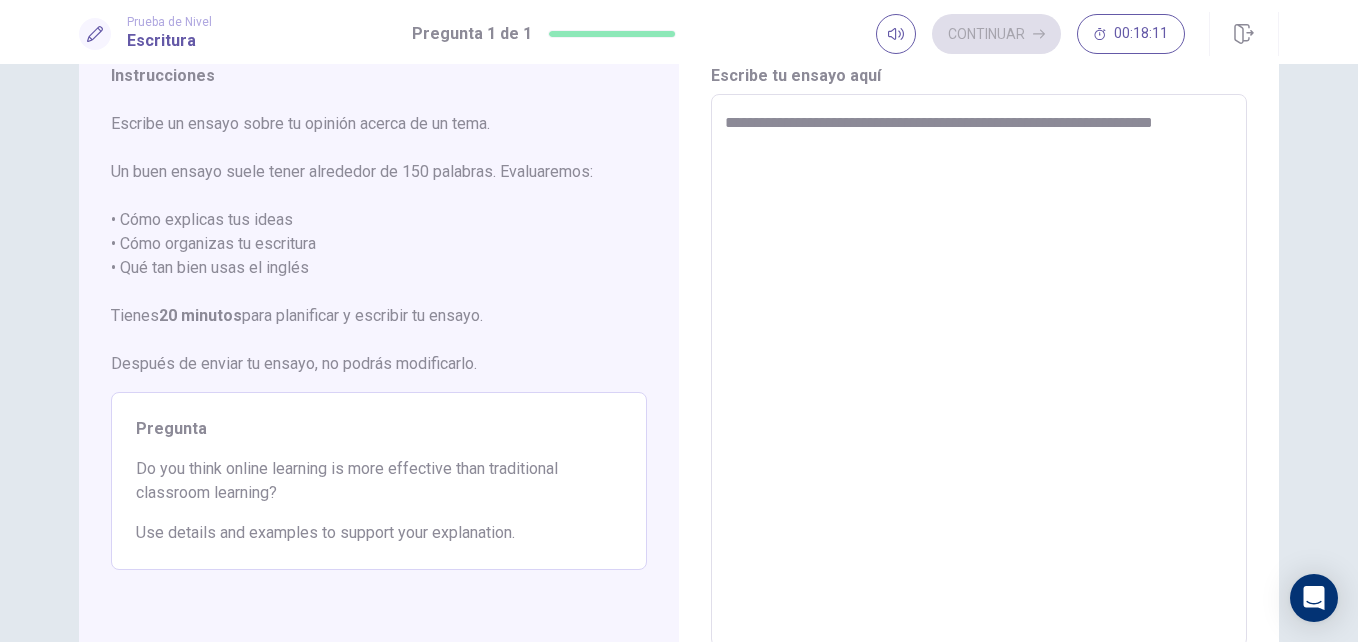 type on "*" 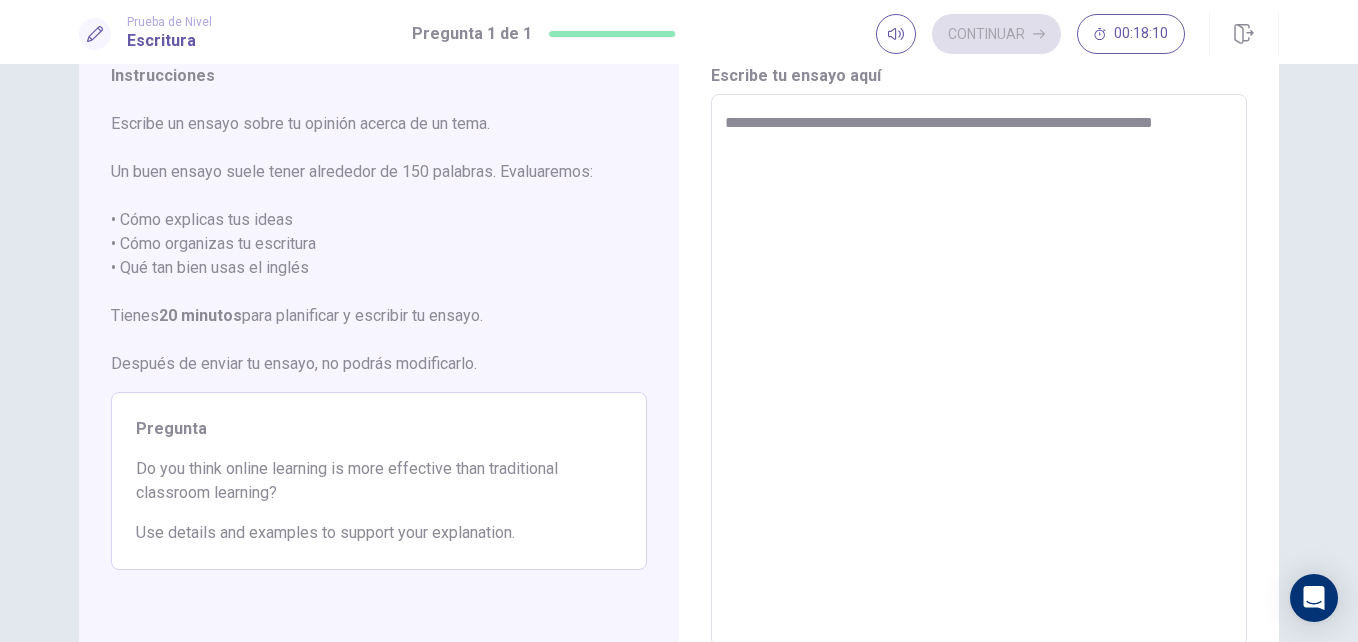 type on "**********" 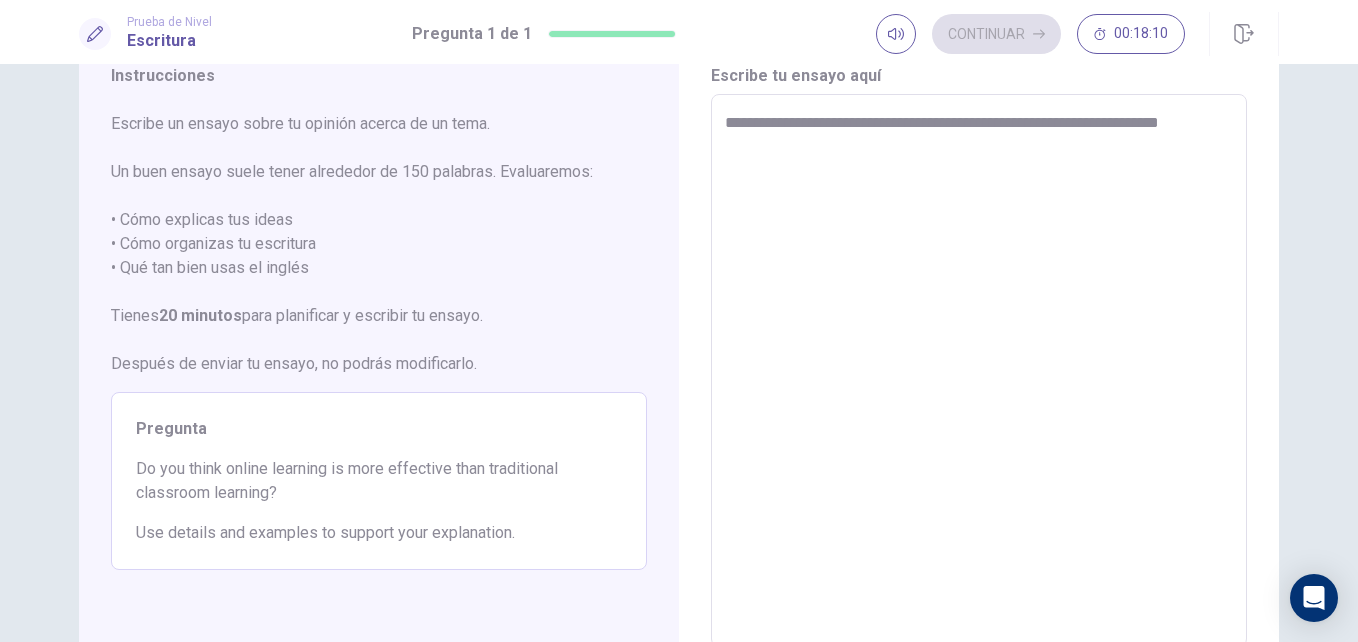 type on "*" 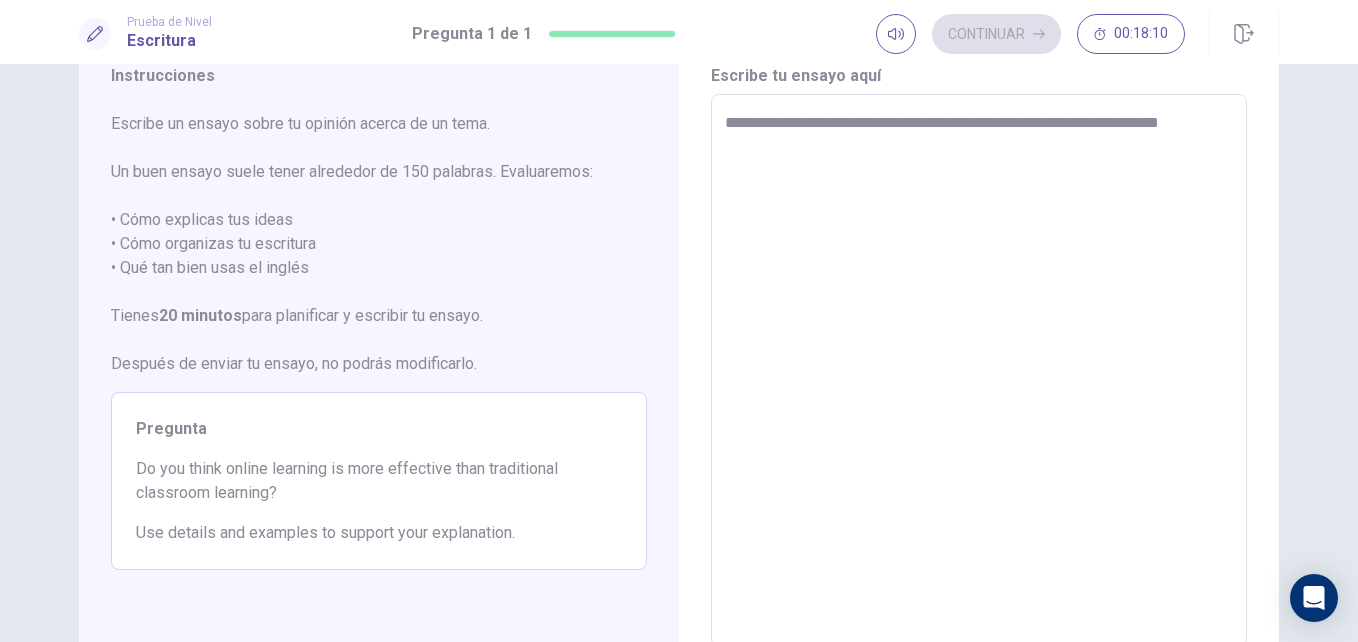 type on "**********" 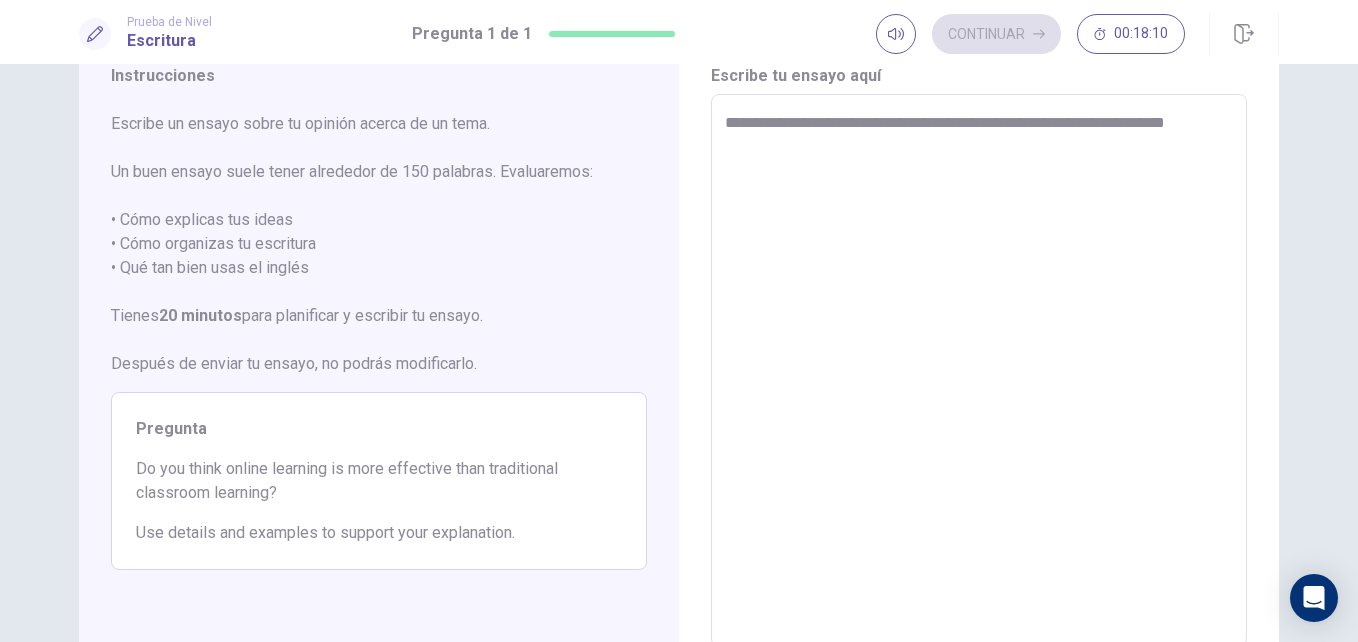 type on "*" 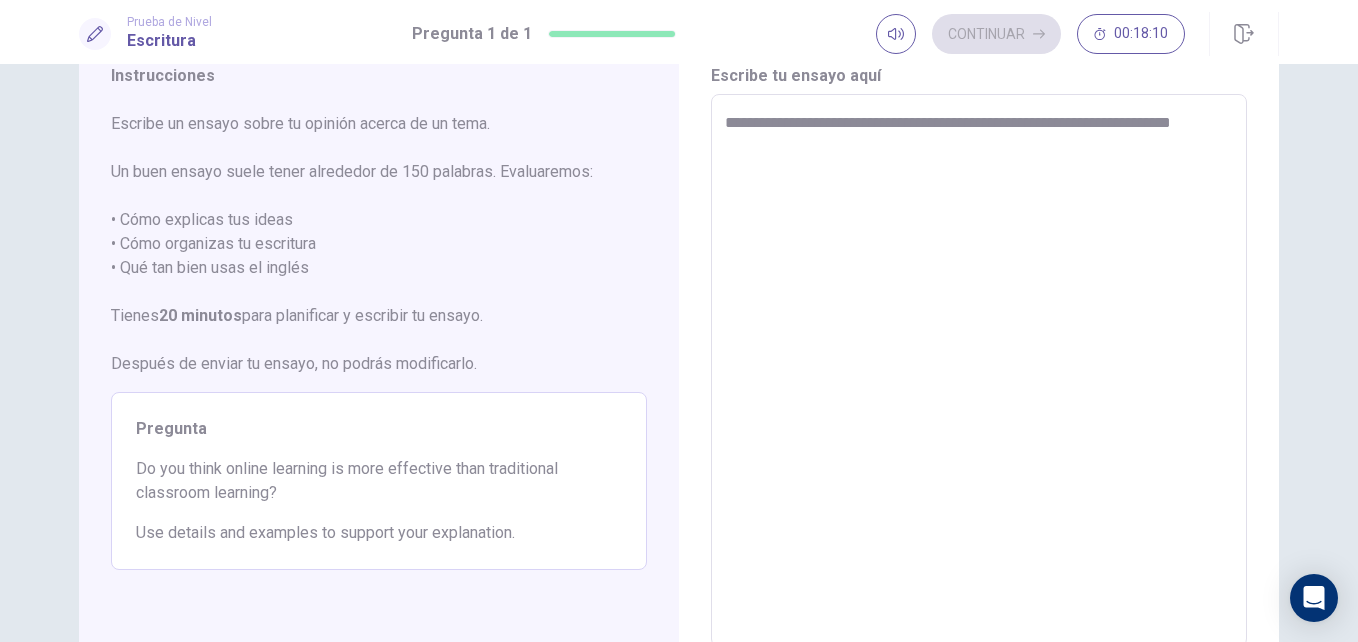 type on "*" 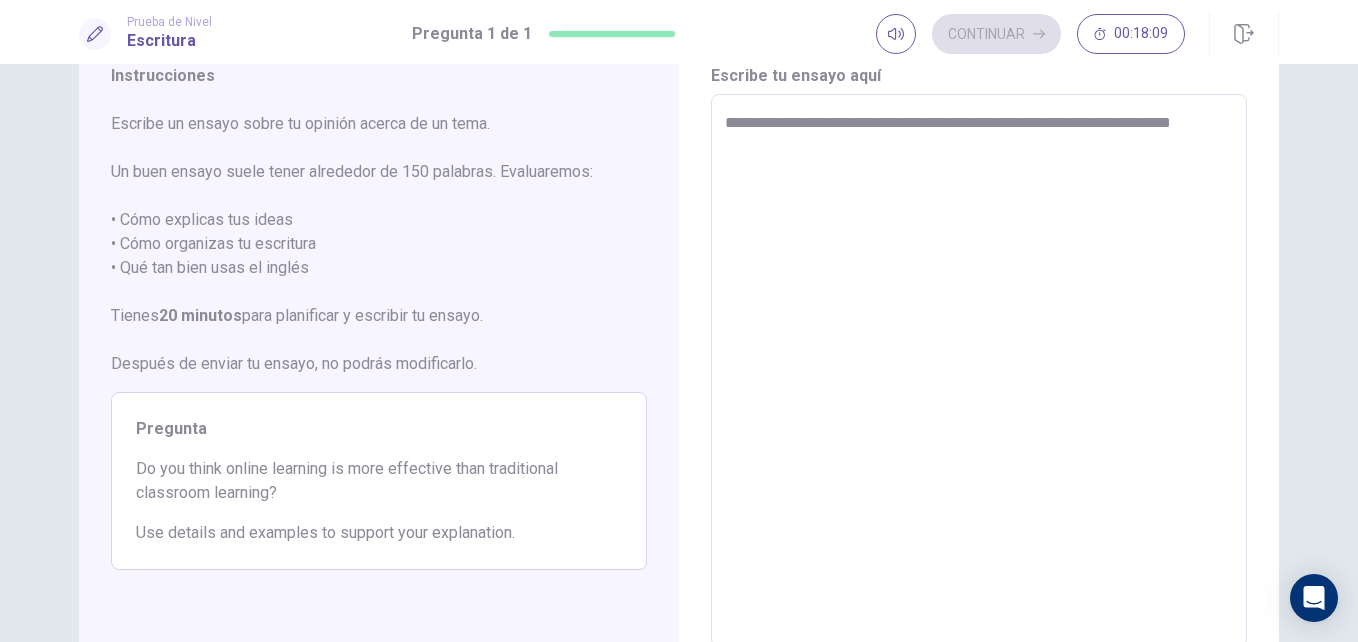 type on "**********" 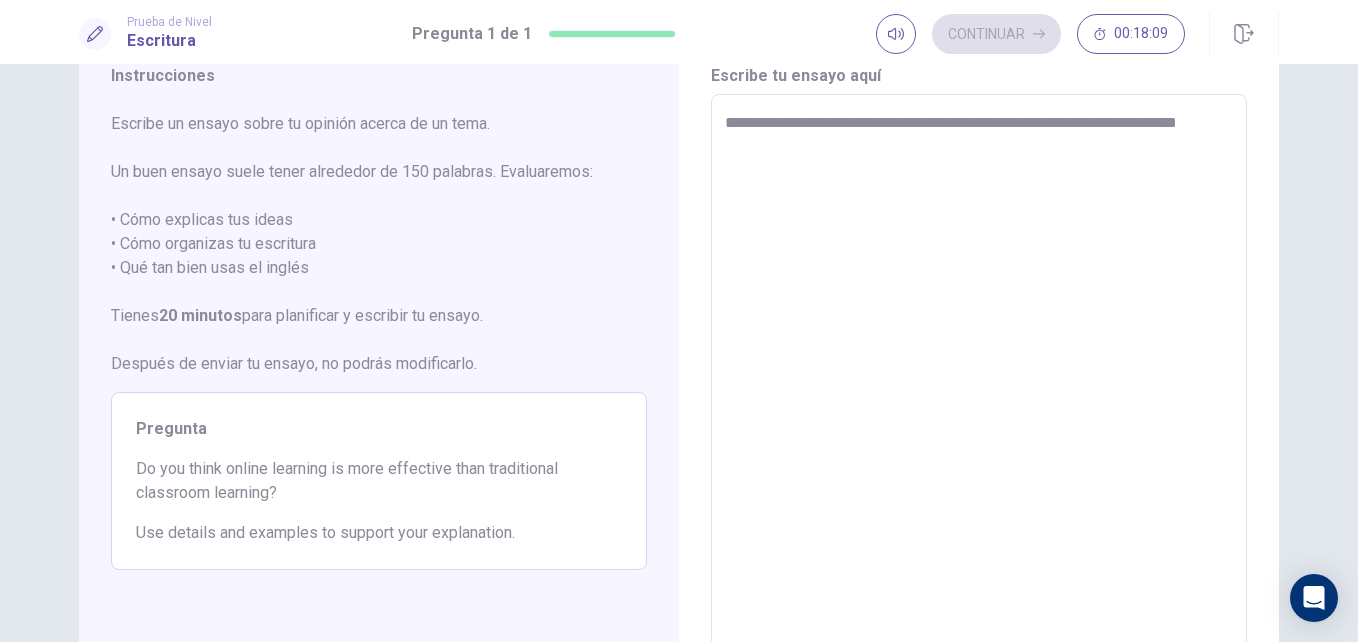 type on "*" 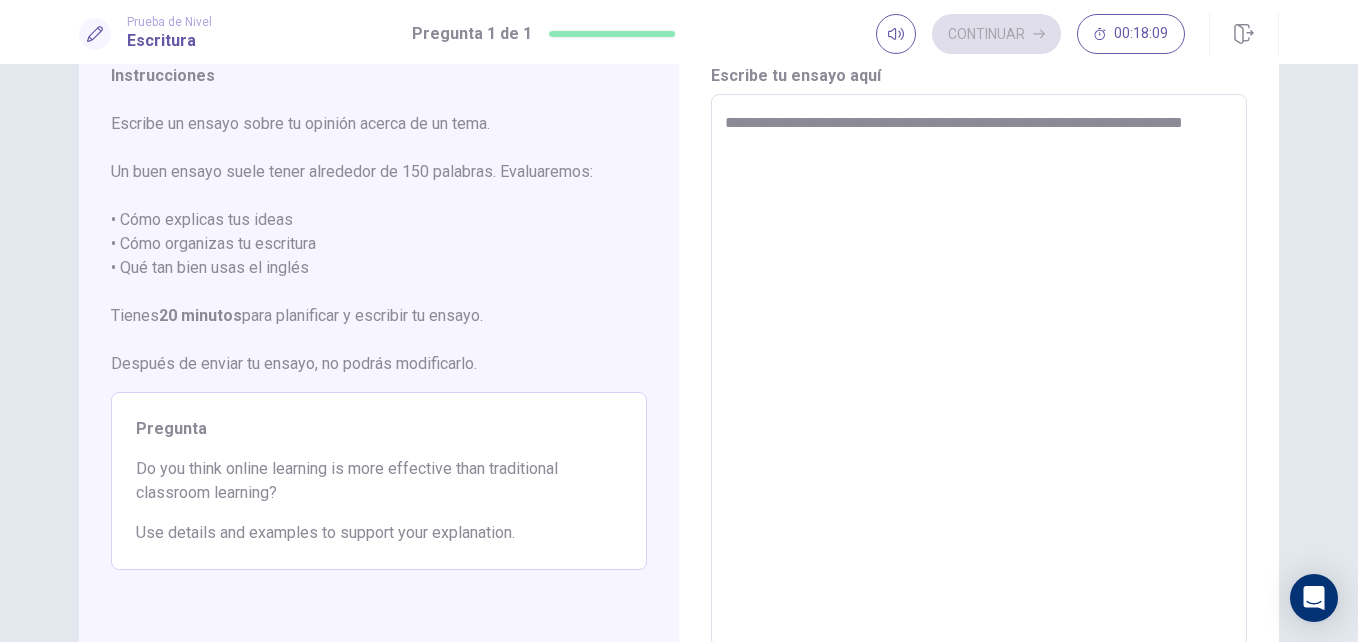 type on "*" 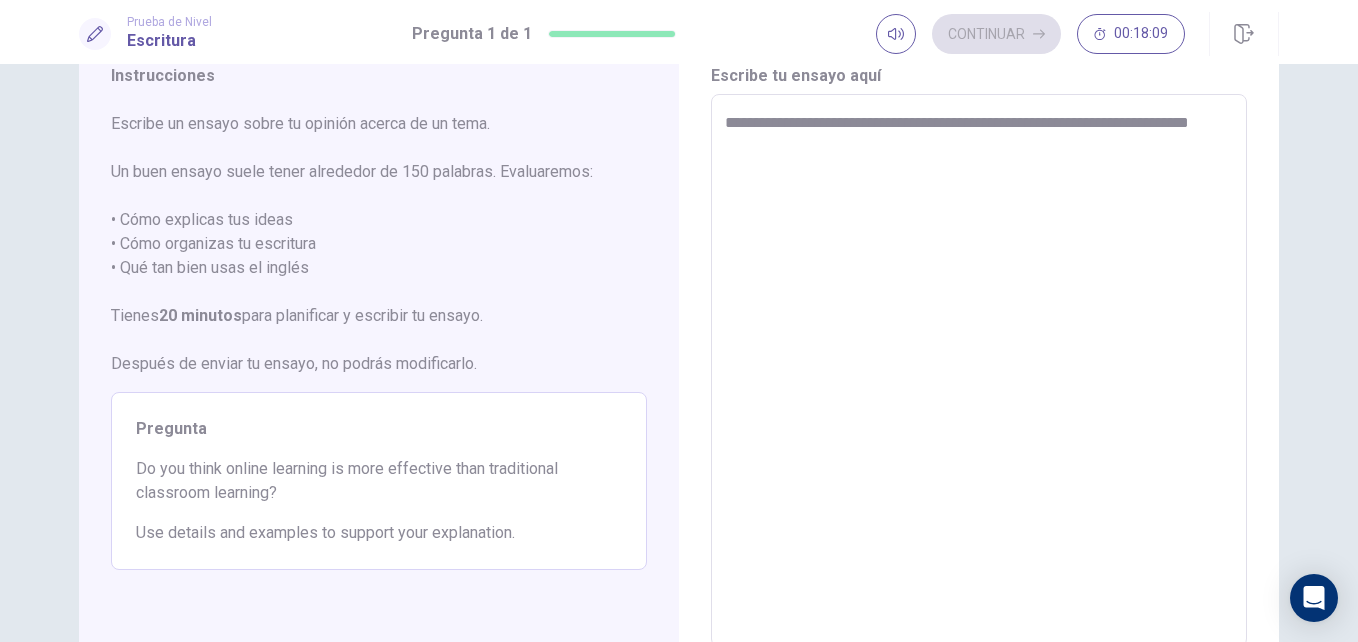 type on "*" 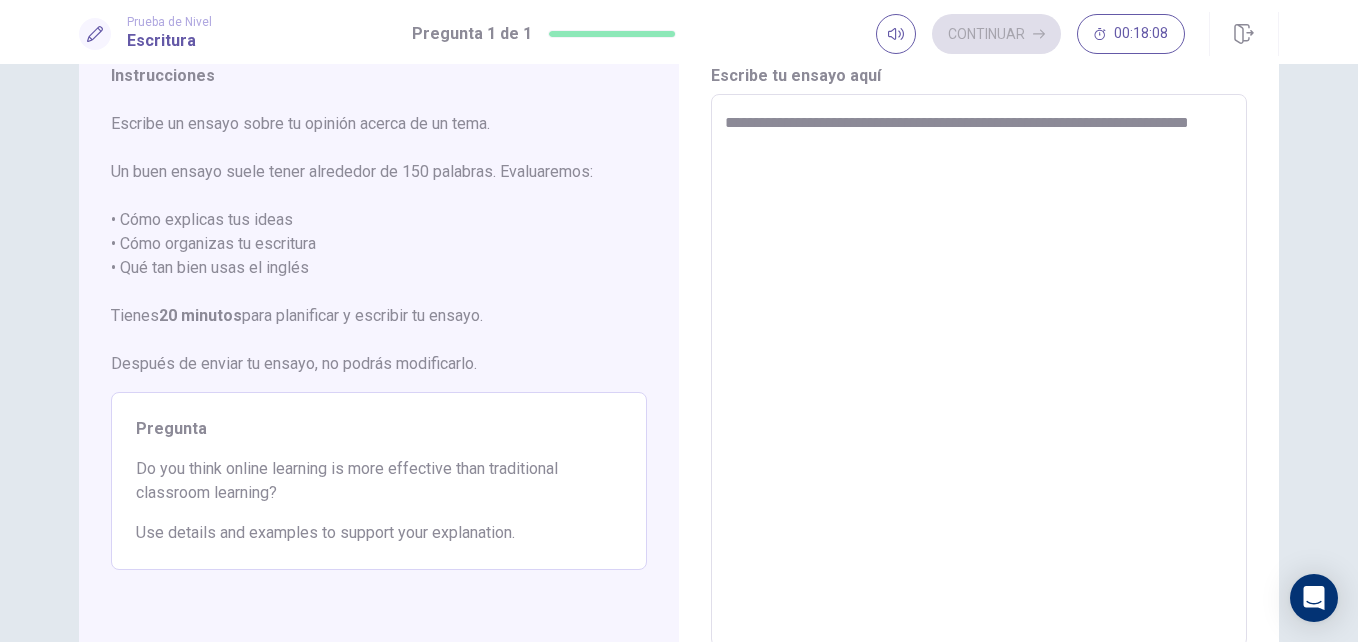 type on "**********" 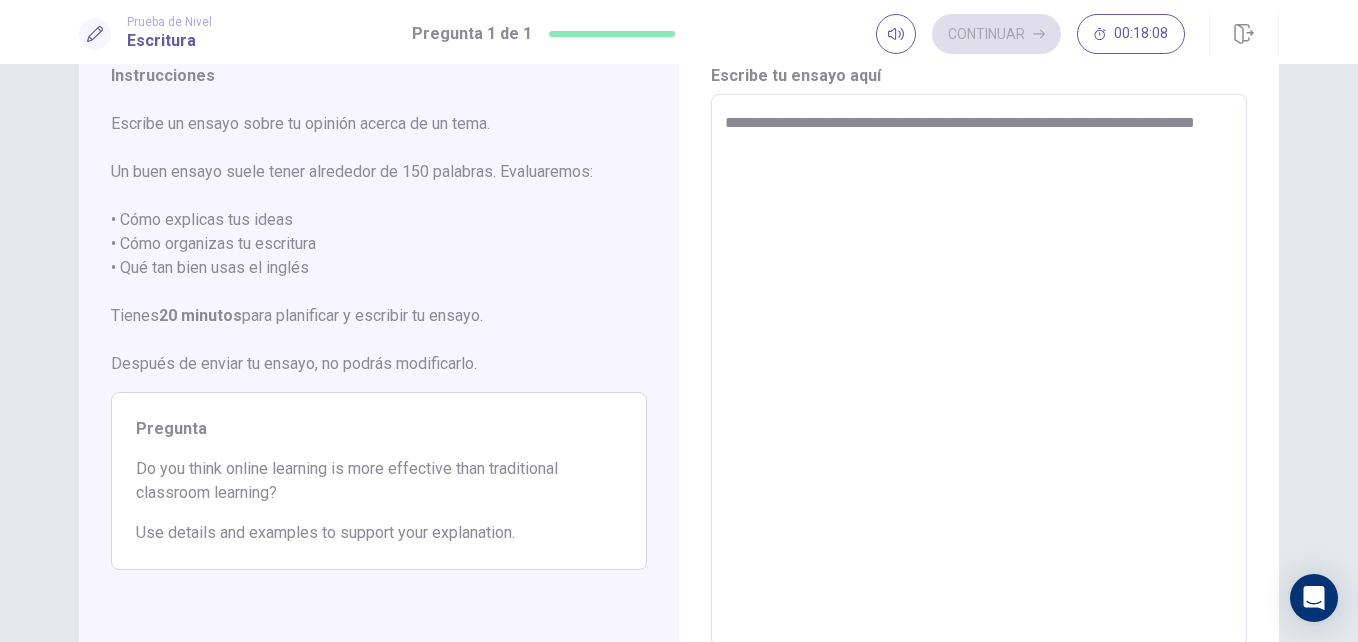 type on "*" 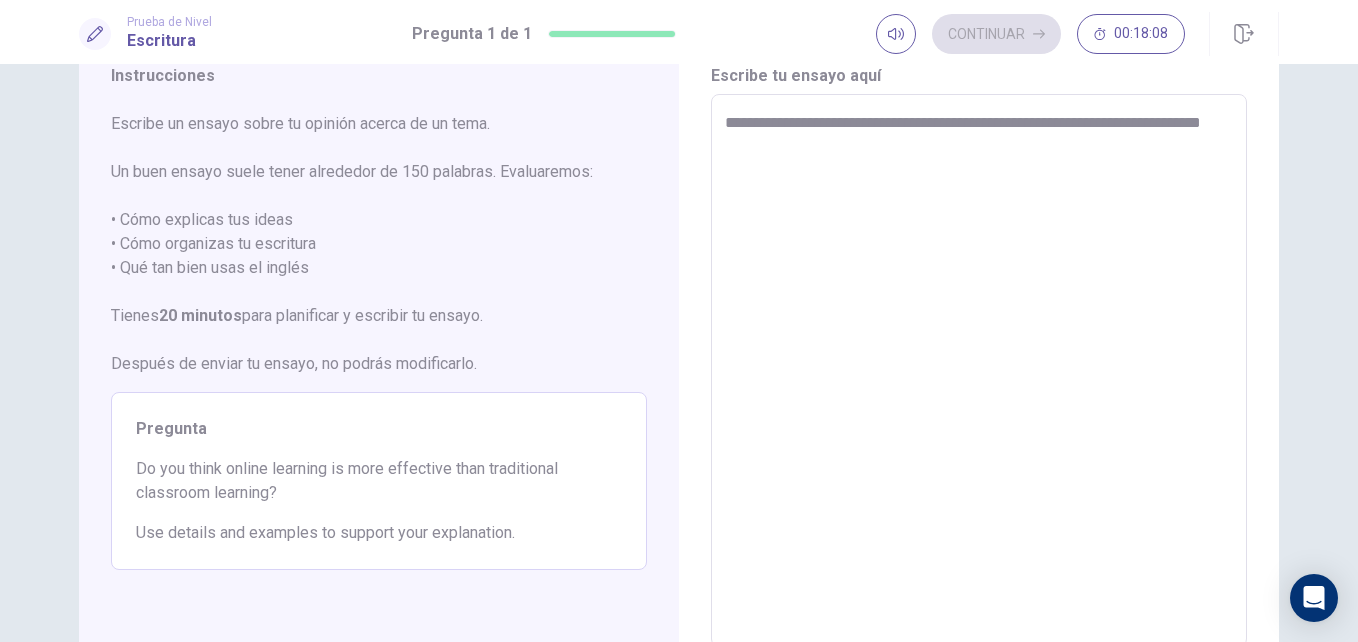 type on "*" 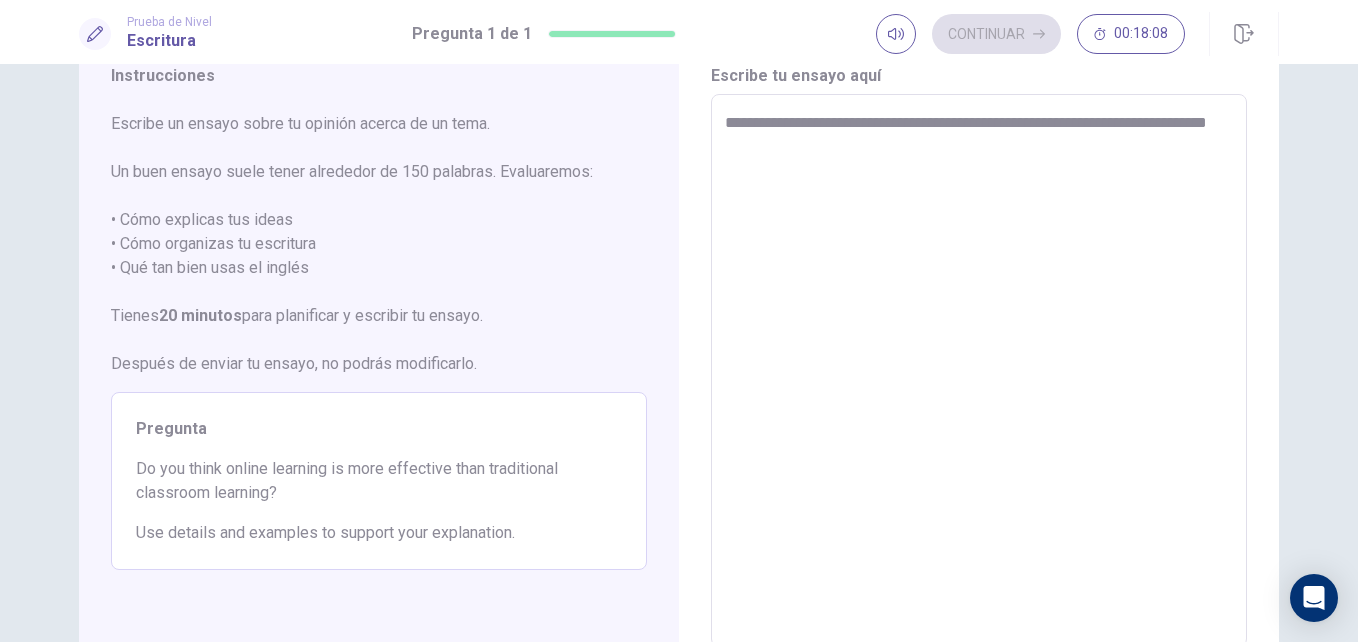 type on "*" 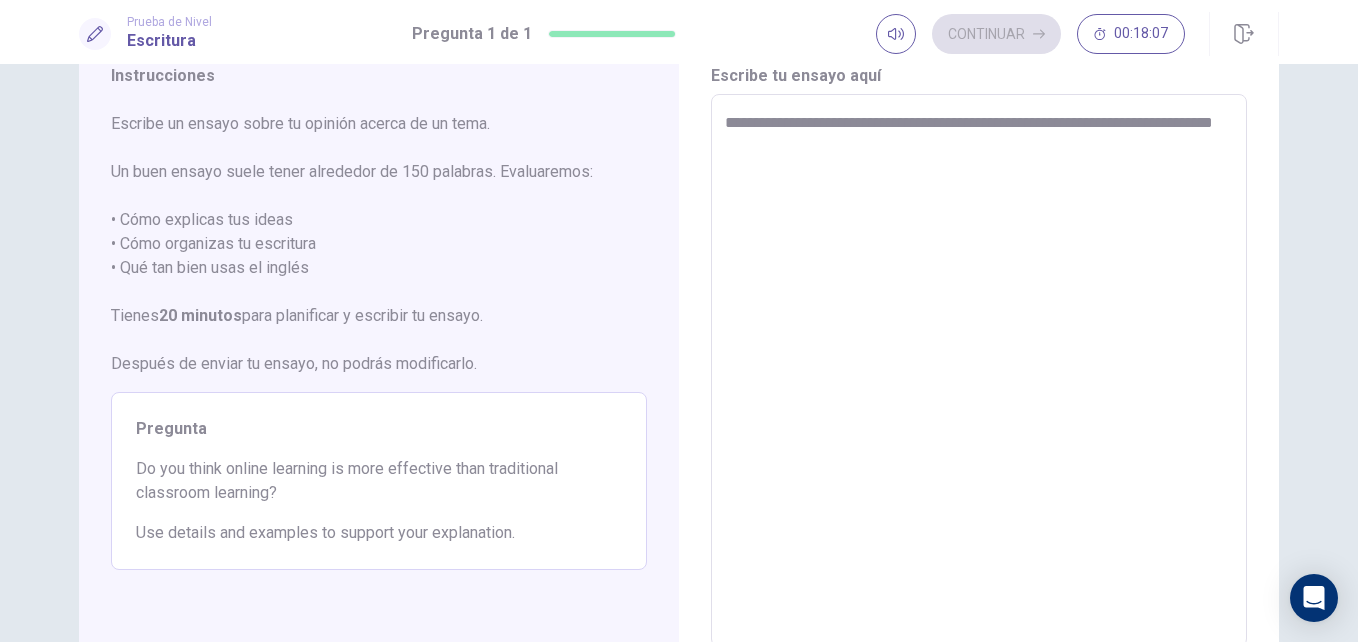 type on "**********" 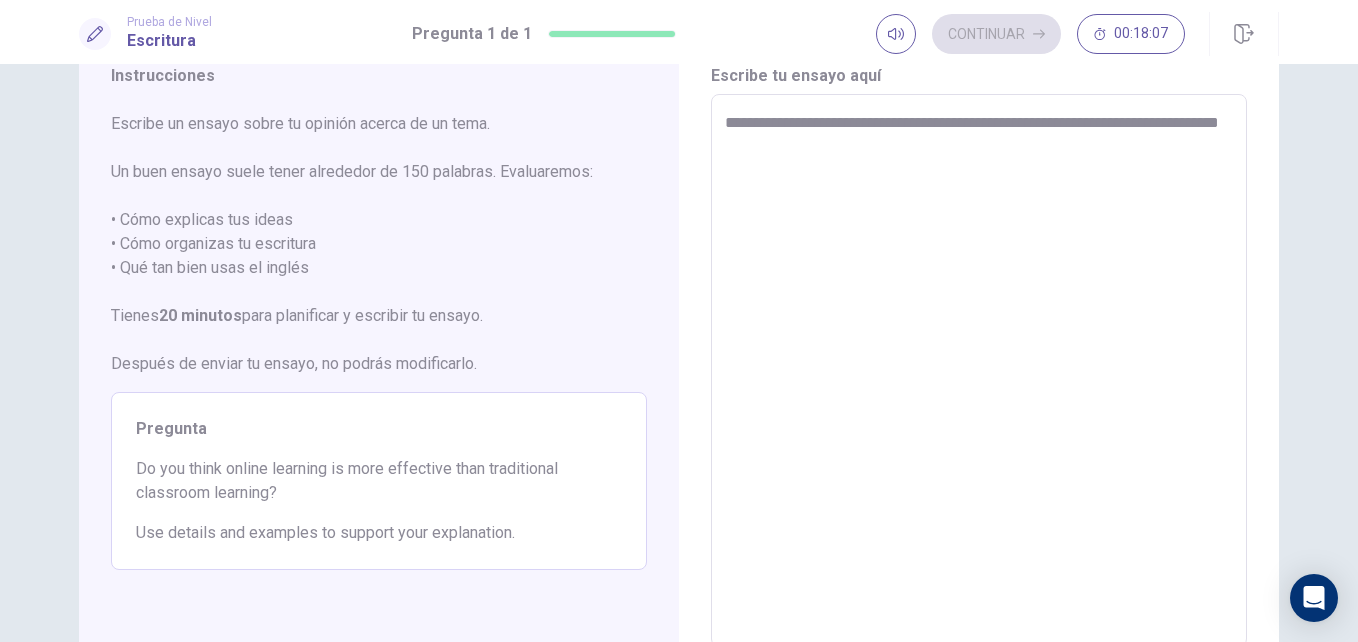 type on "*" 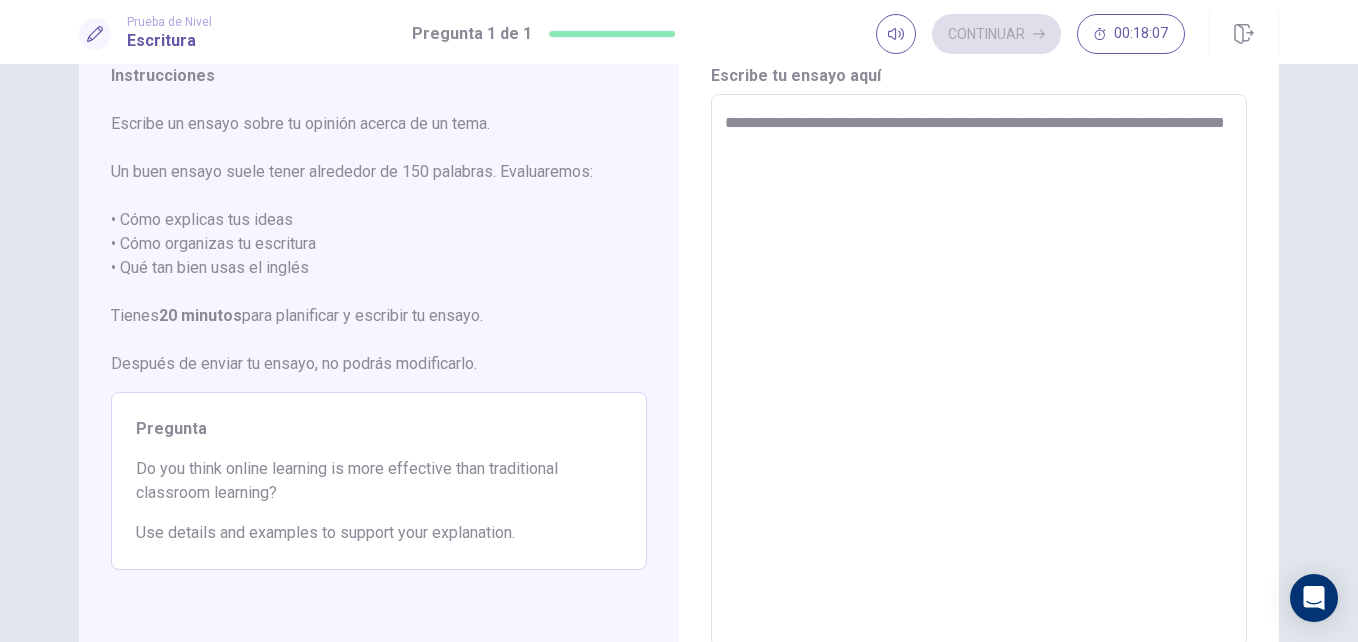 type on "*" 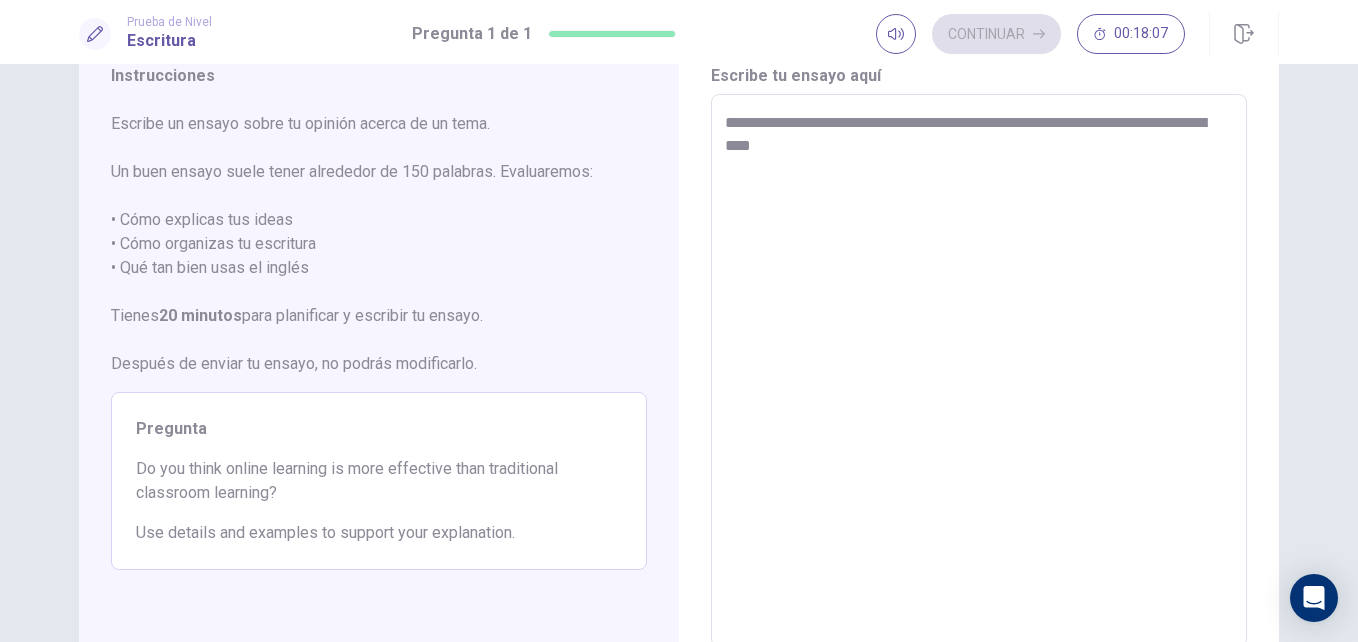type on "*" 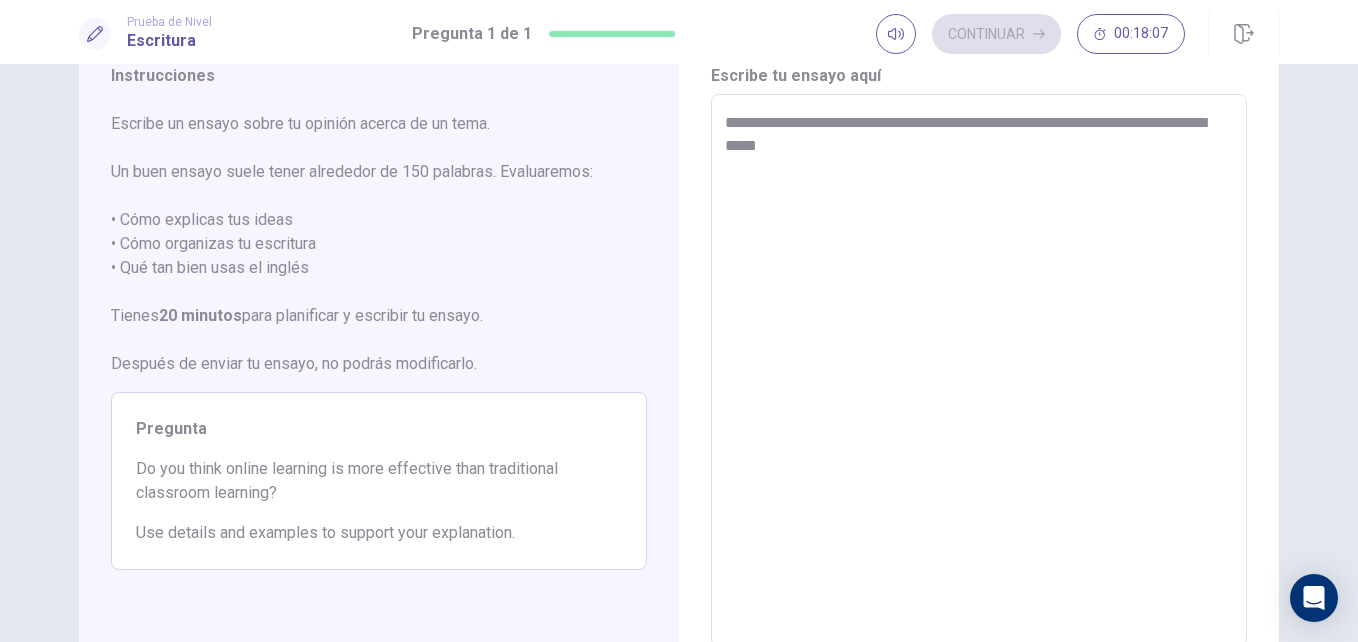 type on "*" 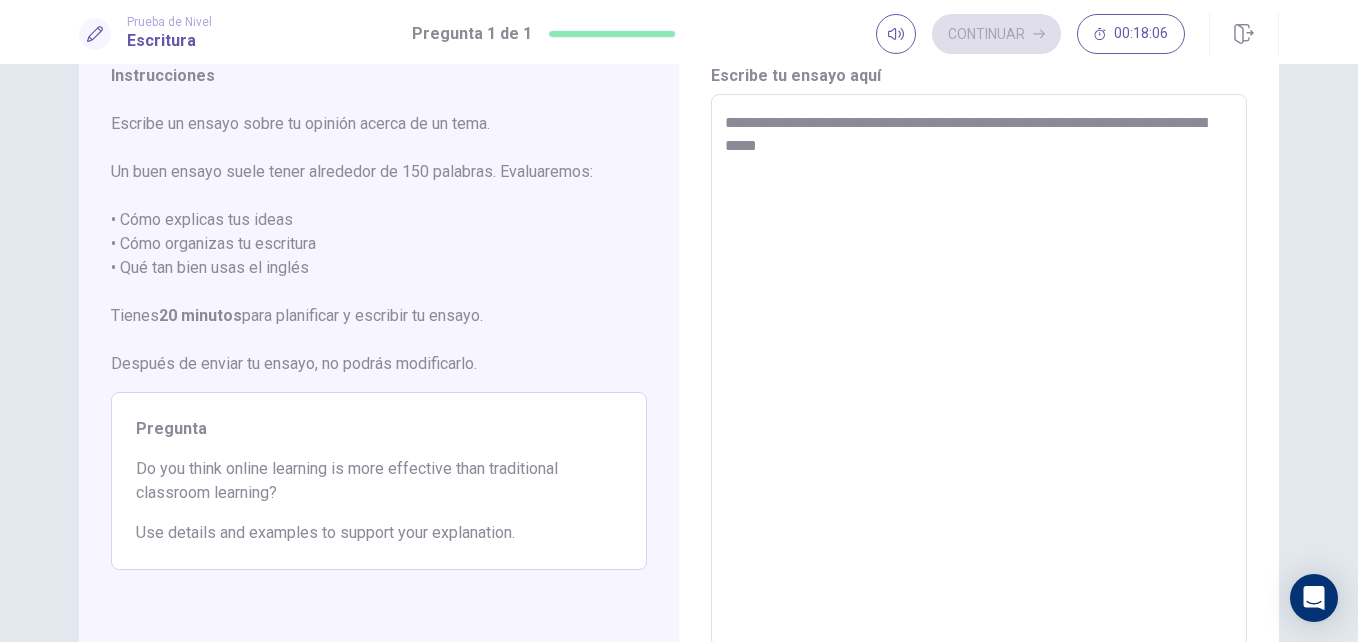 type on "**********" 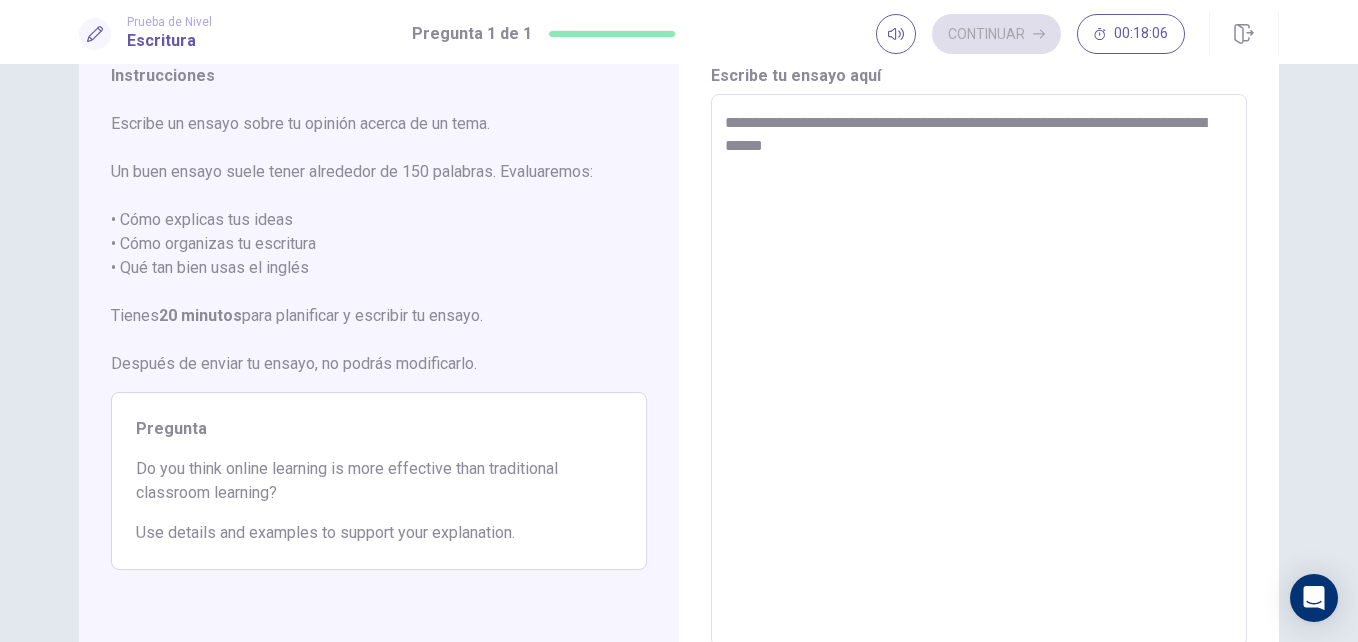 type on "*" 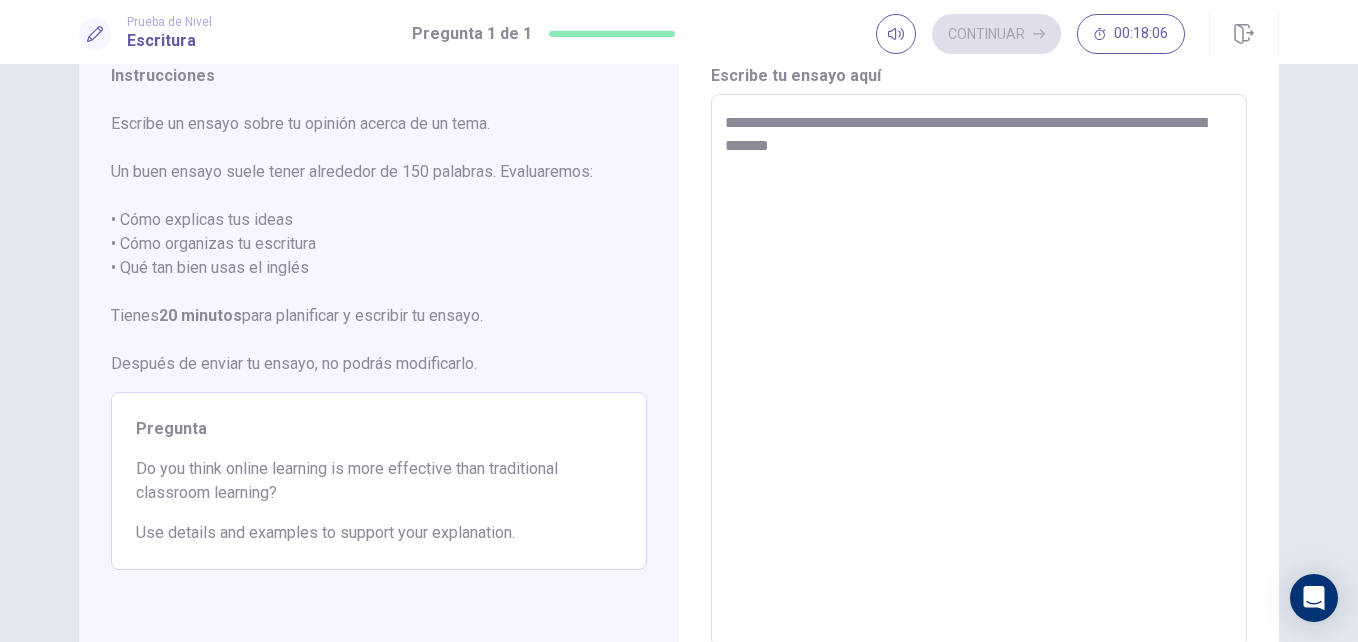 type on "*" 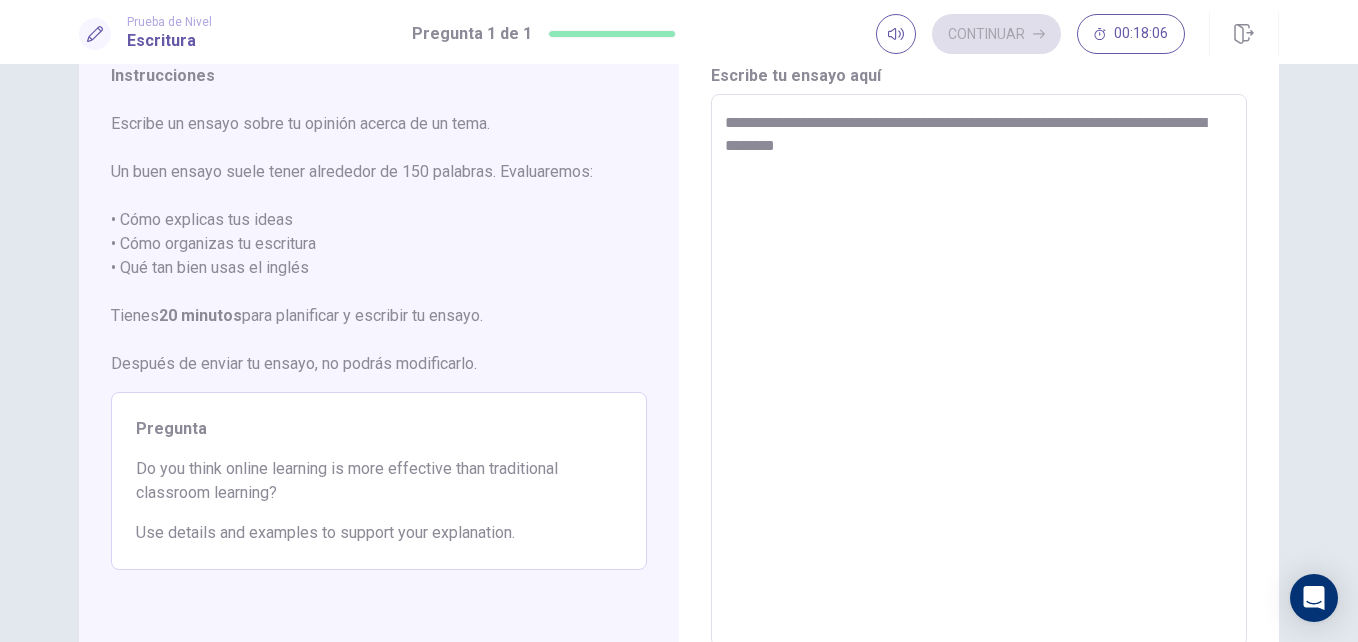 type on "*" 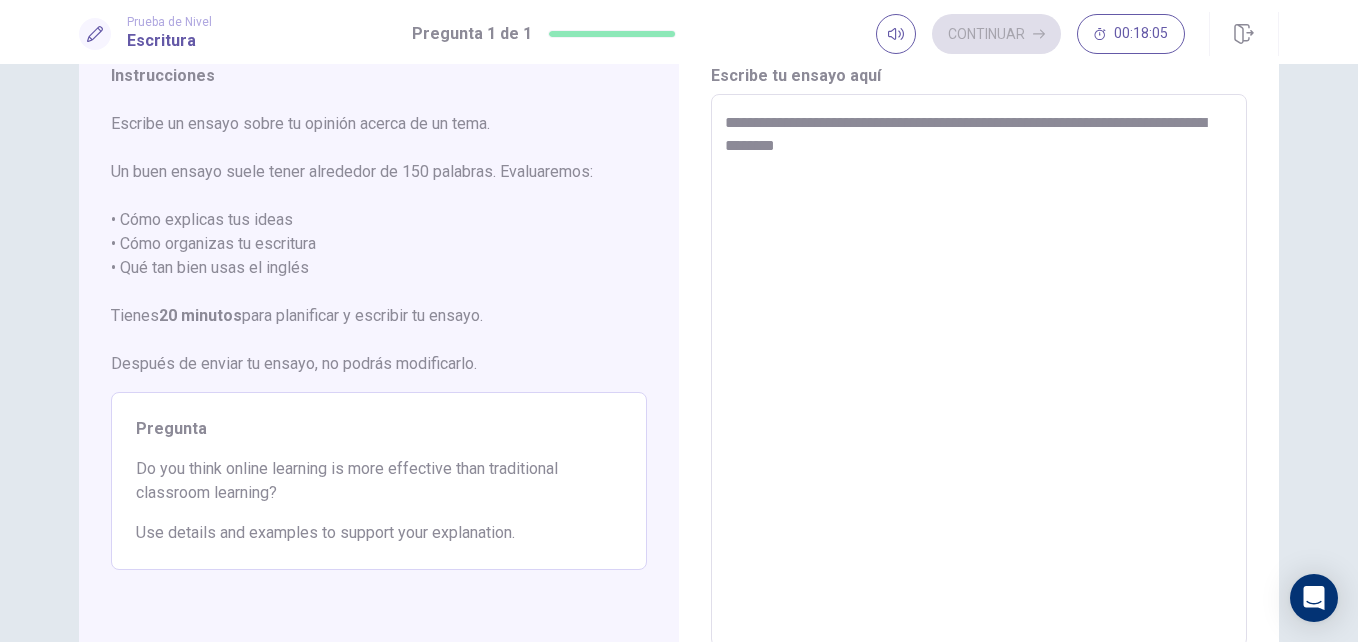 type on "**********" 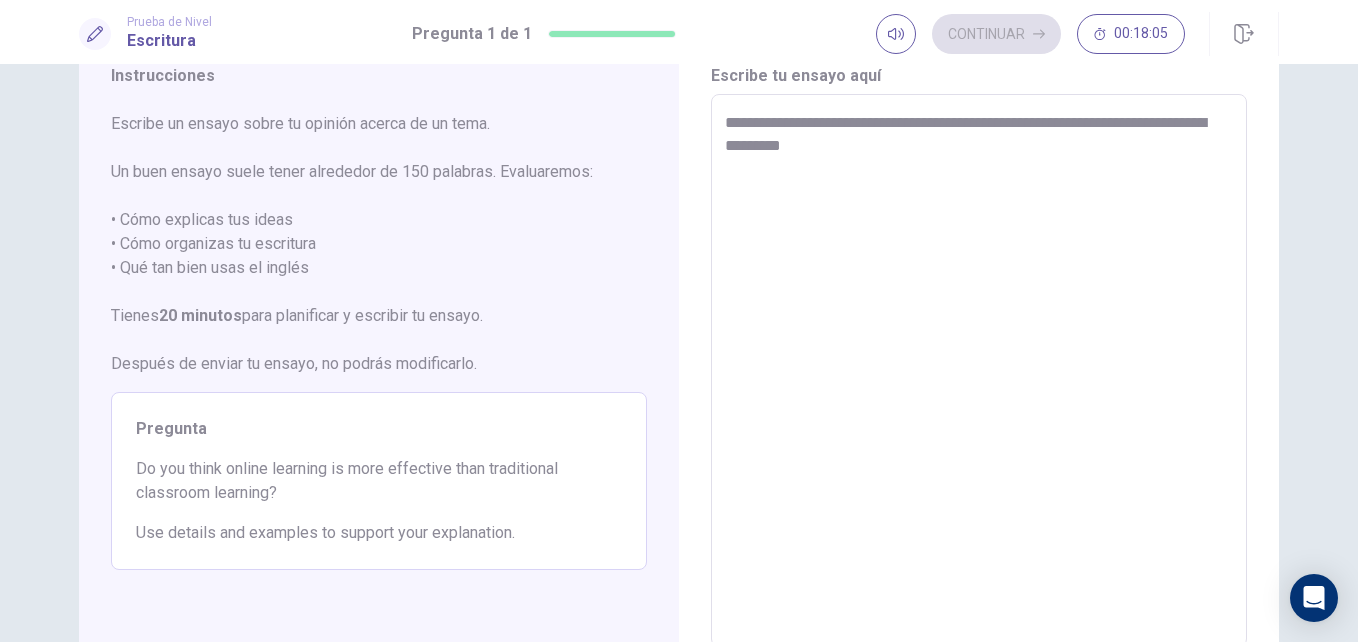 type on "*" 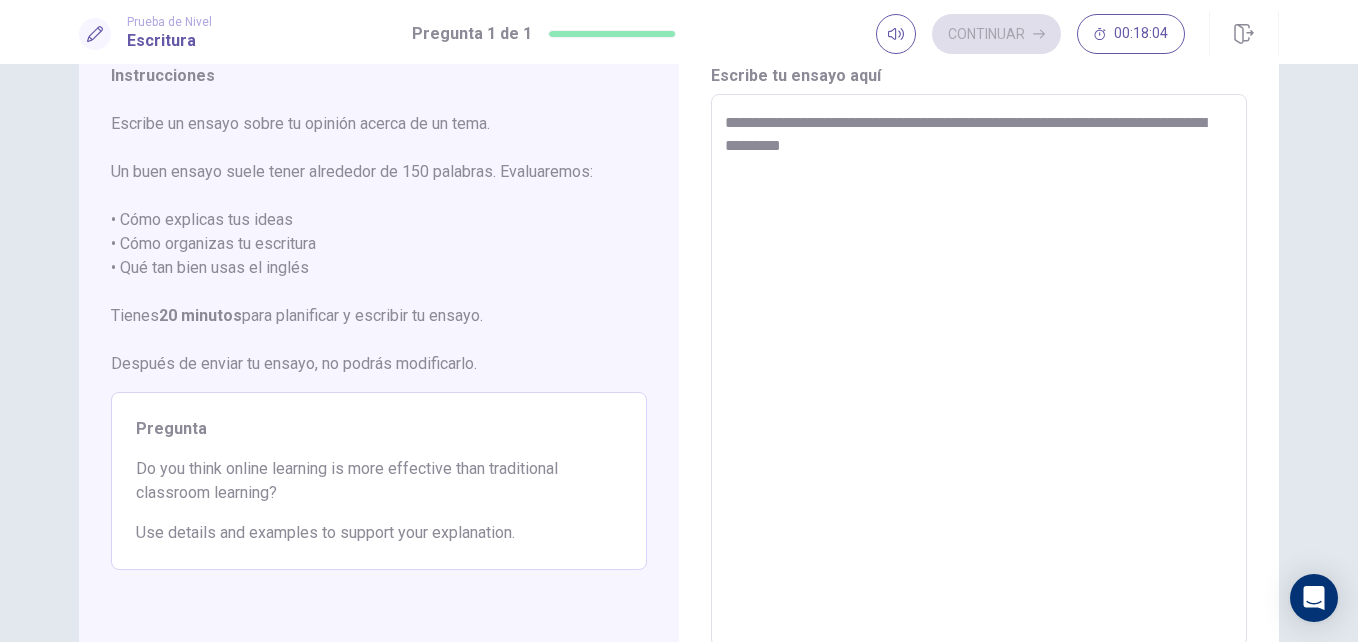 type 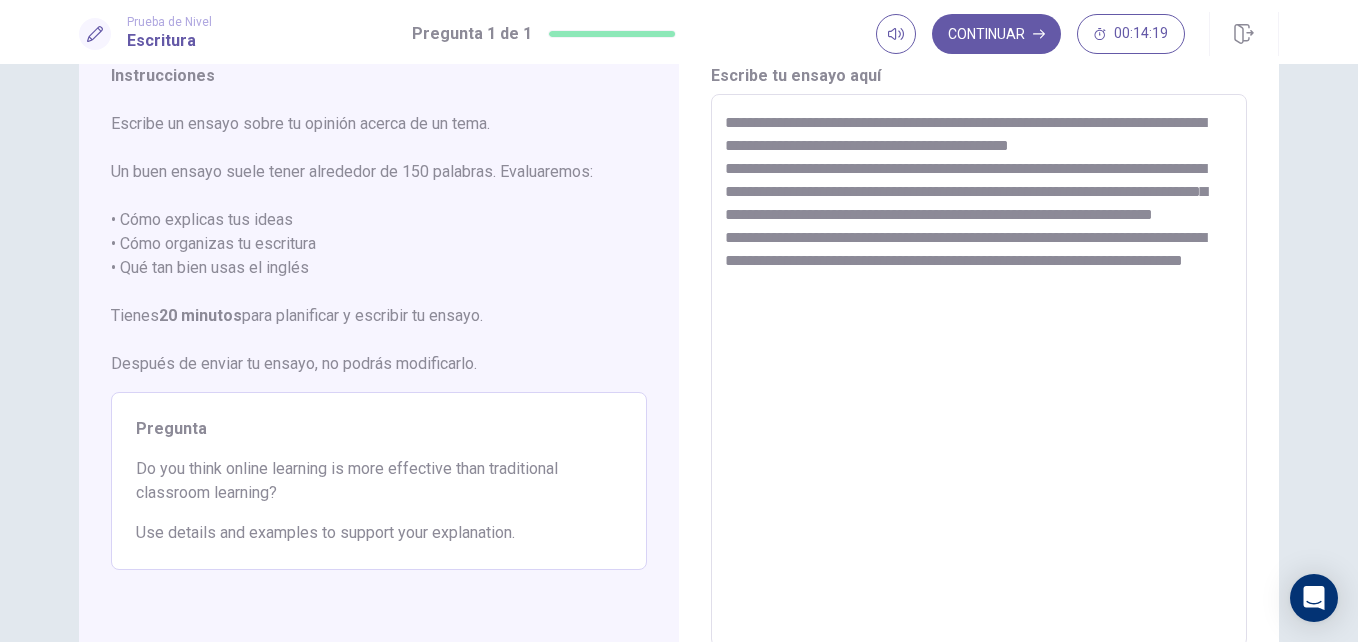 click on "**********" at bounding box center [979, 371] 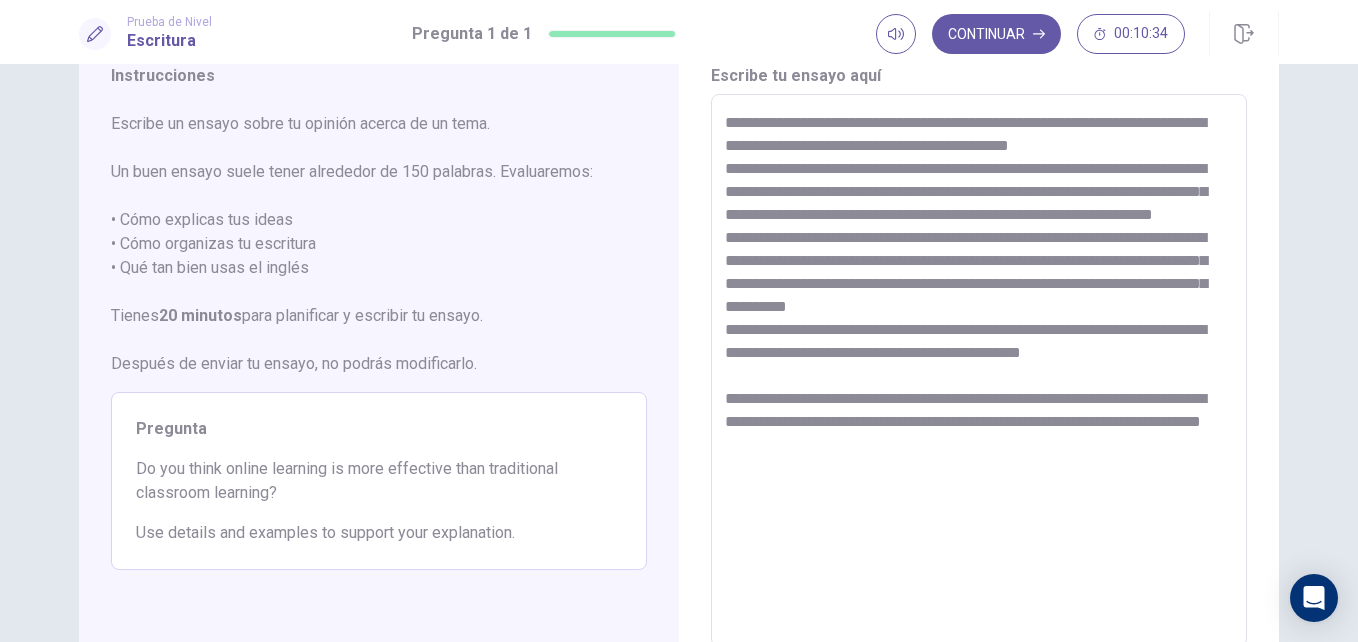 click on "**********" at bounding box center (979, 371) 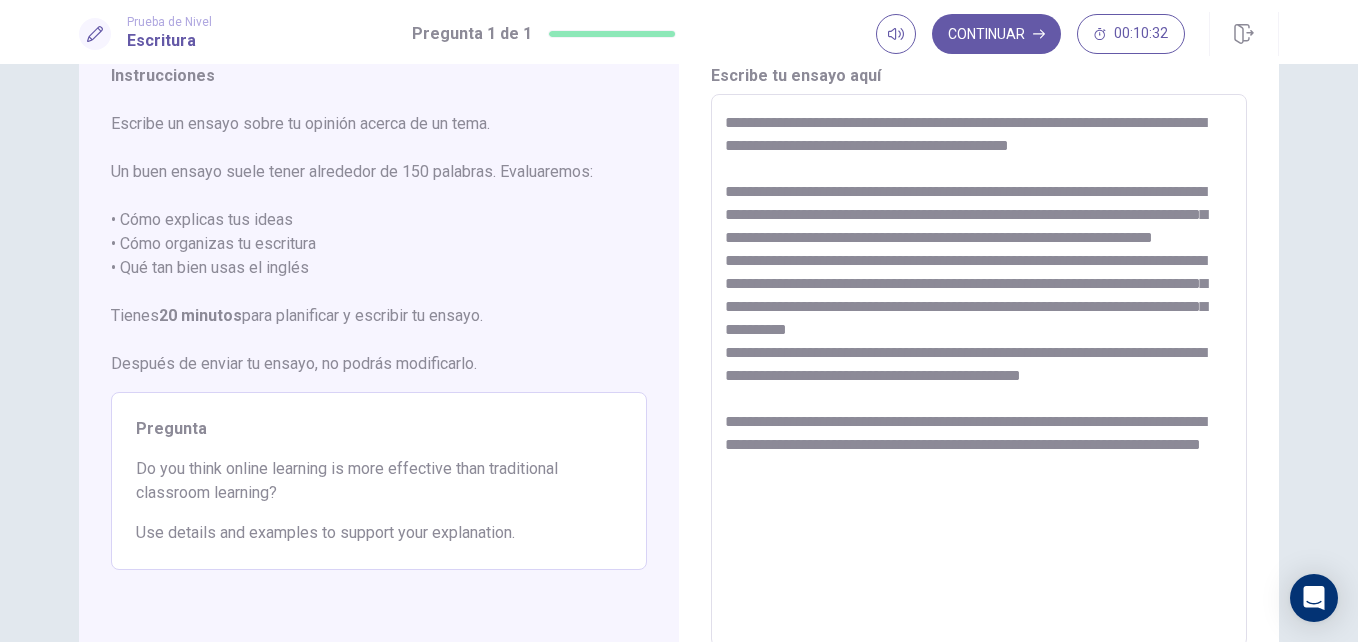 click on "**********" at bounding box center [979, 371] 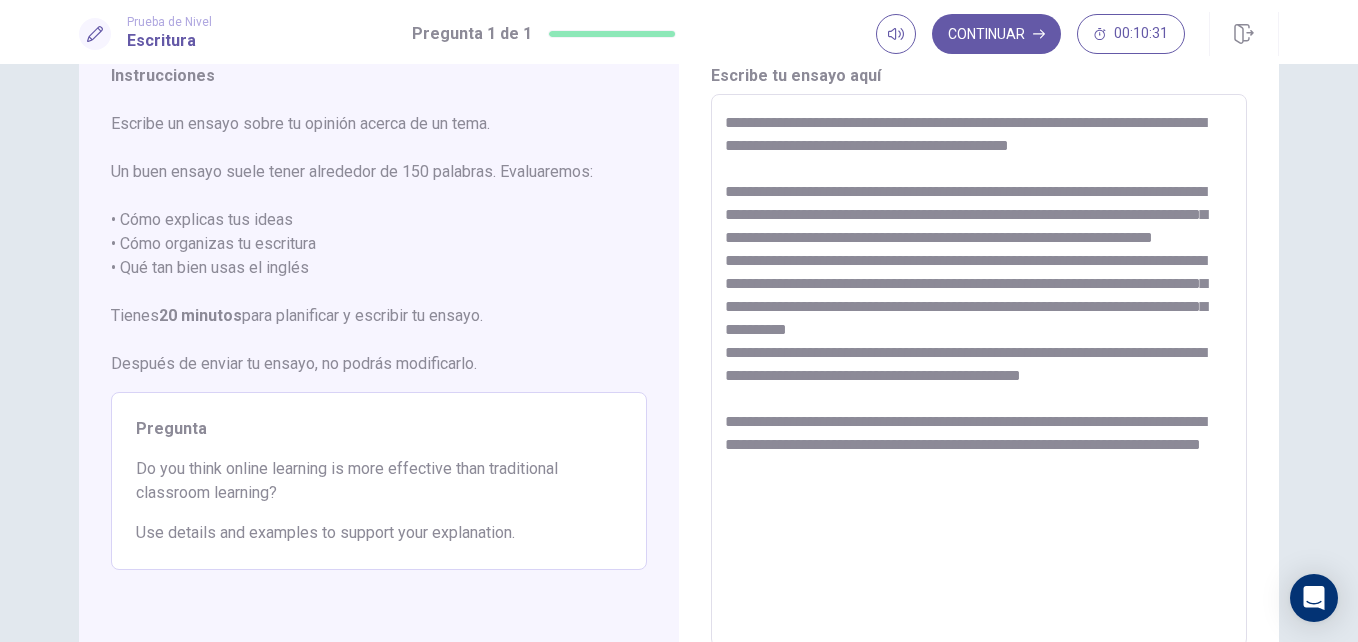 click on "**********" at bounding box center (979, 371) 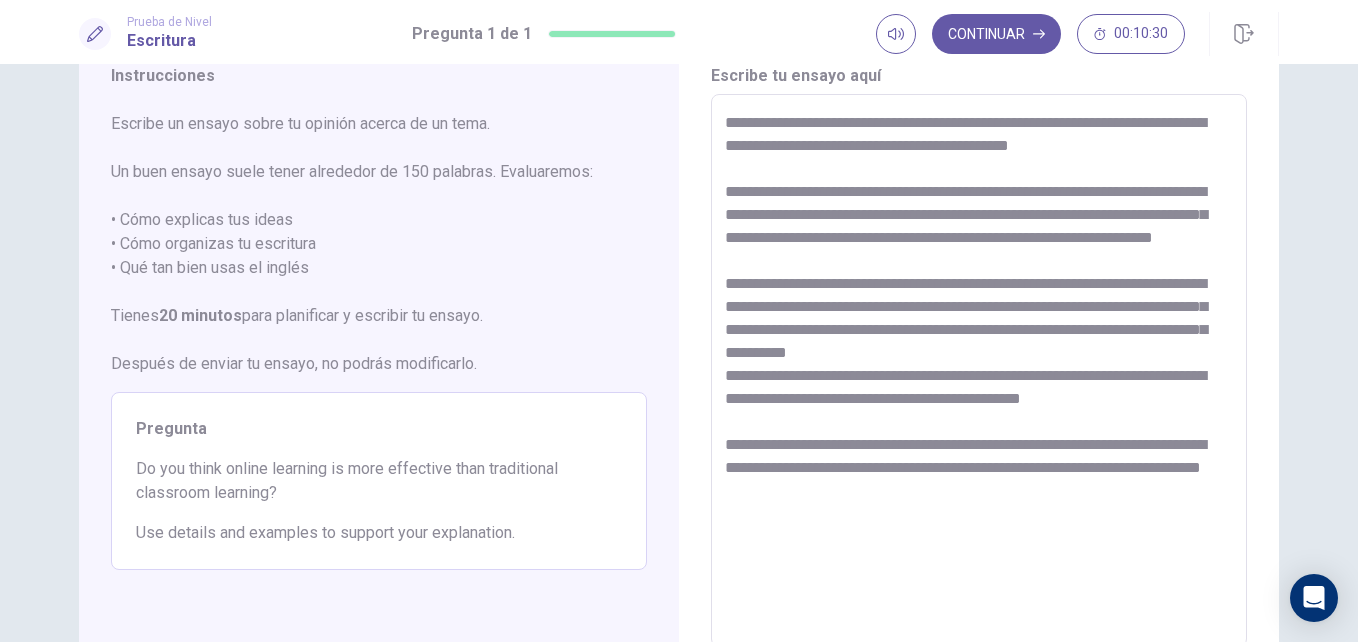 click on "**********" at bounding box center [979, 371] 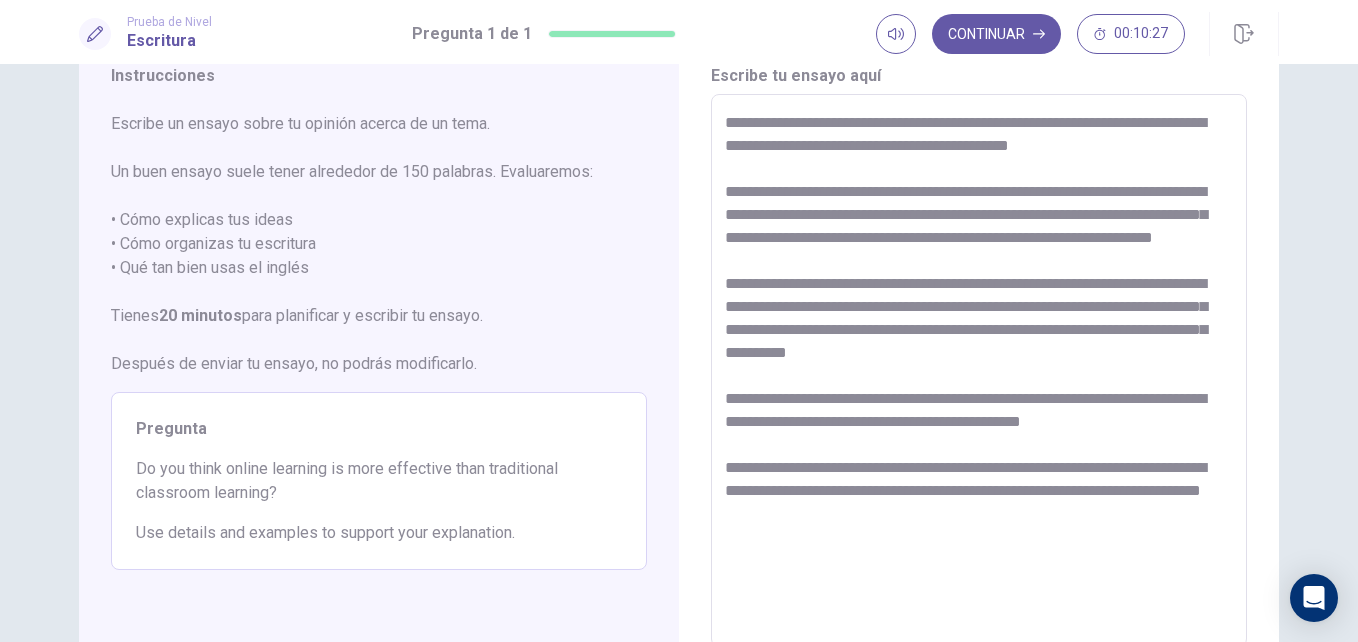 click on "**********" at bounding box center [979, 371] 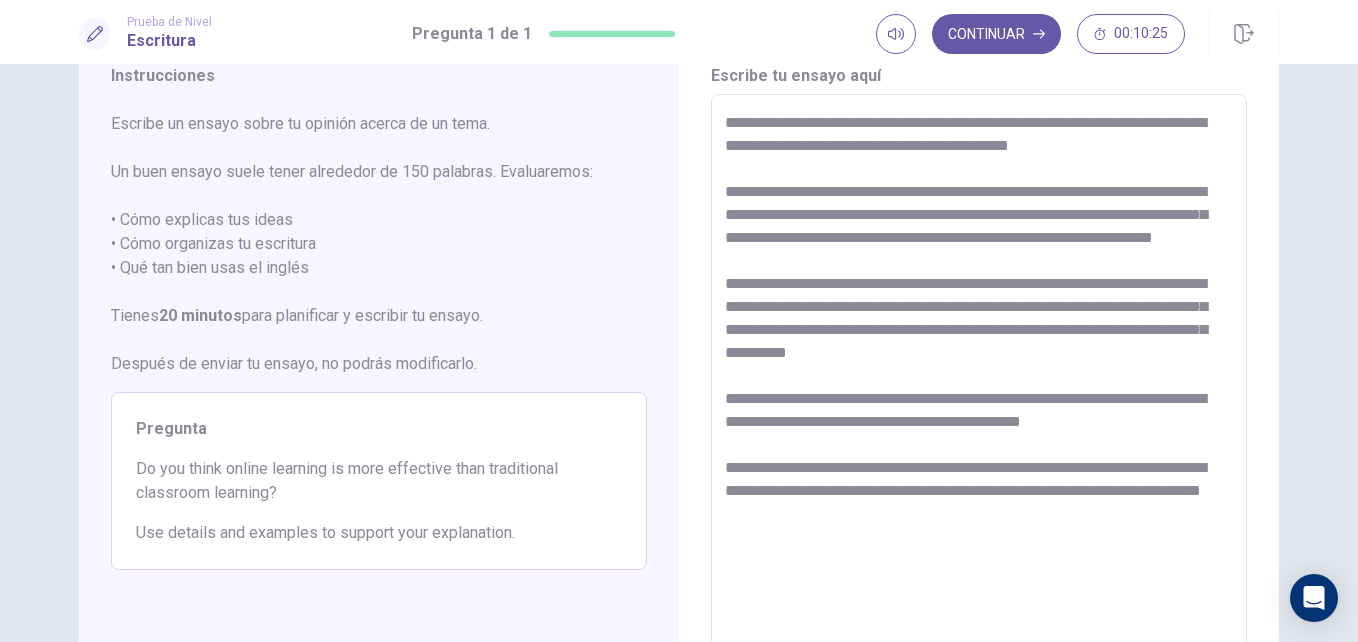click on "**********" at bounding box center [979, 371] 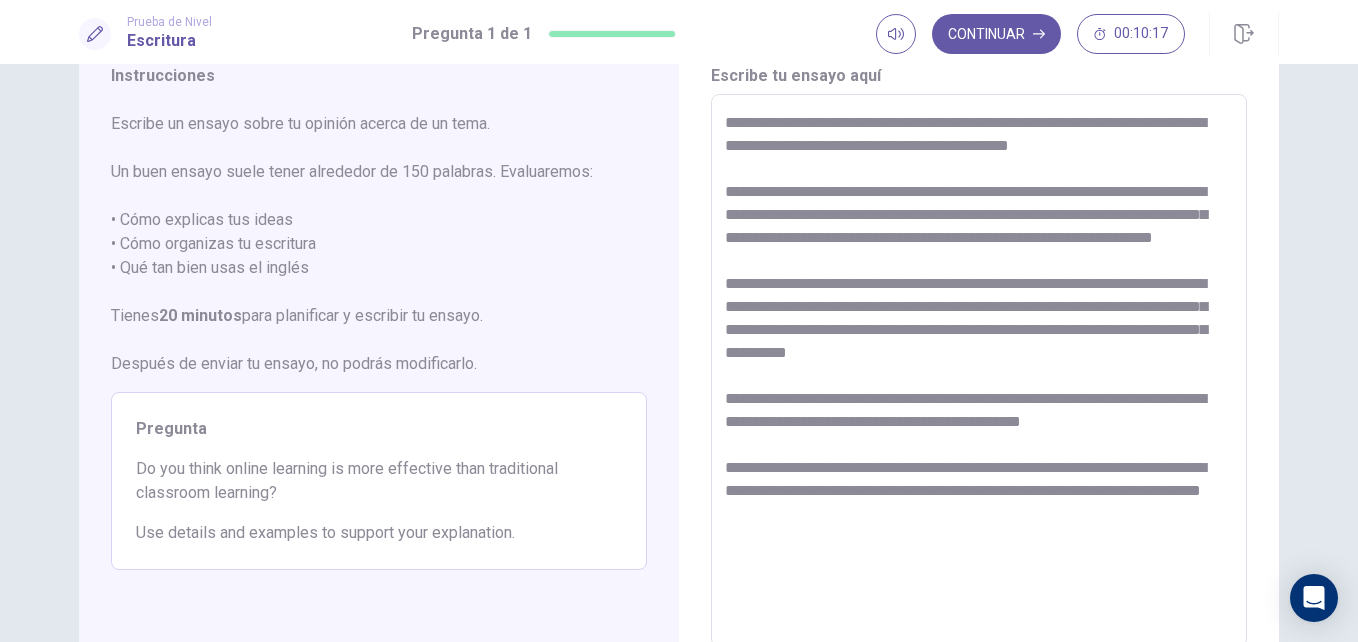 click on "**********" at bounding box center (979, 371) 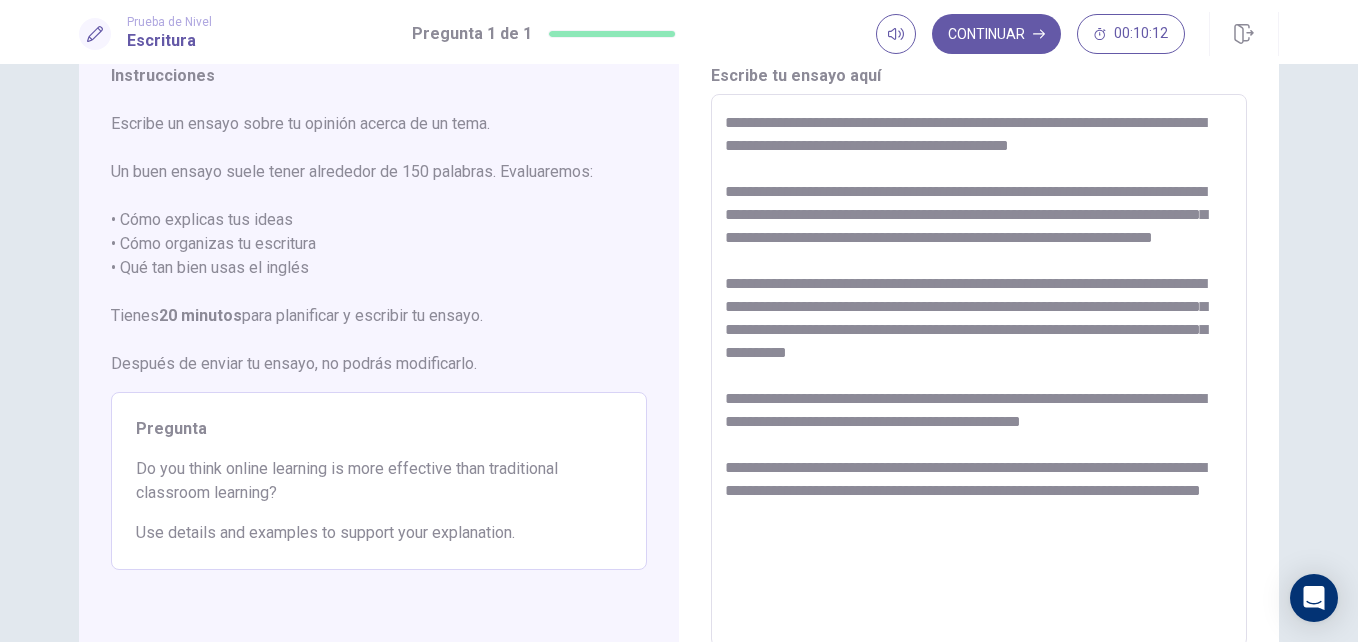 click on "**********" at bounding box center (979, 371) 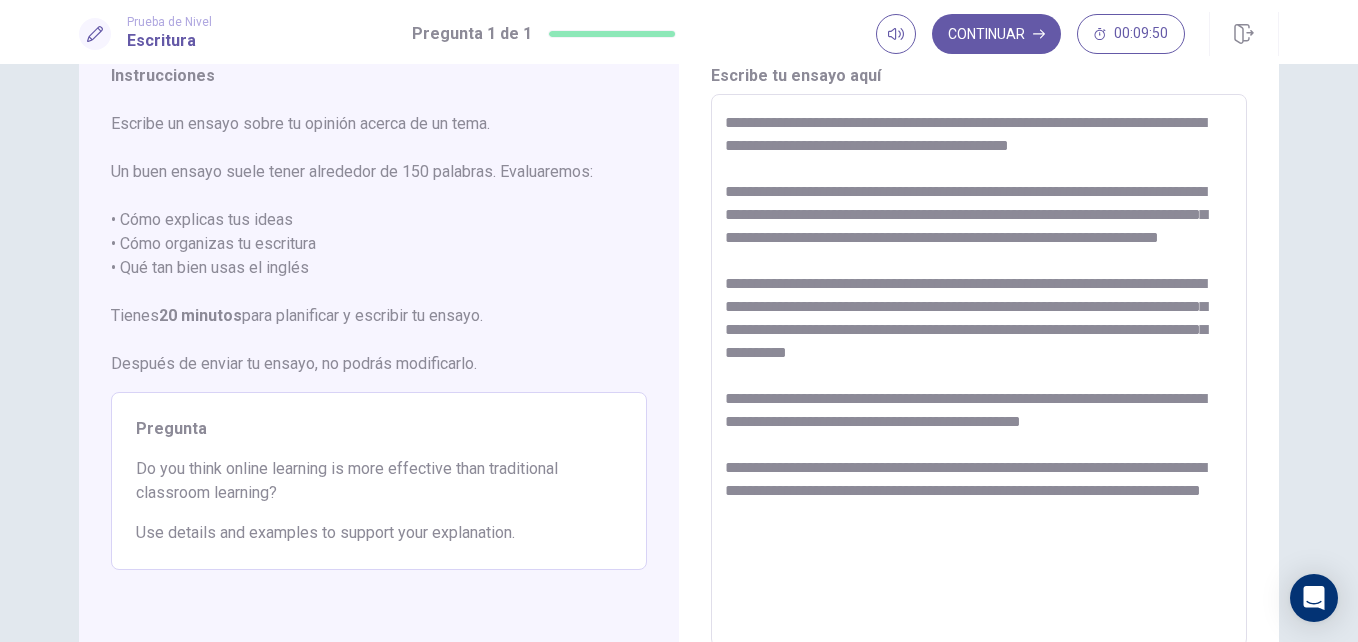 click on "**********" at bounding box center [979, 371] 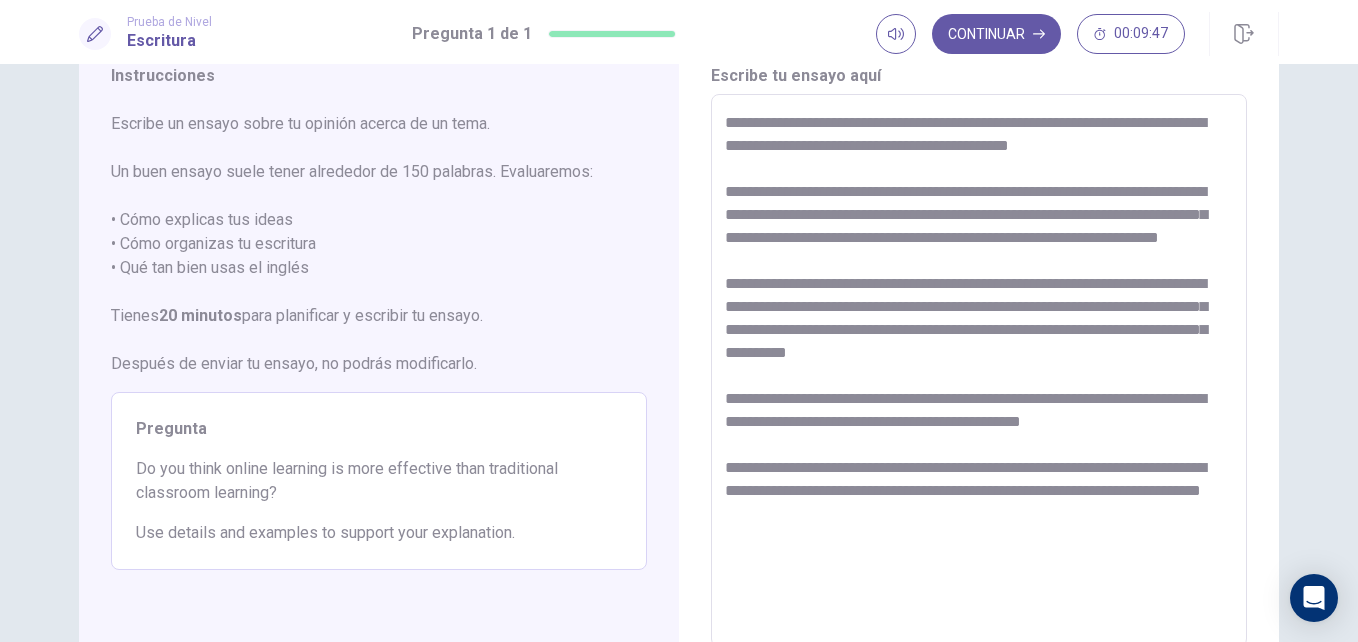 click on "**********" at bounding box center [979, 371] 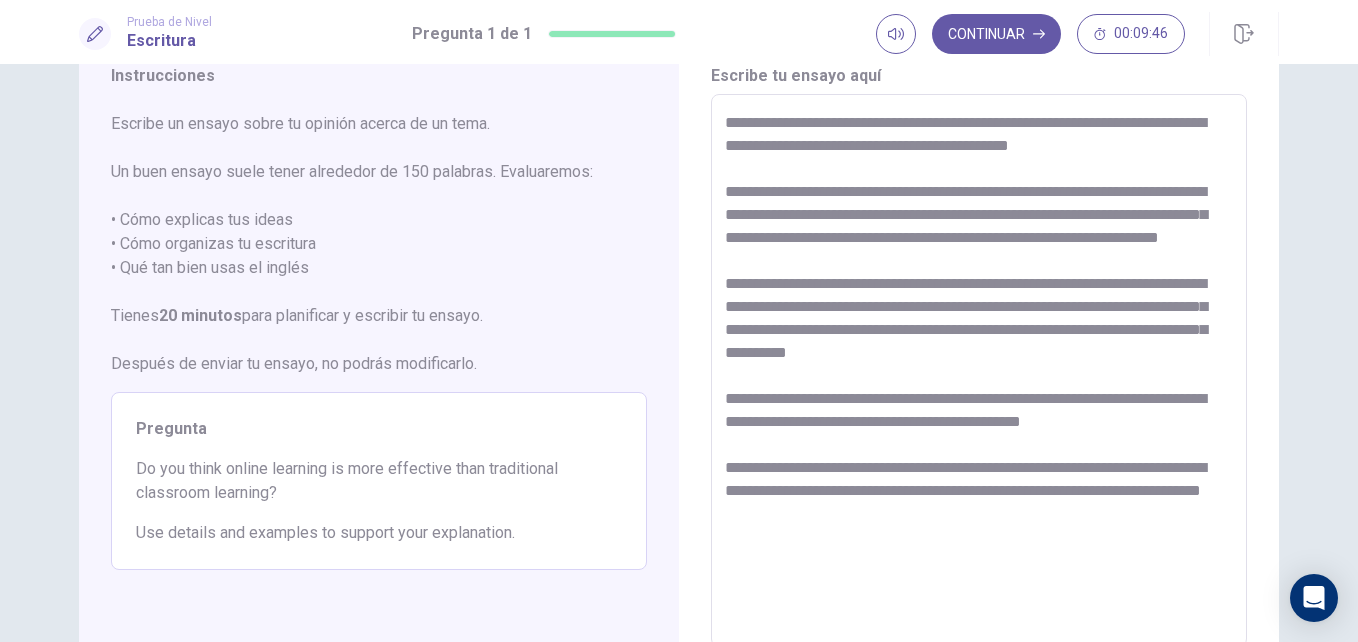 click on "**********" at bounding box center (979, 371) 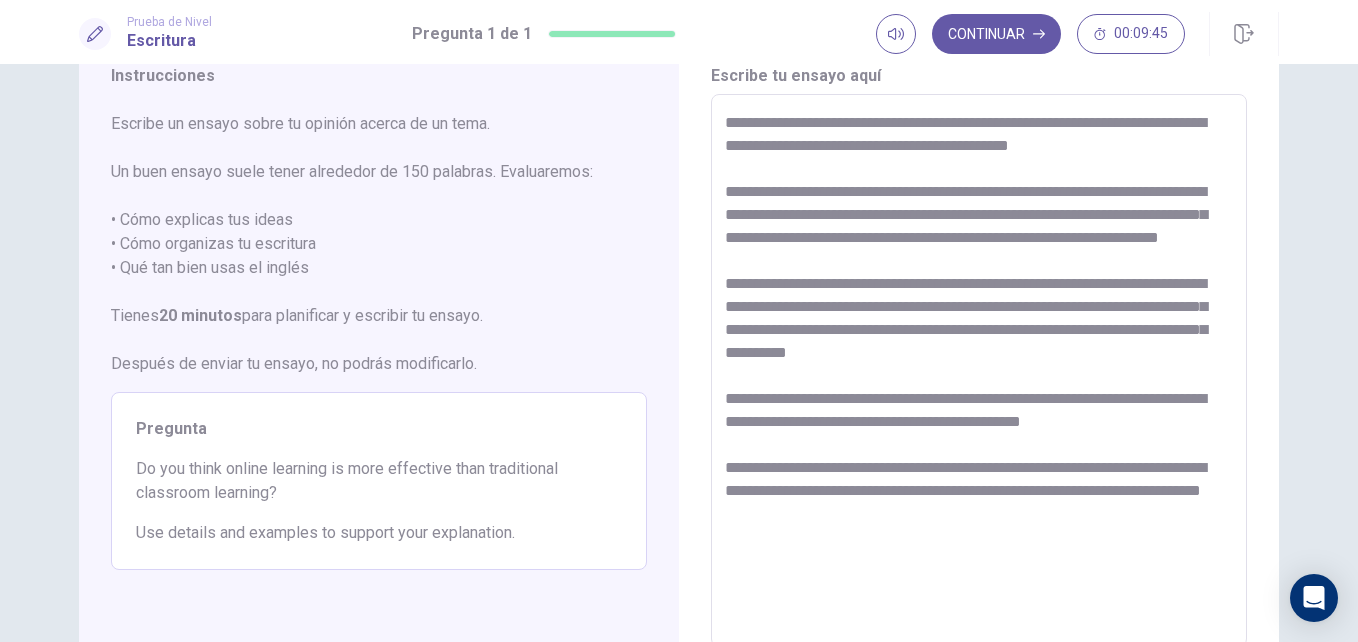 click on "**********" at bounding box center (979, 371) 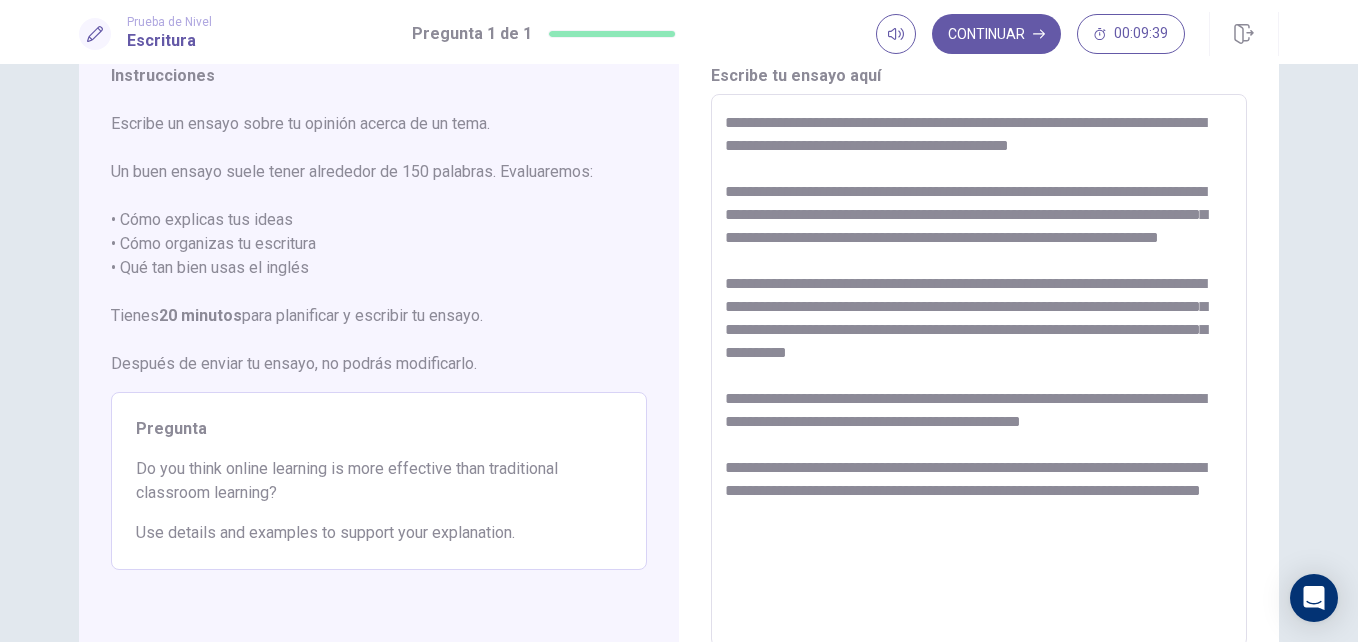 click on "**********" at bounding box center [979, 371] 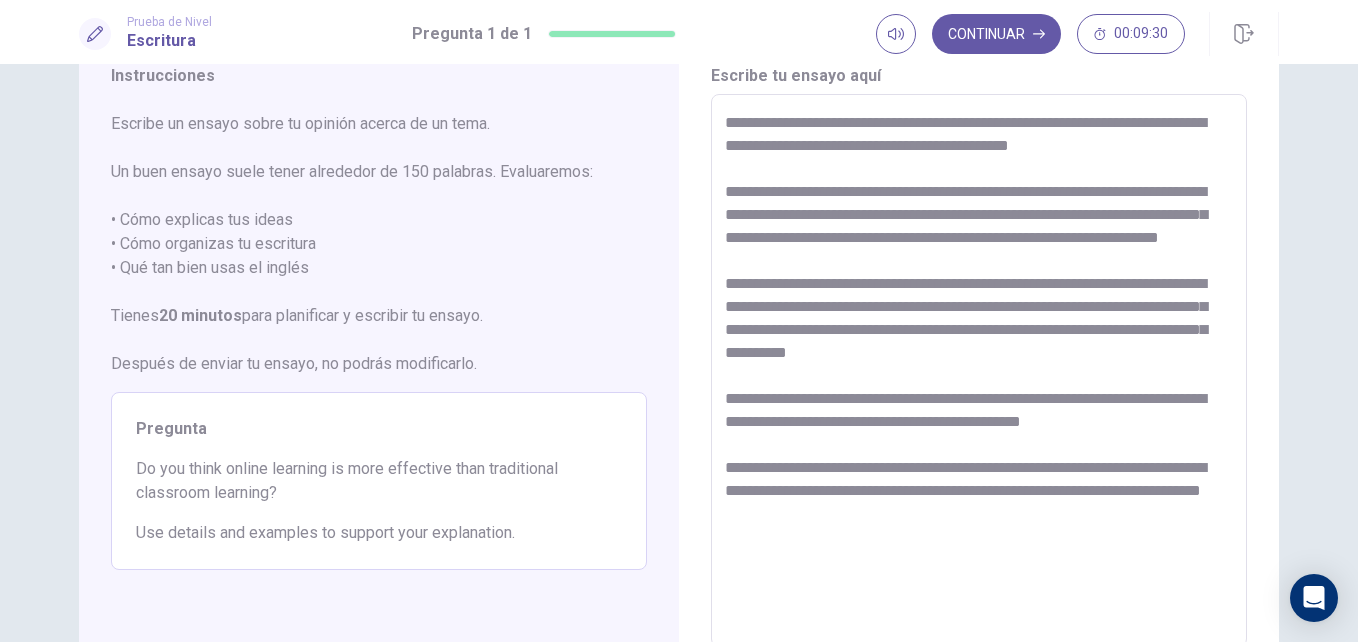 click on "**********" at bounding box center (979, 371) 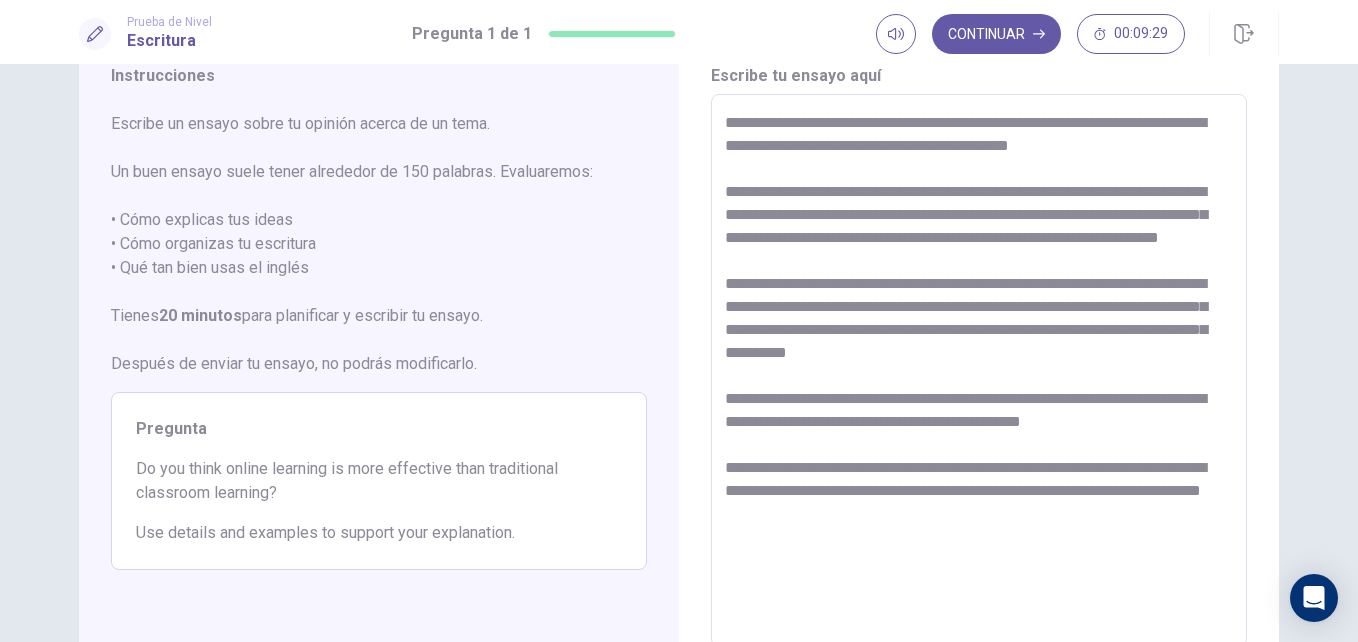 click on "**********" at bounding box center [979, 371] 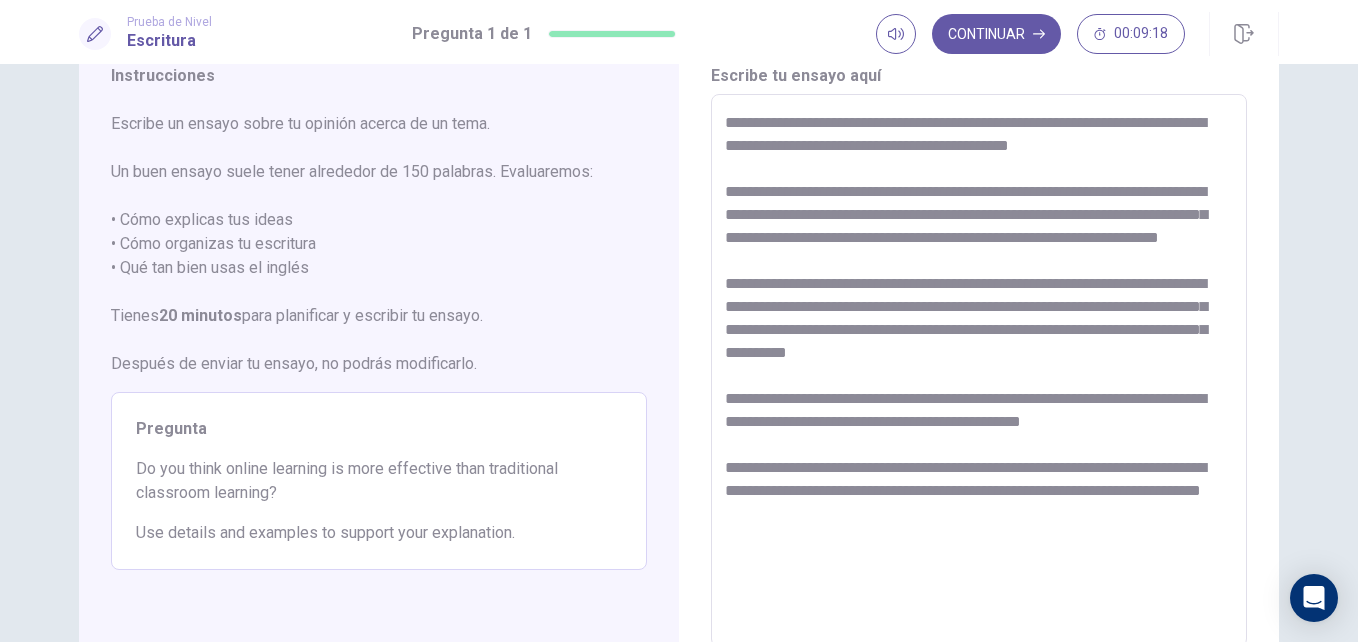 click on "**********" at bounding box center [979, 371] 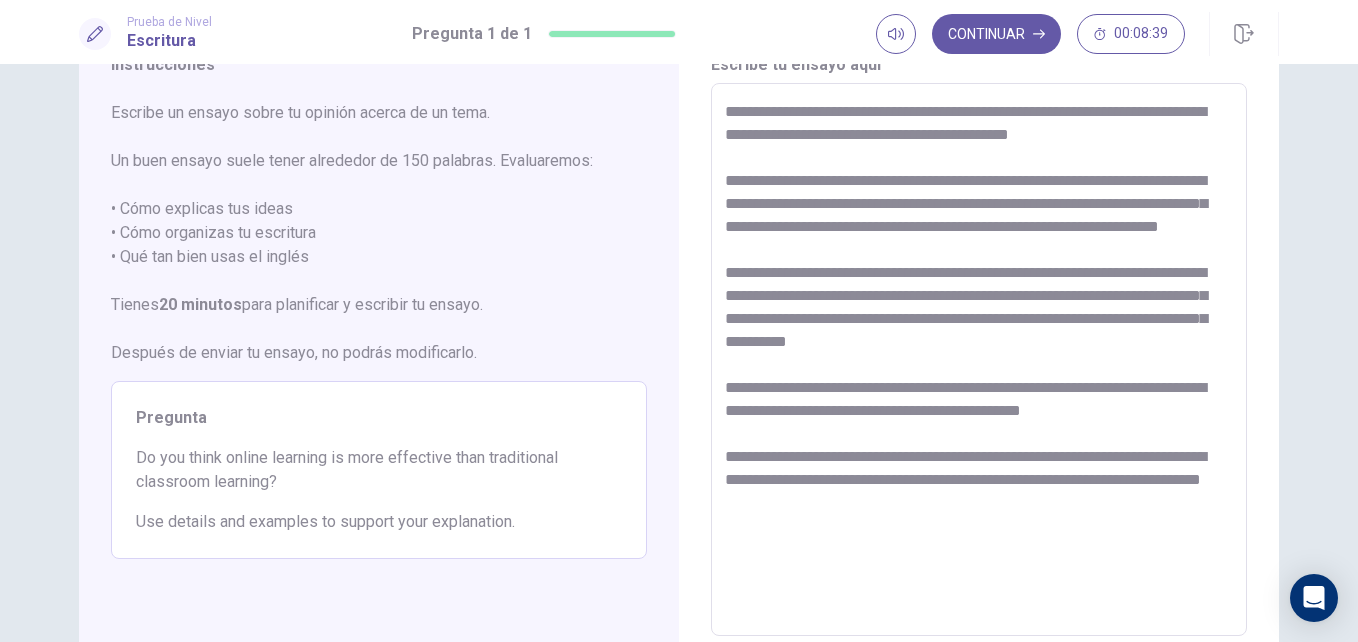 scroll, scrollTop: 79, scrollLeft: 0, axis: vertical 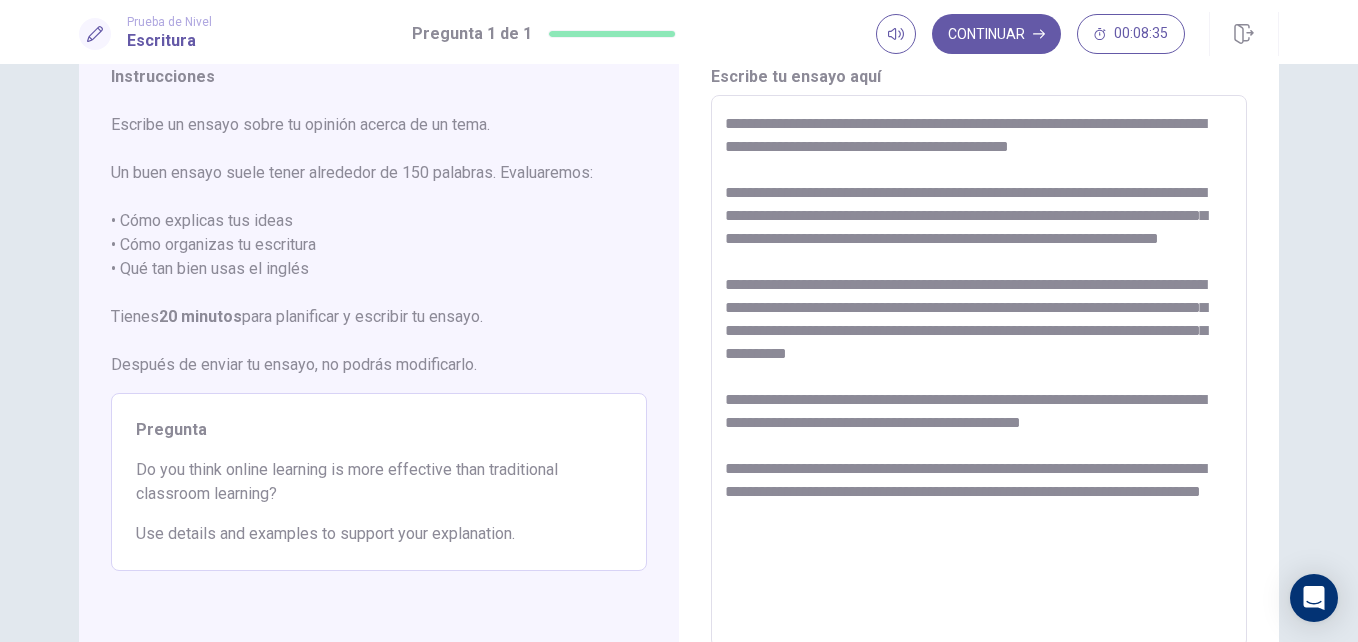 click on "Instrucciones Escribe un ensayo sobre tu opinión acerca de un tema.
Un buen ensayo suele tener alrededor de 150 palabras. Evaluaremos:
• Cómo explicas tus ideas
• Cómo organizas tu escritura
• Qué tan bien usas el inglés
Tienes  20 minutos  para planificar y escribir tu ensayo.
Después de enviar tu ensayo, no podrás modificarlo. Pregunta Do you think online learning is more effective than traditional classroom learning? Use details and examples to support your explanation. Escribe tu ensayo aquí * ​ Recuento de palabras :  145 © Copyright  2025" at bounding box center (679, 353) 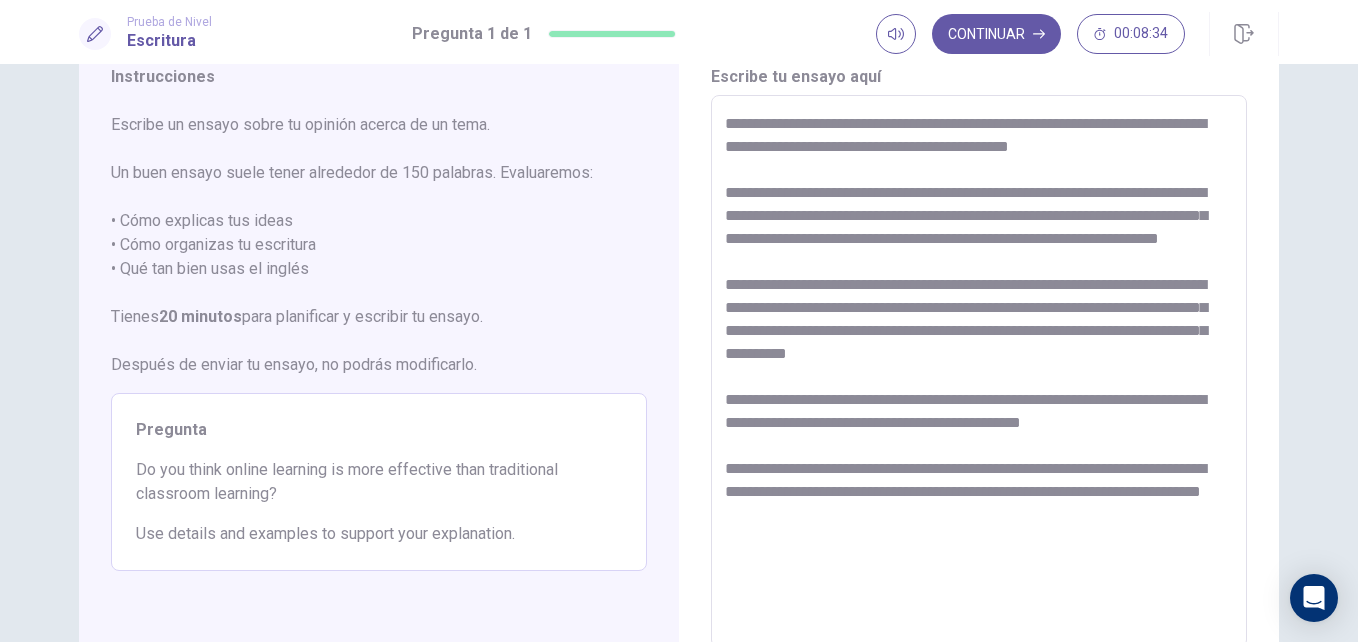 click on "**********" at bounding box center [979, 372] 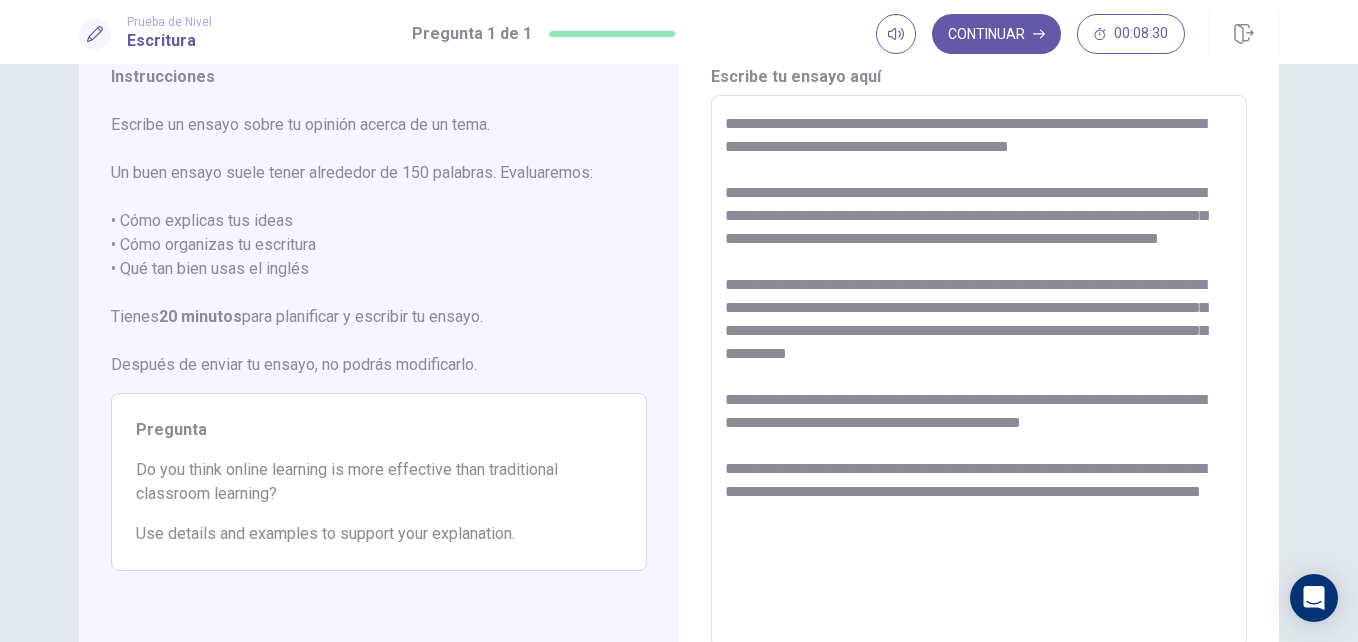 click on "**********" at bounding box center [979, 372] 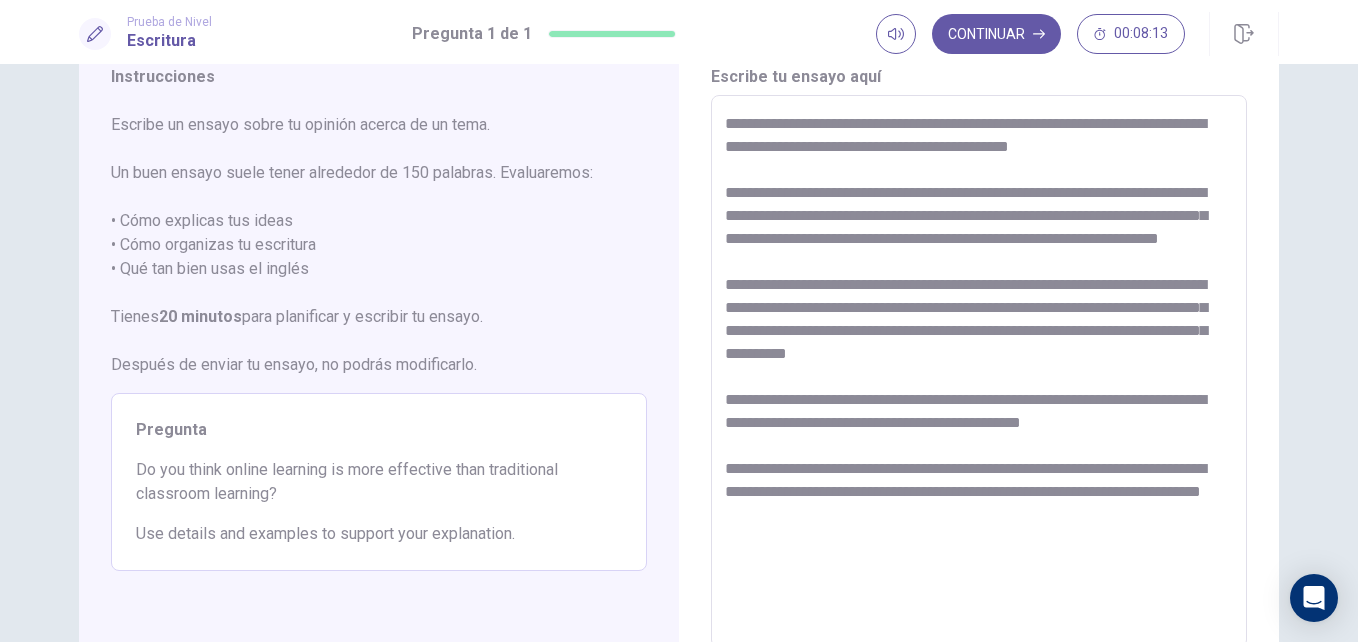 click on "**********" at bounding box center (979, 372) 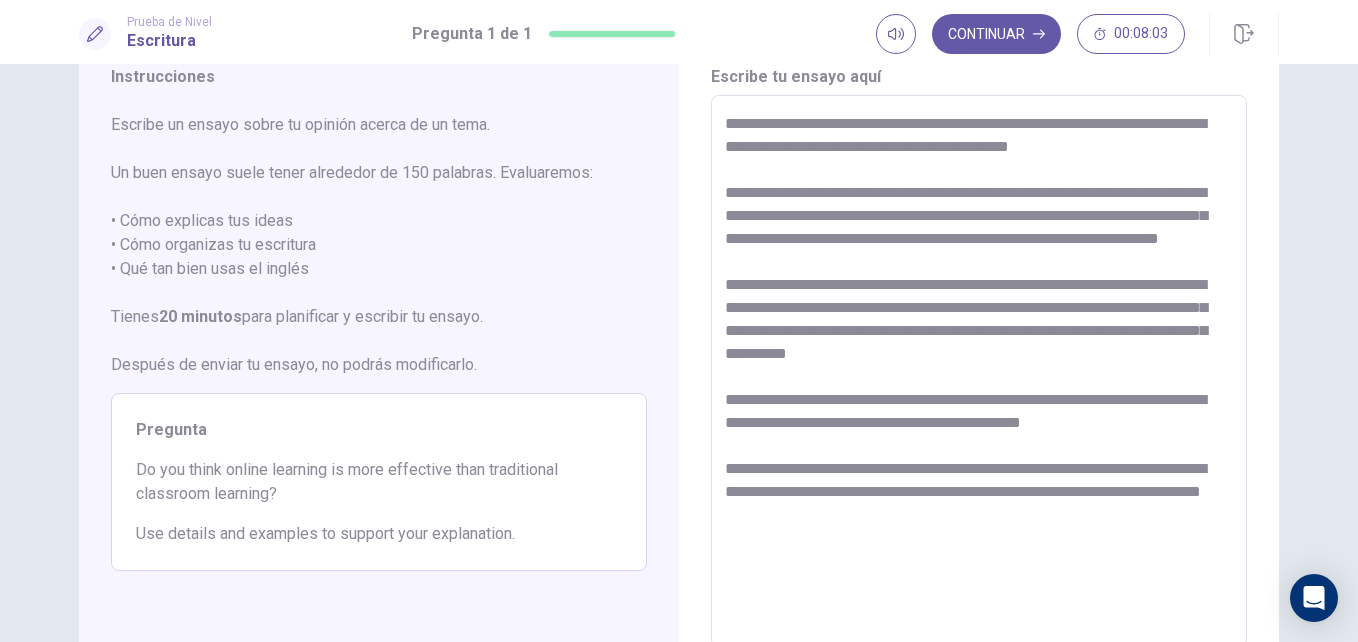 click on "**********" at bounding box center (979, 372) 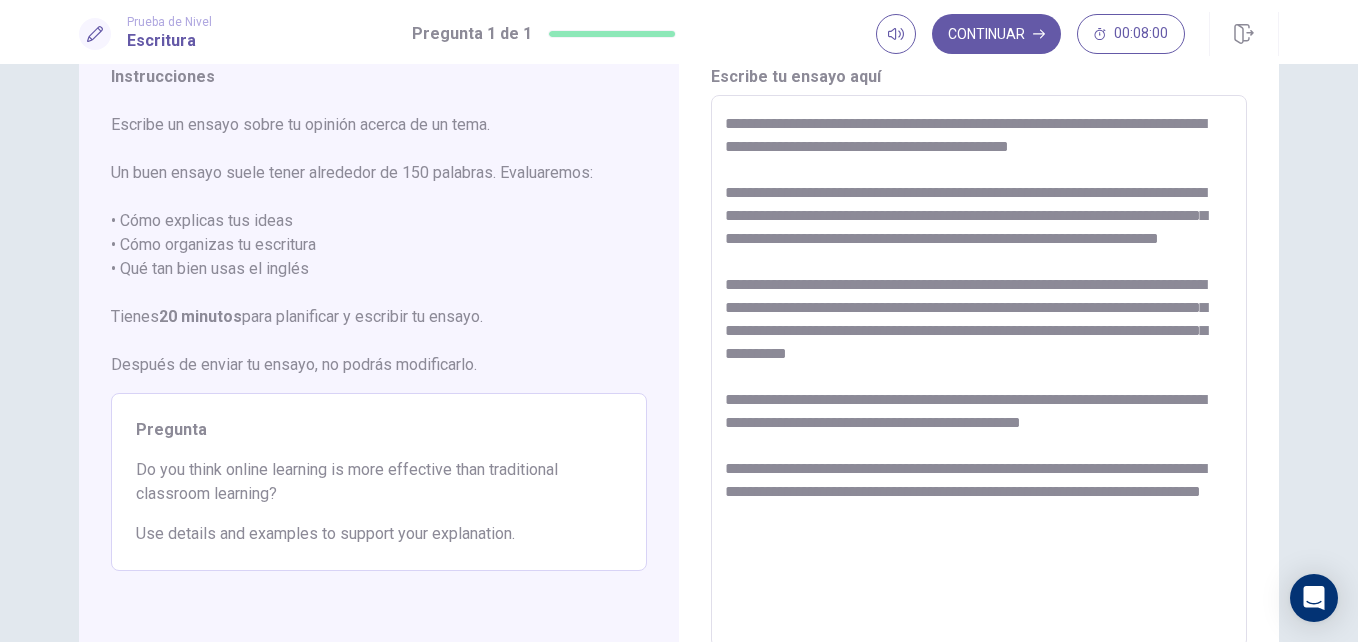 click on "**********" at bounding box center (979, 372) 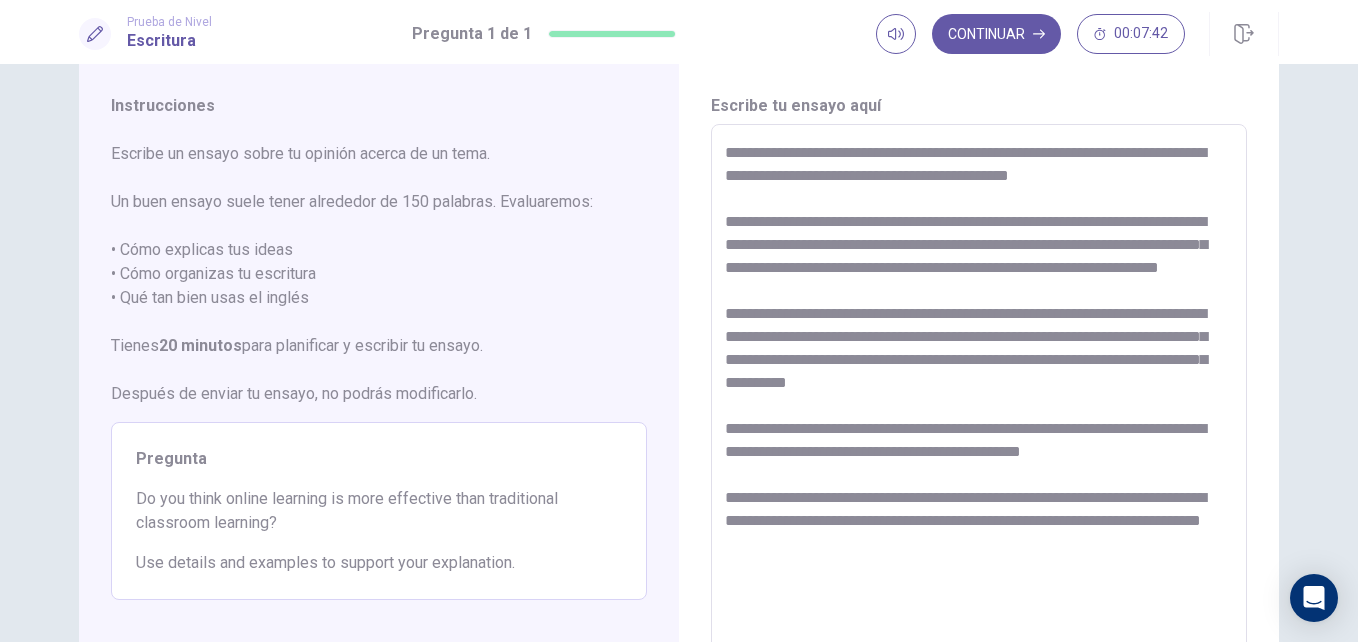 scroll, scrollTop: 51, scrollLeft: 0, axis: vertical 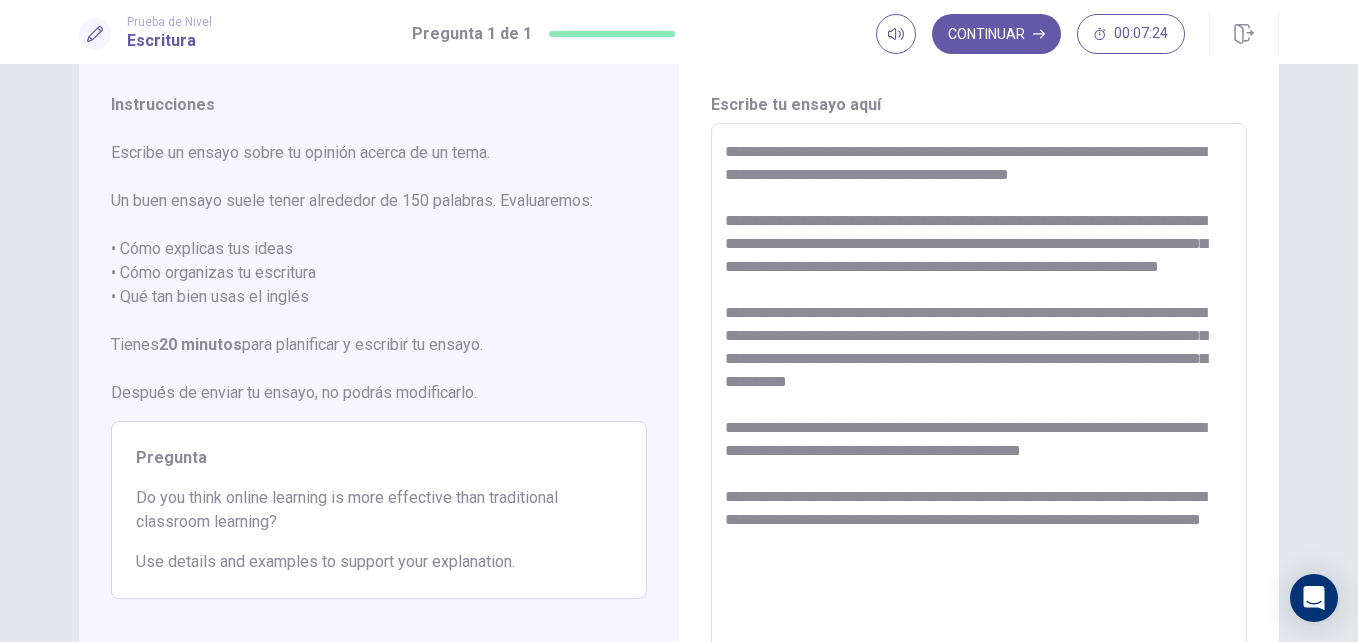 click on "**********" at bounding box center [979, 400] 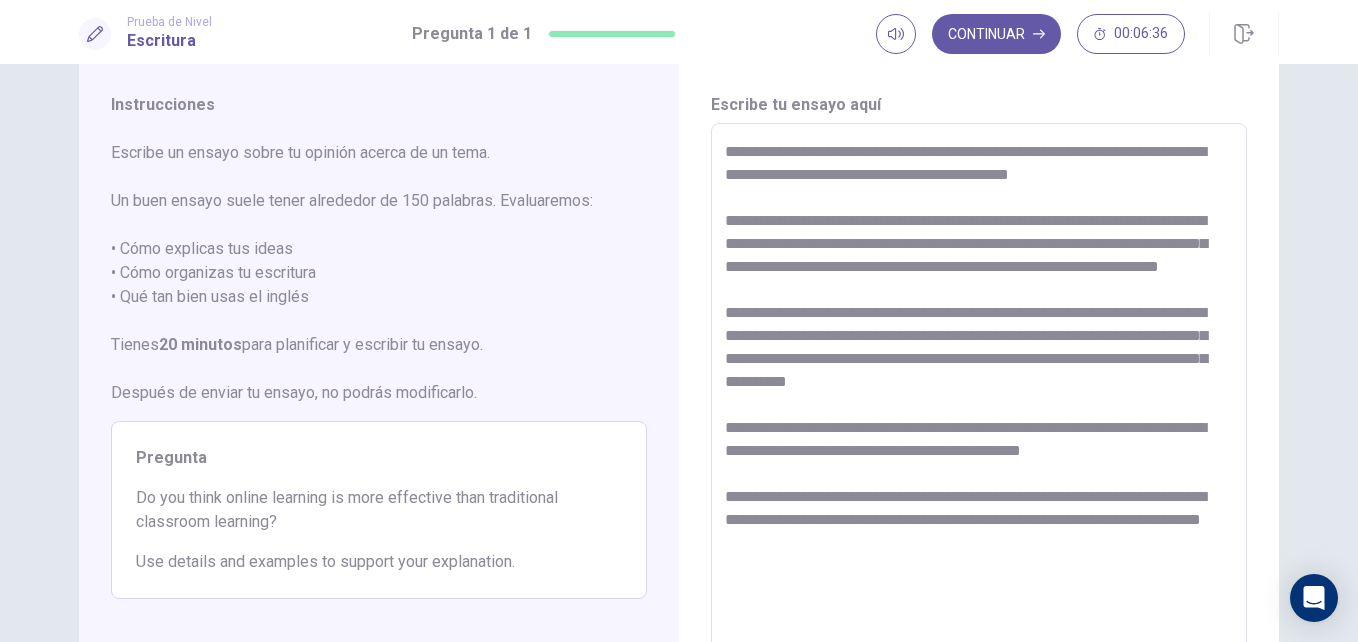 click on "**********" at bounding box center (979, 400) 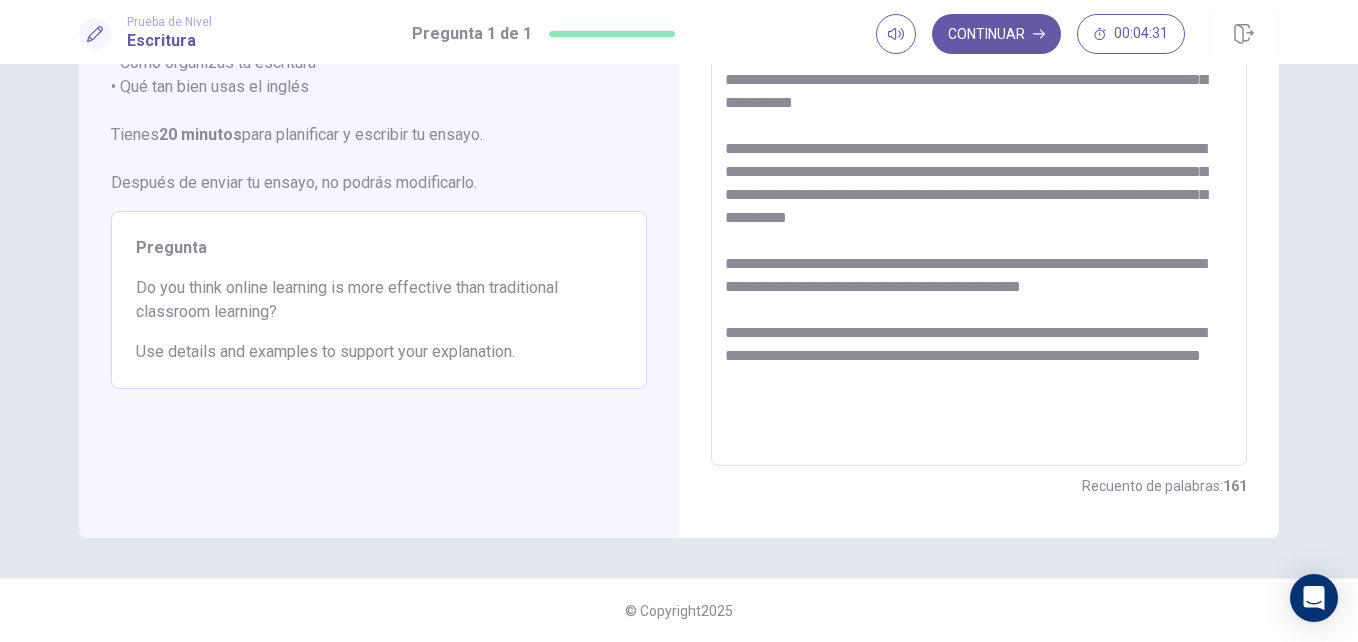 scroll, scrollTop: 0, scrollLeft: 0, axis: both 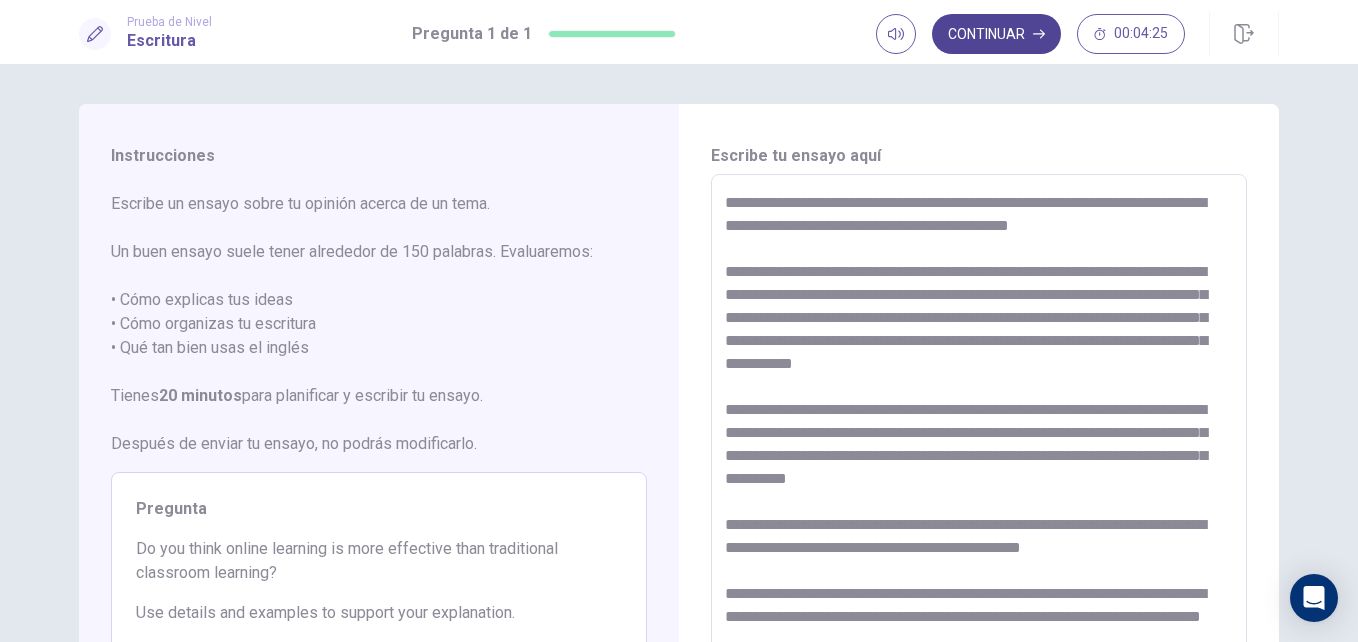 click on "Continuar" at bounding box center [996, 34] 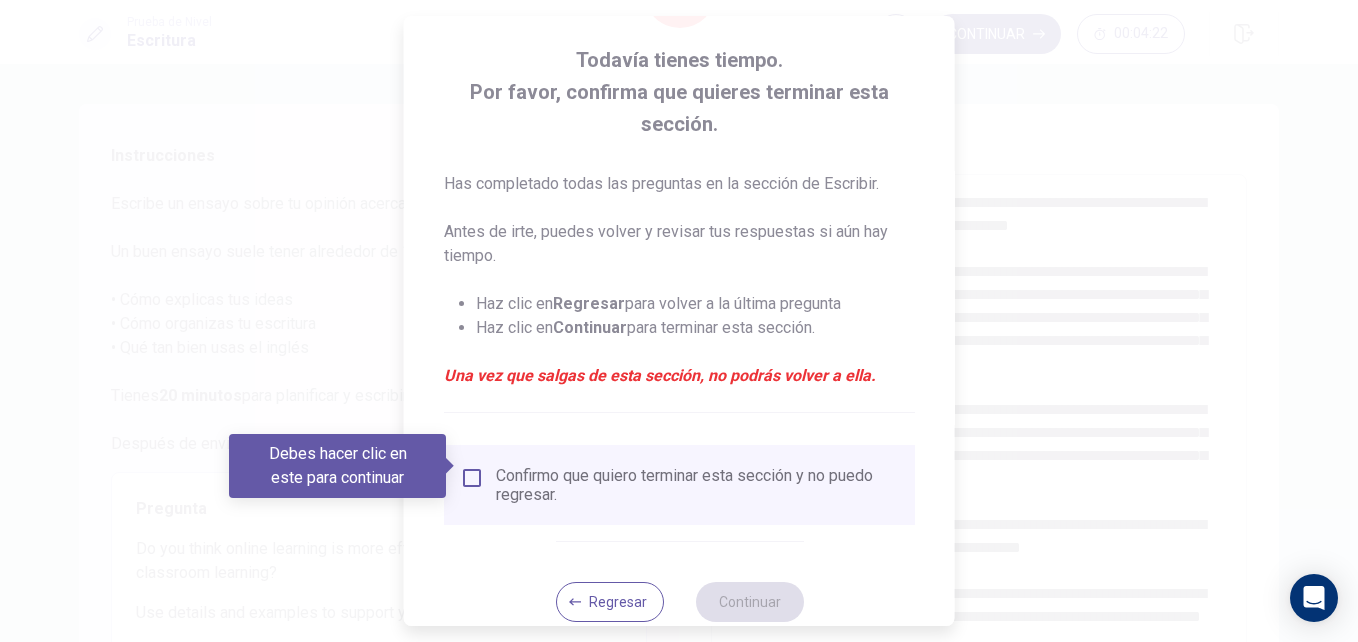 scroll, scrollTop: 136, scrollLeft: 0, axis: vertical 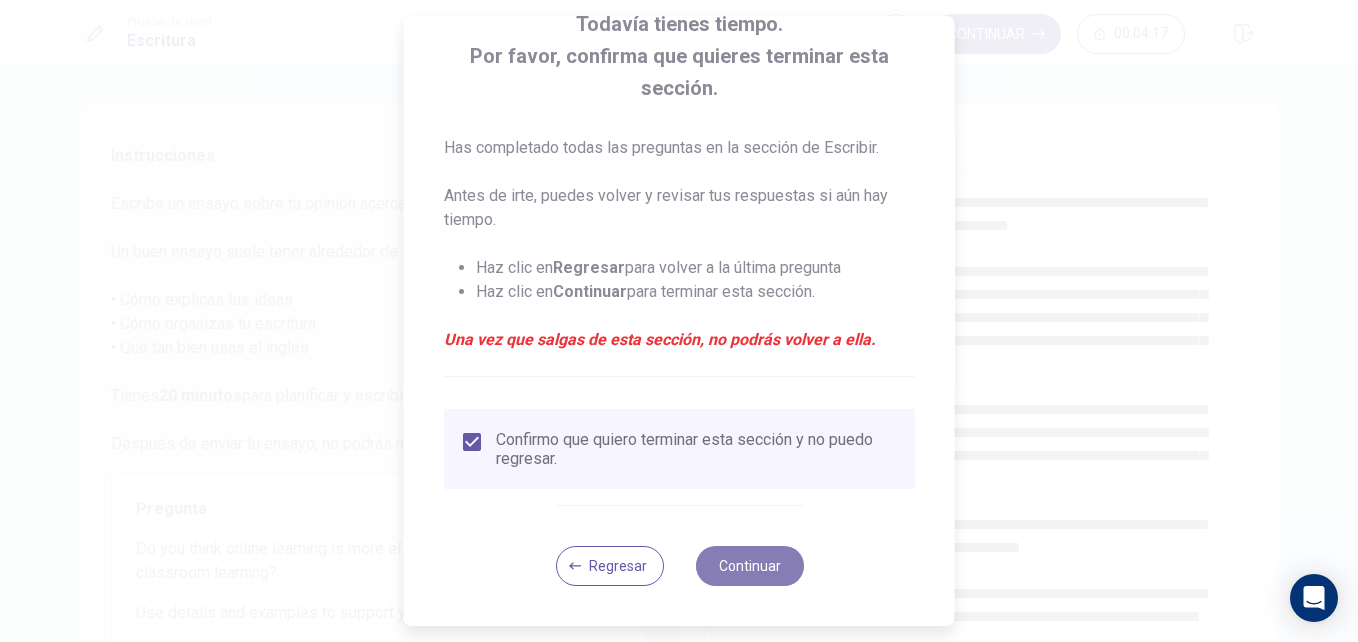 click on "Continuar" at bounding box center (749, 566) 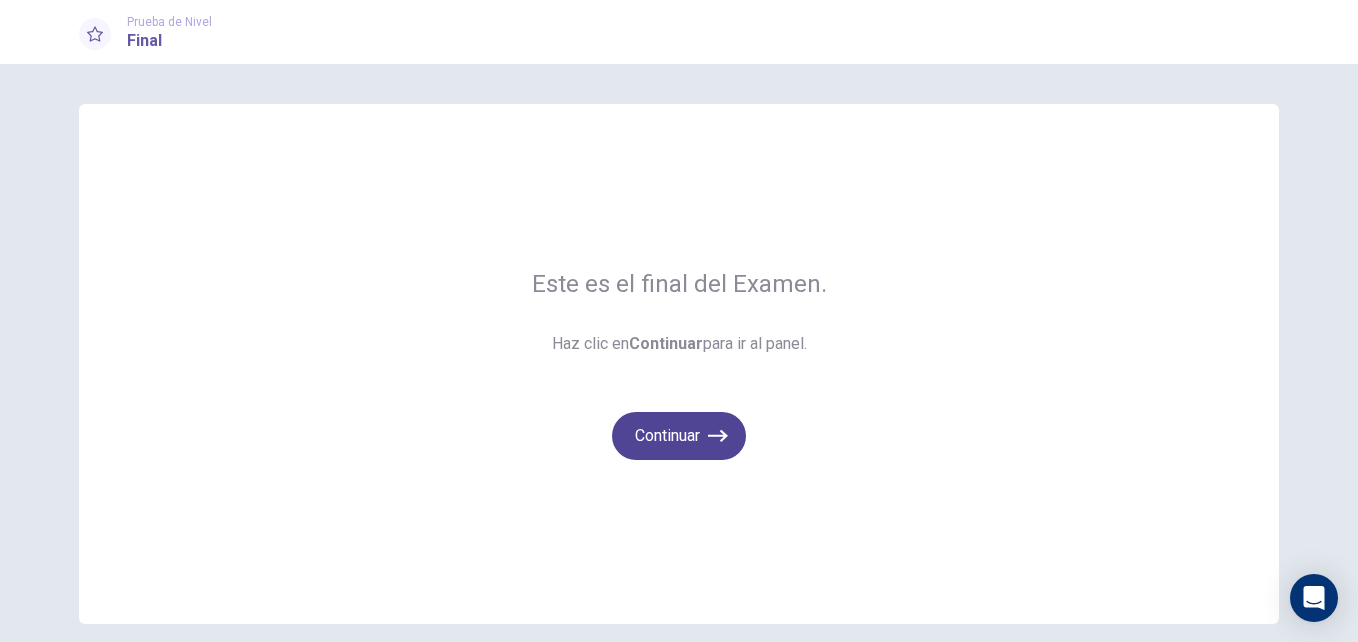 click on "Continuar" at bounding box center (679, 436) 